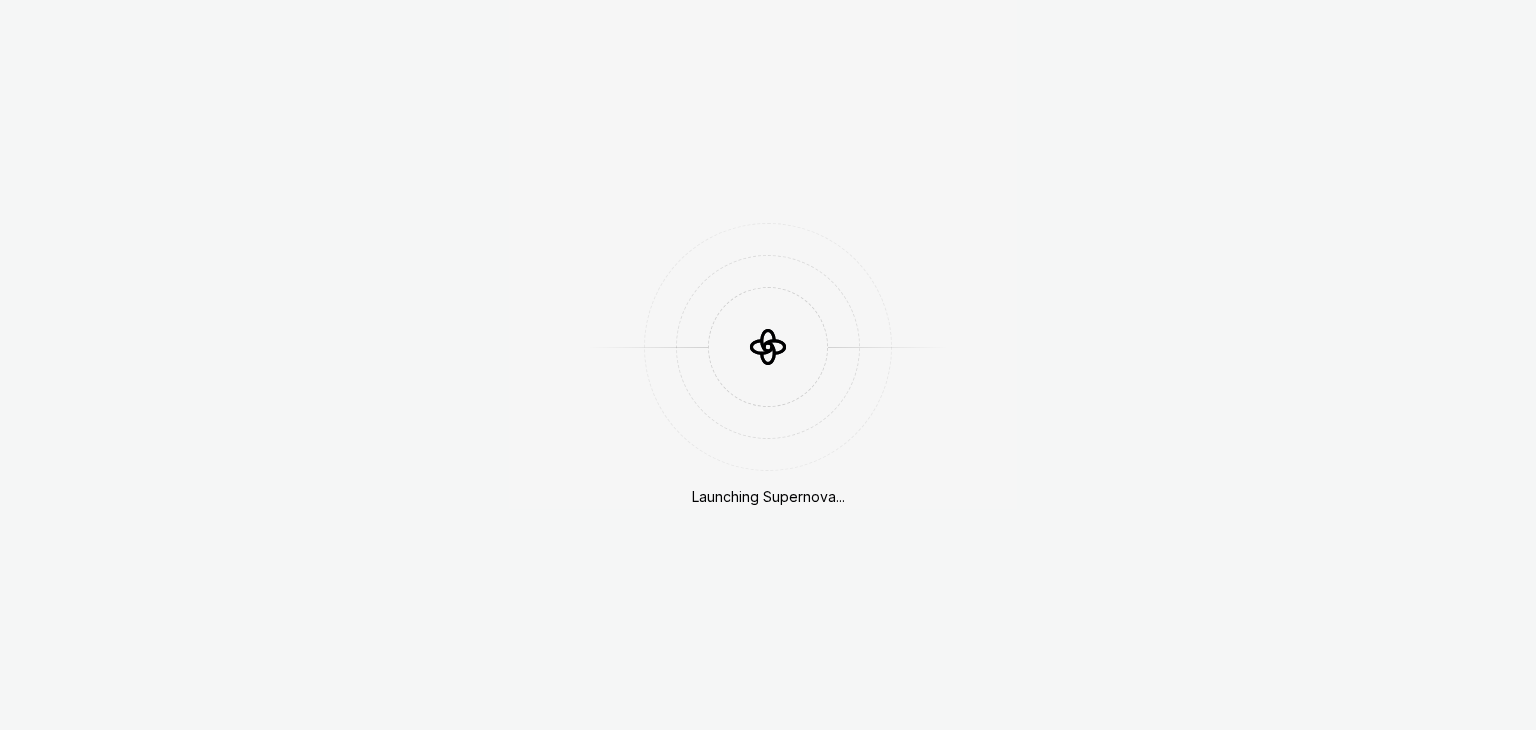 scroll, scrollTop: 0, scrollLeft: 0, axis: both 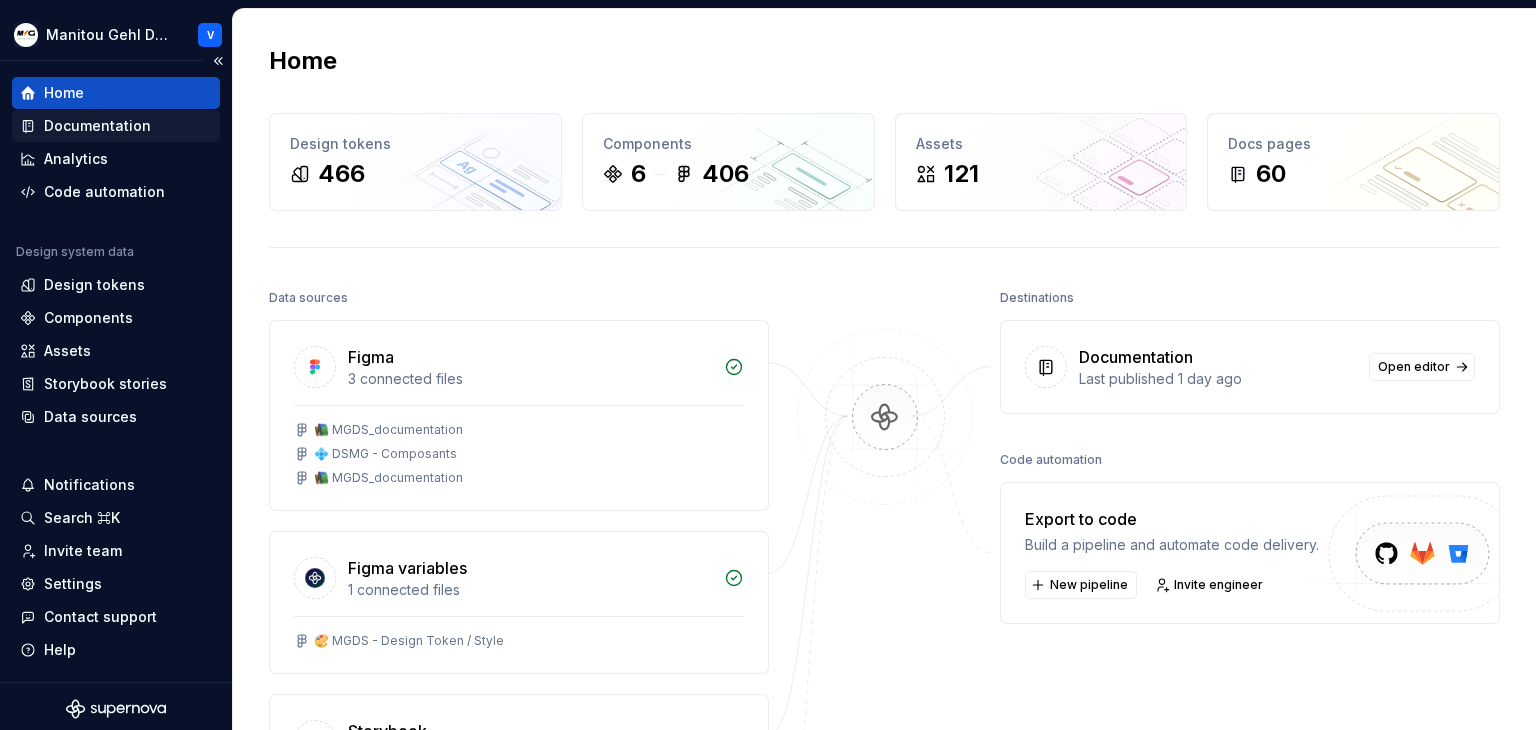 click on "Documentation" at bounding box center (97, 126) 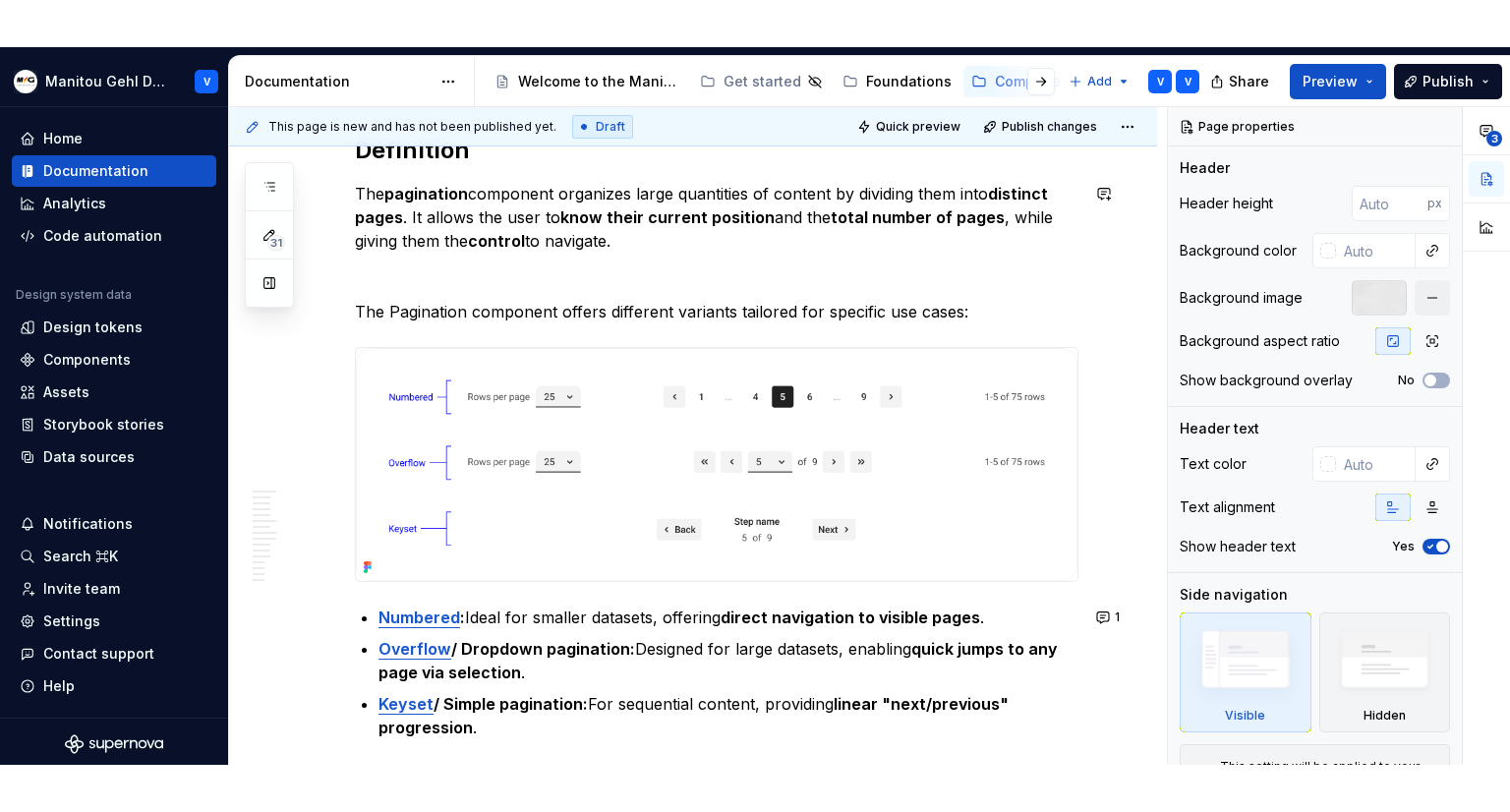 scroll, scrollTop: 393, scrollLeft: 0, axis: vertical 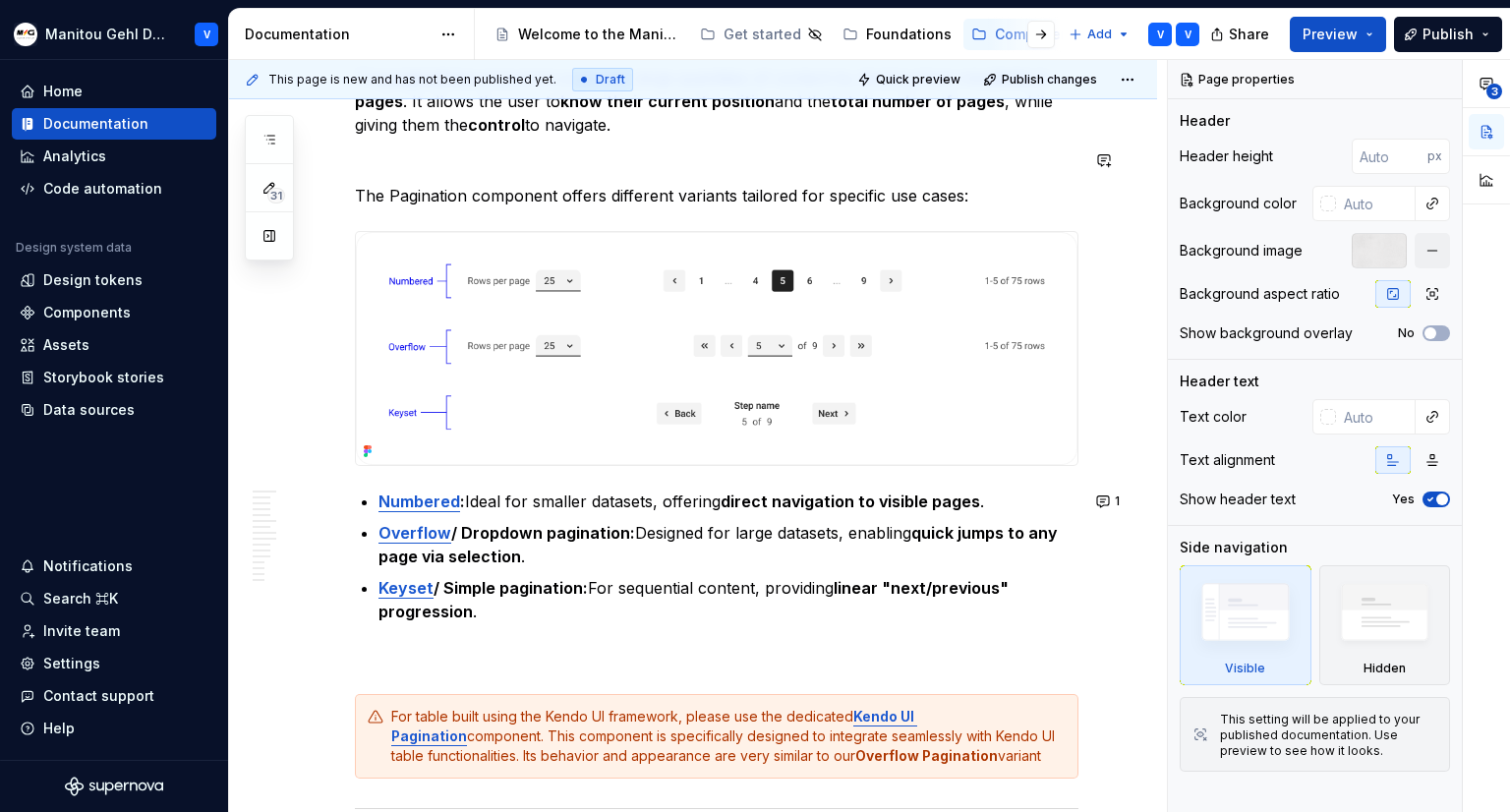 type on "*" 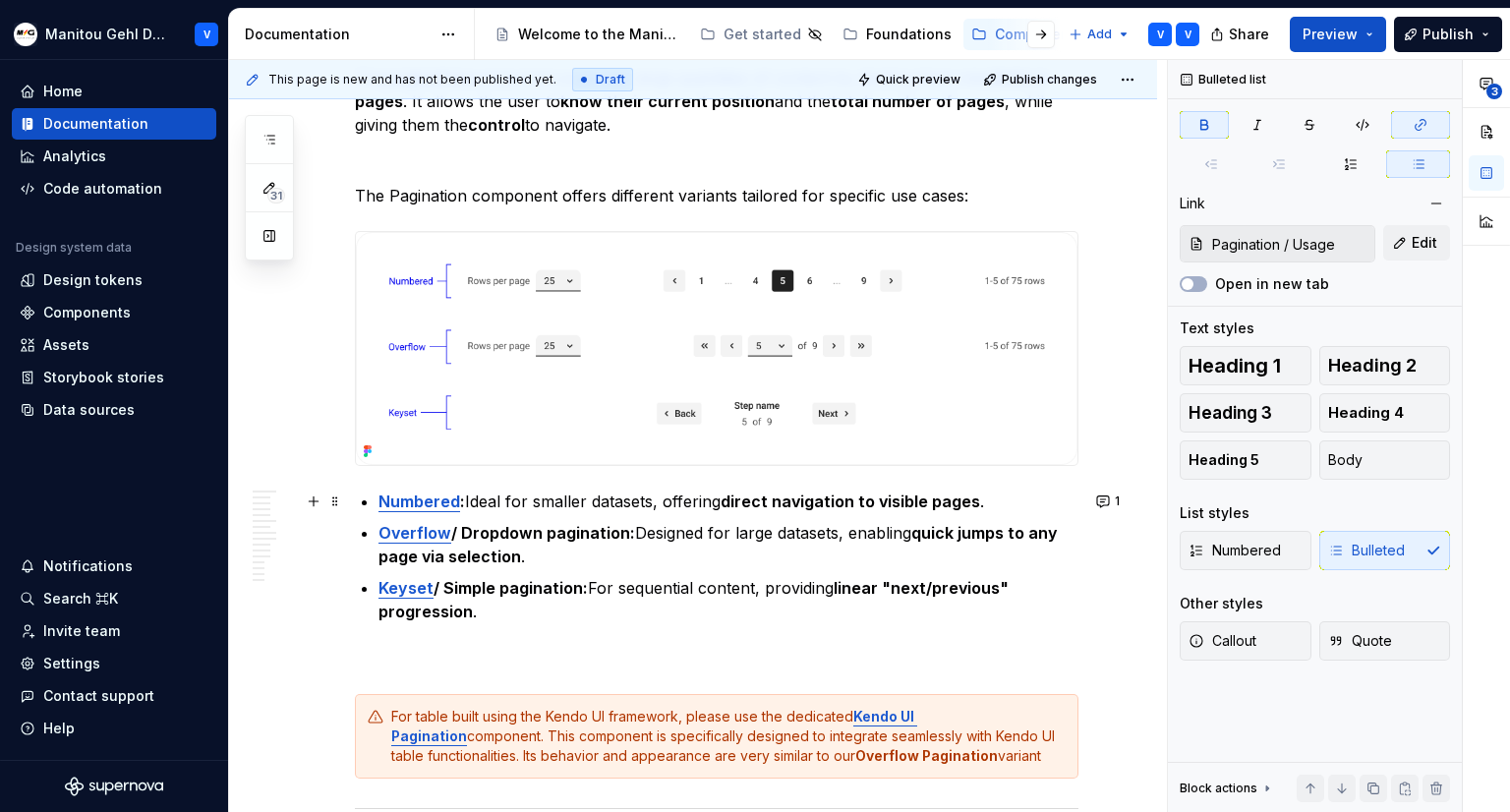 click on "Numbered" at bounding box center (419, 501) 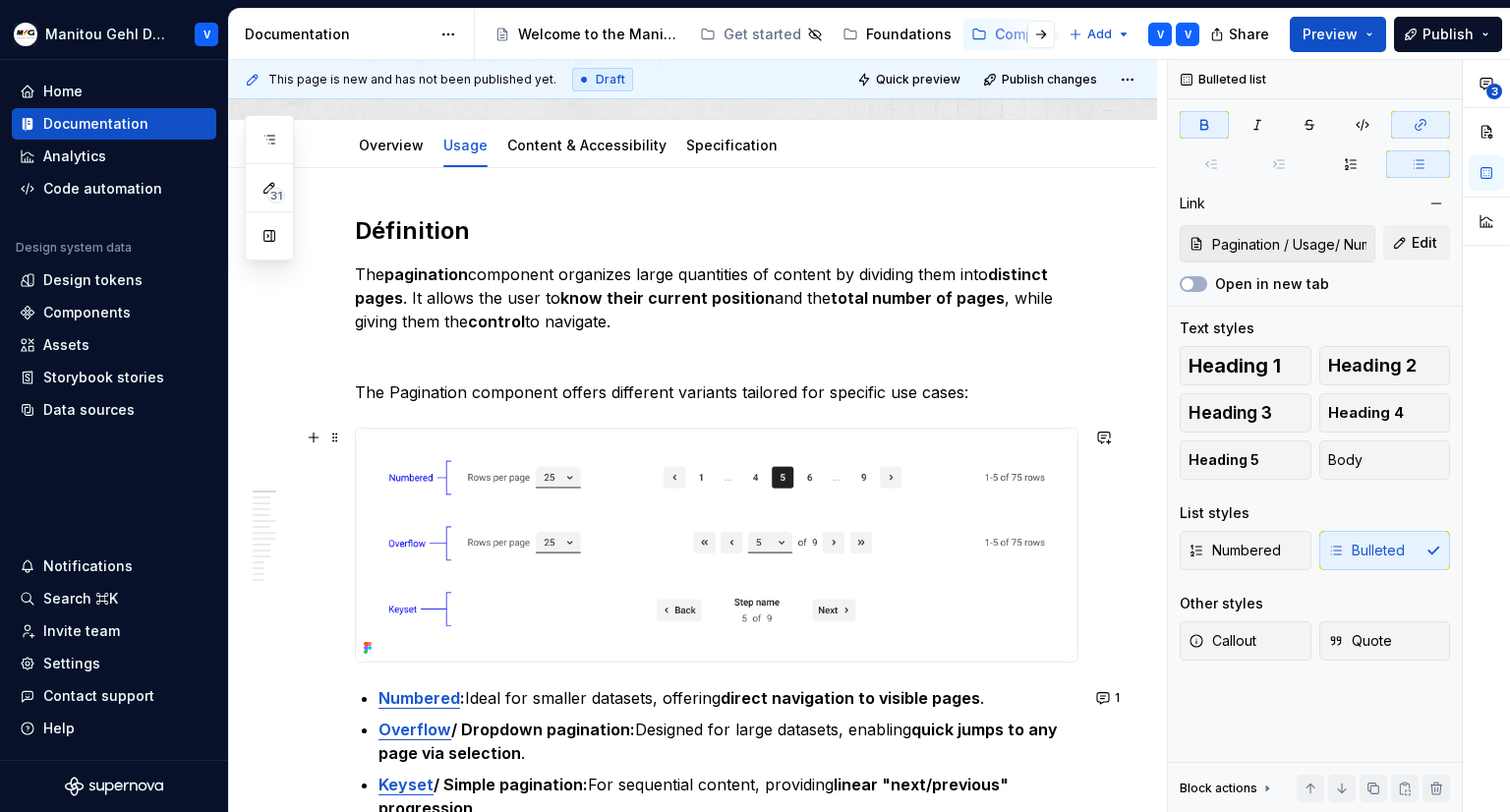 scroll, scrollTop: 393, scrollLeft: 0, axis: vertical 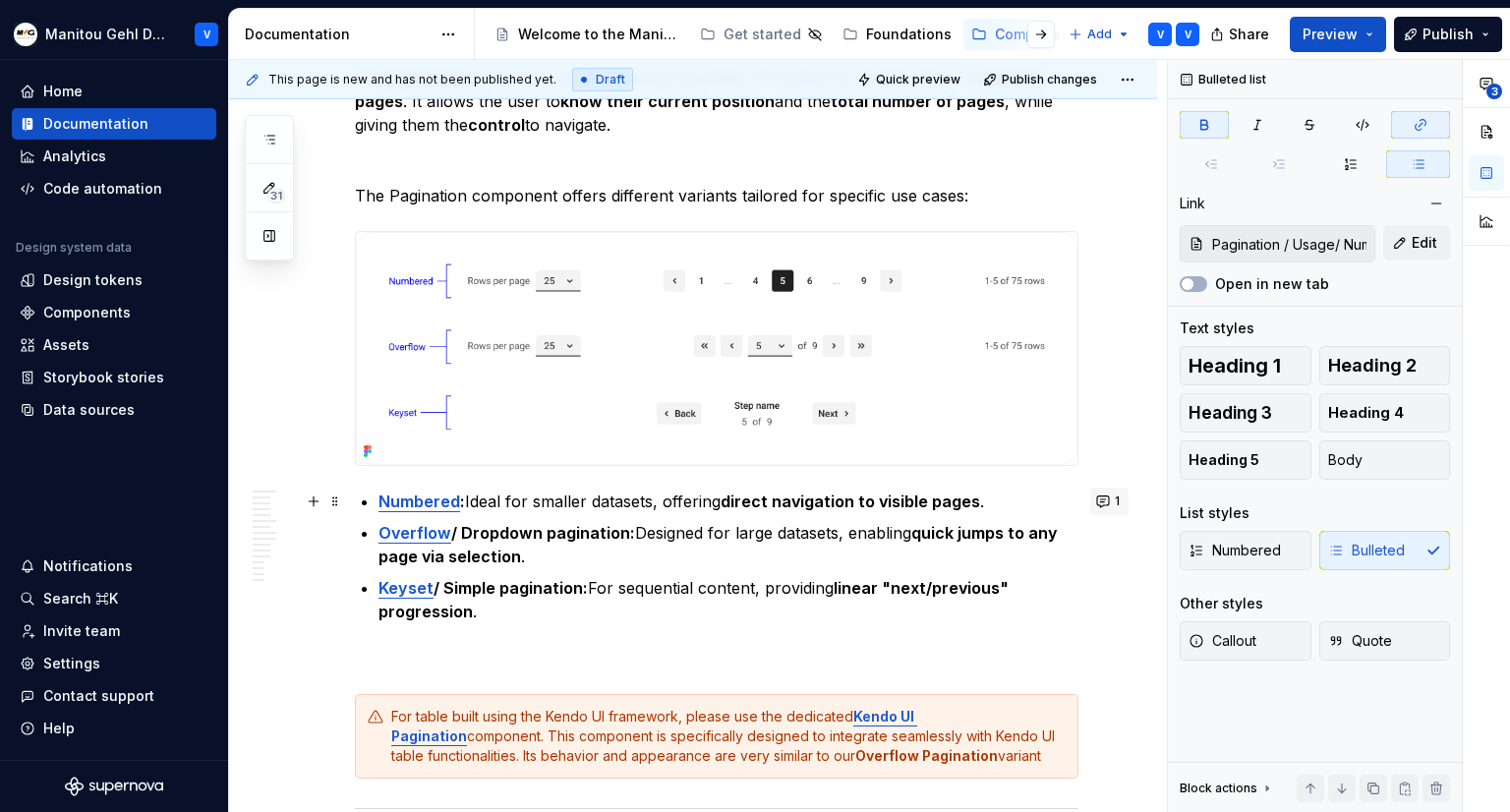 click on "1" at bounding box center [1109, 501] 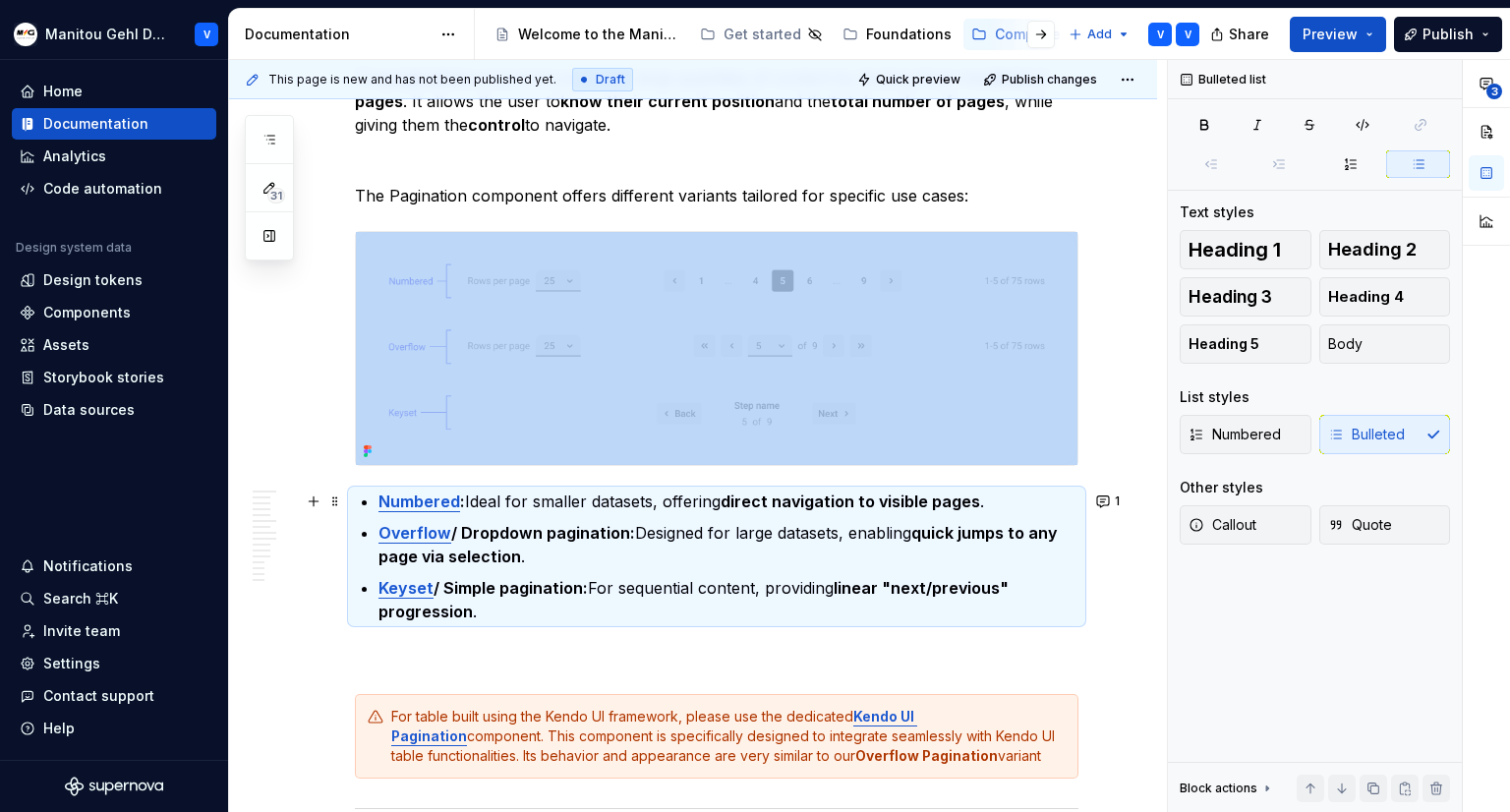 click on "Keyset  / Simple pagination:  For sequential content, providing  linear "next/previous" progression ." at bounding box center [728, 600] 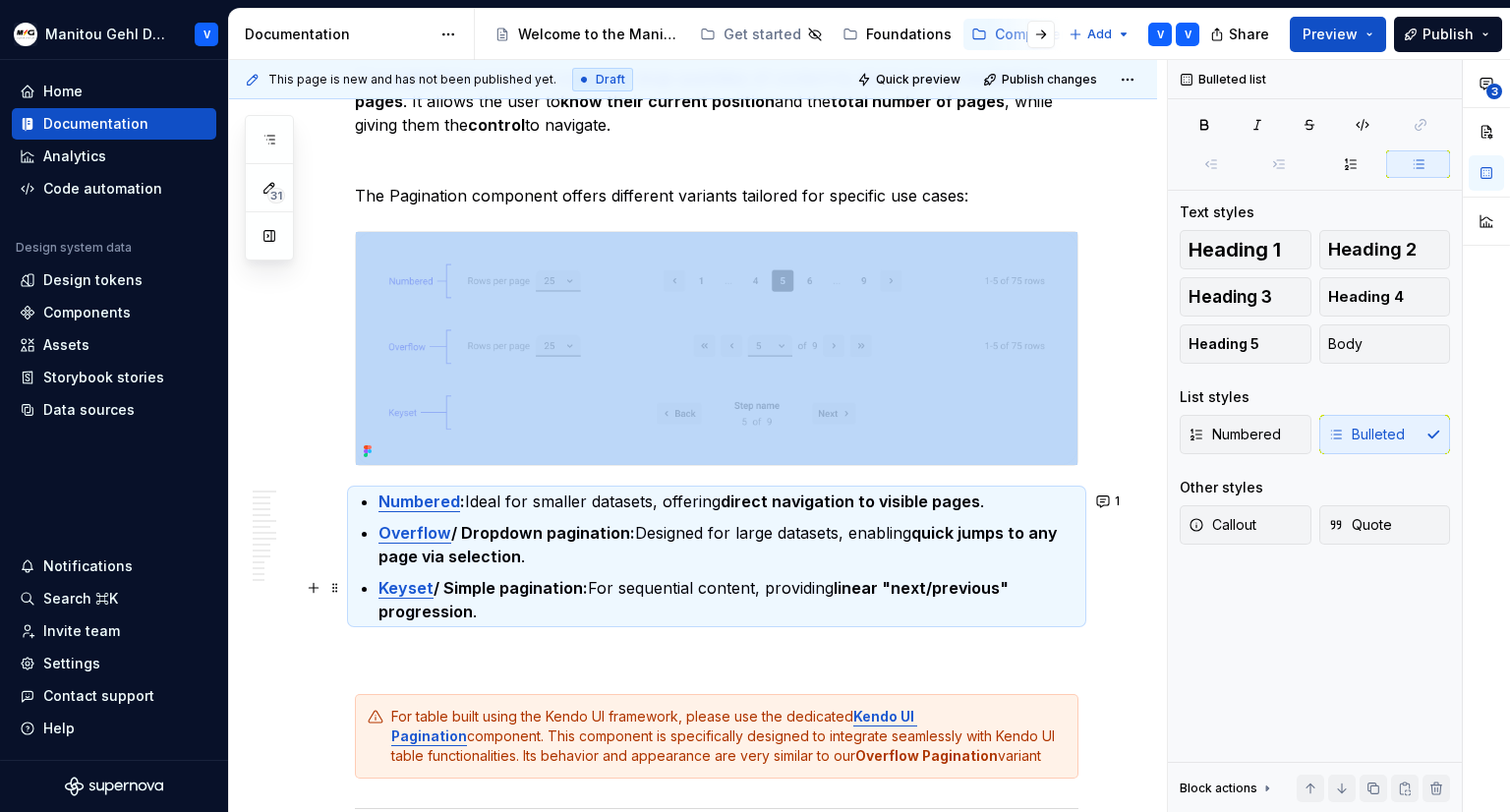 click on "/ Simple pagination:" at bounding box center [510, 588] 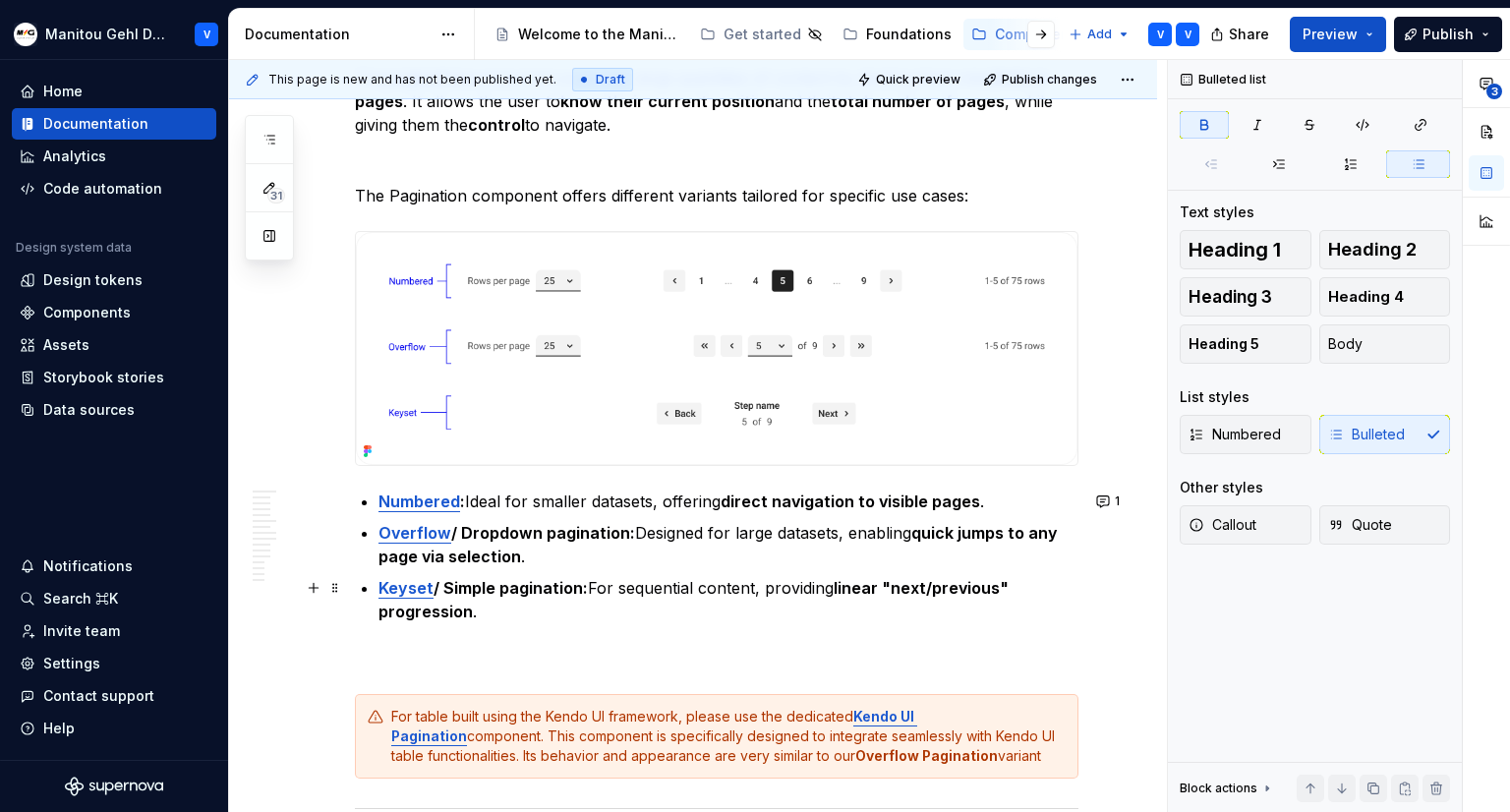 click on "Keyset  / Simple pagination:  For sequential content, providing  linear "next/previous" progression ." at bounding box center (728, 600) 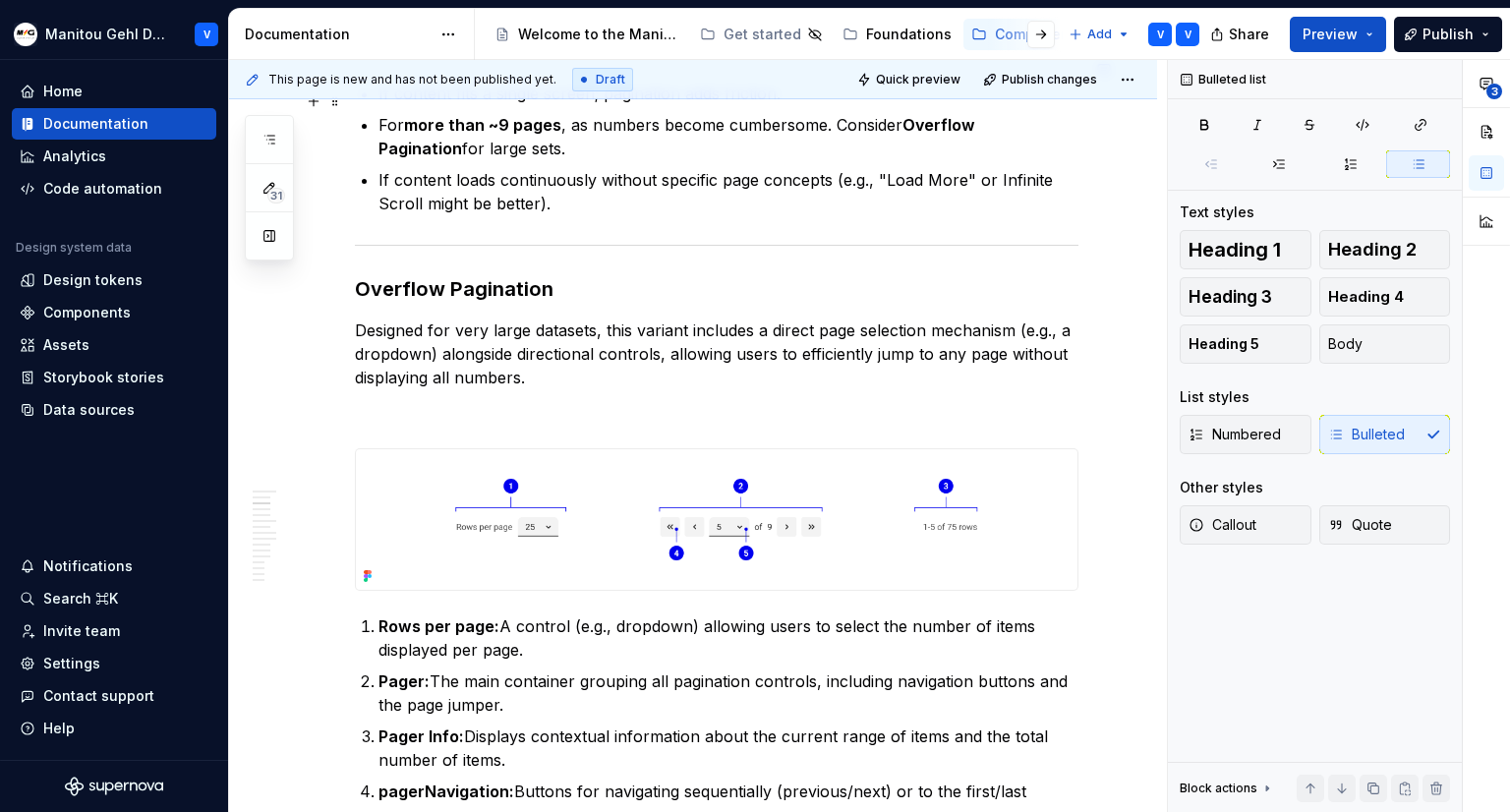 scroll, scrollTop: 1966, scrollLeft: 0, axis: vertical 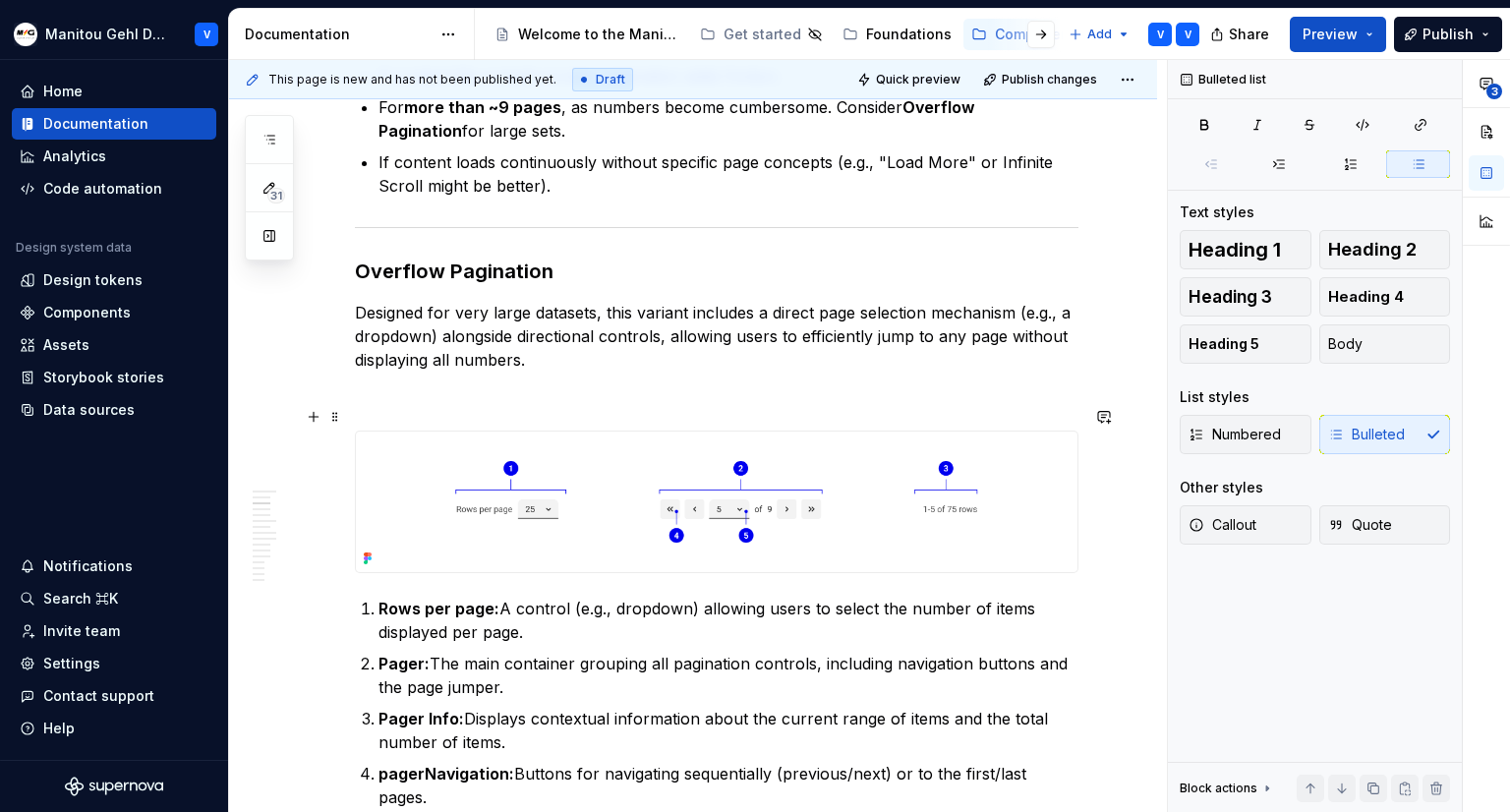 click at bounding box center (717, 501) 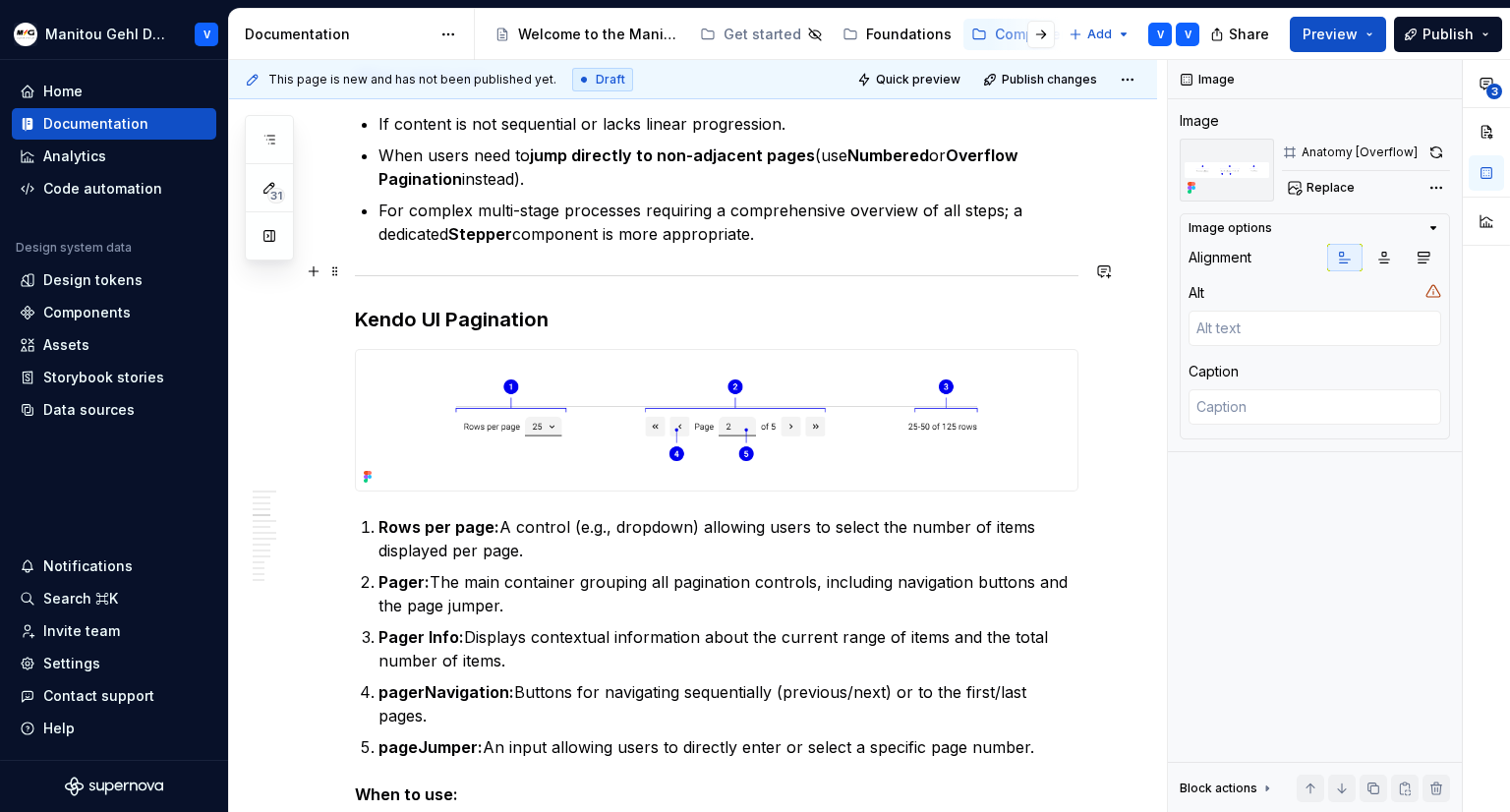 scroll, scrollTop: 3834, scrollLeft: 0, axis: vertical 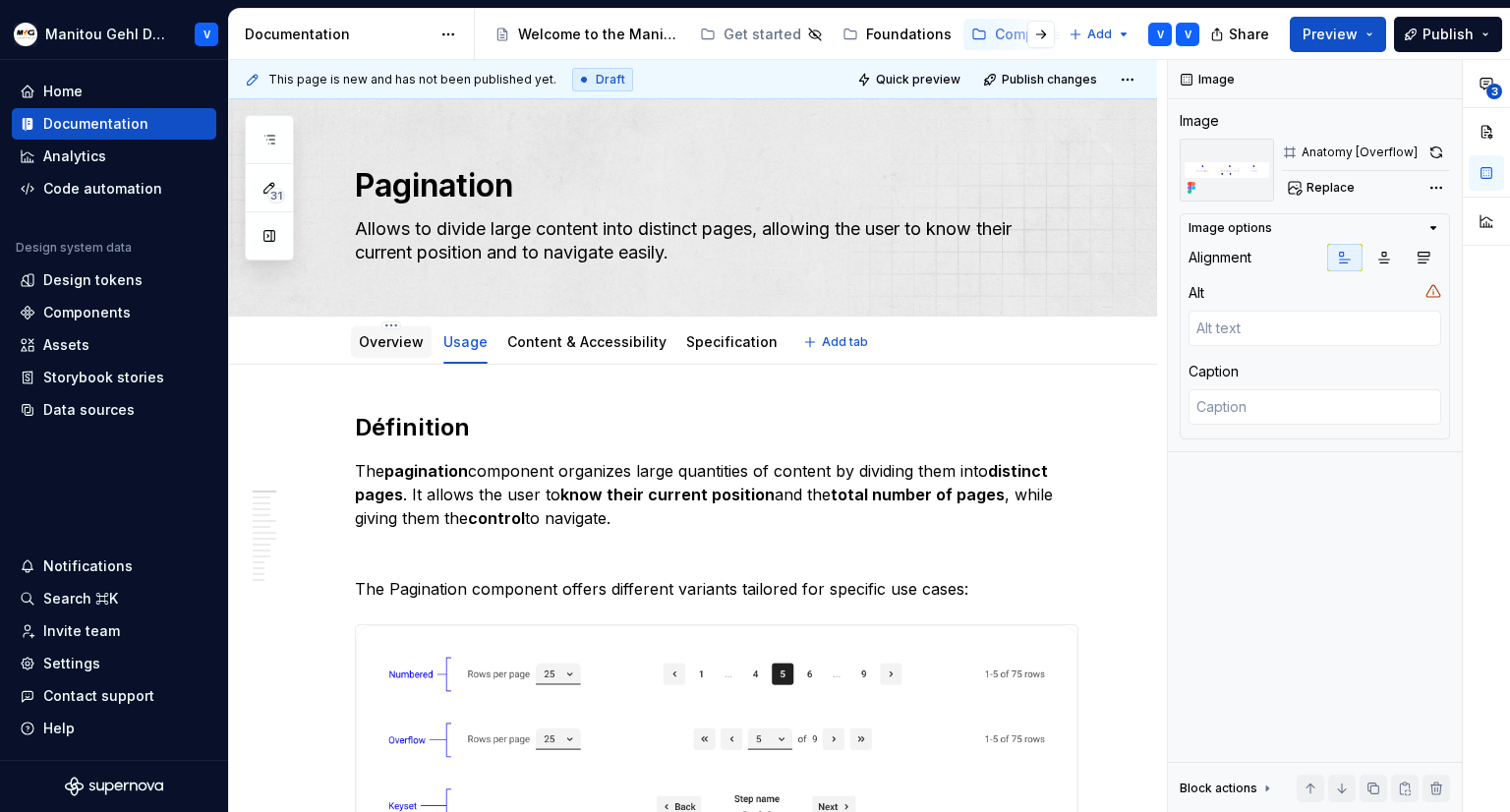 click on "Overview" at bounding box center [391, 341] 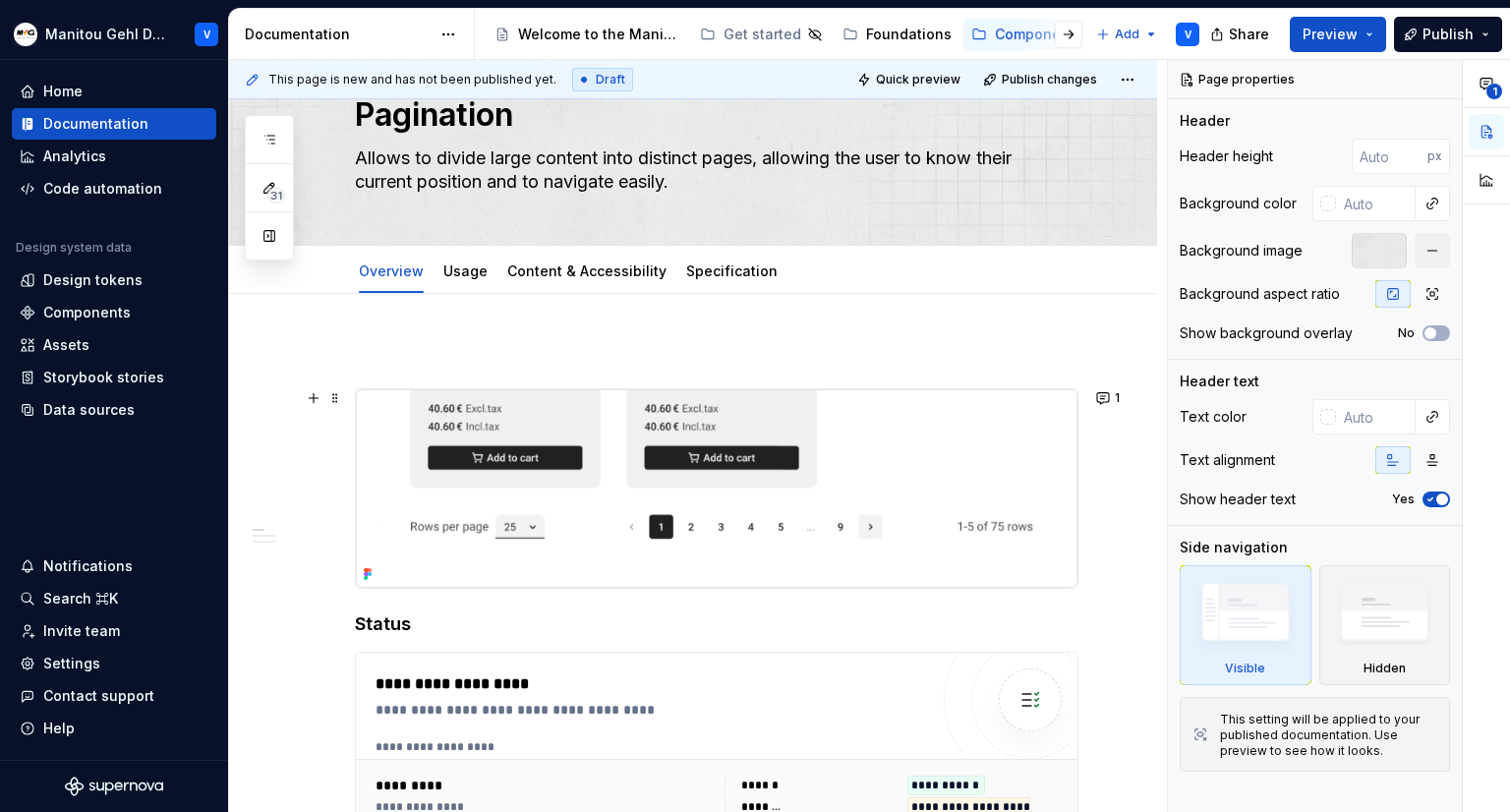scroll, scrollTop: 98, scrollLeft: 0, axis: vertical 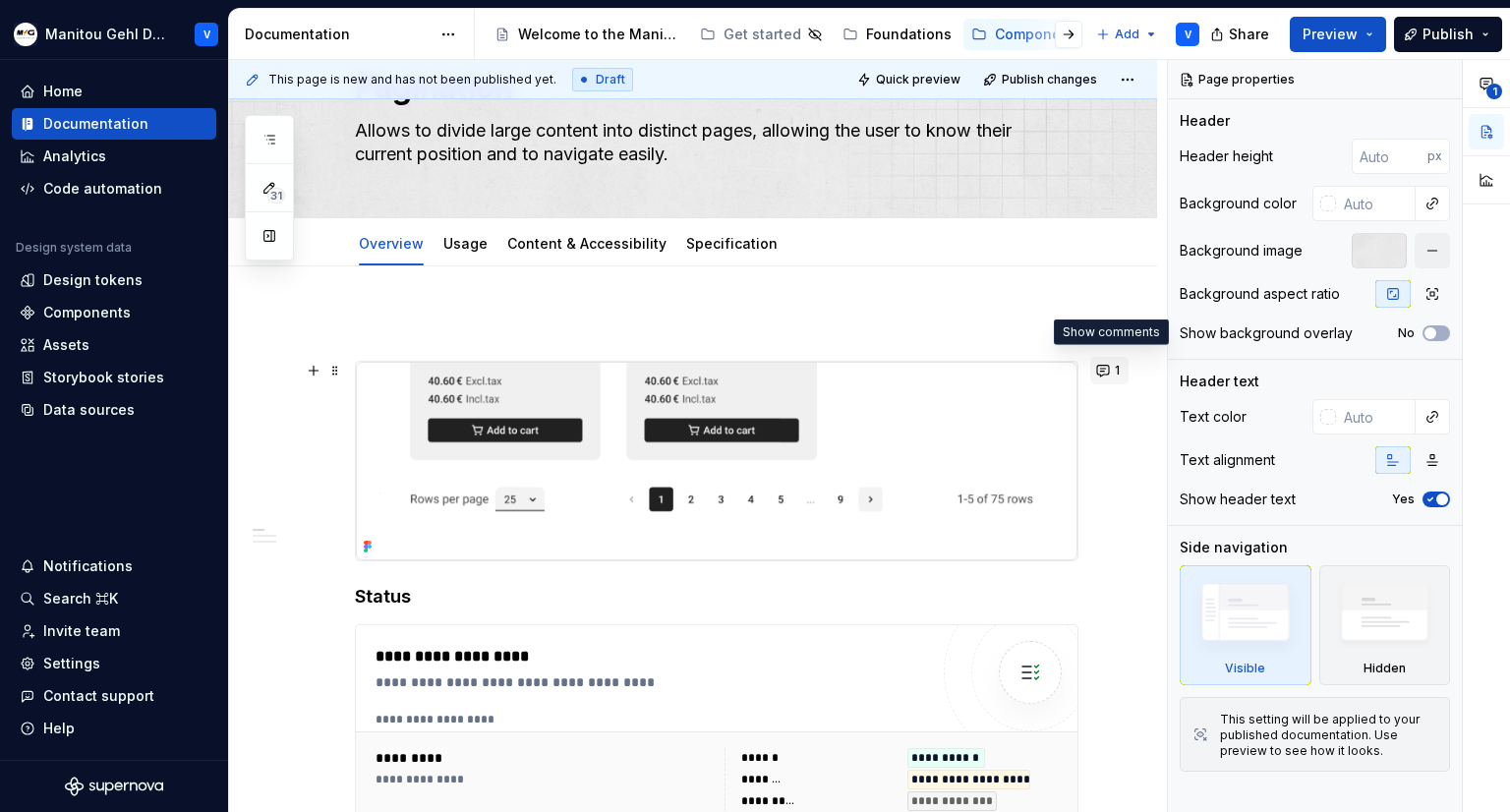 click on "1" at bounding box center [1117, 371] 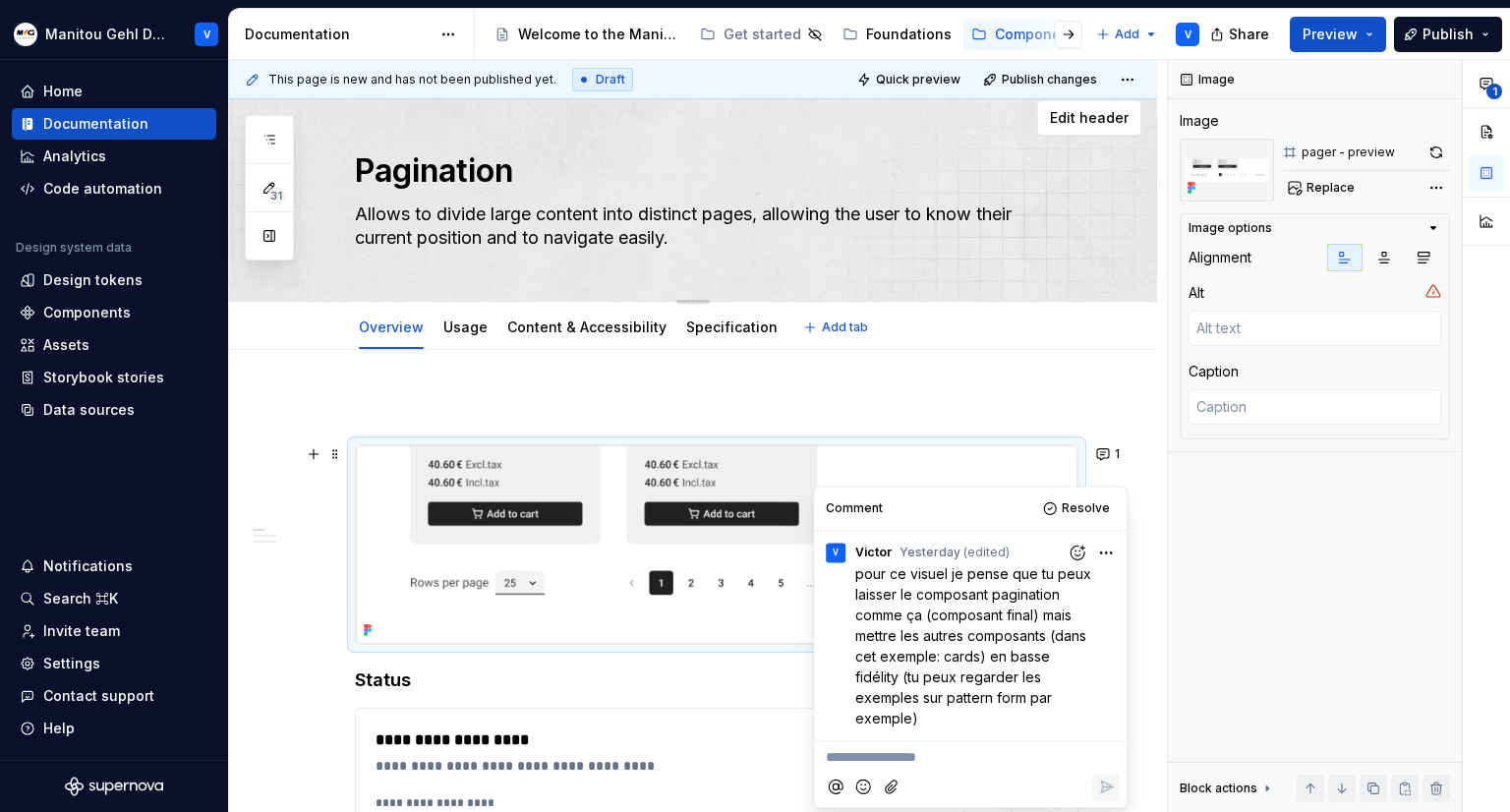 scroll, scrollTop: 0, scrollLeft: 0, axis: both 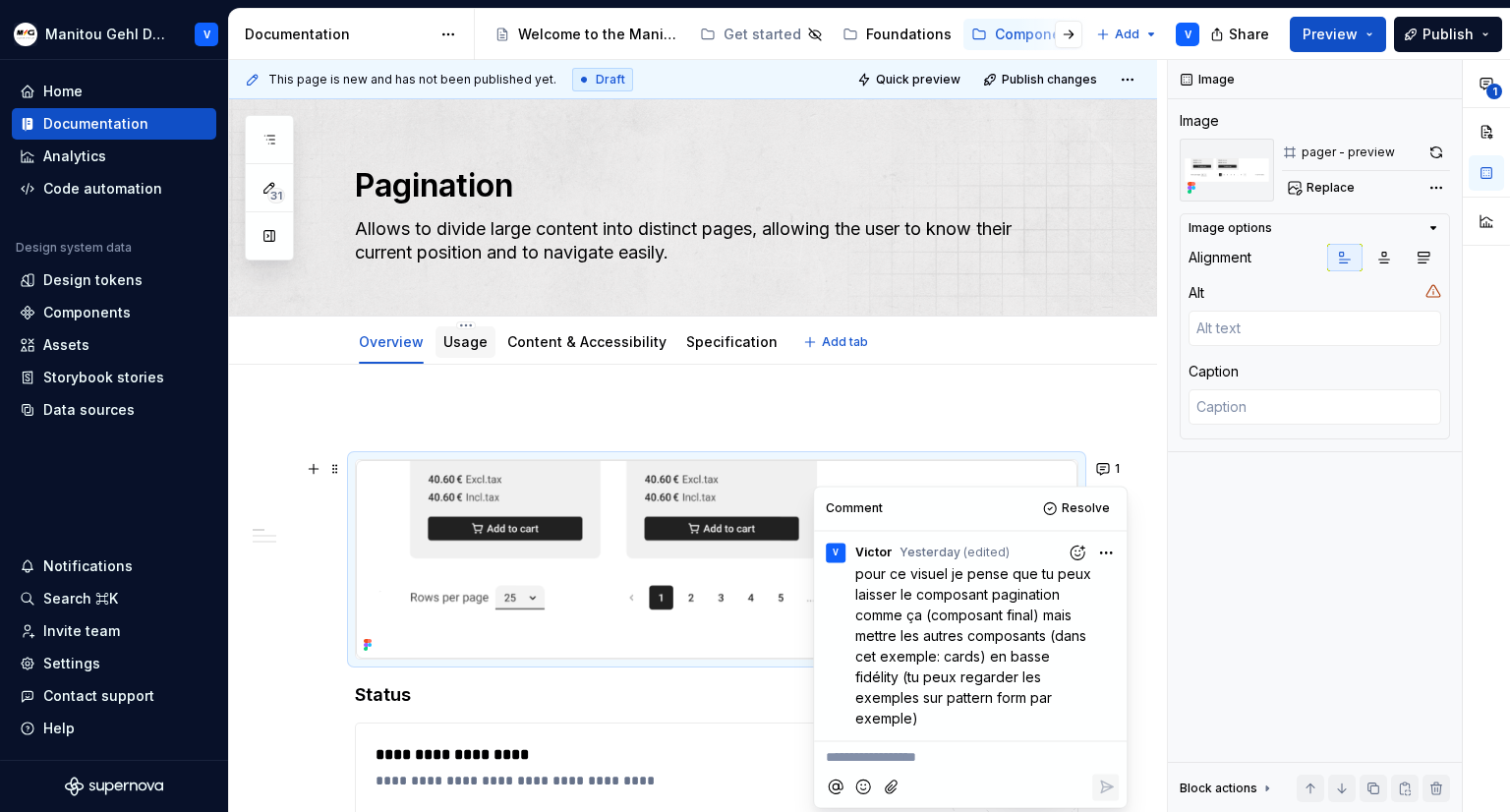 click on "Usage" at bounding box center [465, 341] 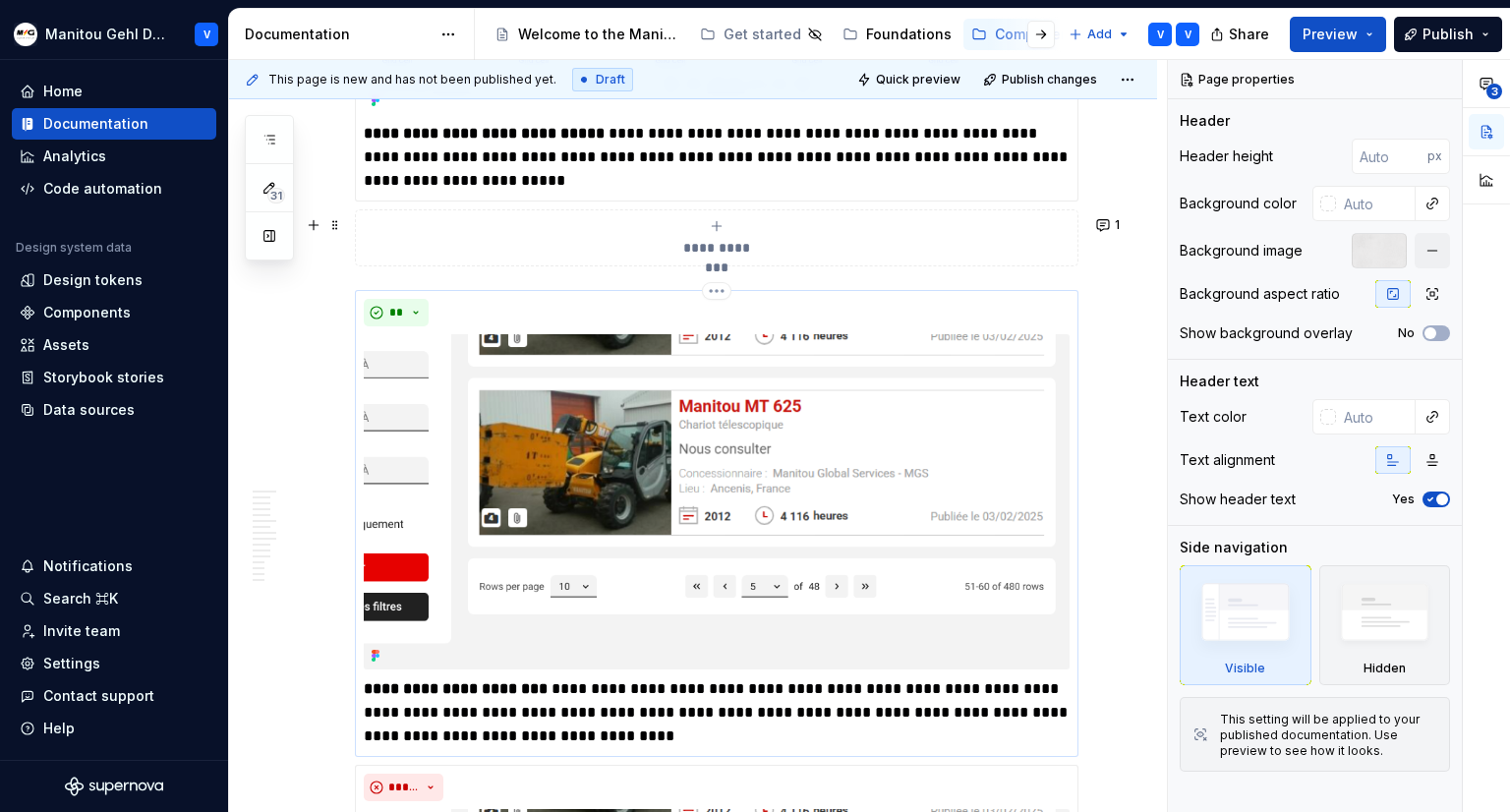scroll, scrollTop: 5898, scrollLeft: 0, axis: vertical 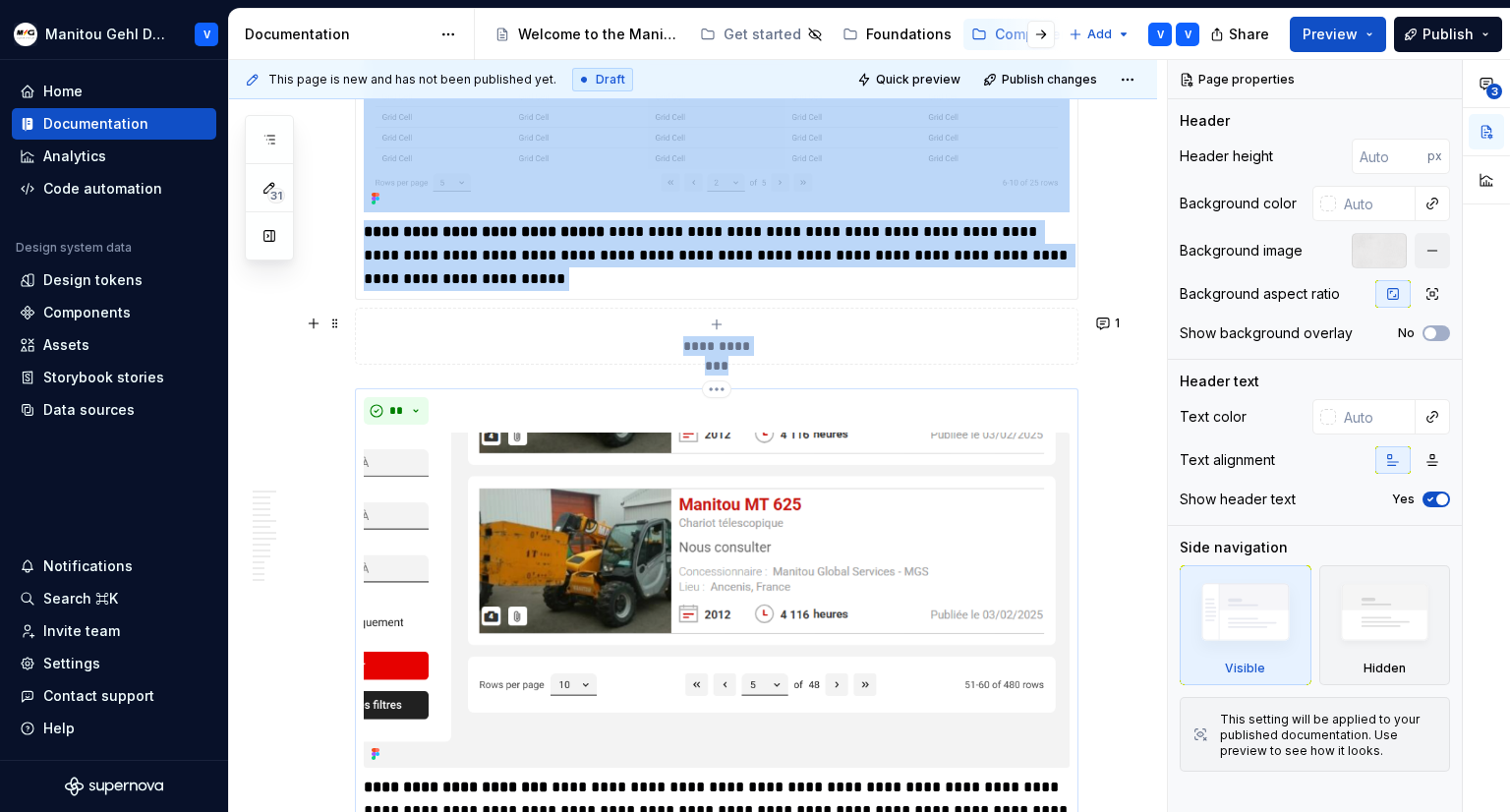 click at bounding box center (717, 600) 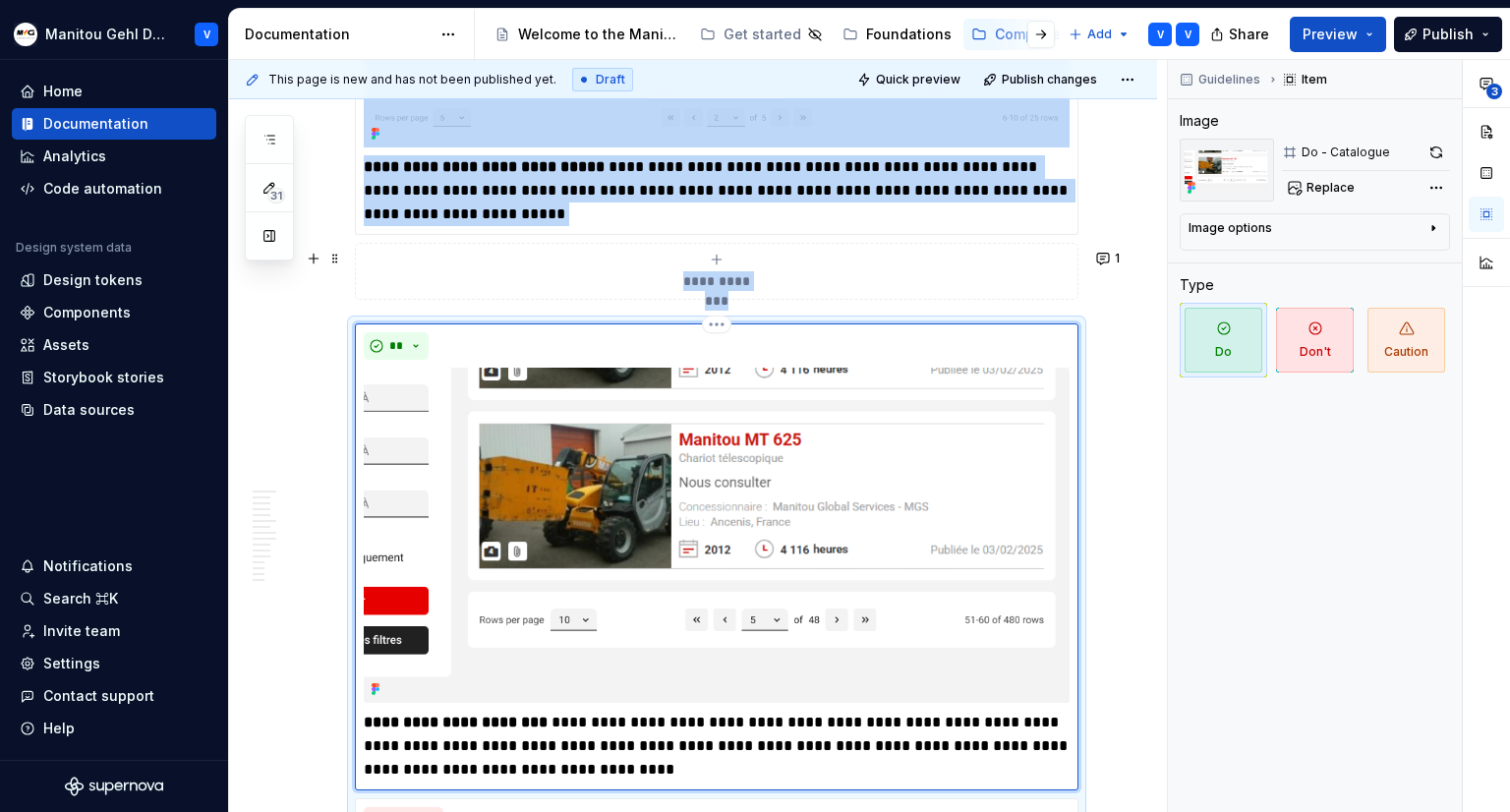 scroll, scrollTop: 5997, scrollLeft: 0, axis: vertical 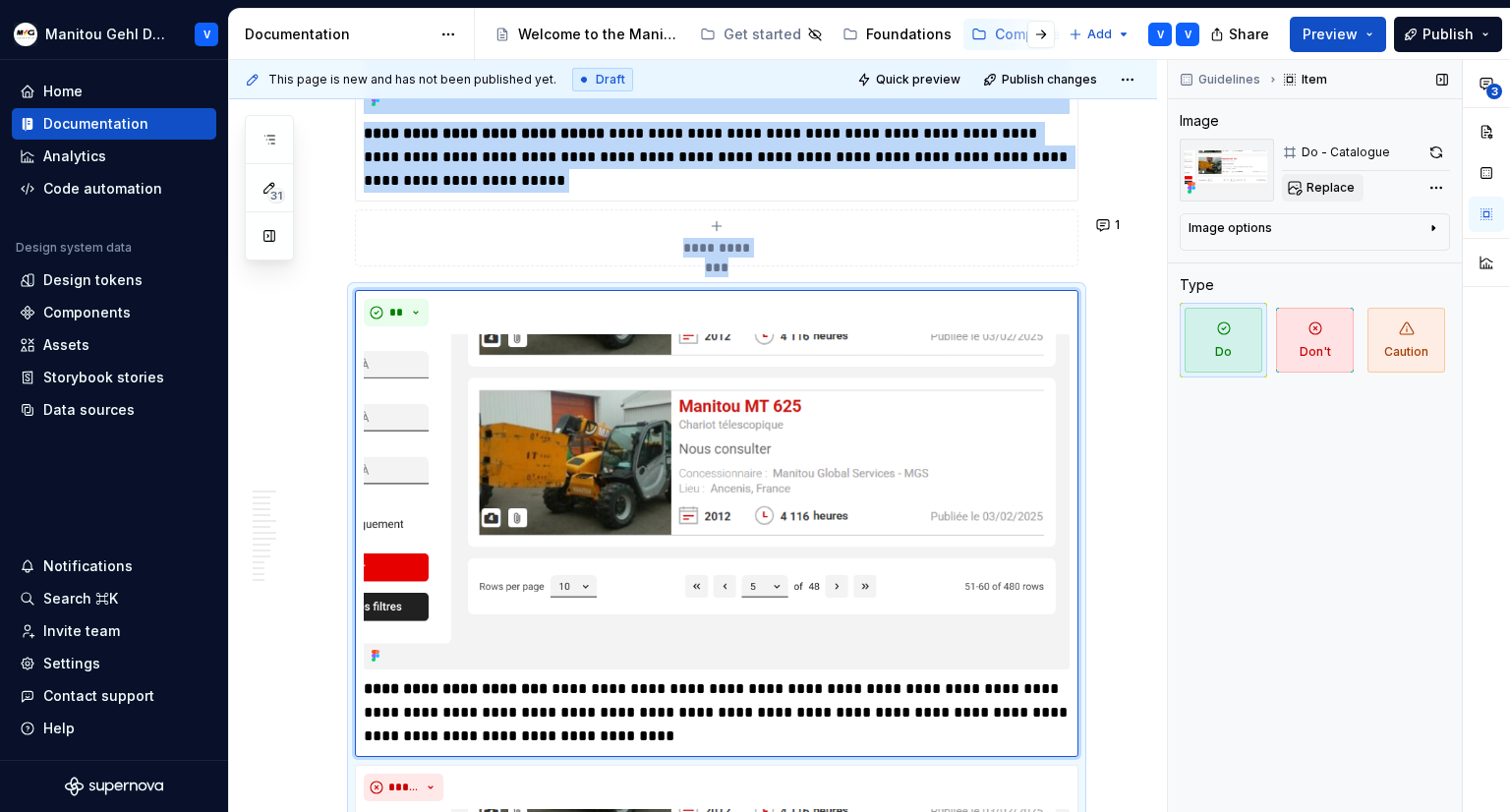 click on "Replace" at bounding box center (1322, 188) 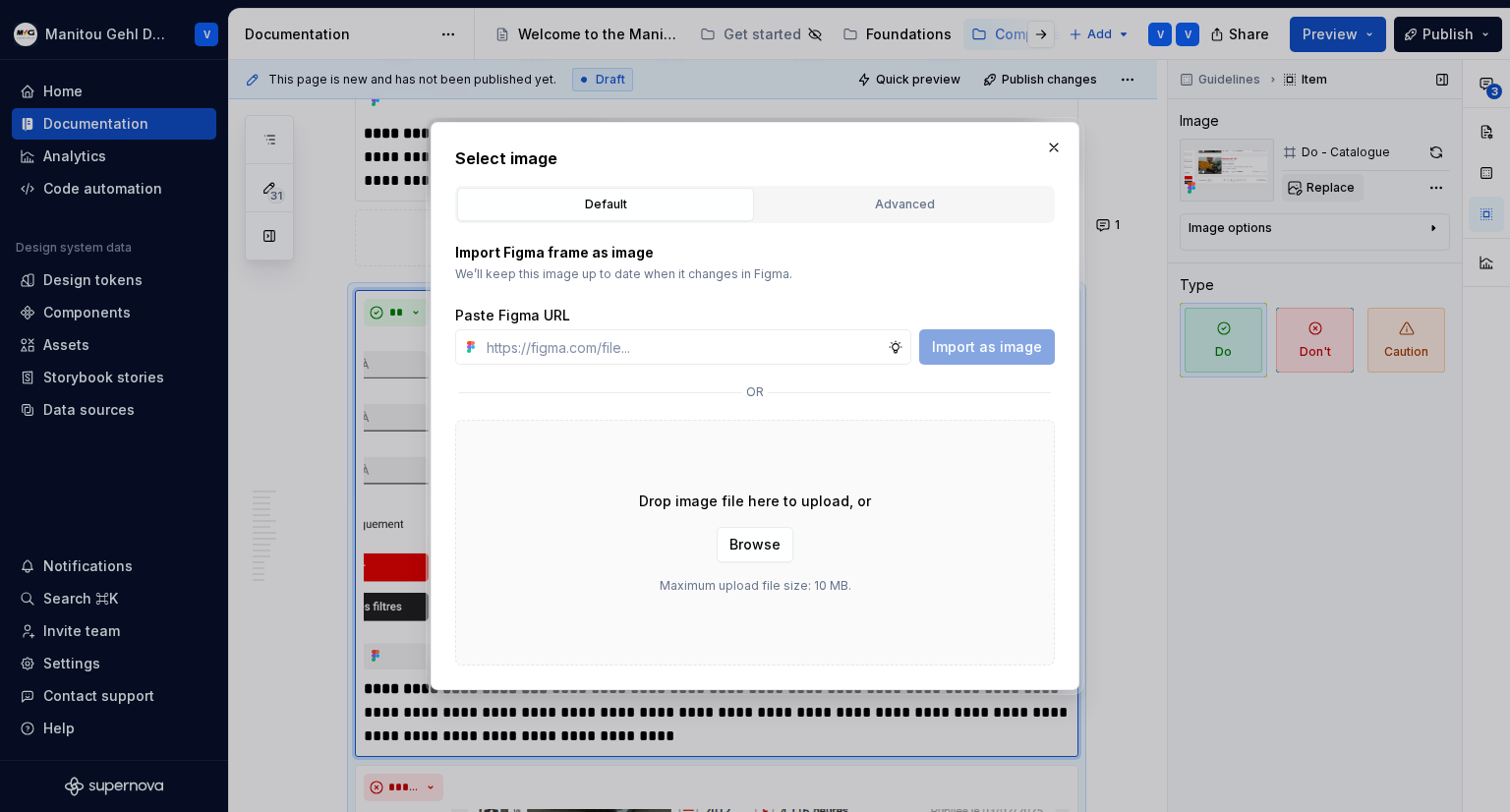 type on "*" 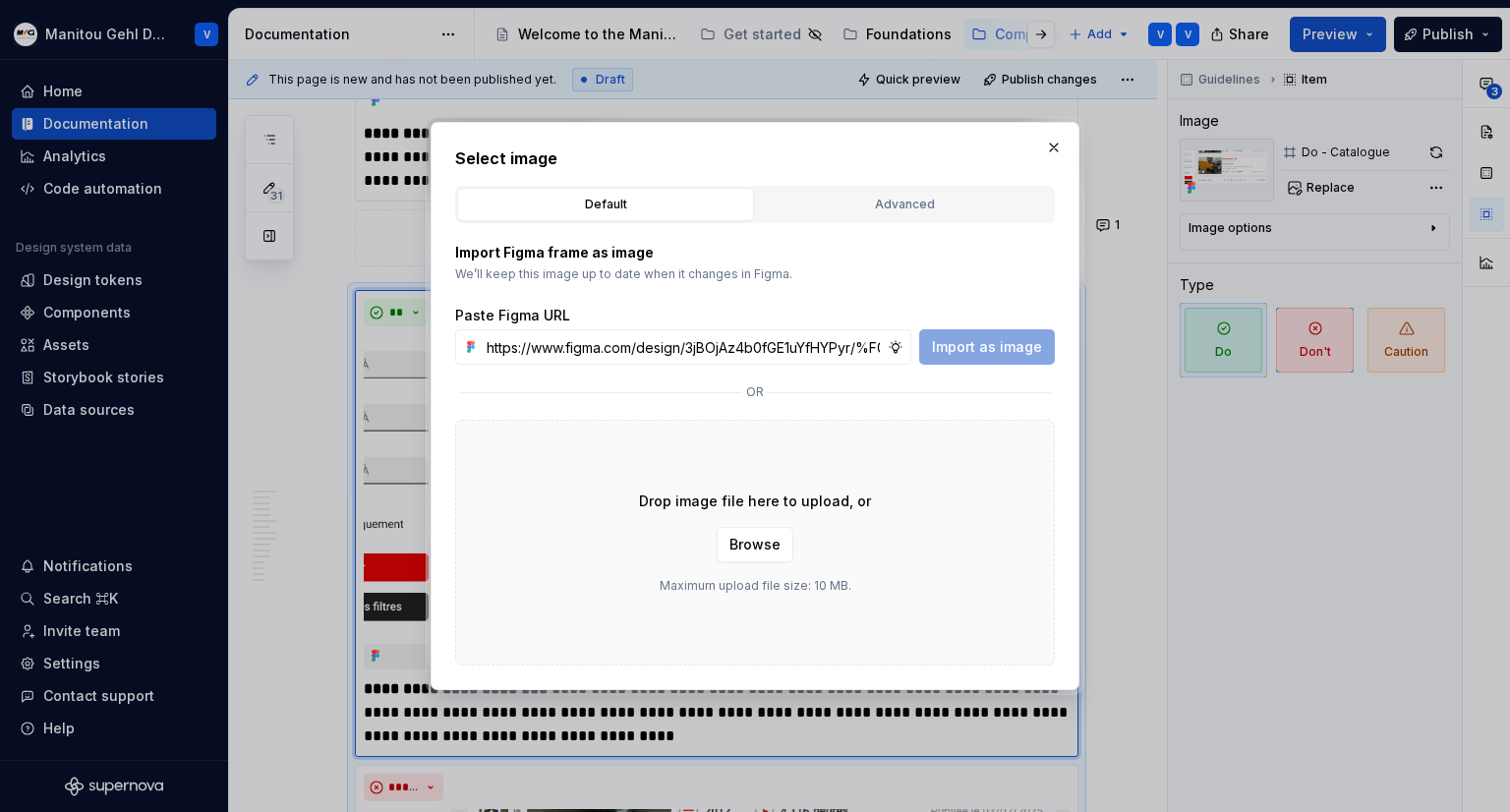 scroll, scrollTop: 0, scrollLeft: 566, axis: horizontal 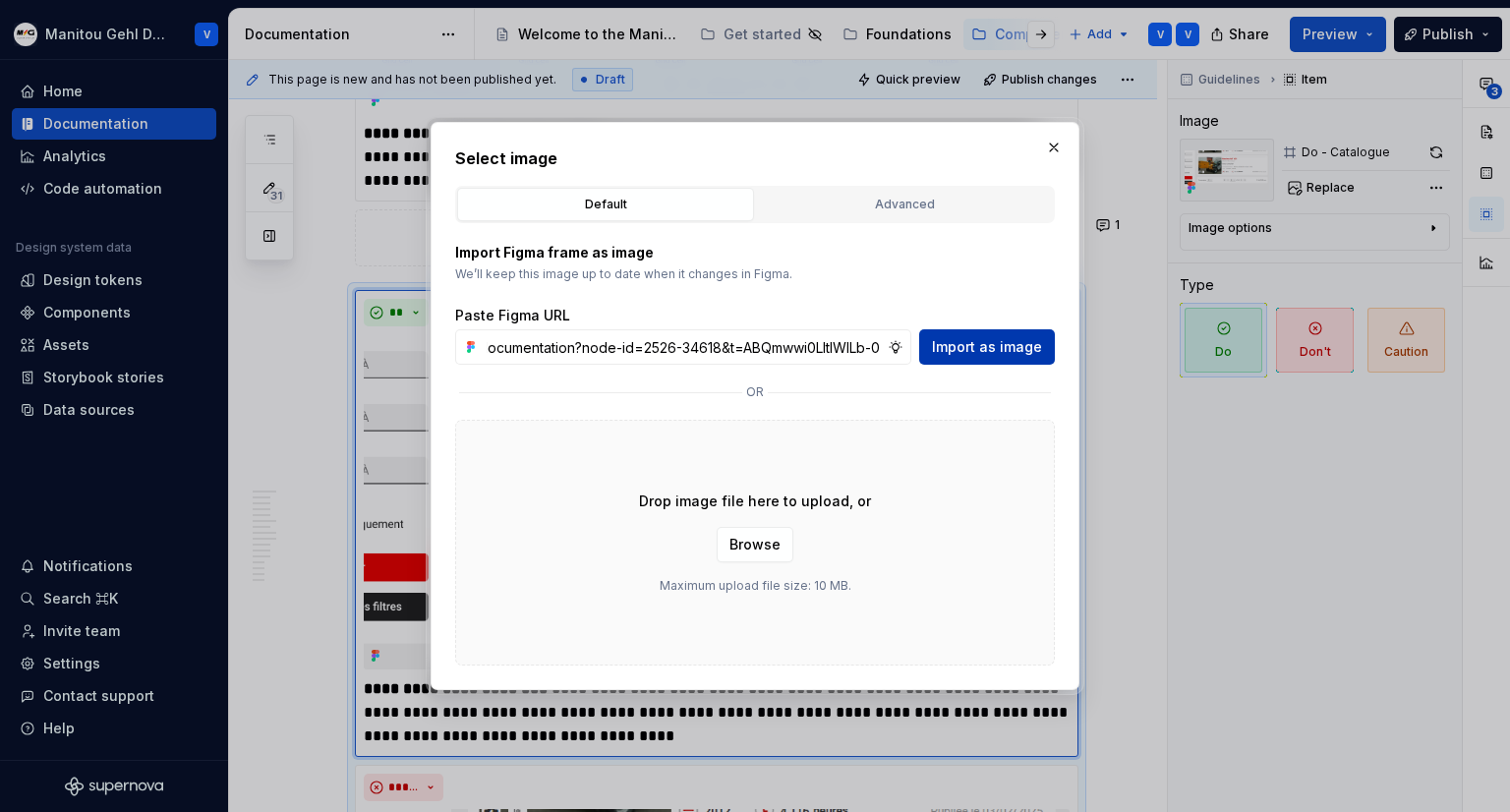 type on "https://www.figma.com/design/3jBOjAz4b0fGE1uYfHYPyr/%F0%9F%93%9A-MGDS_documentation?node-id=2526-34618&t=ABQmwwi0LltIWlLb-0" 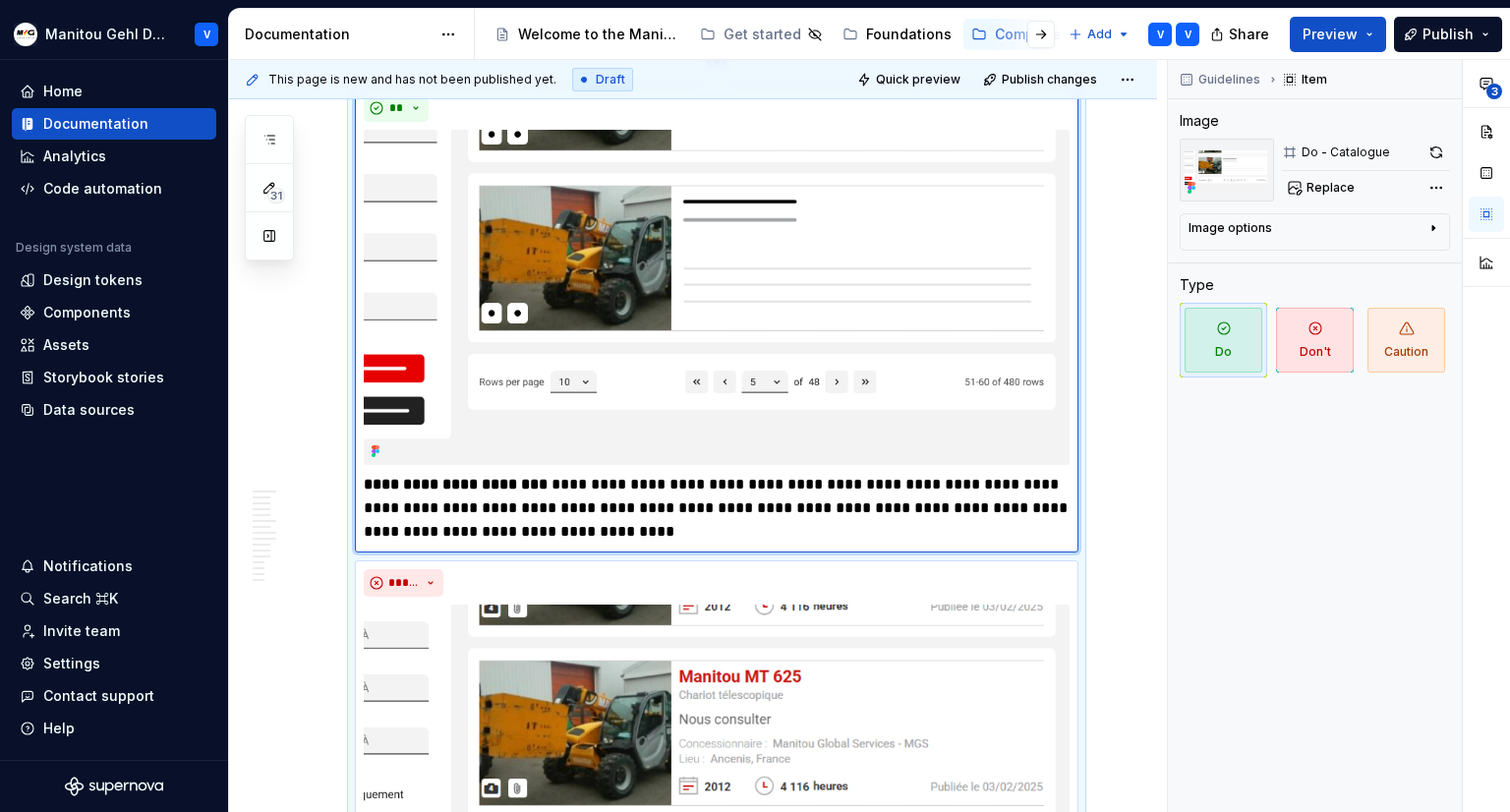 scroll, scrollTop: 6347, scrollLeft: 0, axis: vertical 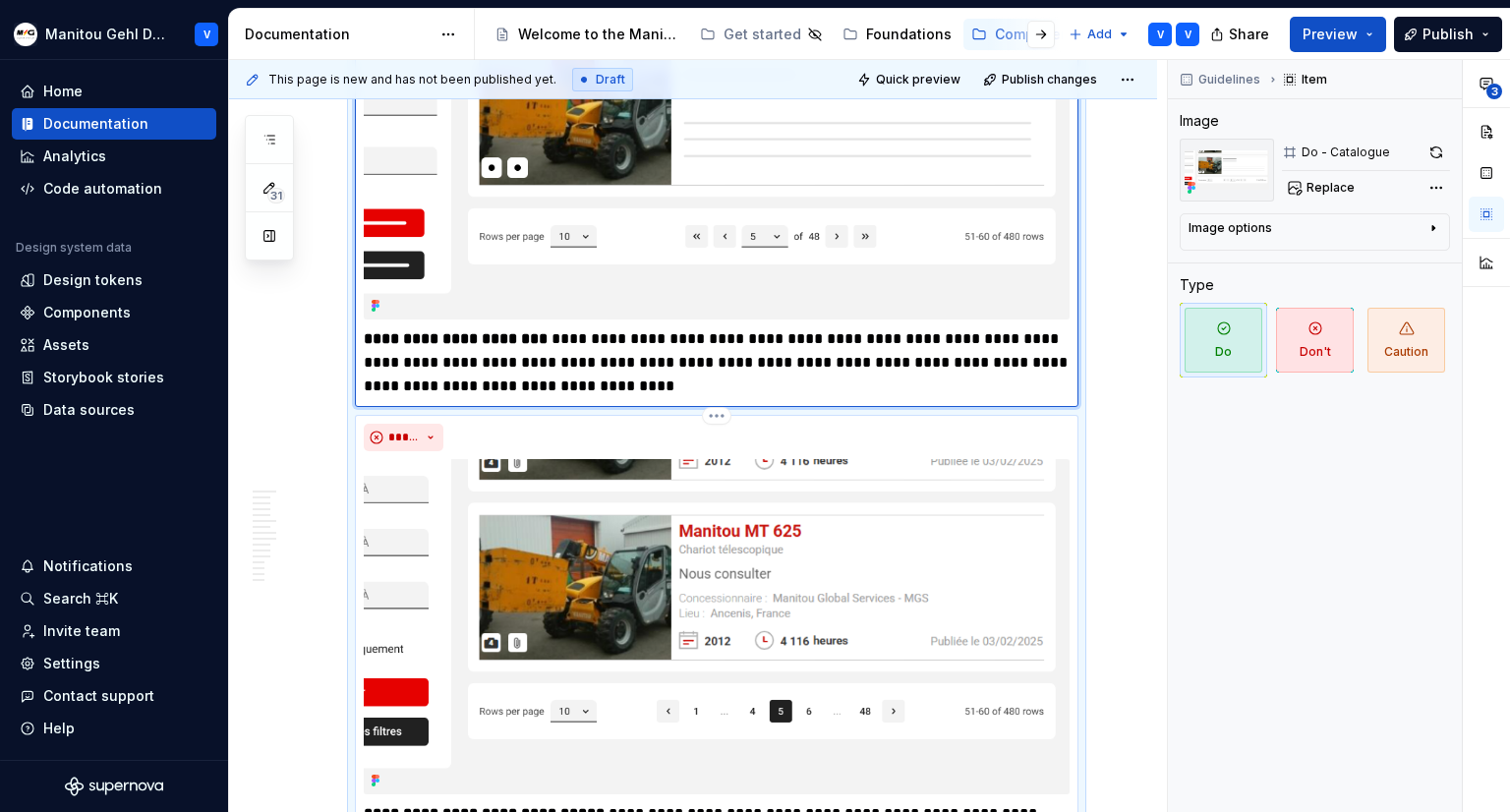 click at bounding box center (717, 626) 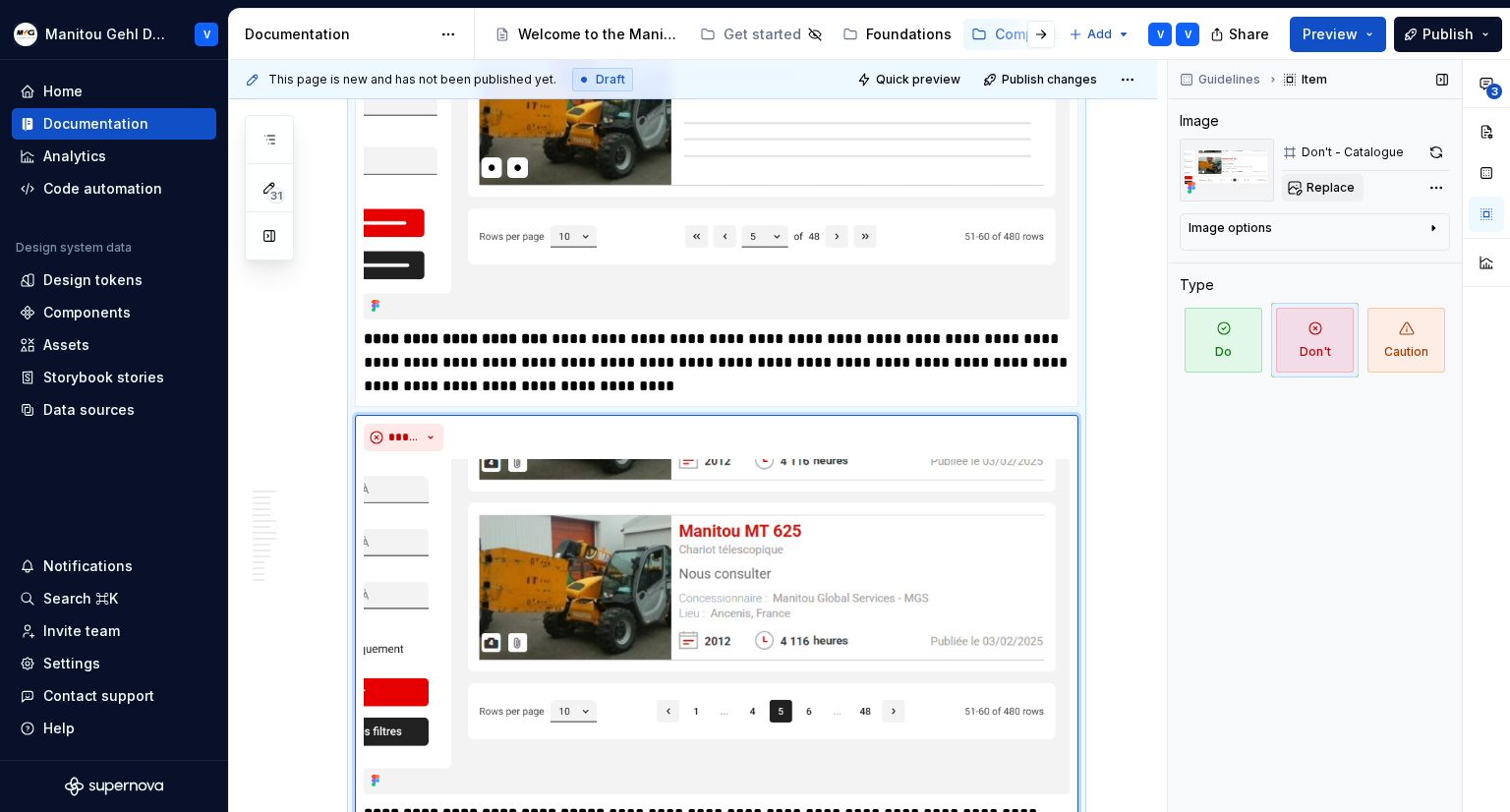 click on "Replace" at bounding box center [1330, 188] 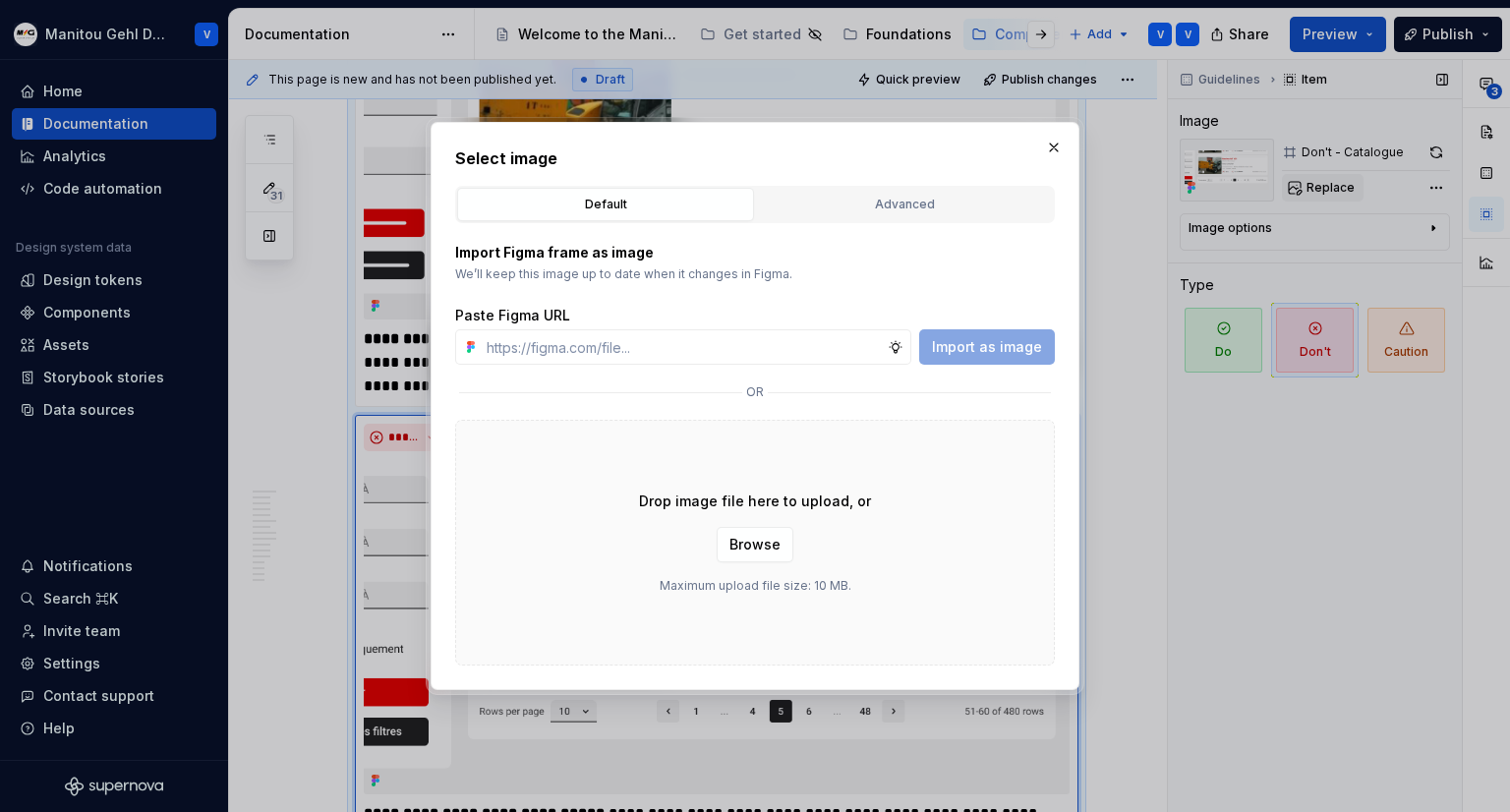 type on "*" 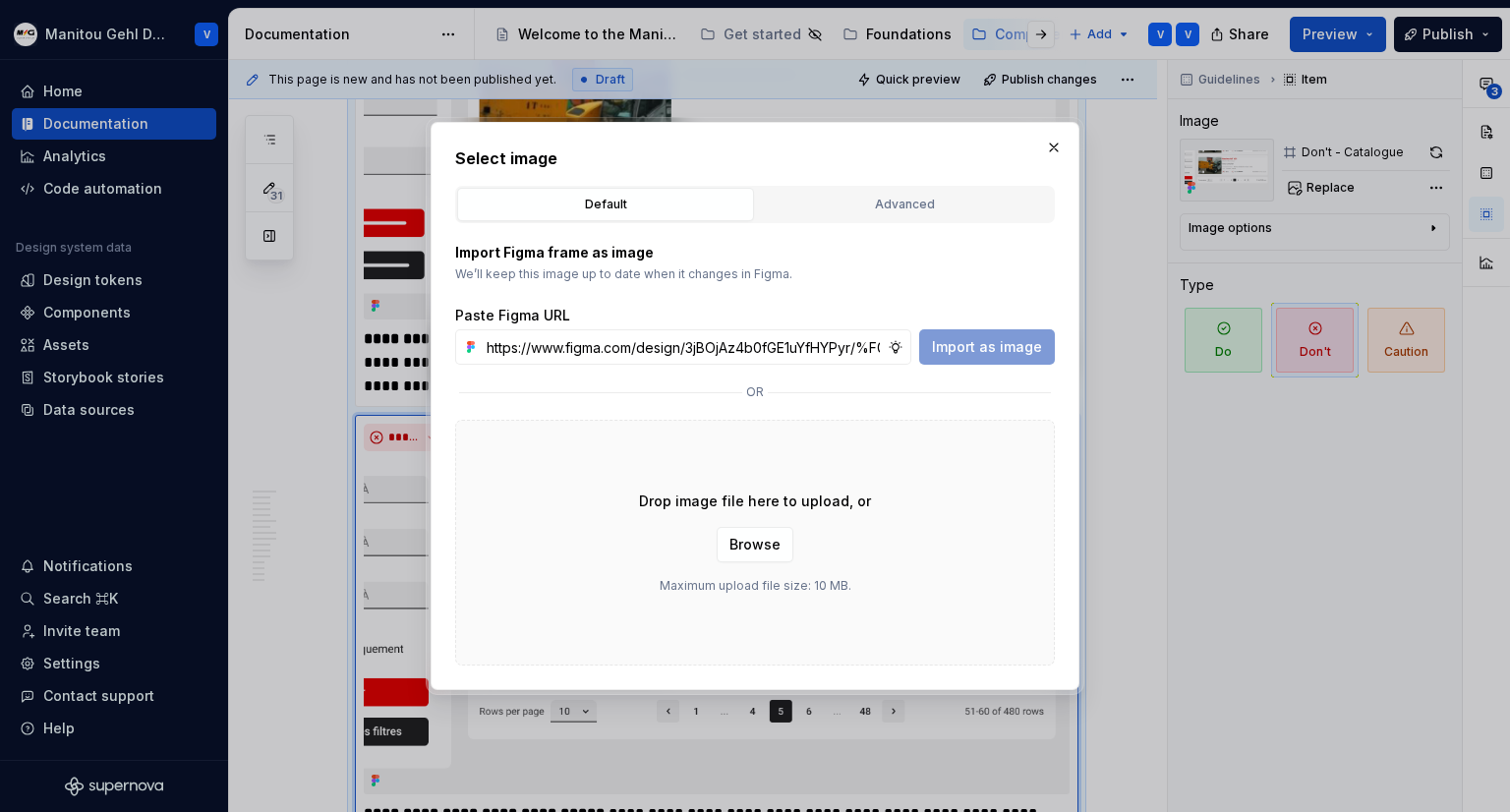 scroll, scrollTop: 0, scrollLeft: 563, axis: horizontal 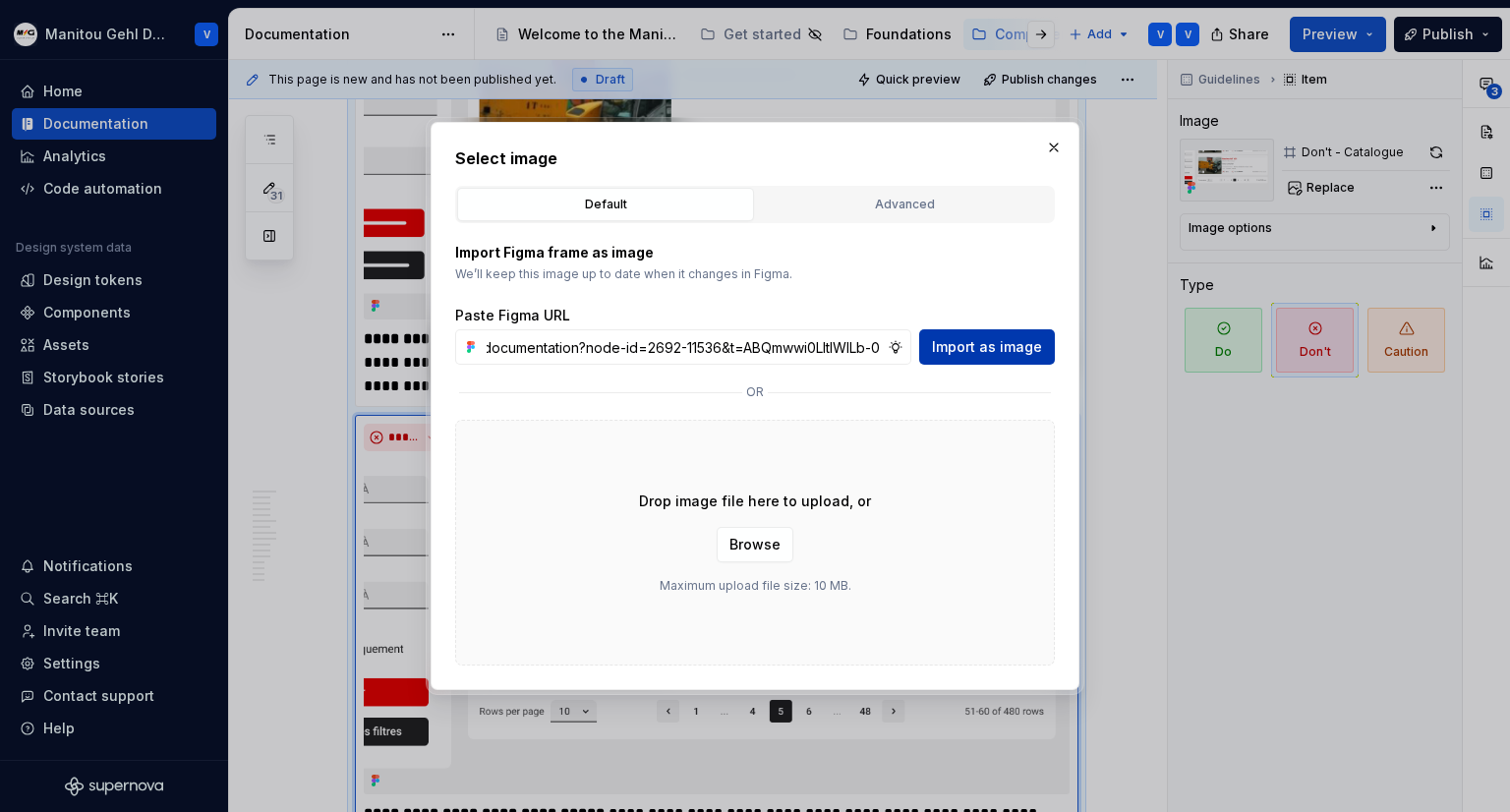 type on "https://www.figma.com/design/3jBOjAz4b0fGE1uYfHYPyr/%F0%9F%93%9A-MGDS_documentation?node-id=2692-11536&t=ABQmwwi0LltIWlLb-0" 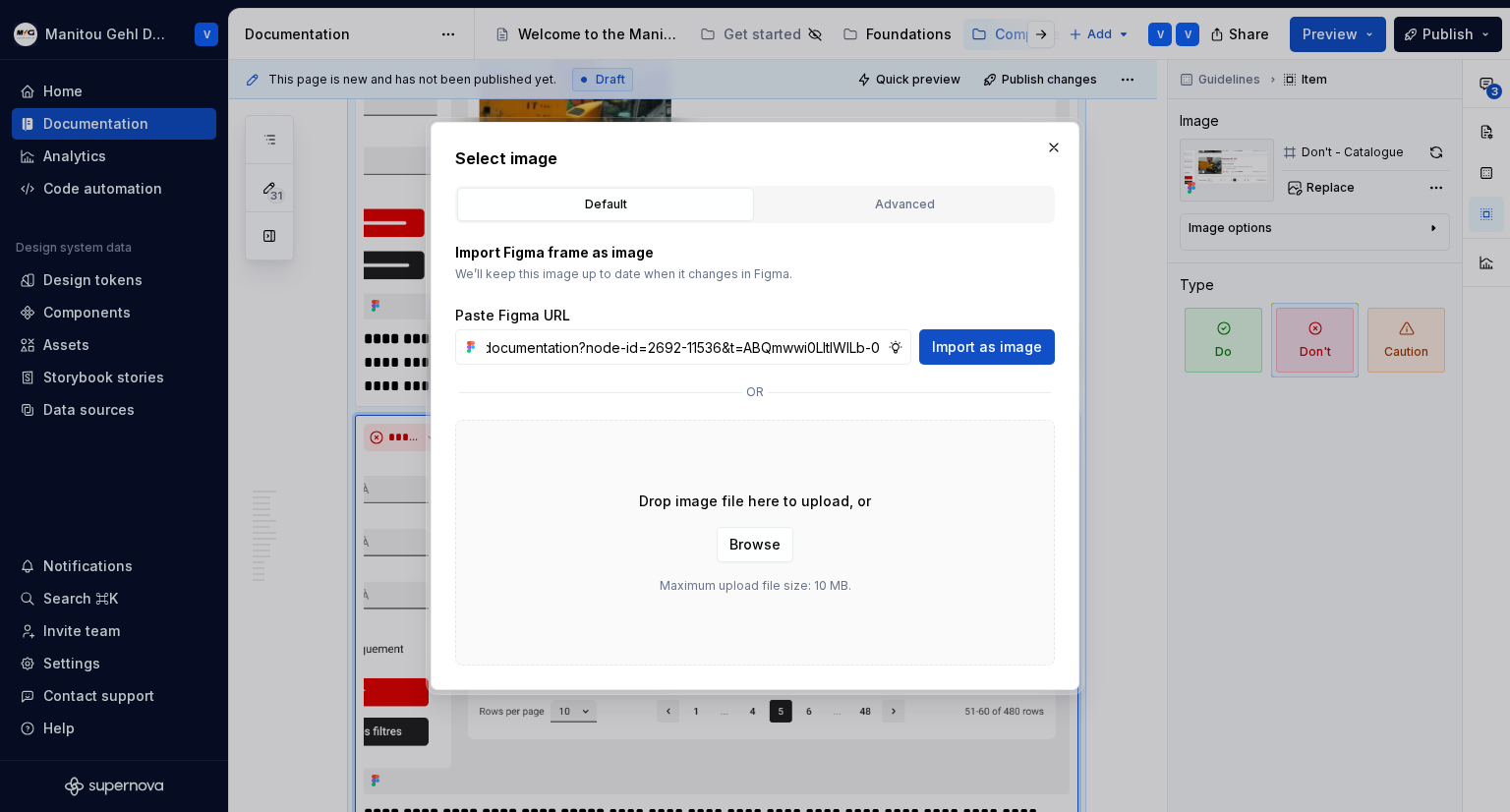 scroll, scrollTop: 0, scrollLeft: 0, axis: both 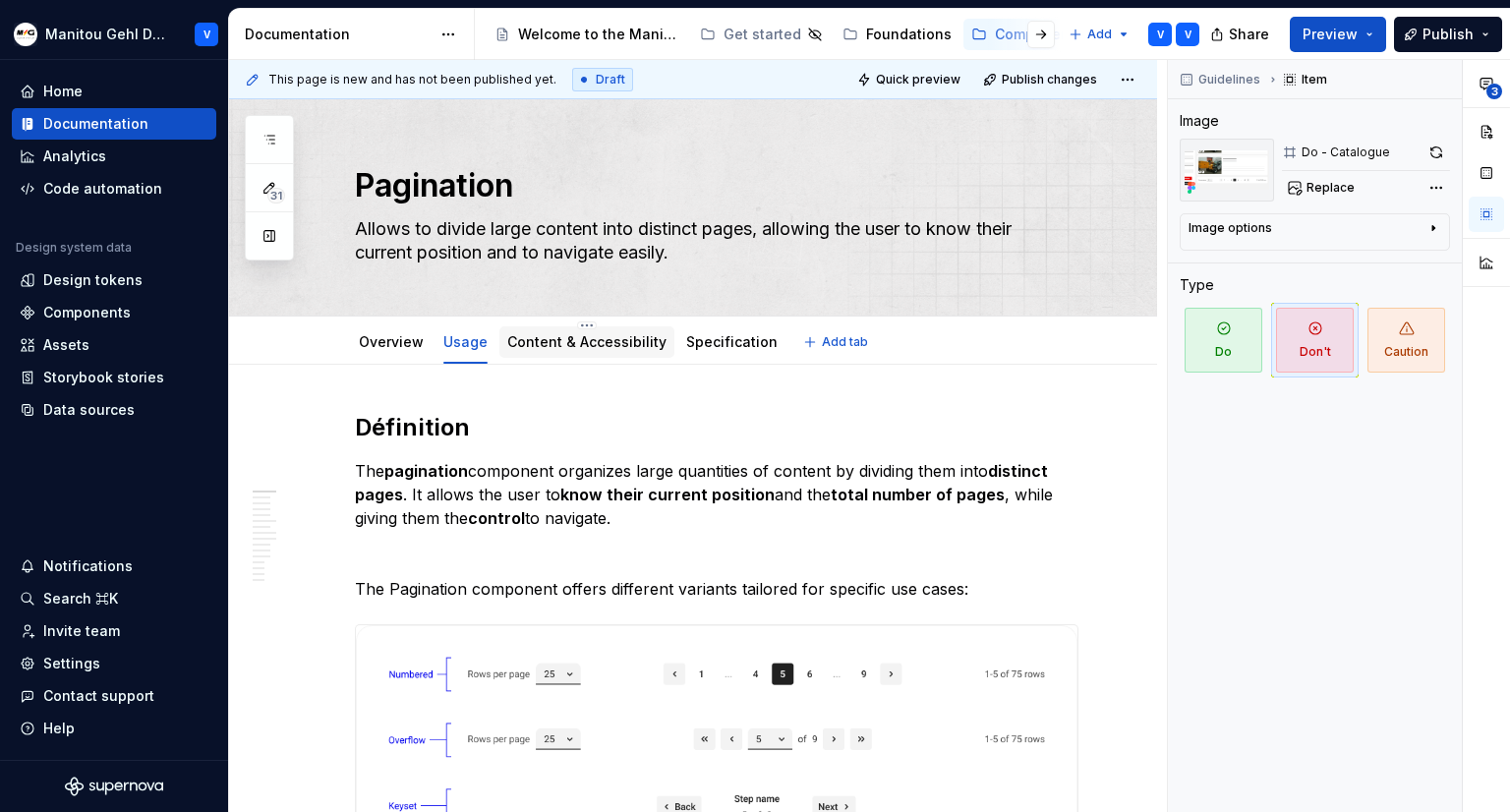 click on "Content & Accessibility" at bounding box center [587, 341] 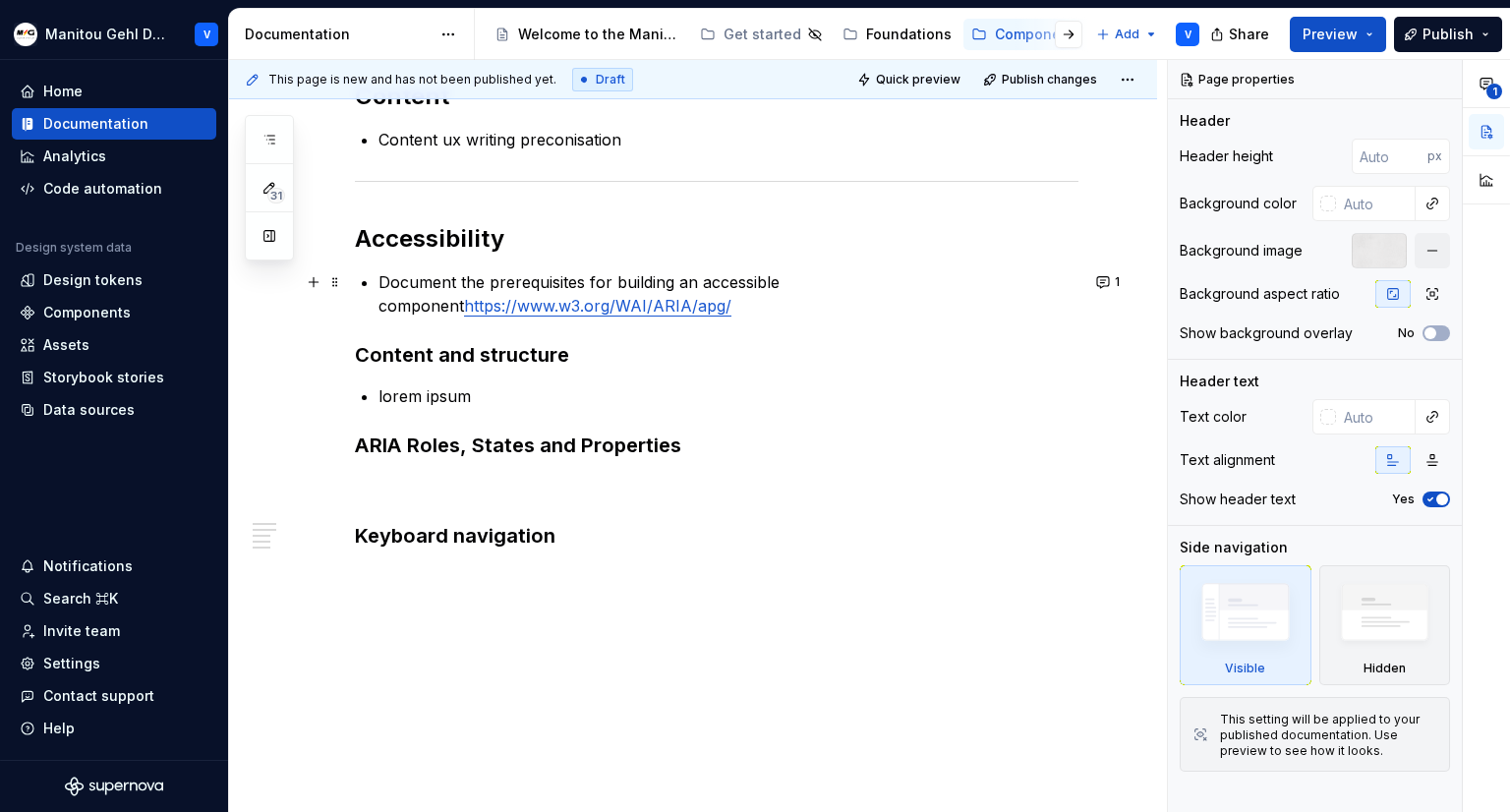 scroll, scrollTop: 393, scrollLeft: 0, axis: vertical 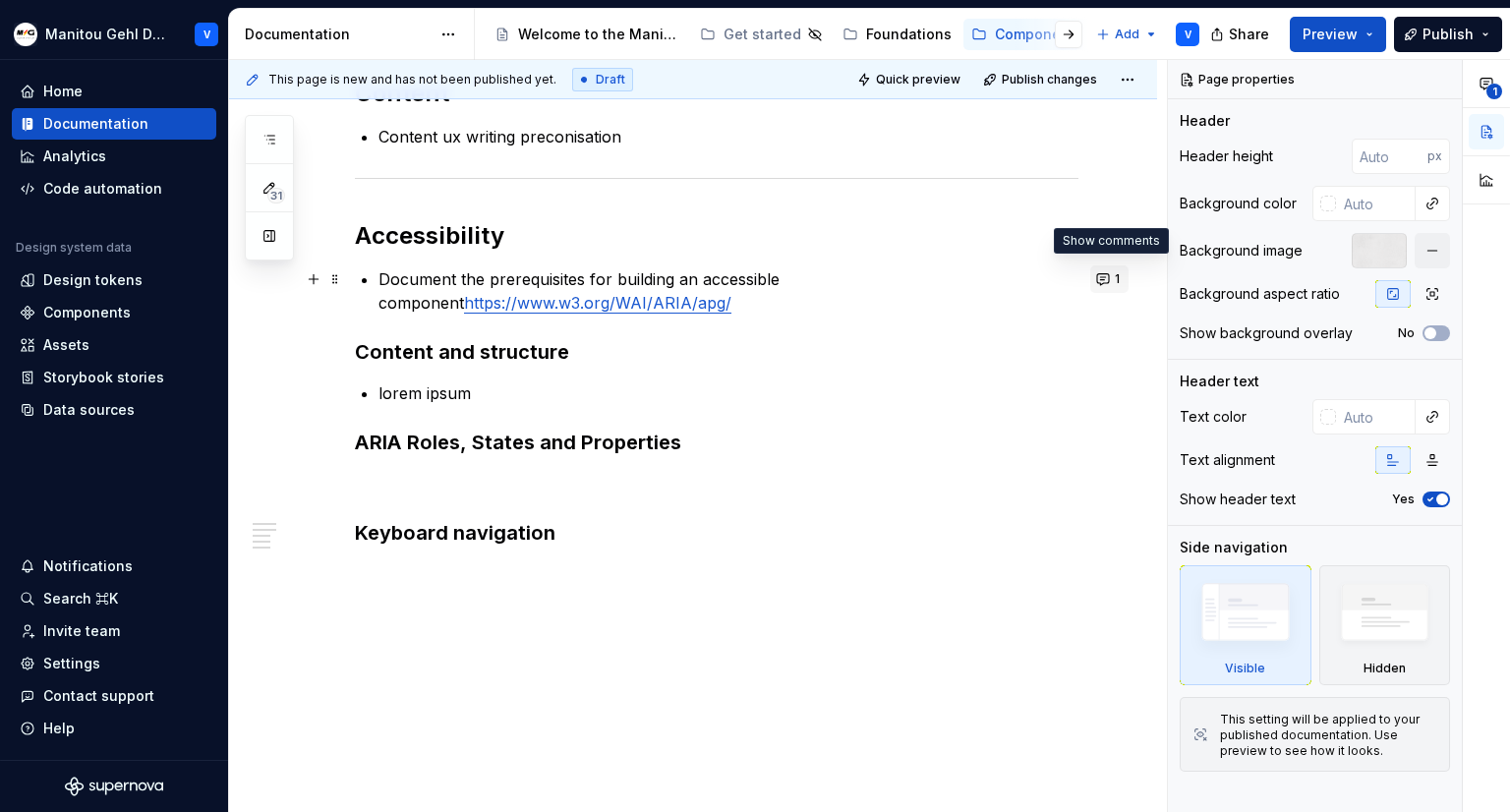 click on "1" at bounding box center (1109, 279) 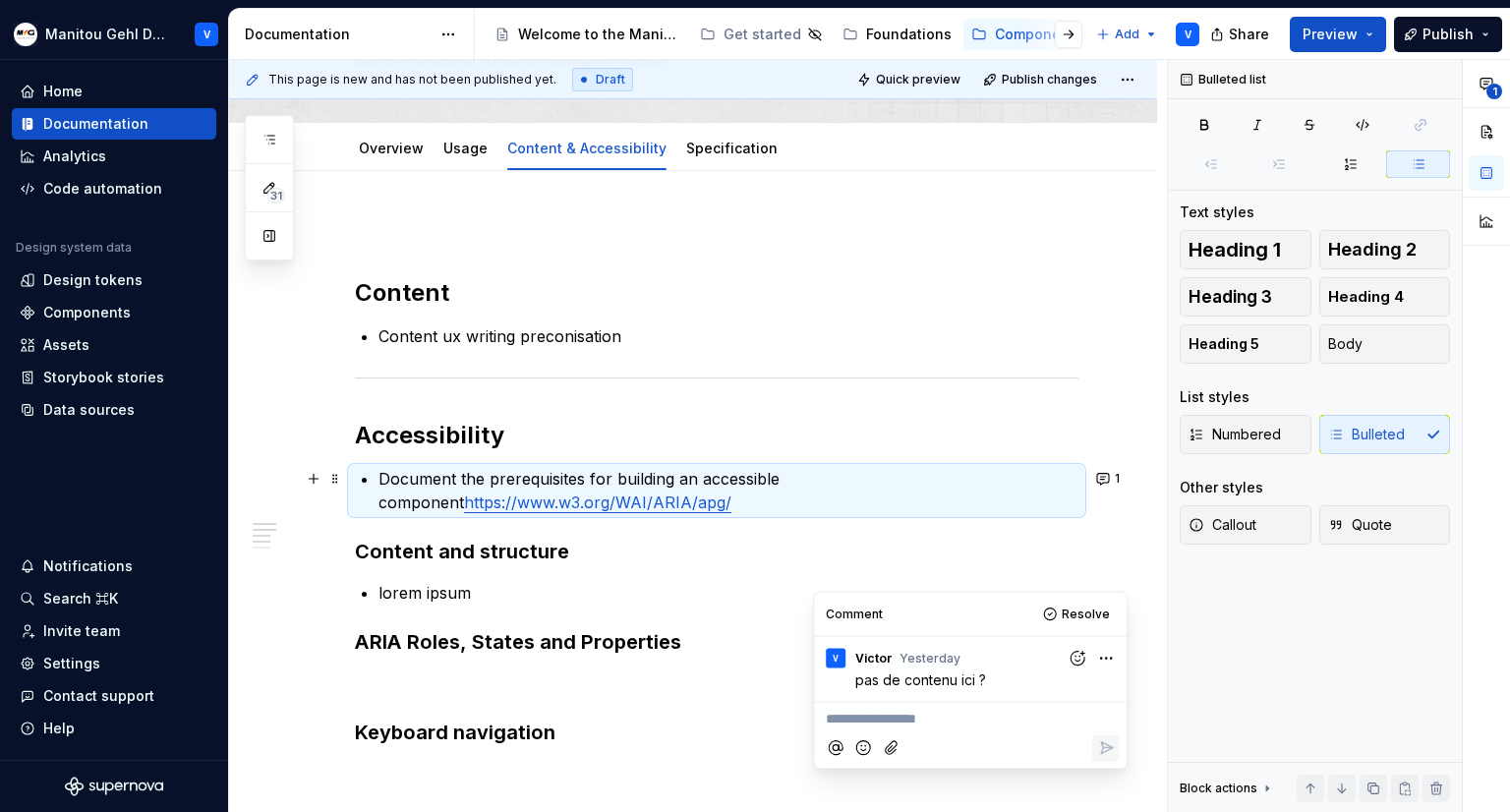 scroll, scrollTop: 98, scrollLeft: 0, axis: vertical 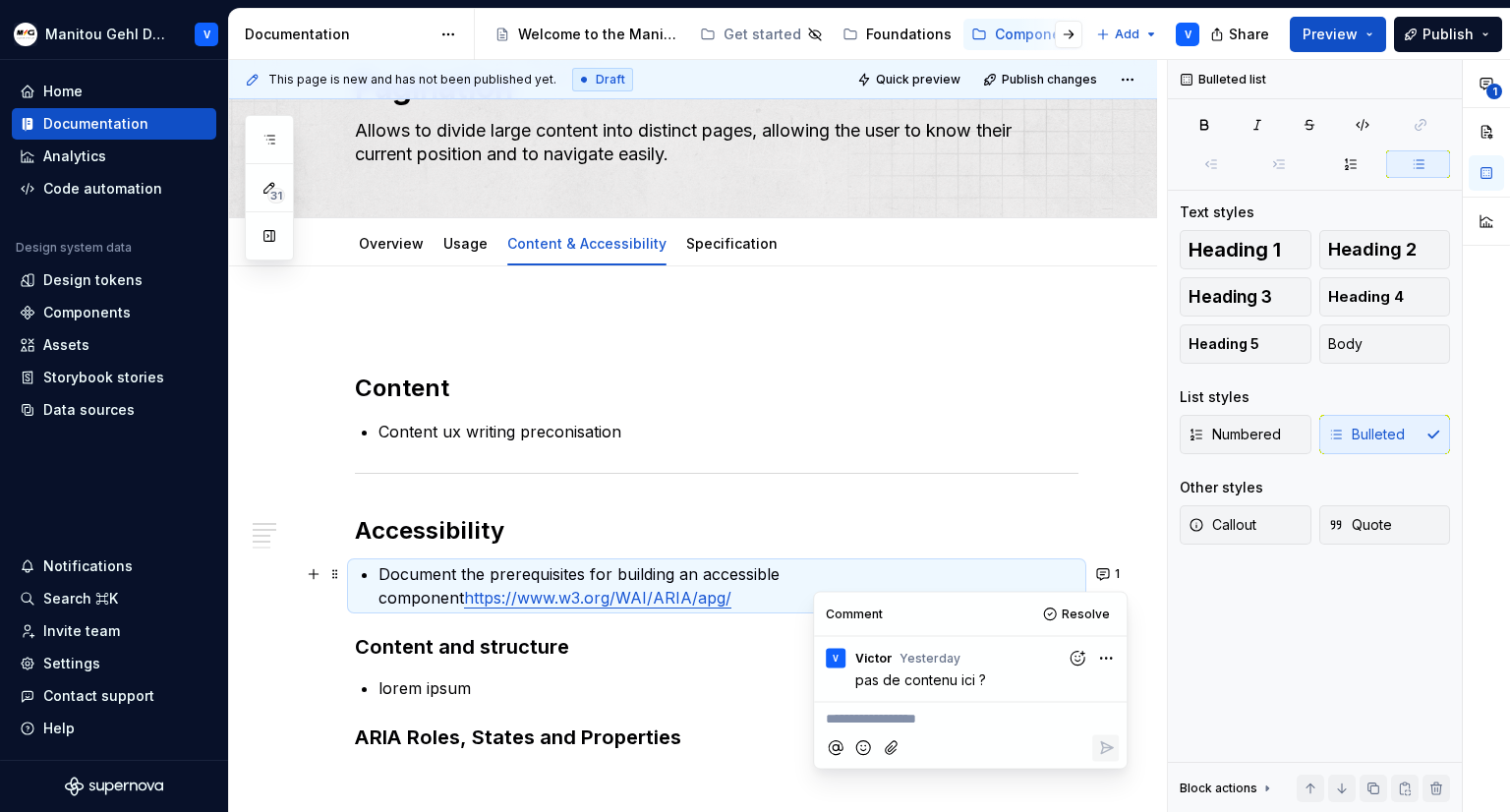 click on "Content Content ux writing preconisation Accessibility Document the prerequisites for building an accessible component  https://www.w3.org/WAI/ARIA/apg/ Content and structure lorem ipsum ARIA Roles, States and Properties Keyboard navigation" at bounding box center (717, 577) 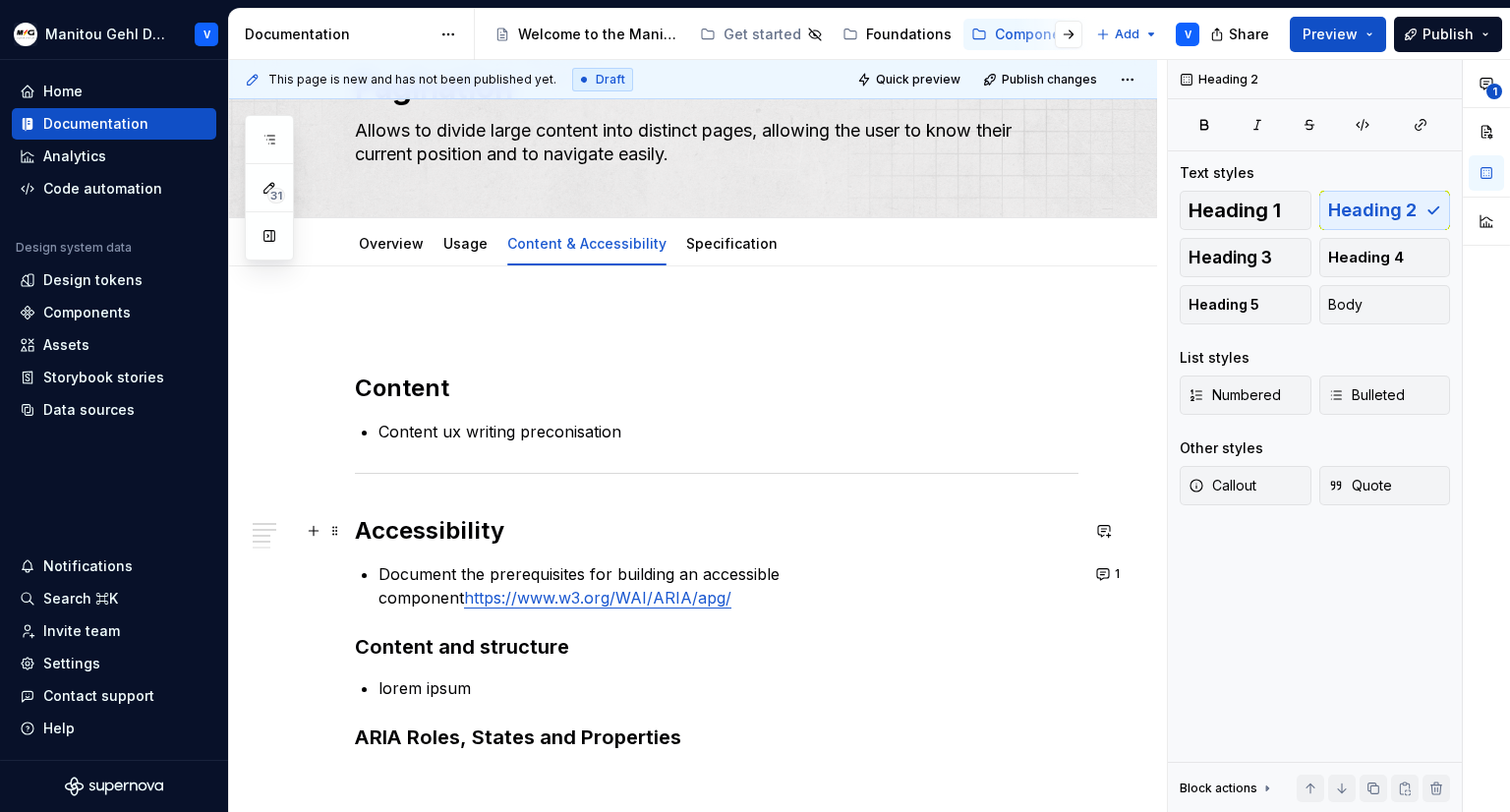 click on "Accessibility" at bounding box center (717, 531) 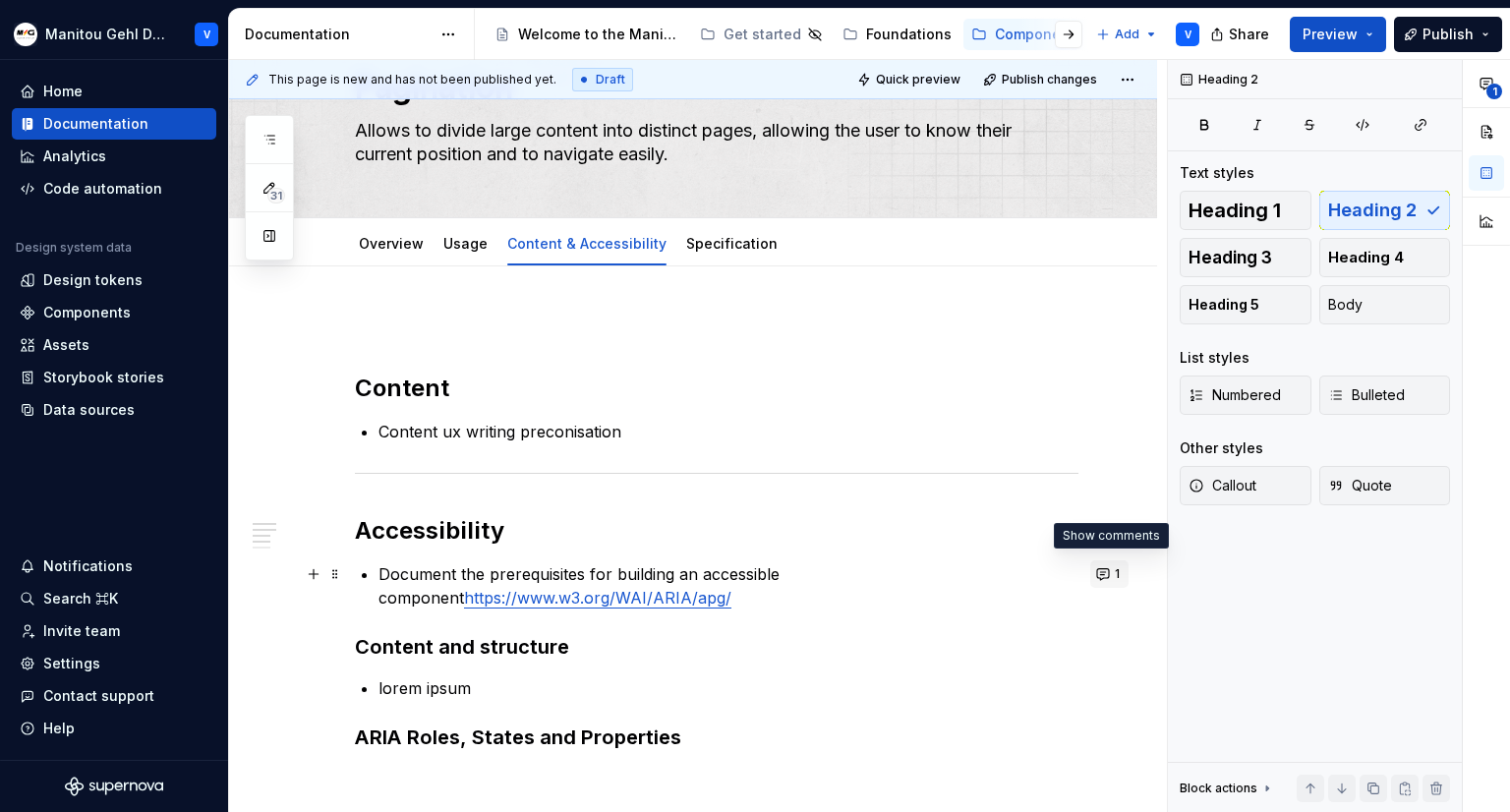 click on "1" at bounding box center [1109, 574] 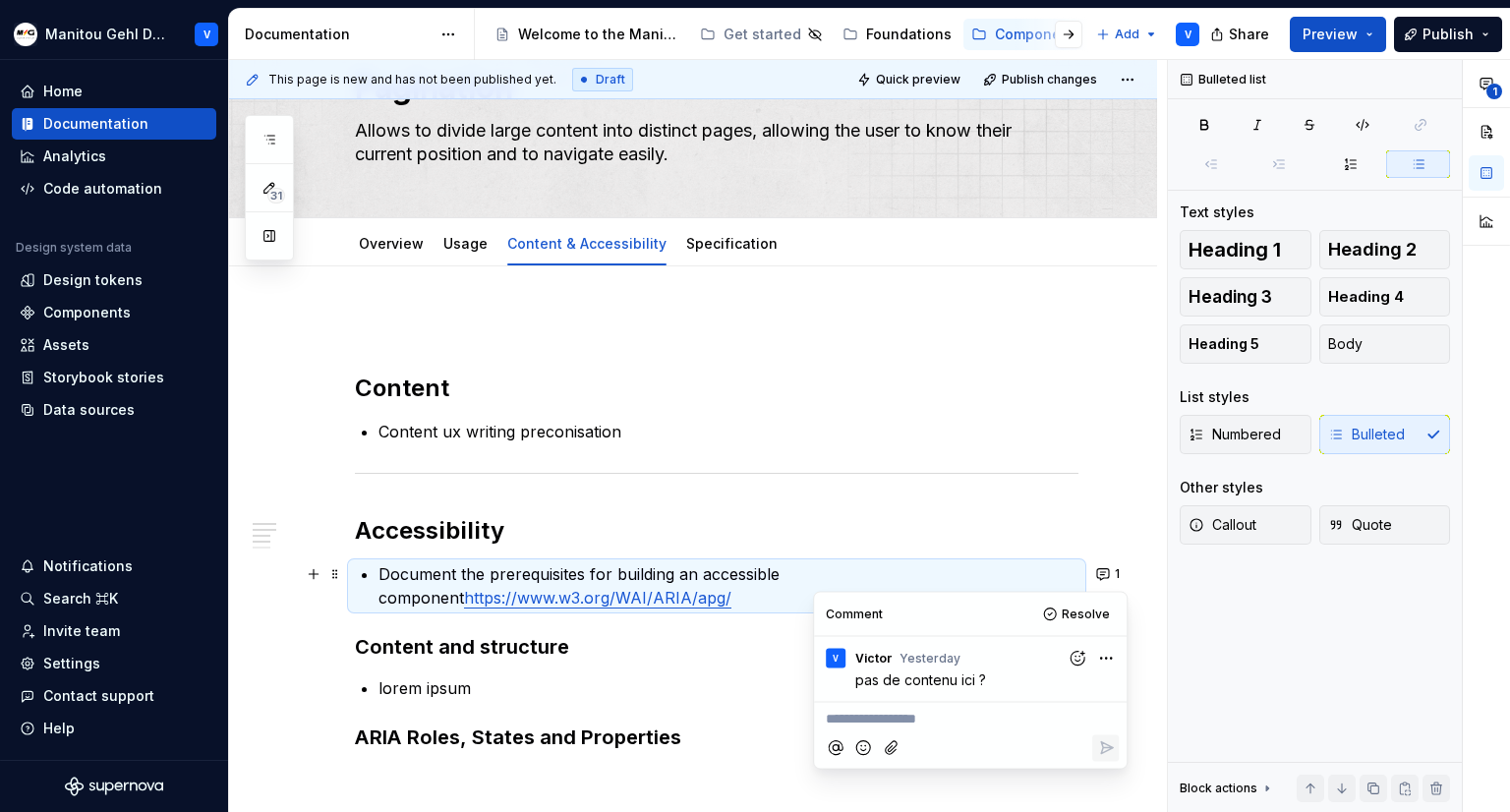 click on "Resolve" at bounding box center (1085, 614) 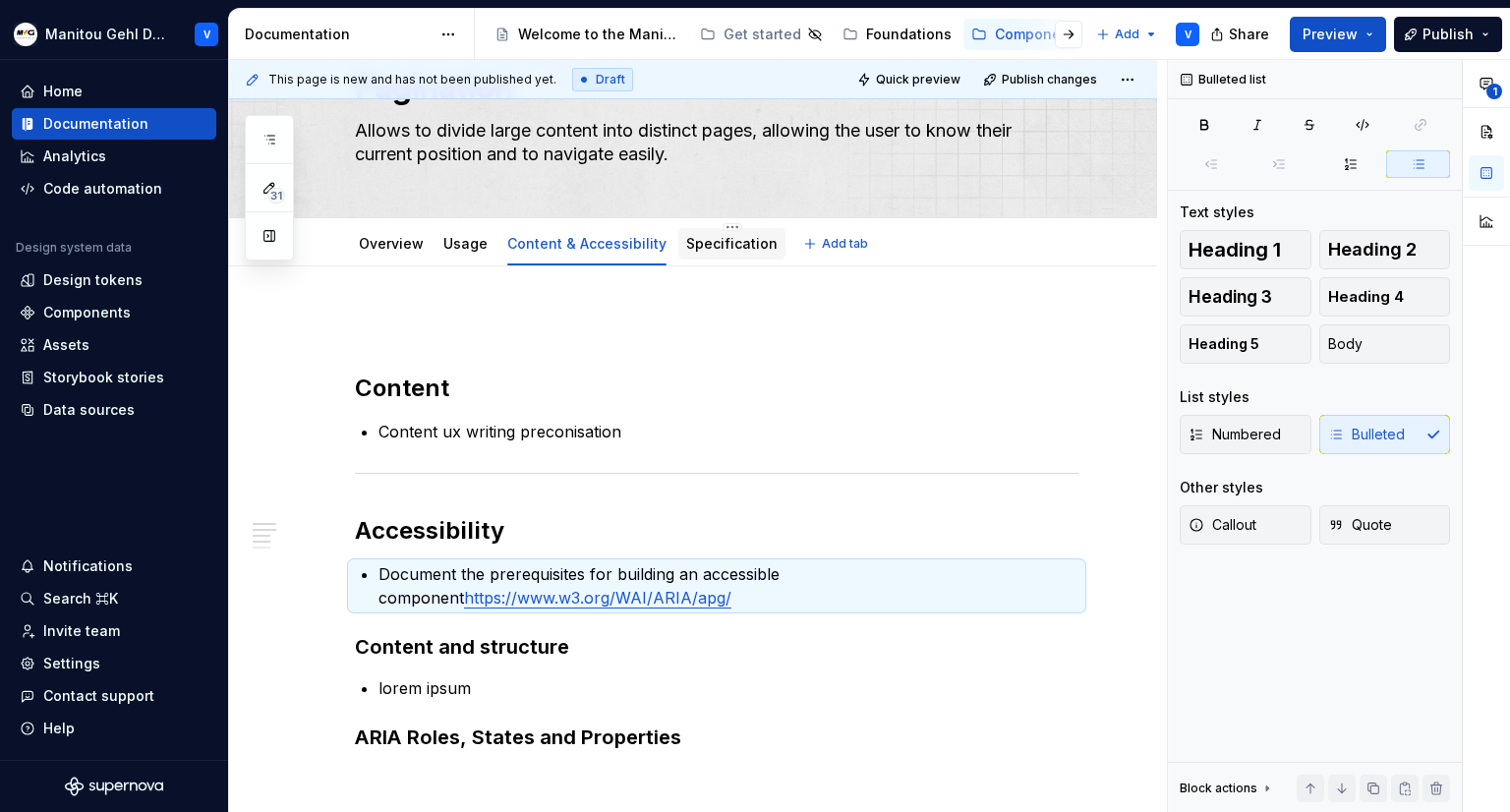 click on "Specification" at bounding box center (731, 243) 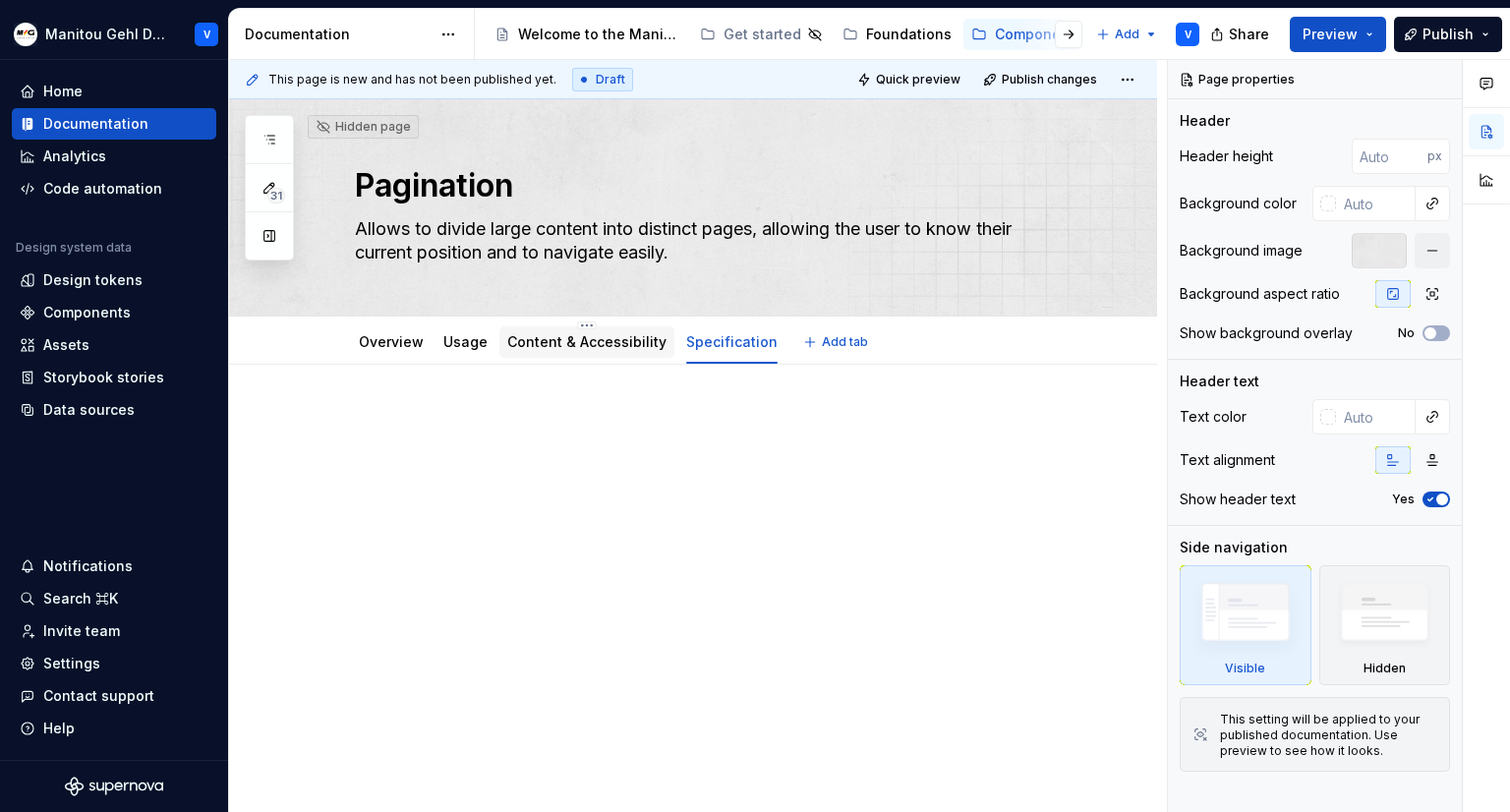 click on "Content & Accessibility" at bounding box center [587, 341] 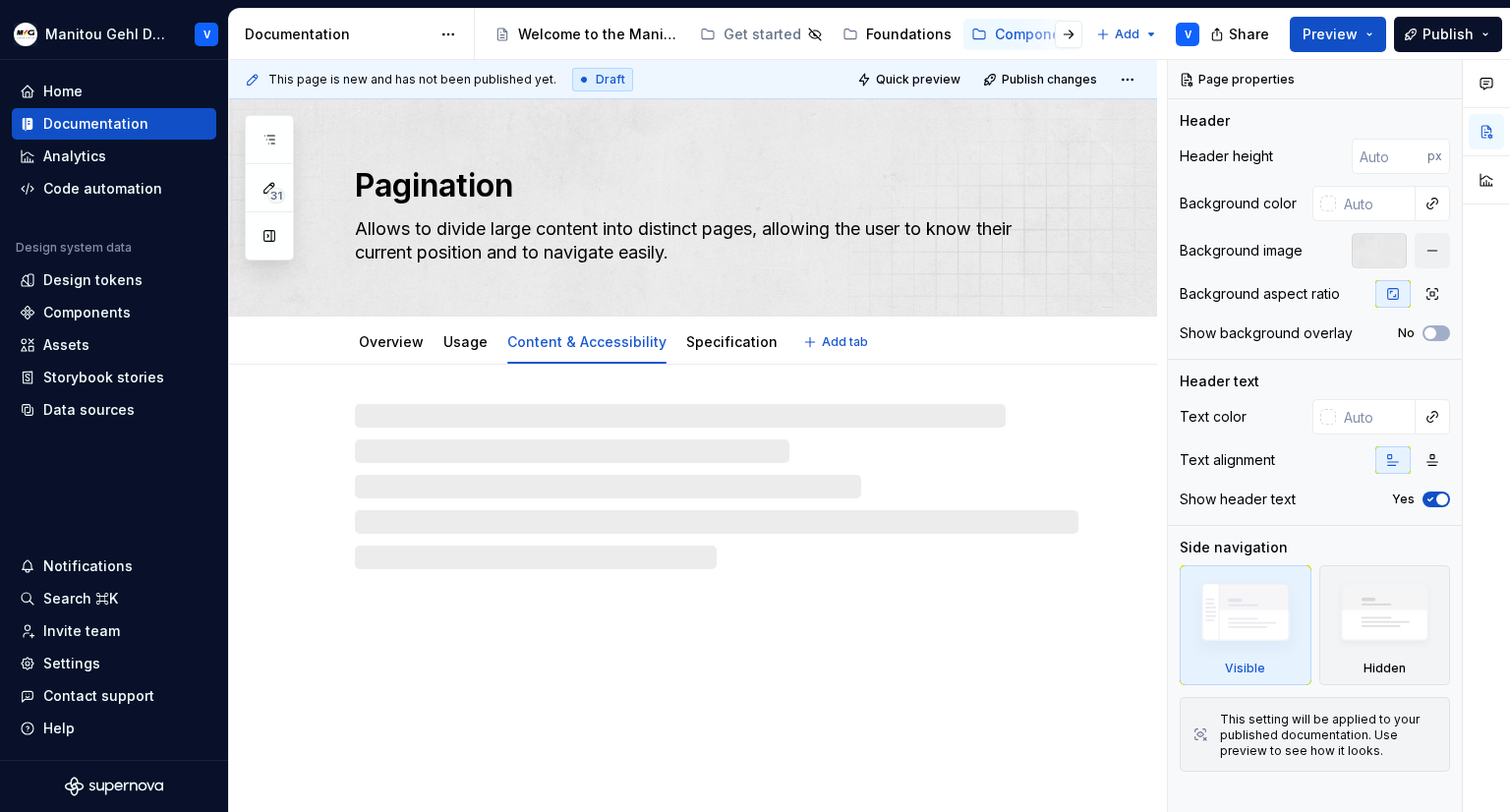 click on "Usage" at bounding box center (465, 341) 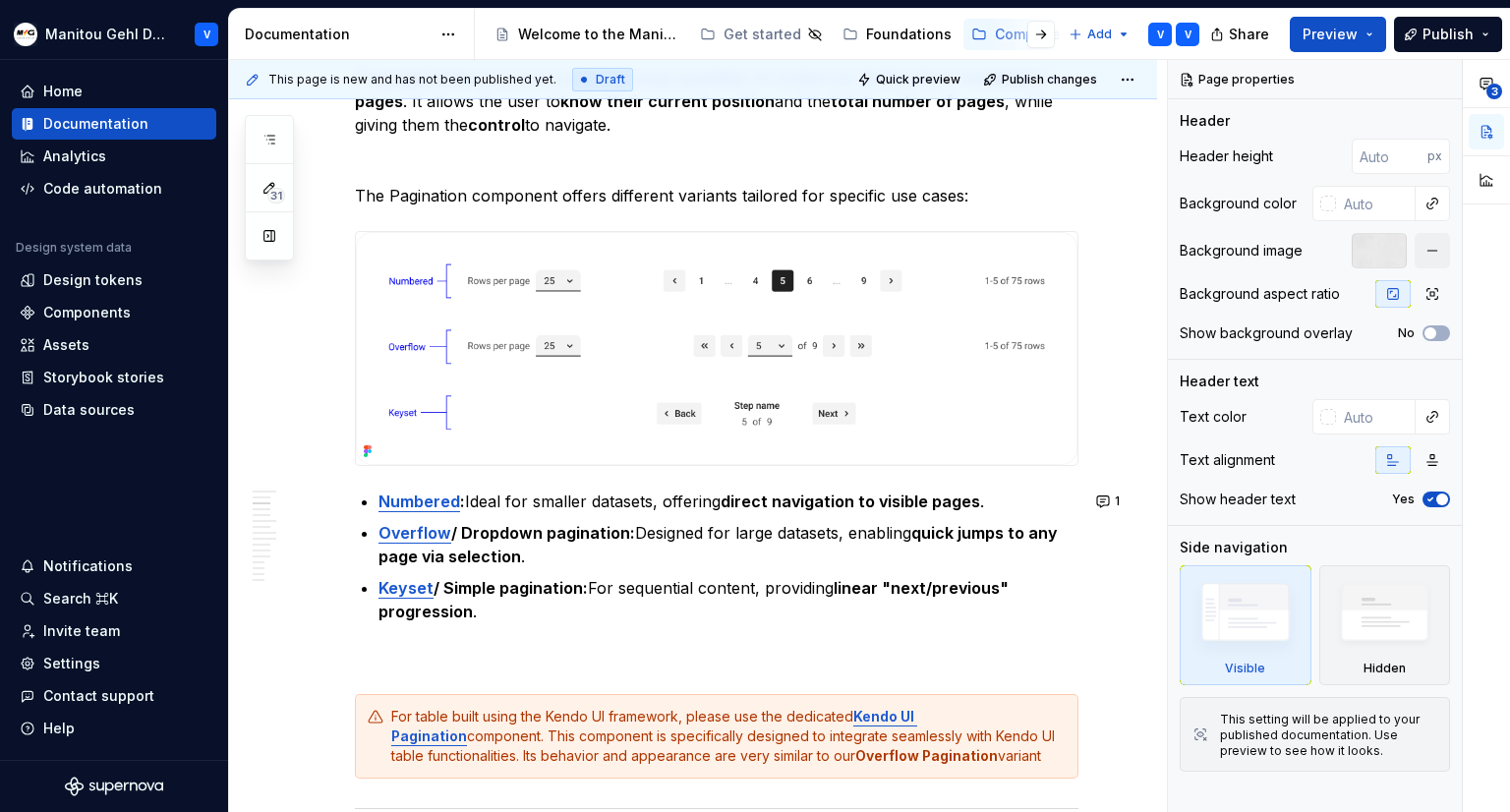 scroll, scrollTop: 0, scrollLeft: 0, axis: both 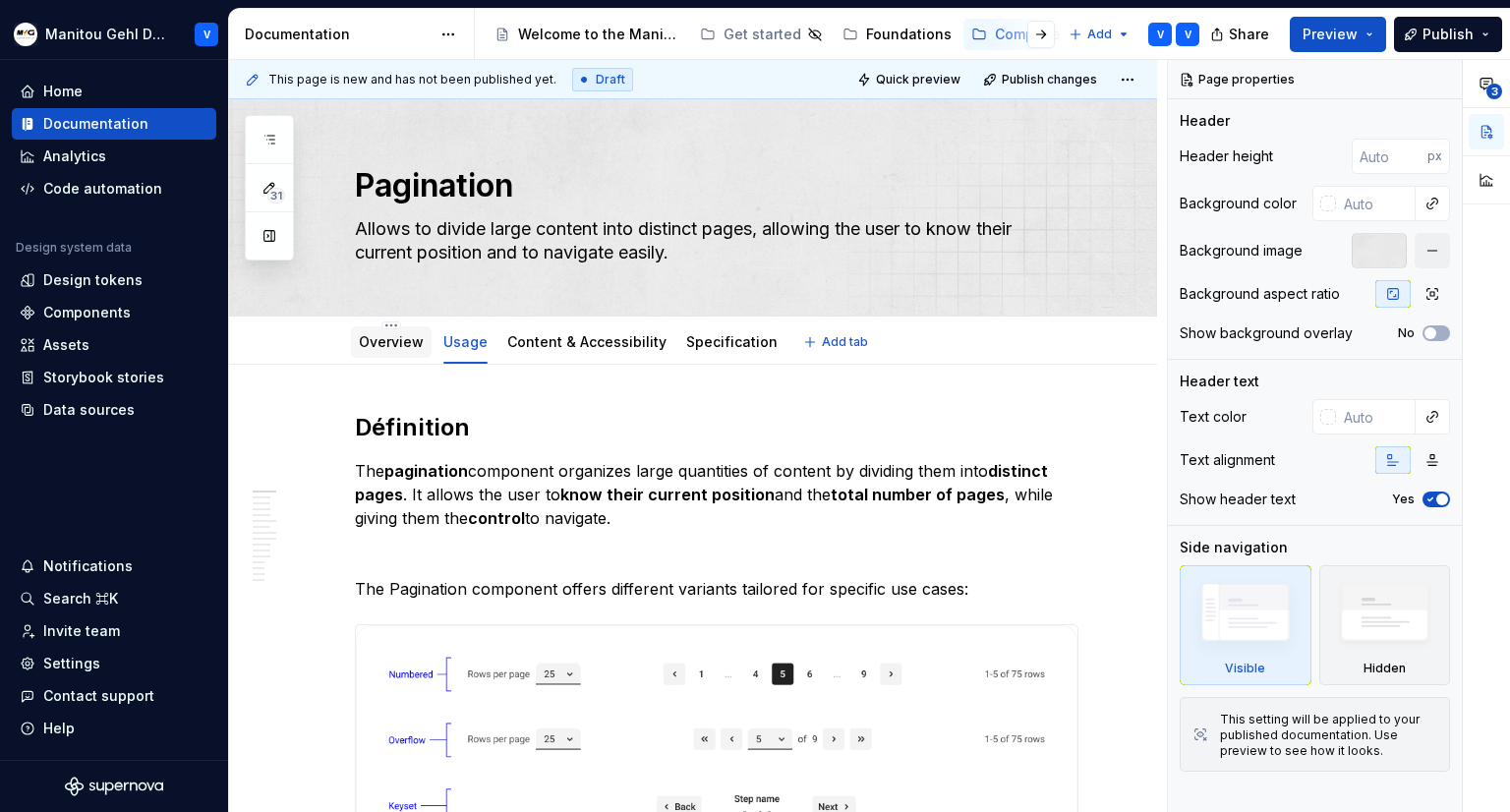 click on "Overview" at bounding box center (391, 342) 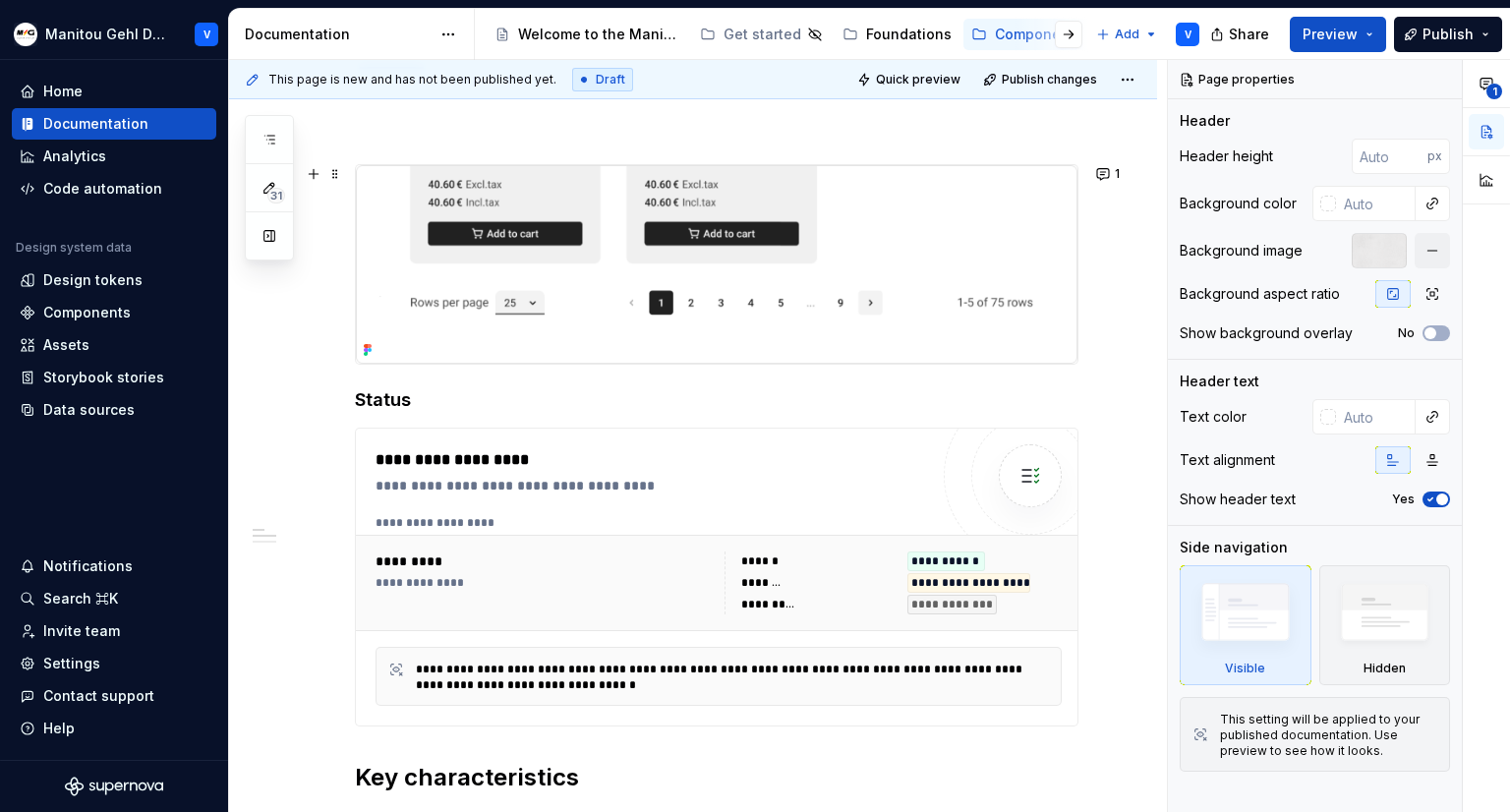 scroll, scrollTop: 98, scrollLeft: 0, axis: vertical 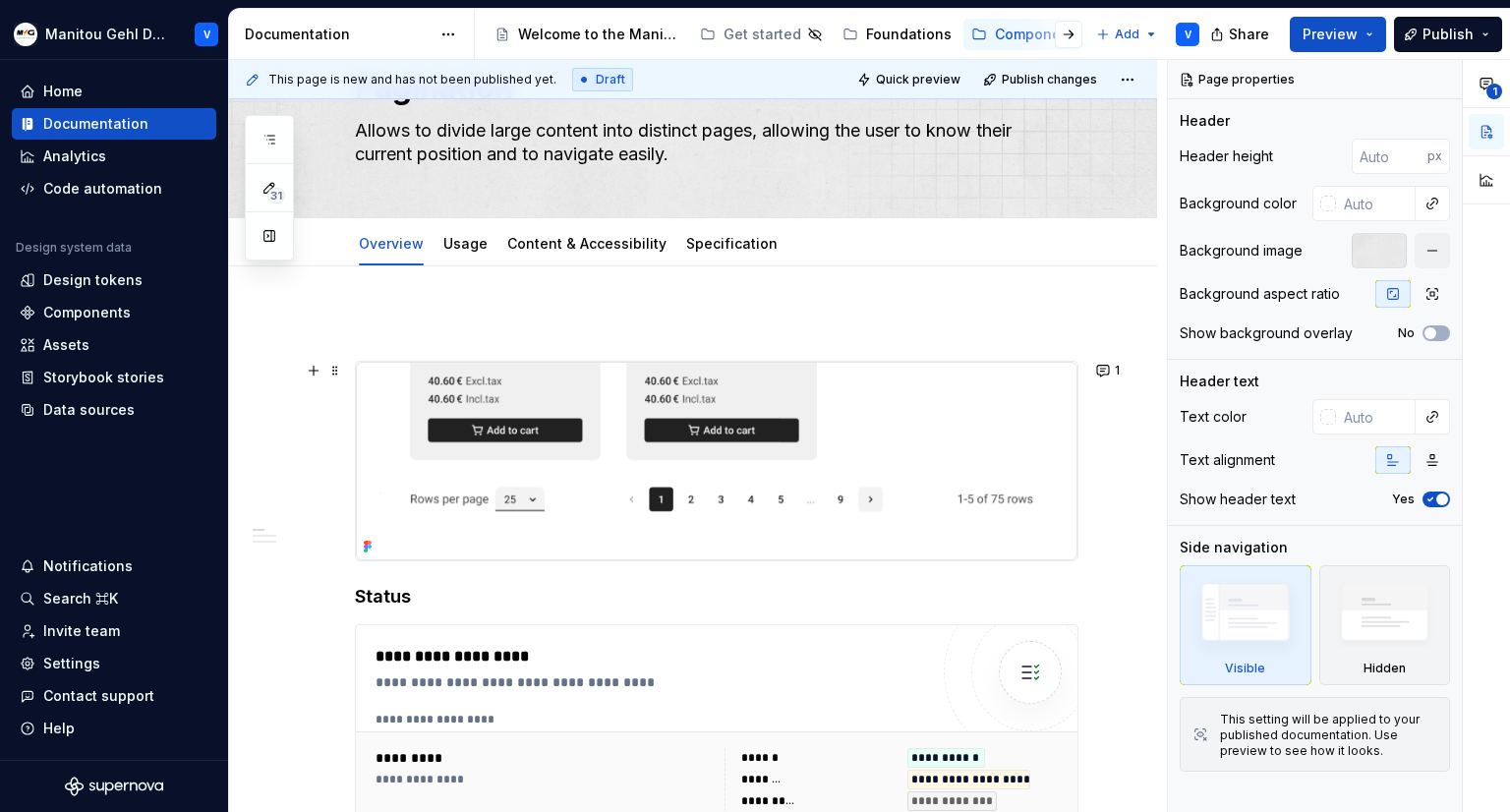 click at bounding box center (717, 461) 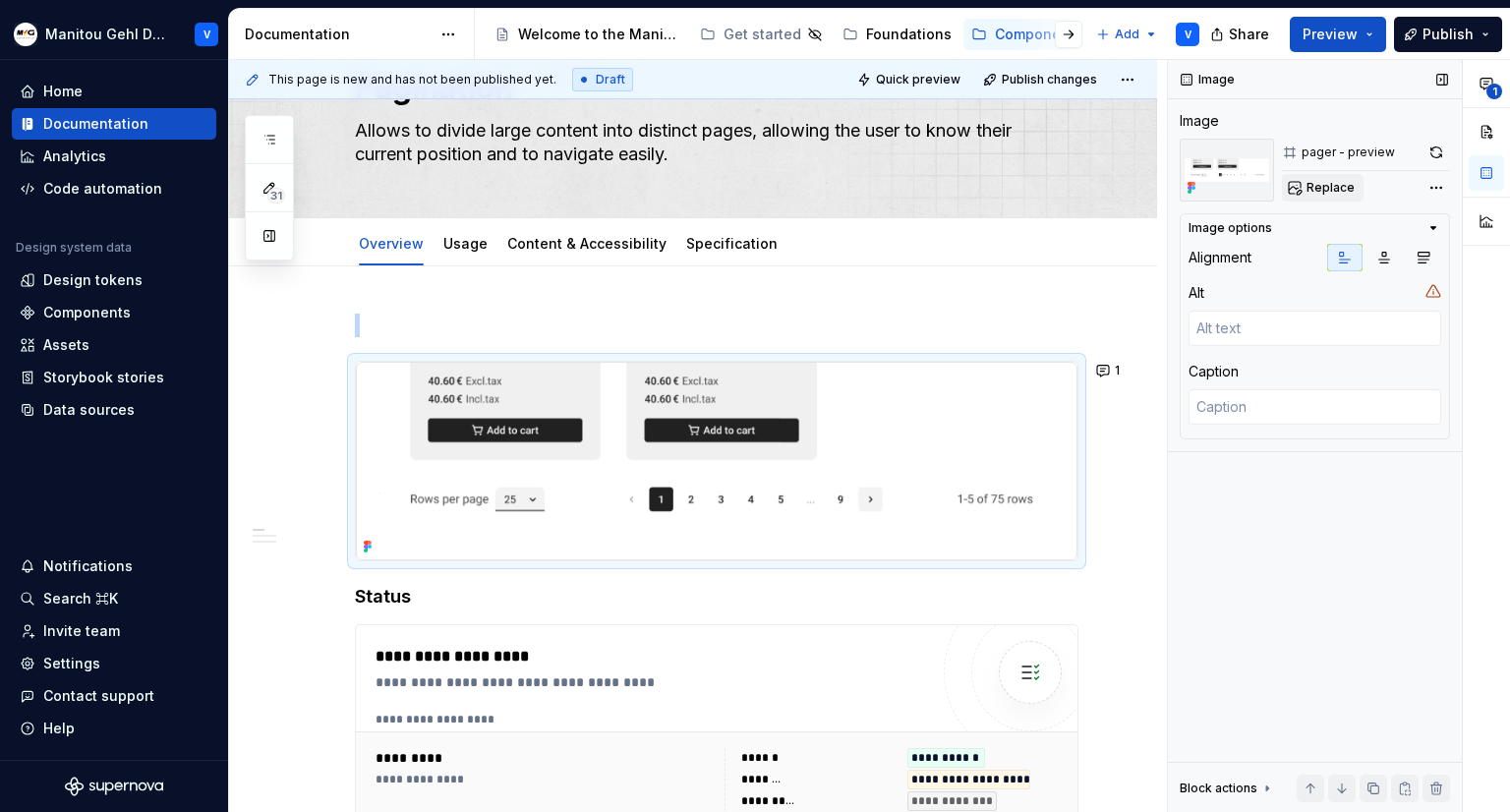 click on "Replace" at bounding box center [1322, 188] 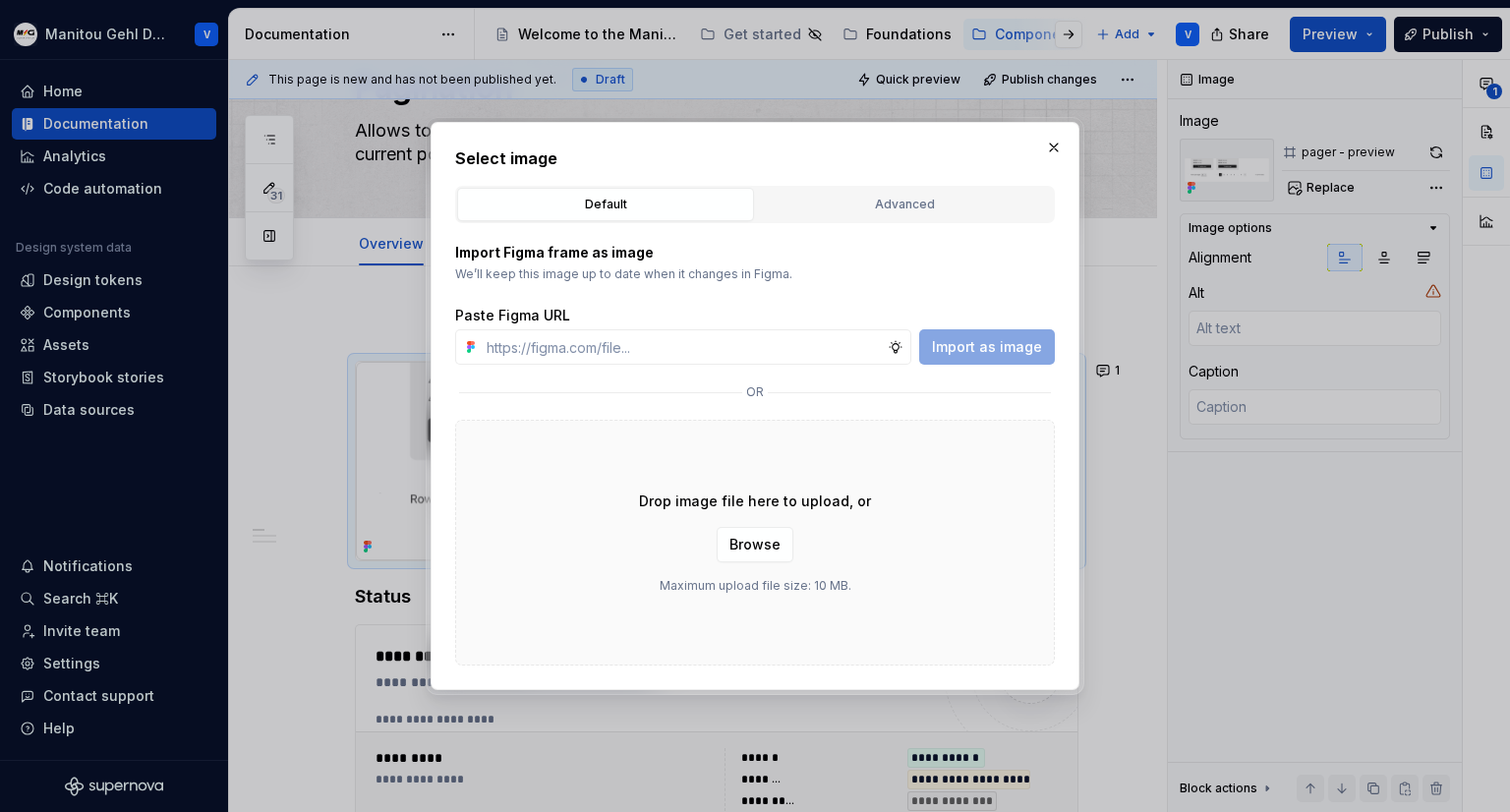 type on "*" 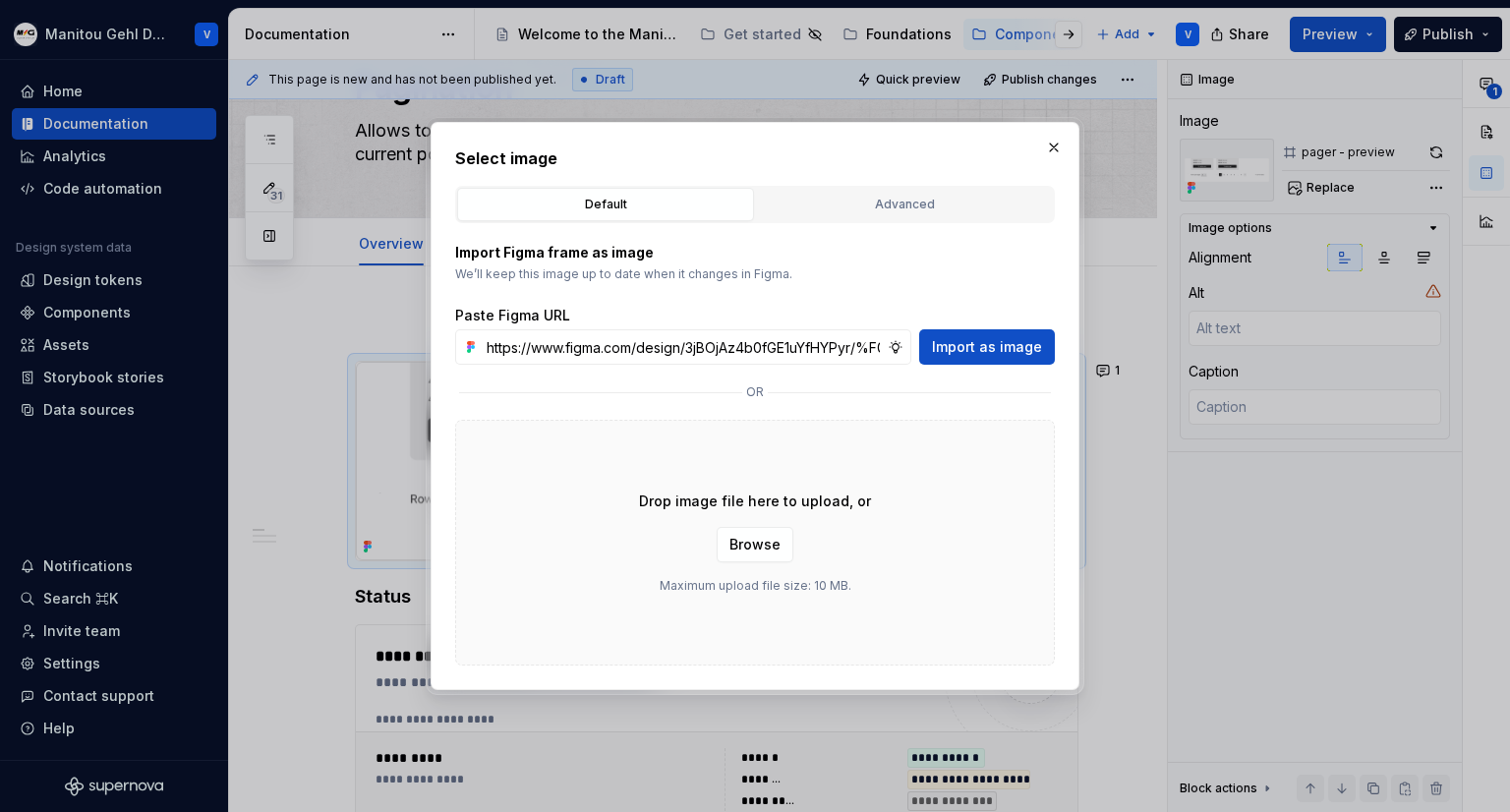 scroll, scrollTop: 0, scrollLeft: 566, axis: horizontal 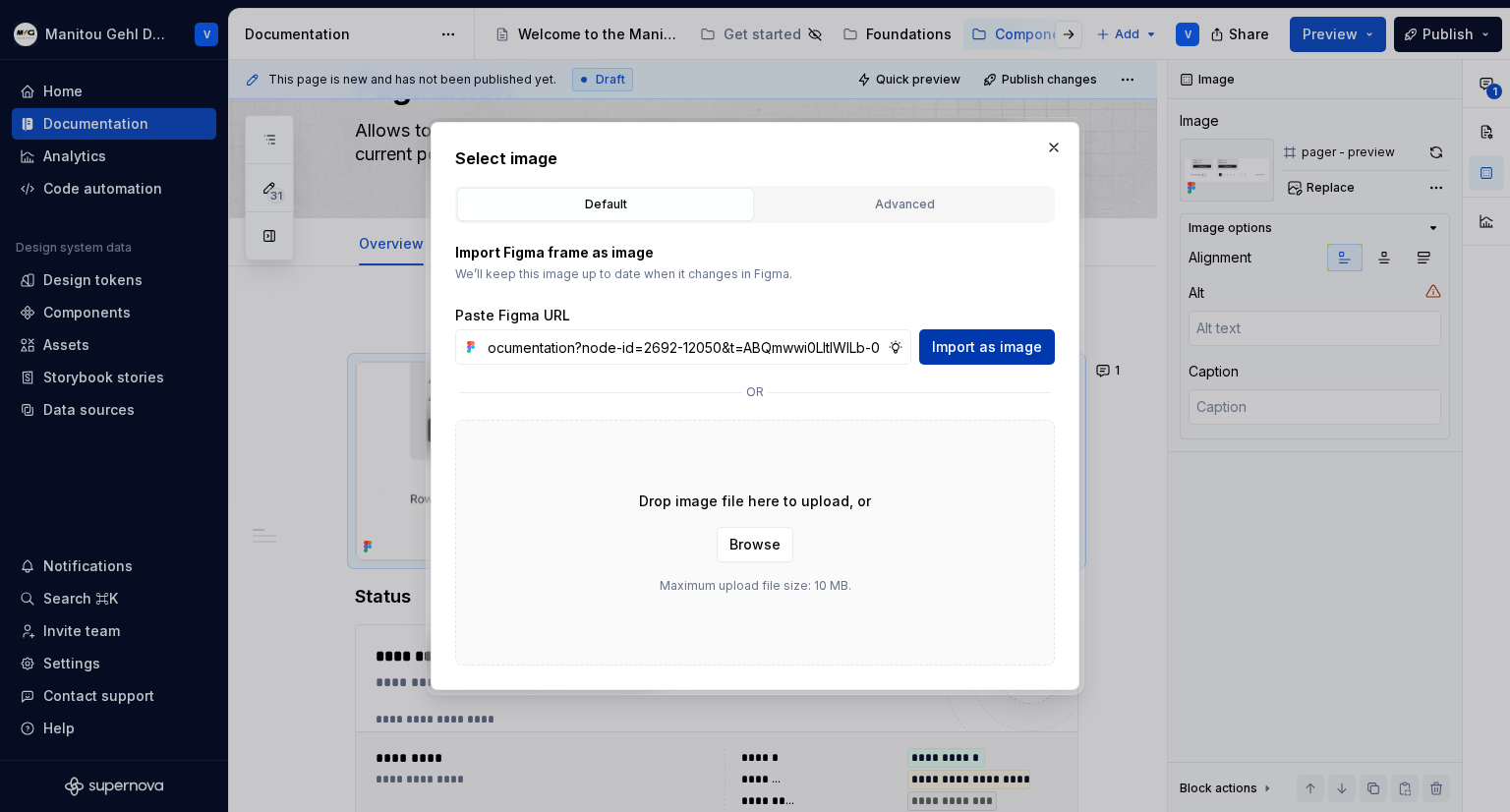 type on "https://www.figma.com/design/3jBOjAz4b0fGE1uYfHYPyr/%F0%9F%93%9A-MGDS_documentation?node-id=2692-12050&t=ABQmwwi0LltIWlLb-0" 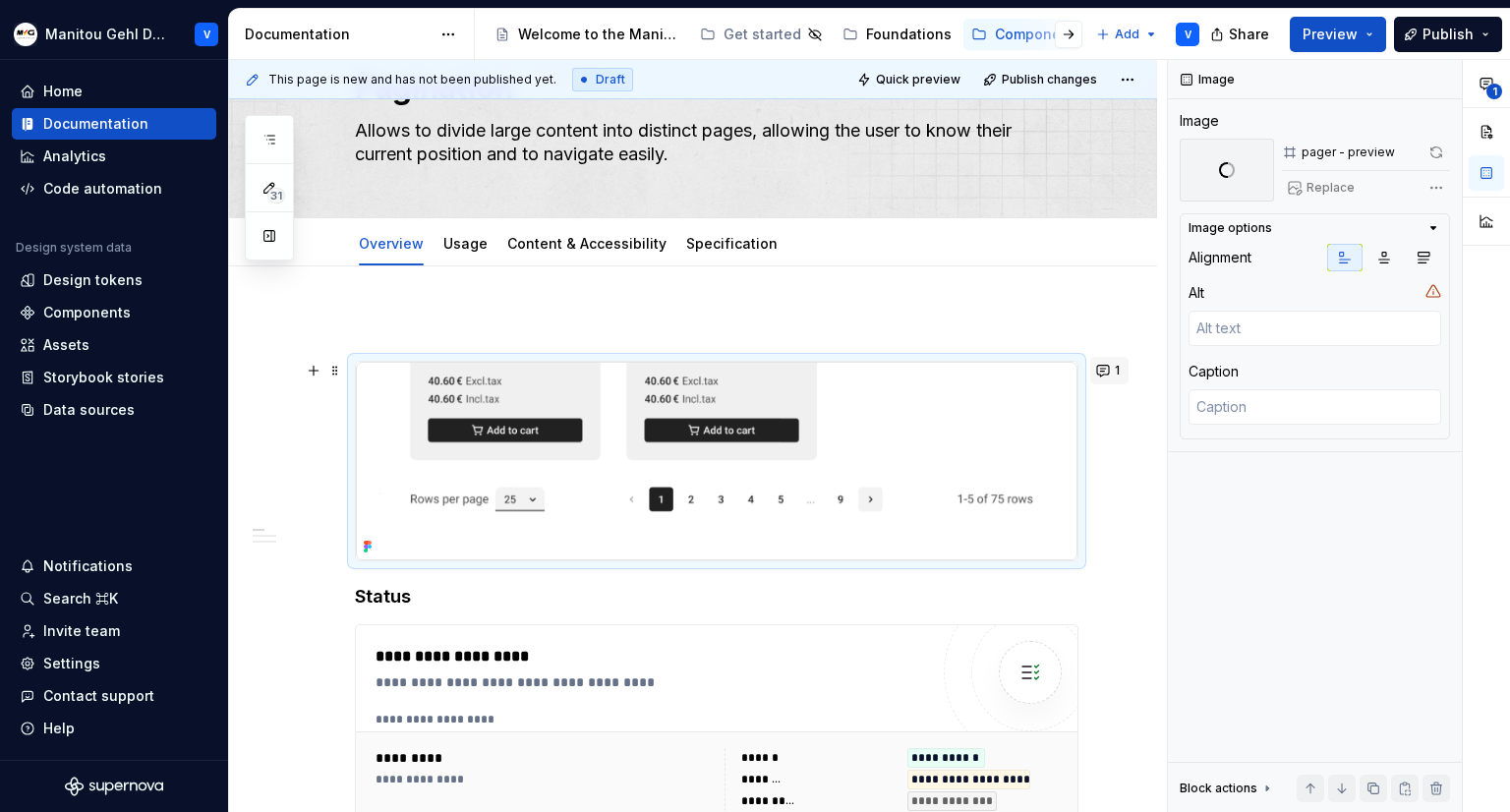 click on "1" at bounding box center [1109, 371] 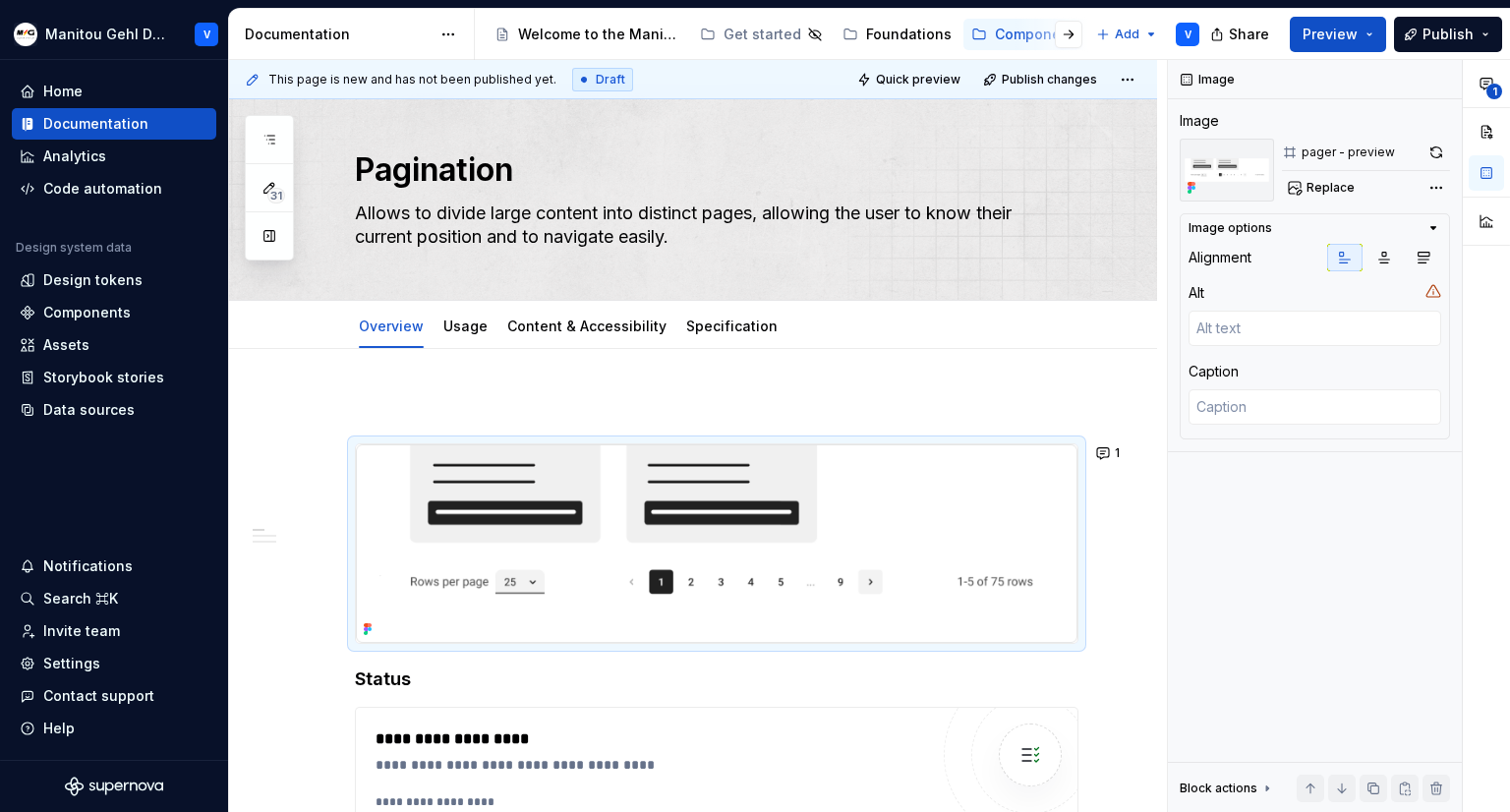 scroll, scrollTop: 0, scrollLeft: 0, axis: both 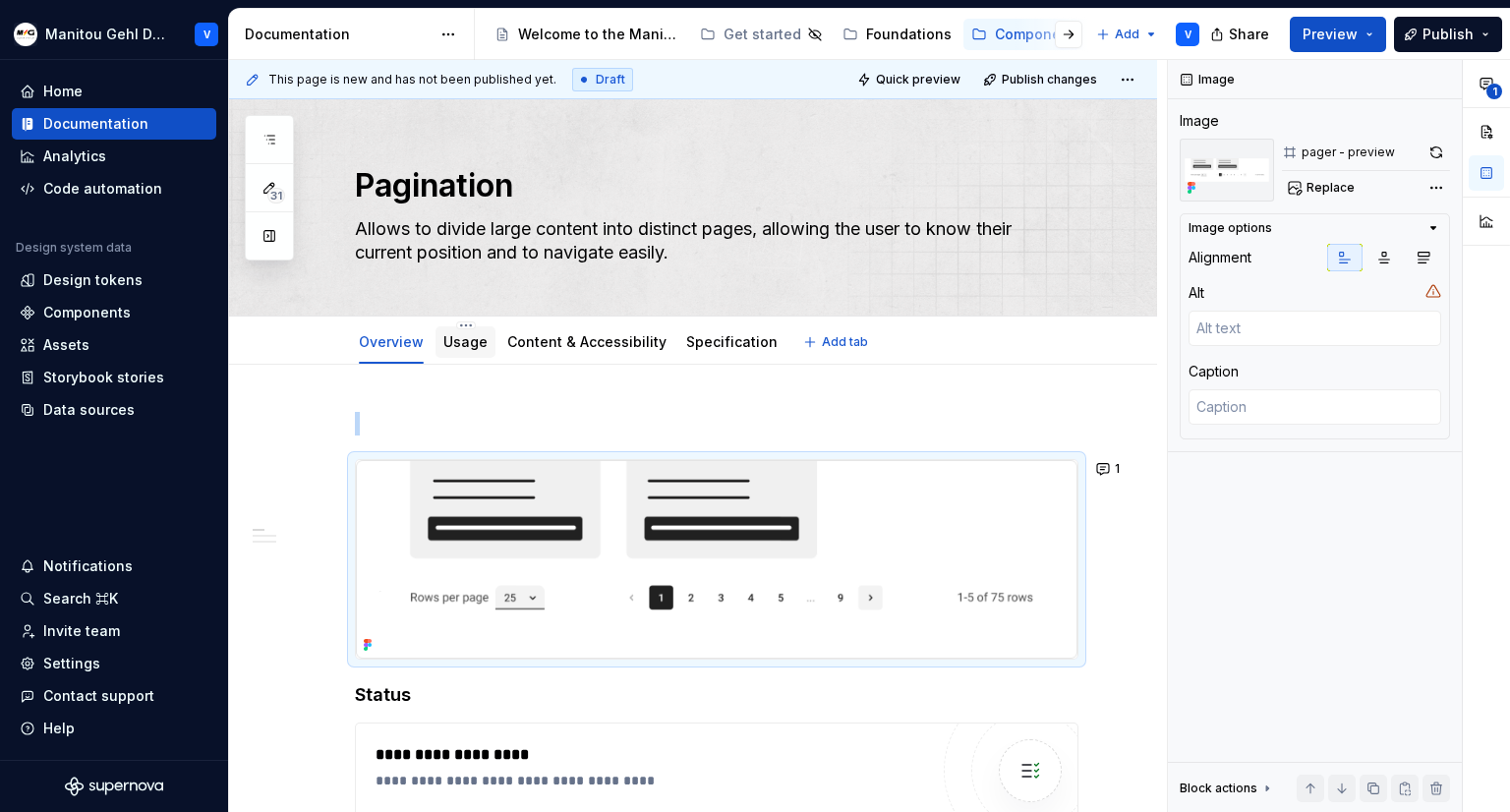 click on "Usage" at bounding box center (465, 341) 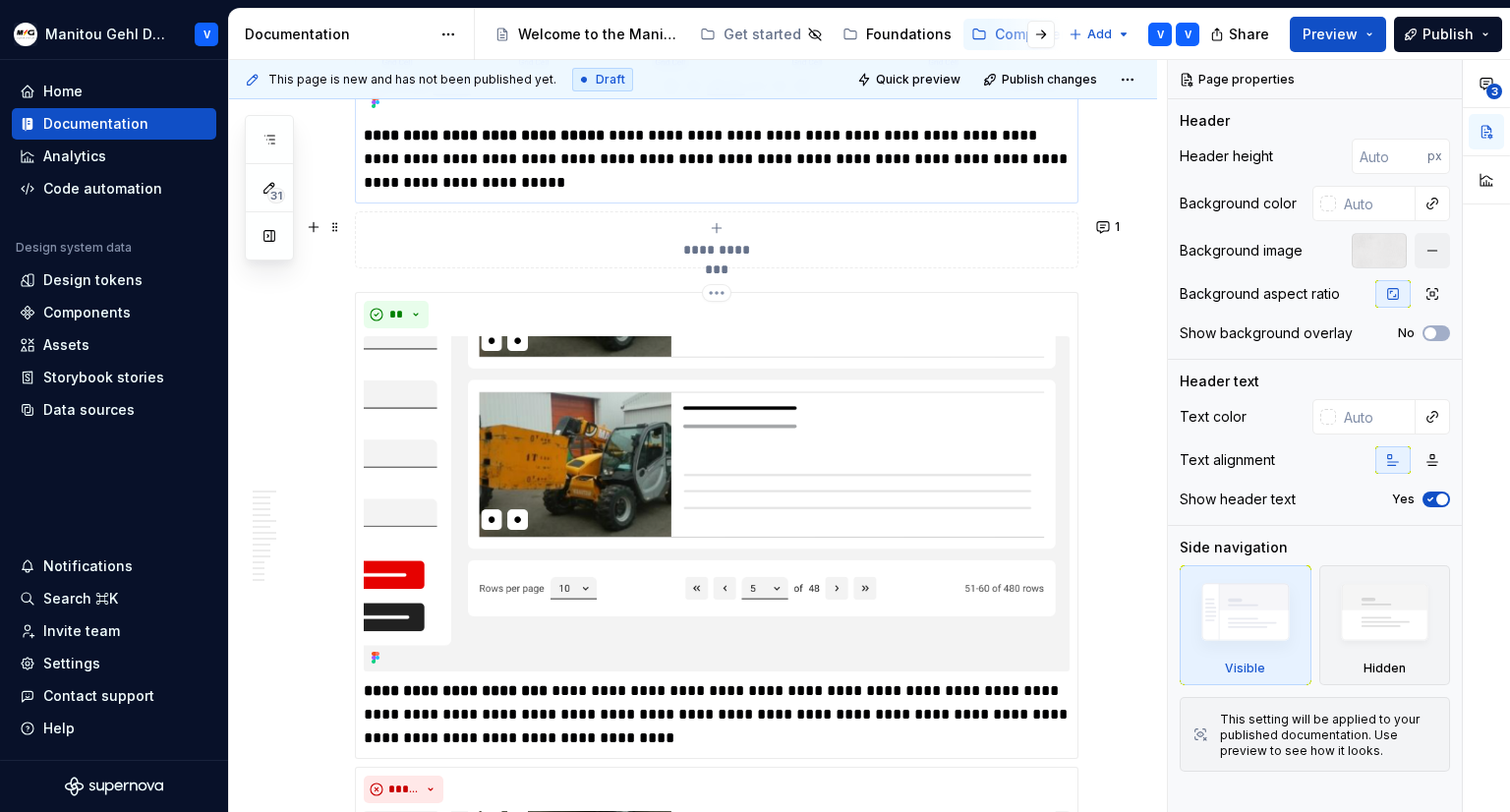 scroll, scrollTop: 5898, scrollLeft: 0, axis: vertical 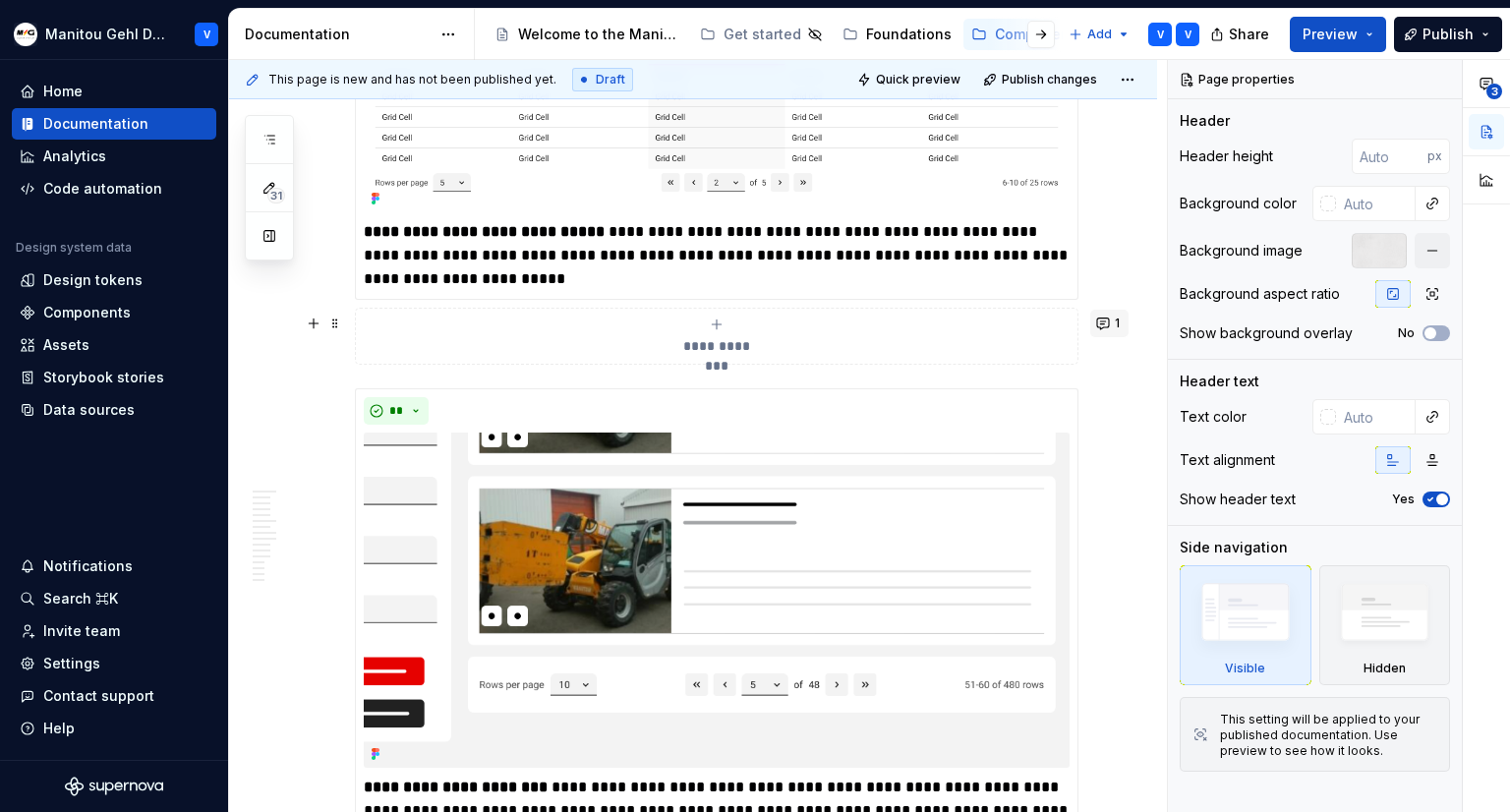 click on "1" at bounding box center [1117, 323] 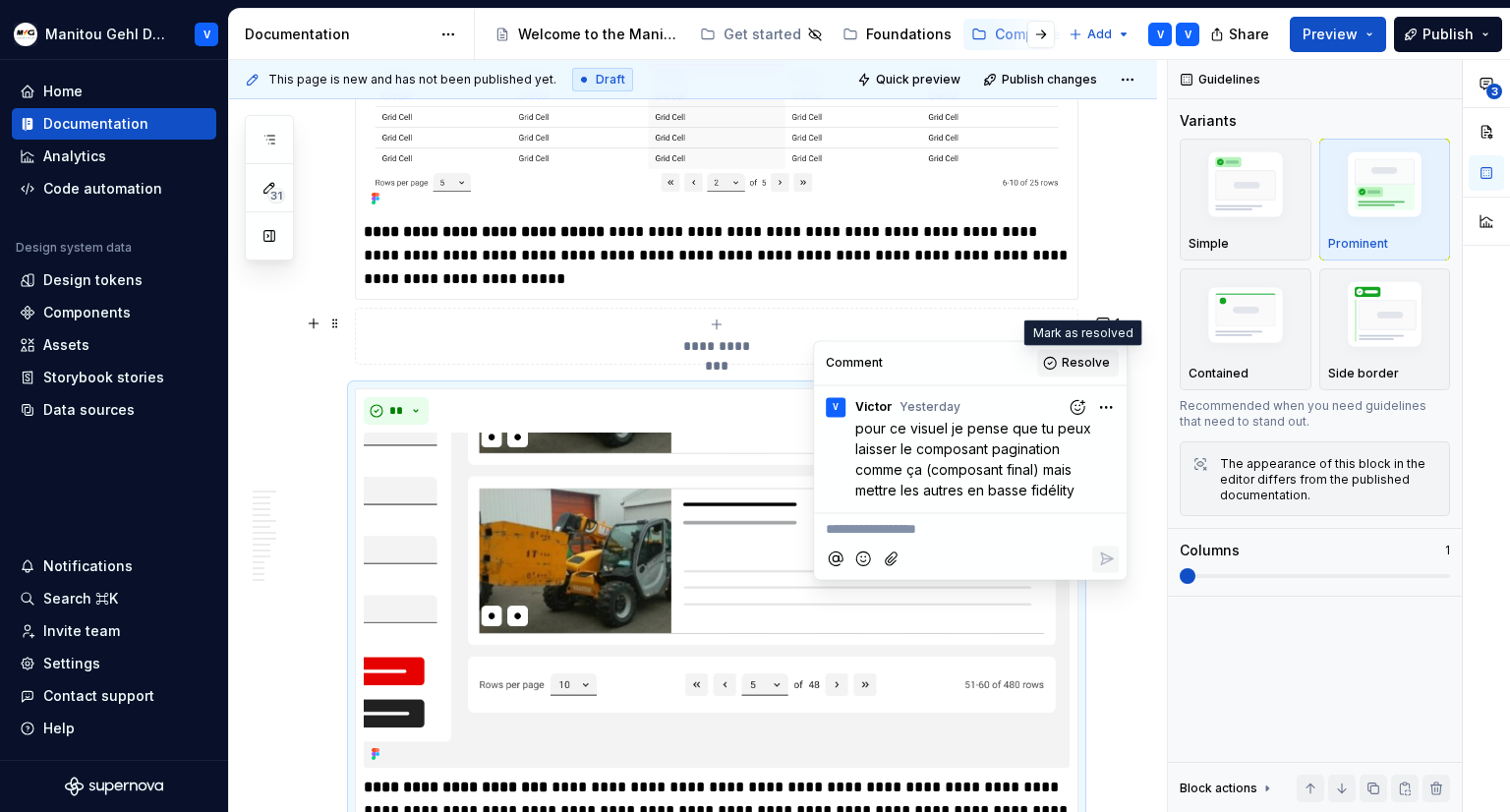 click on "Resolve" at bounding box center [1085, 363] 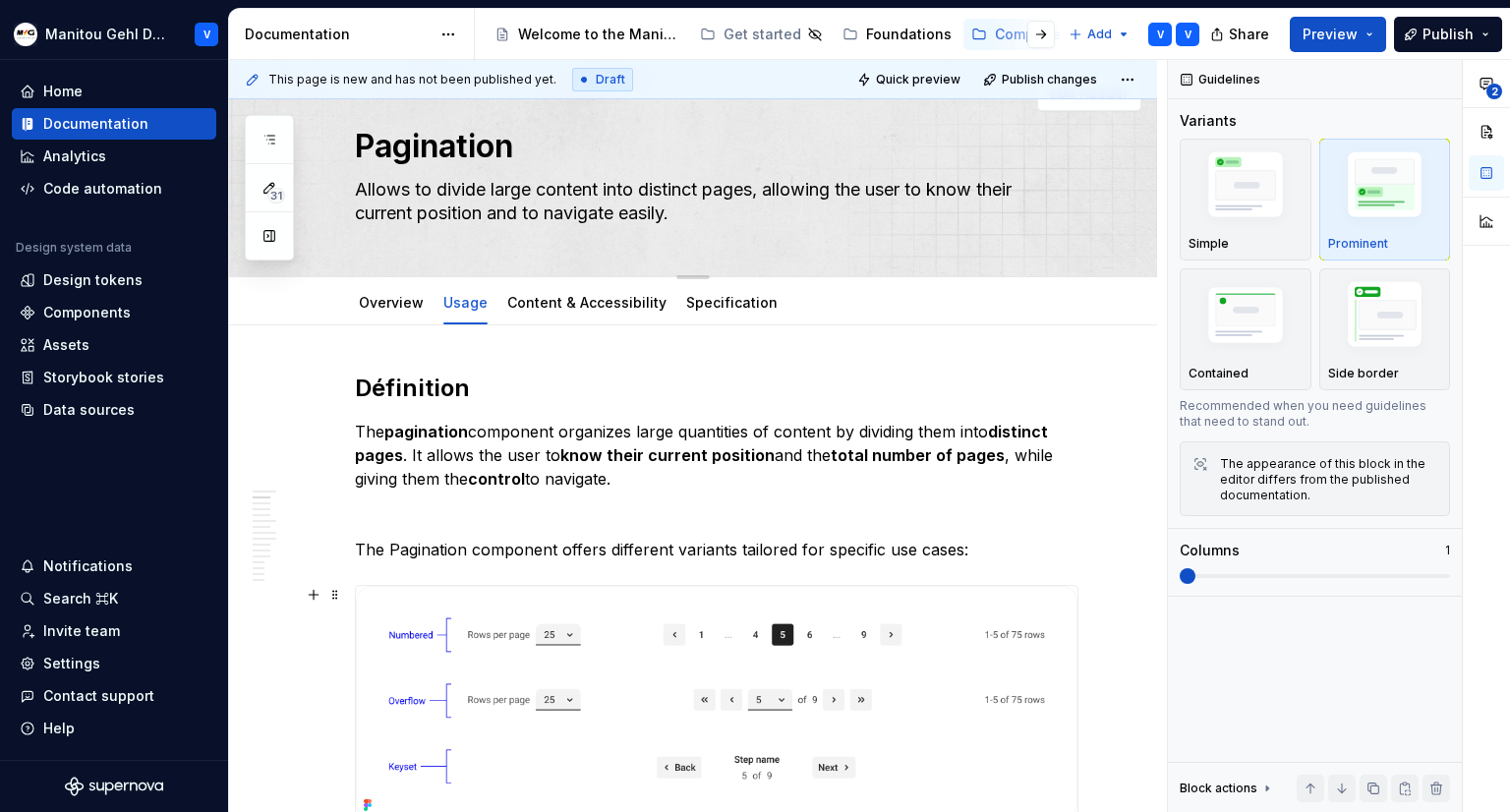 scroll, scrollTop: 0, scrollLeft: 0, axis: both 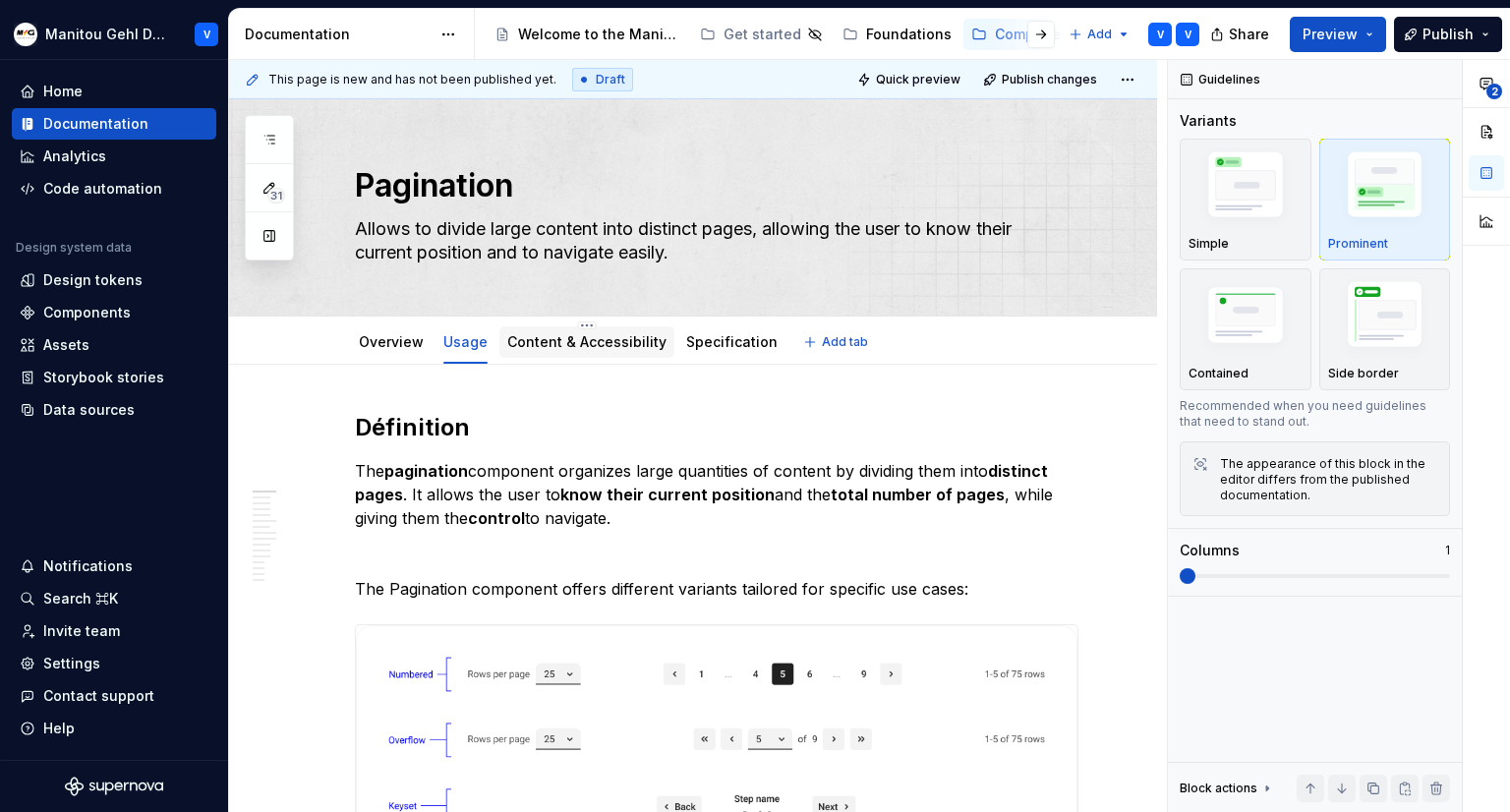 click on "Content & Accessibility" at bounding box center (587, 342) 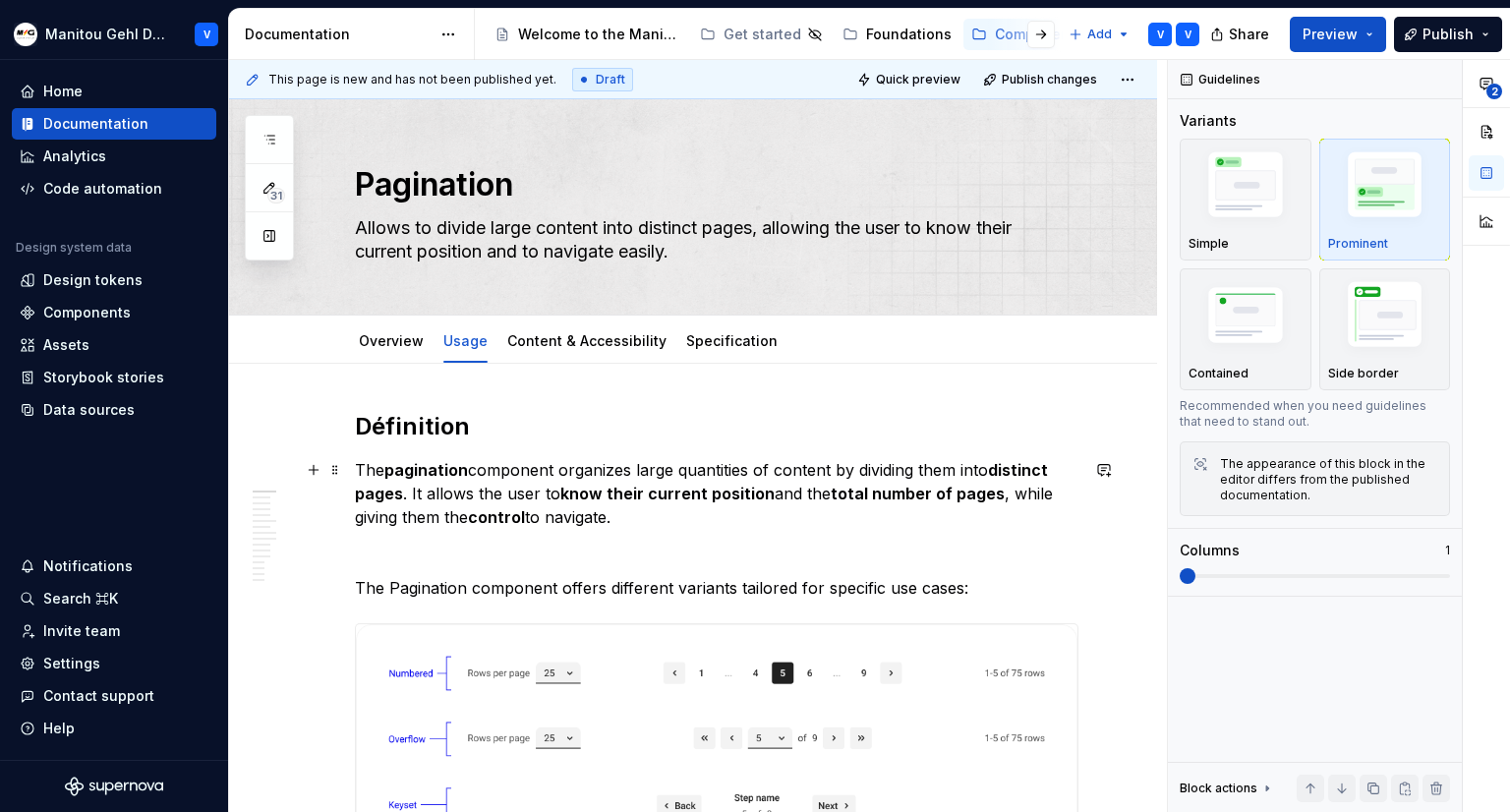 scroll, scrollTop: 0, scrollLeft: 0, axis: both 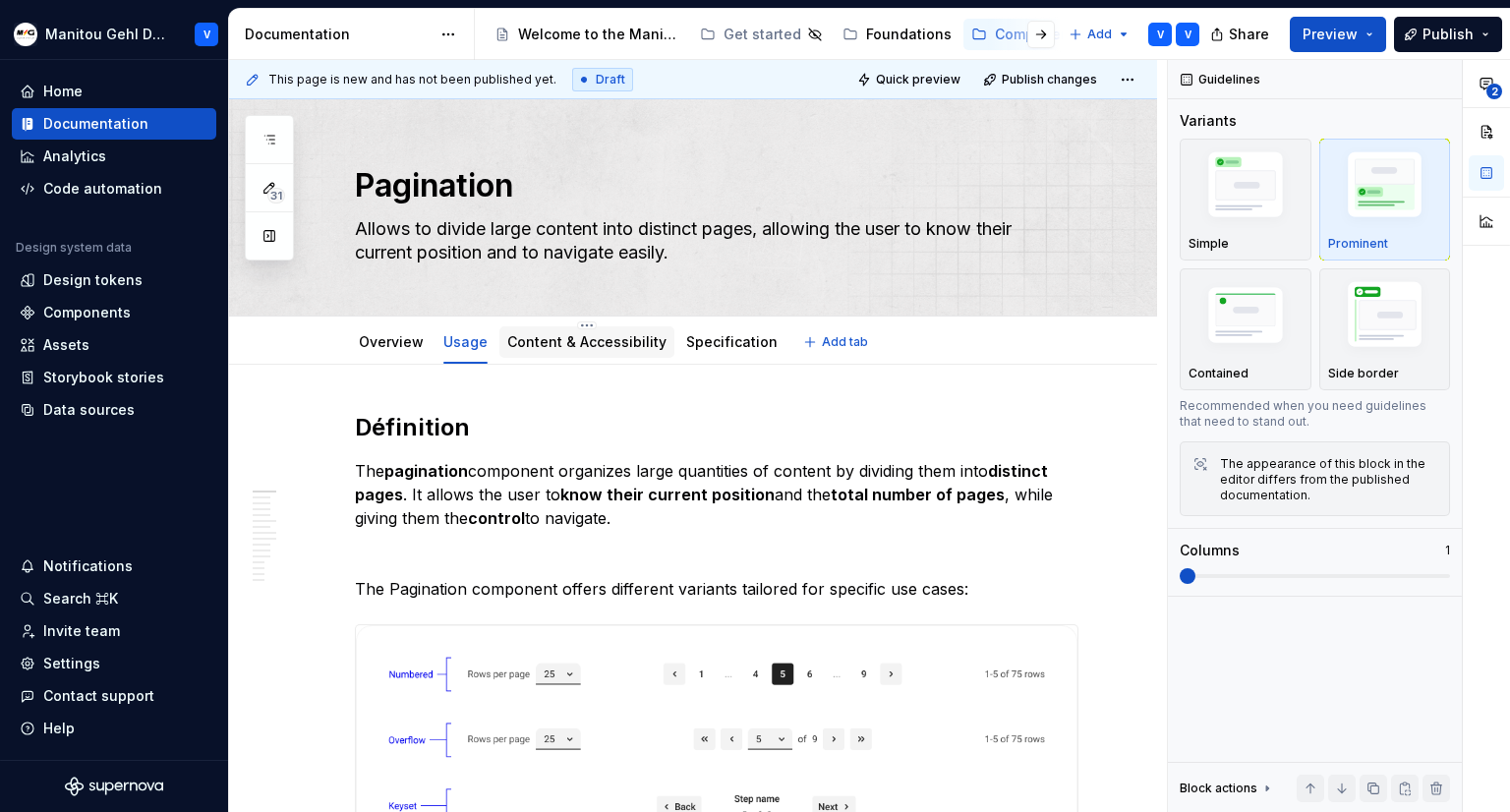 click on "Content & Accessibility" at bounding box center (587, 341) 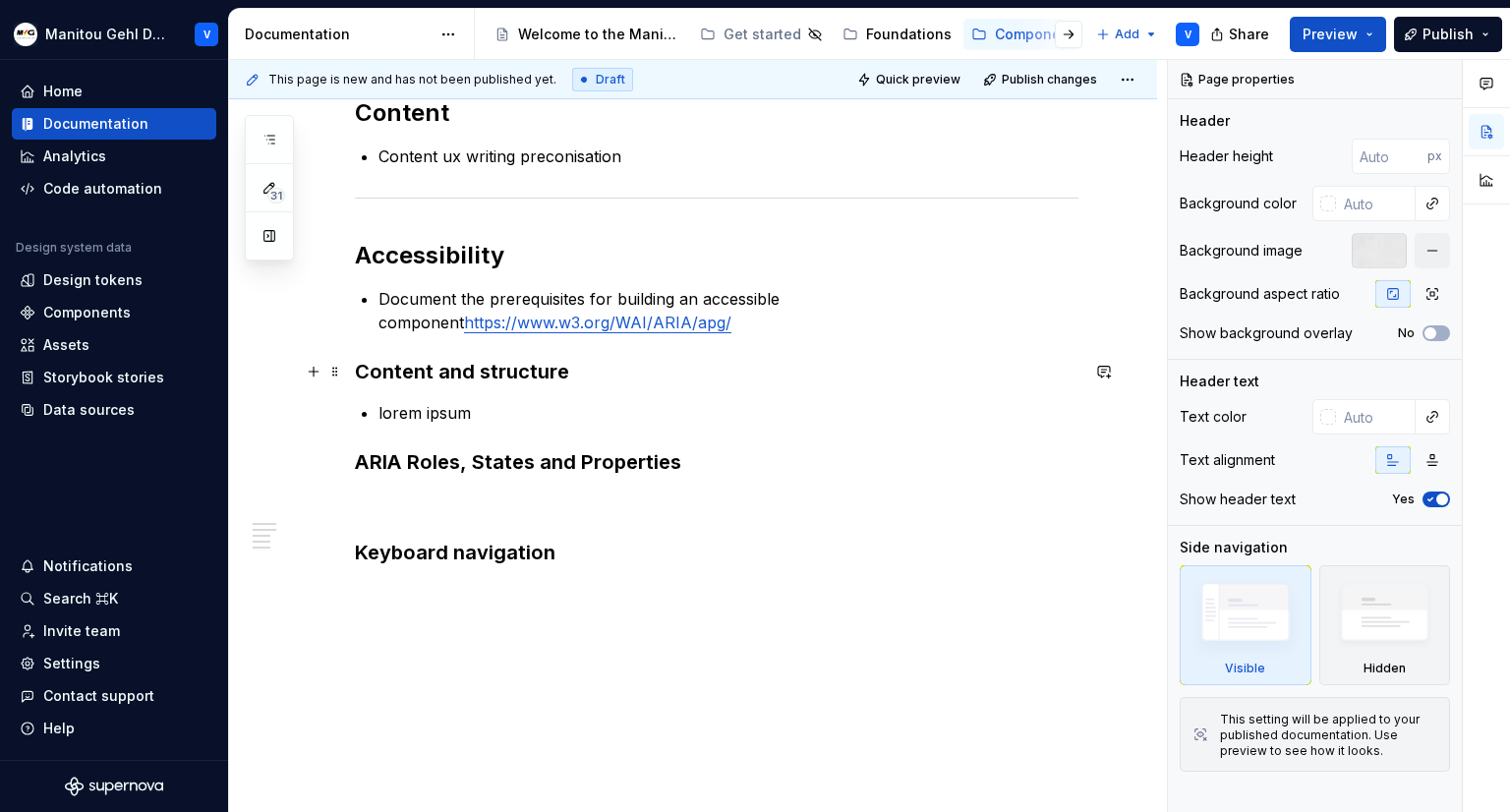 scroll, scrollTop: 393, scrollLeft: 0, axis: vertical 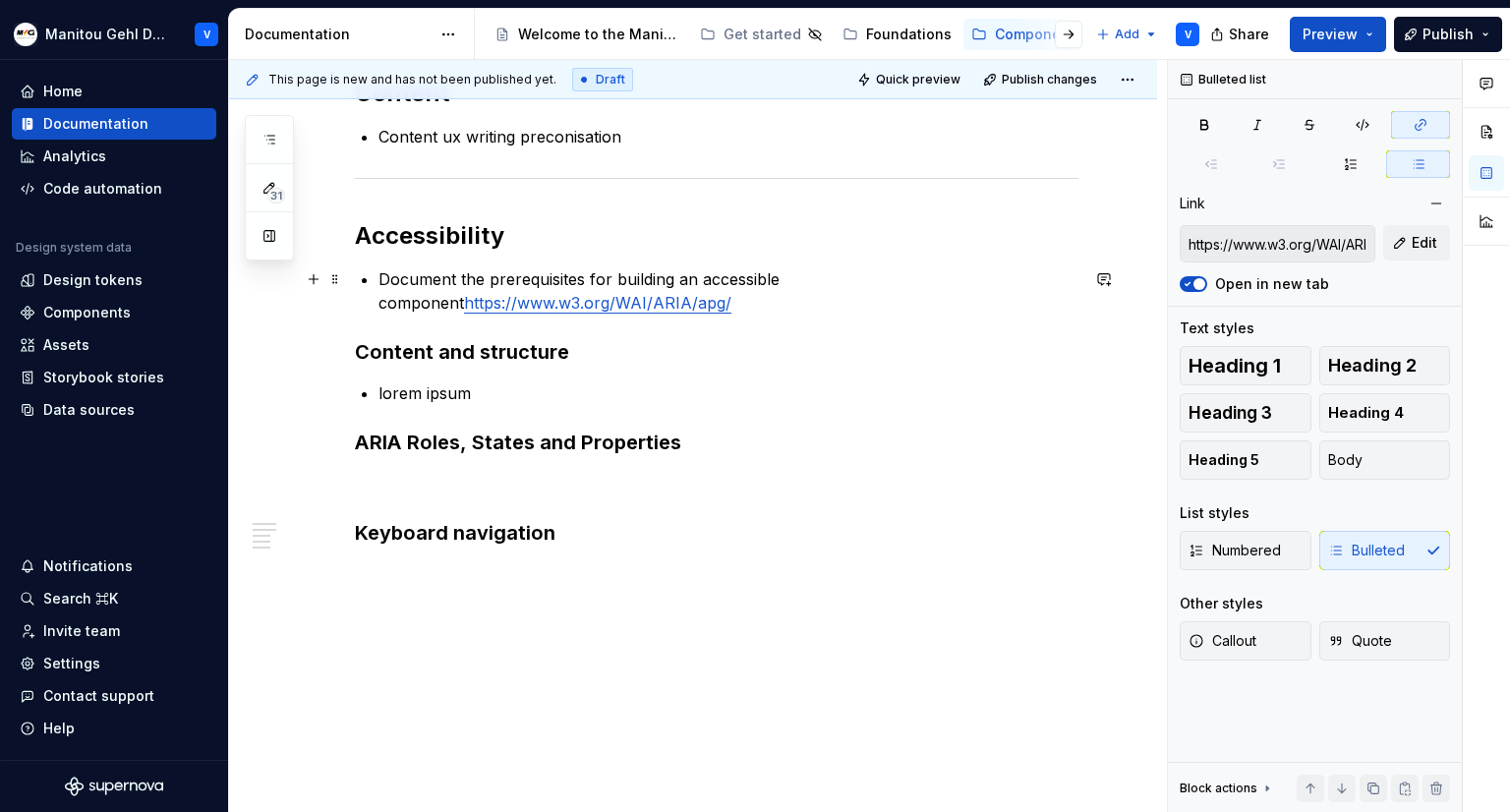 click on "https://www.w3.org/WAI/ARIA/apg/" at bounding box center (598, 303) 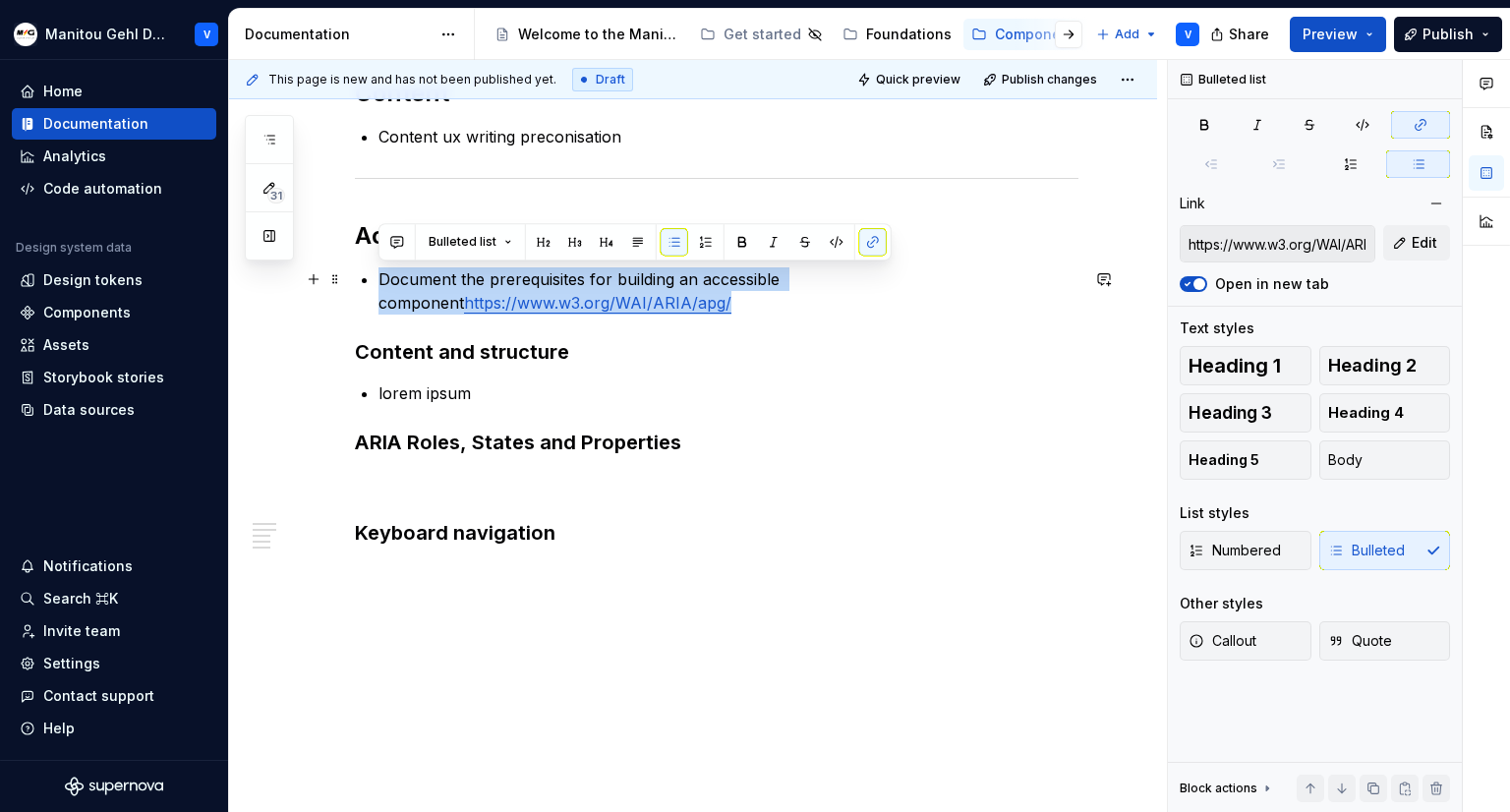 click on "https://www.w3.org/WAI/ARIA/apg/" at bounding box center (598, 303) 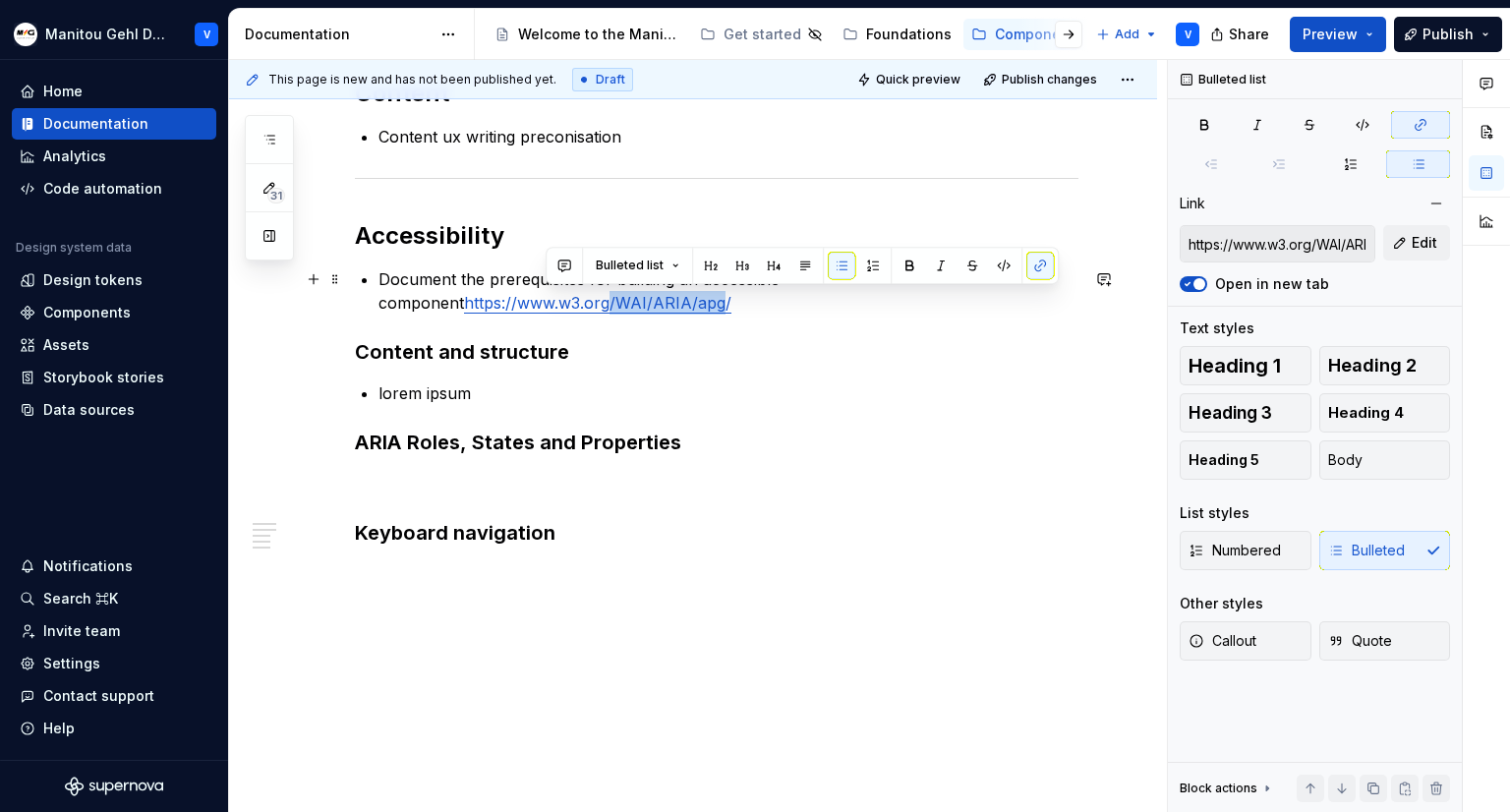 drag, startPoint x: 637, startPoint y: 306, endPoint x: 564, endPoint y: 307, distance: 73.00685 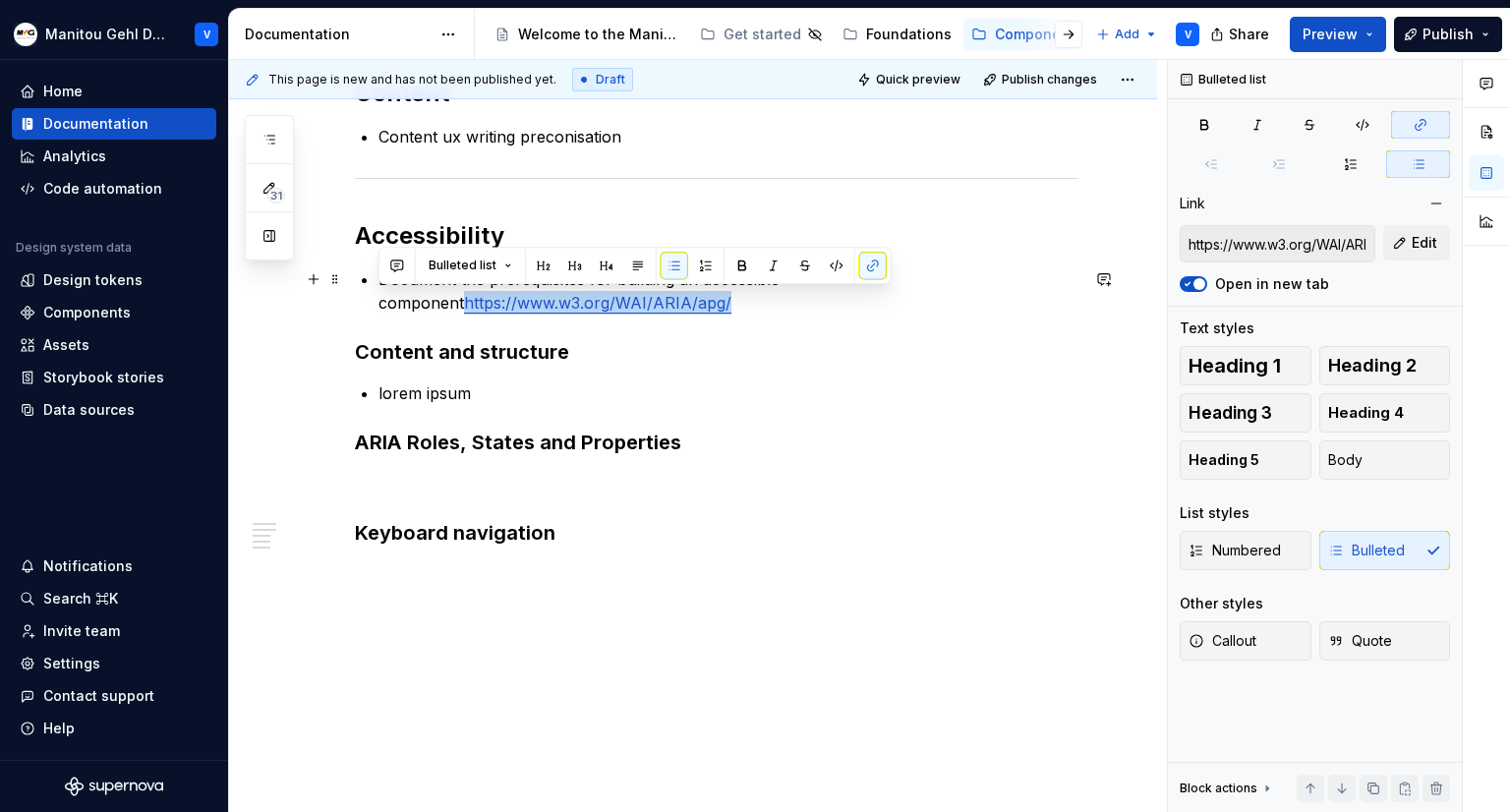 drag, startPoint x: 647, startPoint y: 306, endPoint x: 370, endPoint y: 292, distance: 277.3536 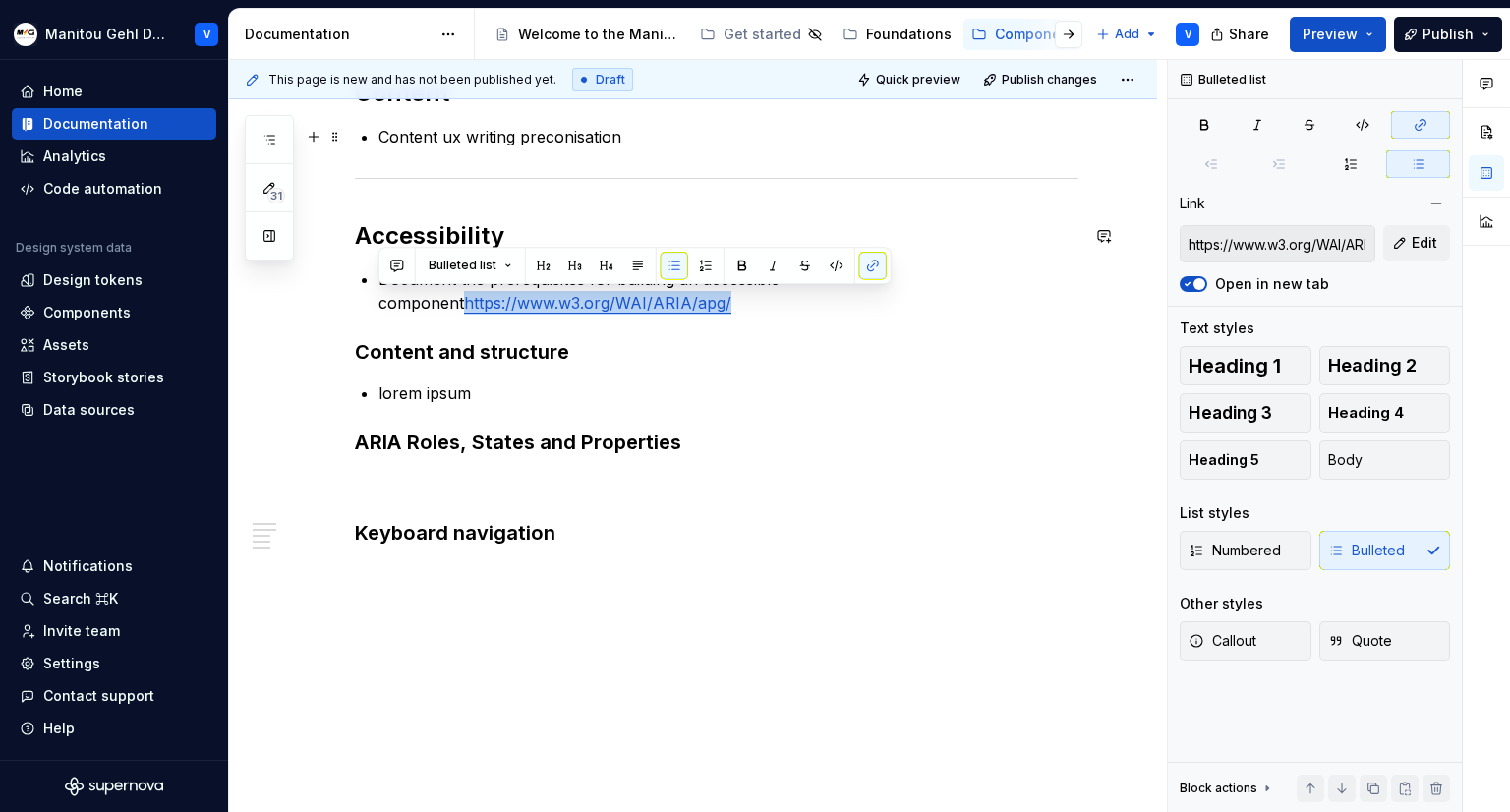 copy on "https://www.w3.org/WAI/ARIA/apg/" 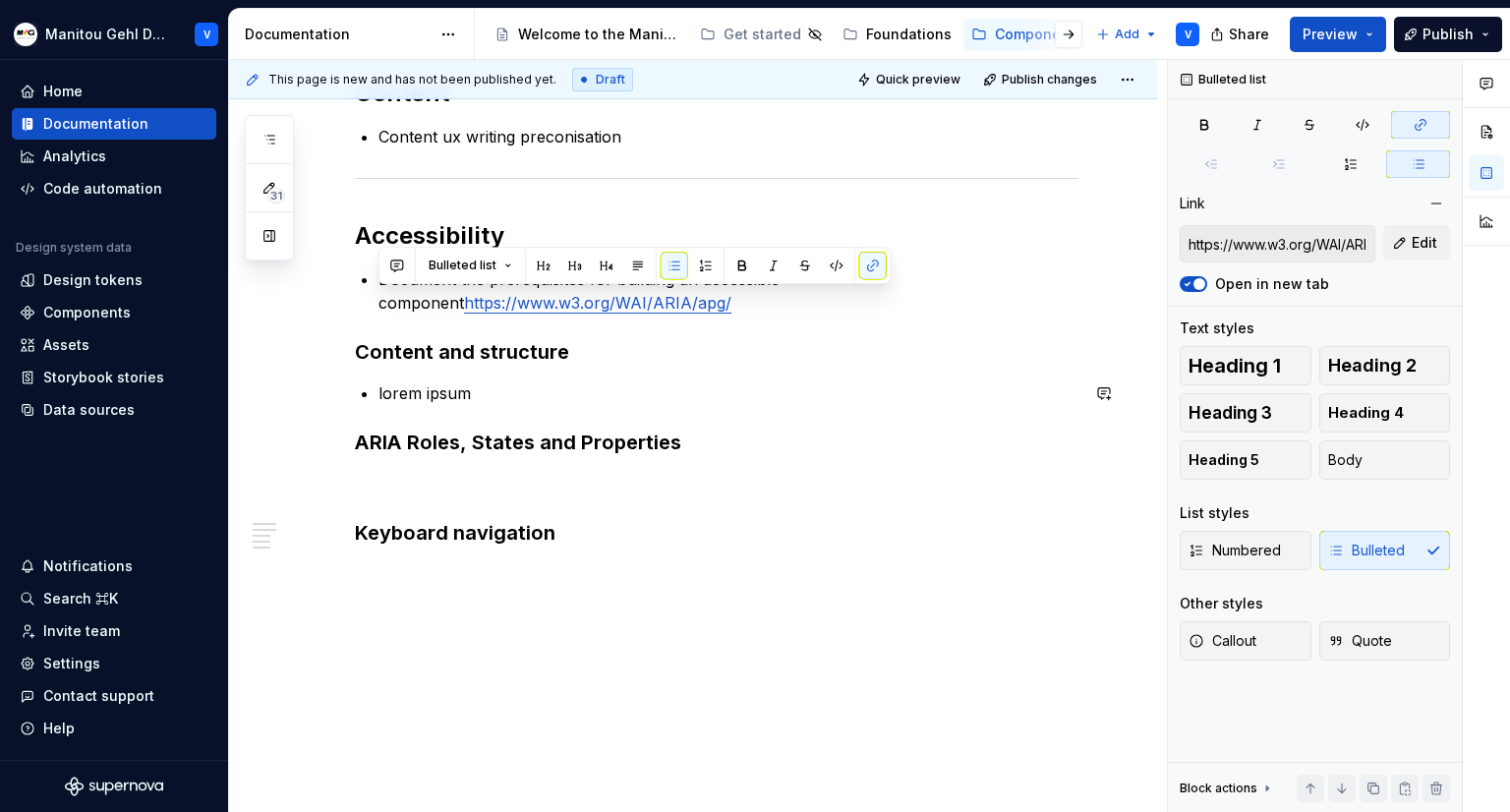 click on "Content Content ux writing preconisation Accessibility Document the prerequisites for building an accessible component  https://www.w3.org/WAI/ARIA/apg/ Content and structure lorem ipsum ARIA Roles, States and Properties Keyboard navigation" at bounding box center [717, 282] 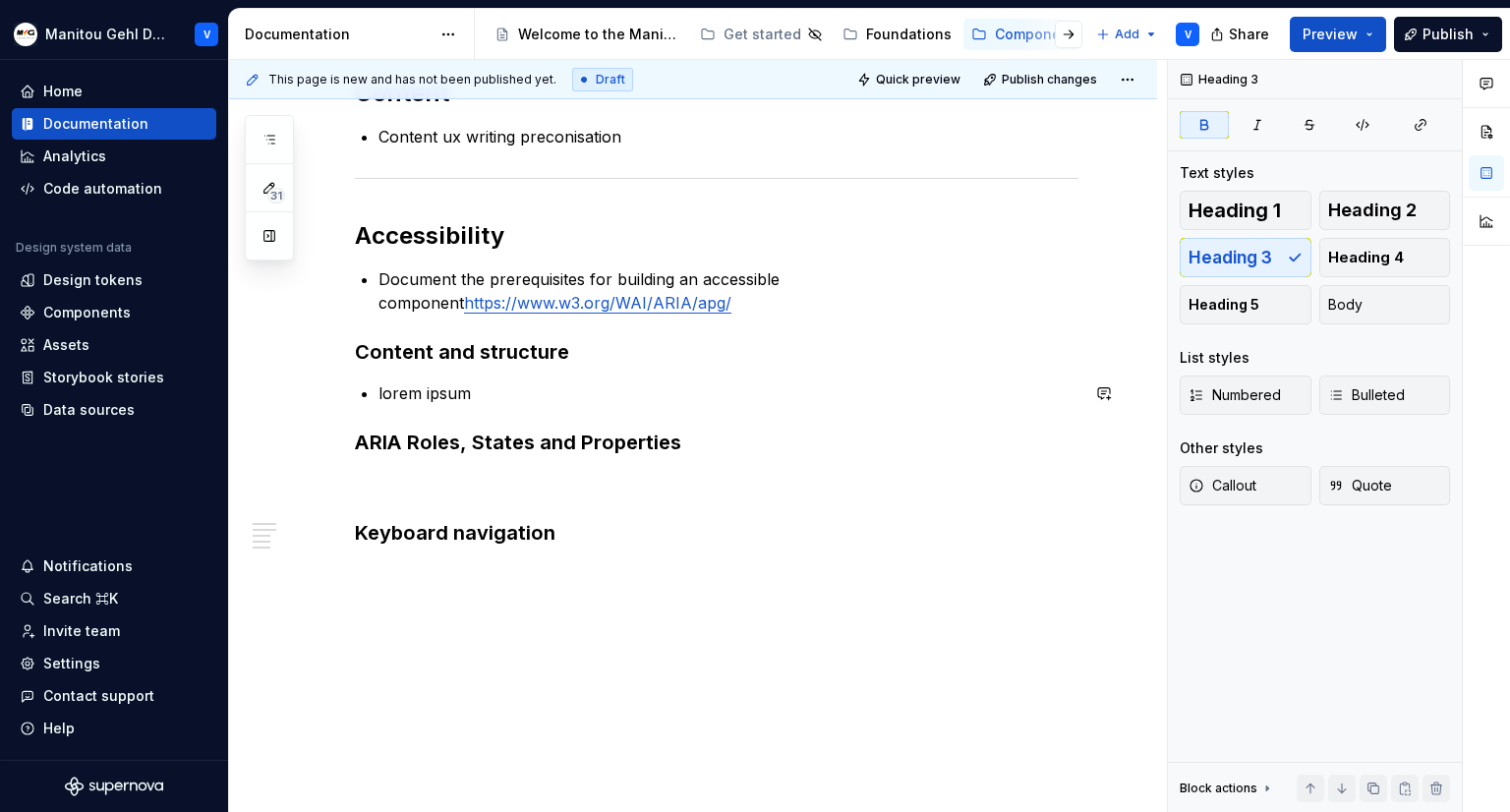 click on "Content Content ux writing preconisation Accessibility Document the prerequisites for building an accessible component  https://www.w3.org/WAI/ARIA/apg/ Content and structure lorem ipsum ARIA Roles, States and Properties Keyboard navigation" at bounding box center [717, 282] 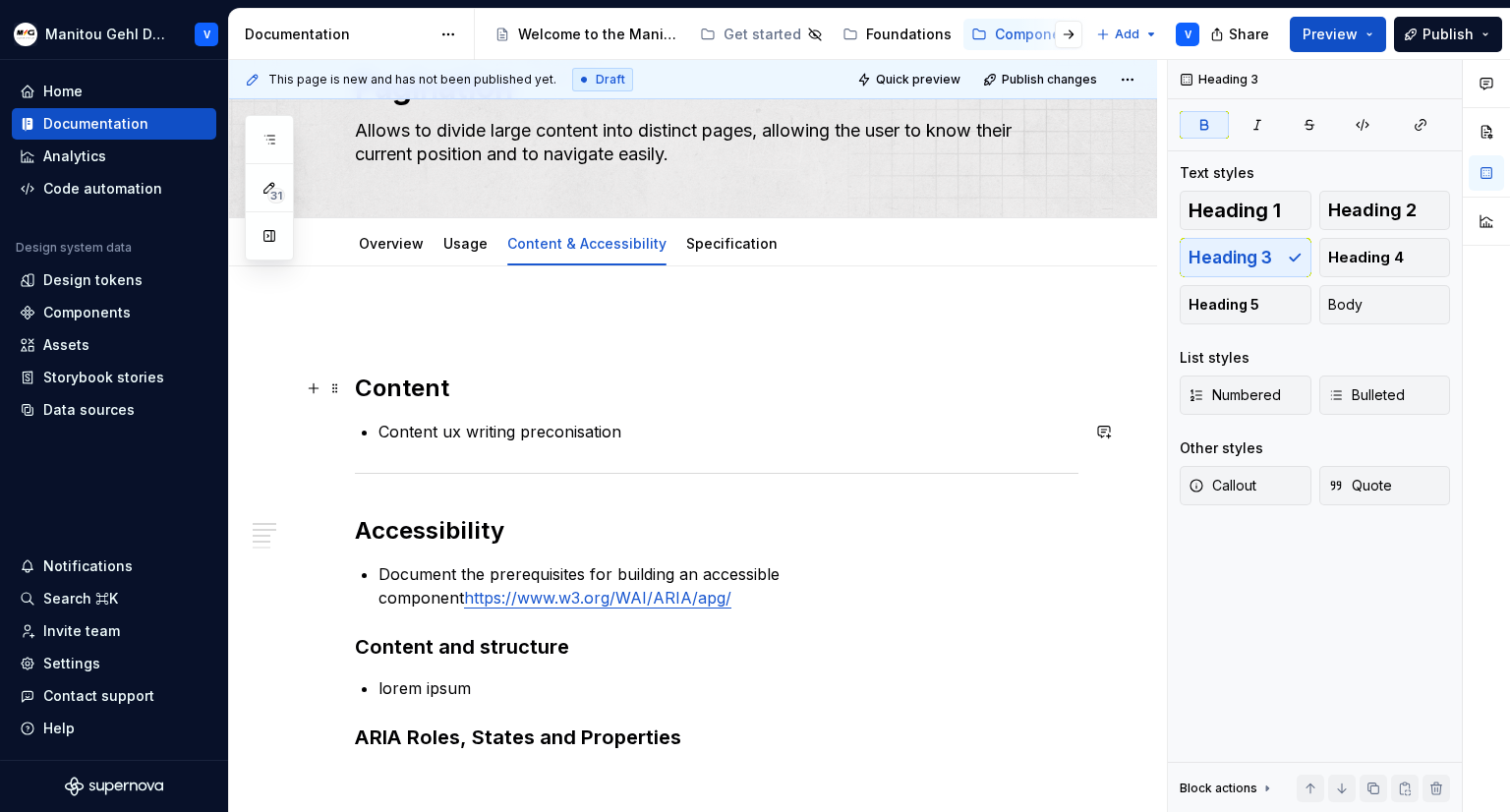 scroll, scrollTop: 0, scrollLeft: 0, axis: both 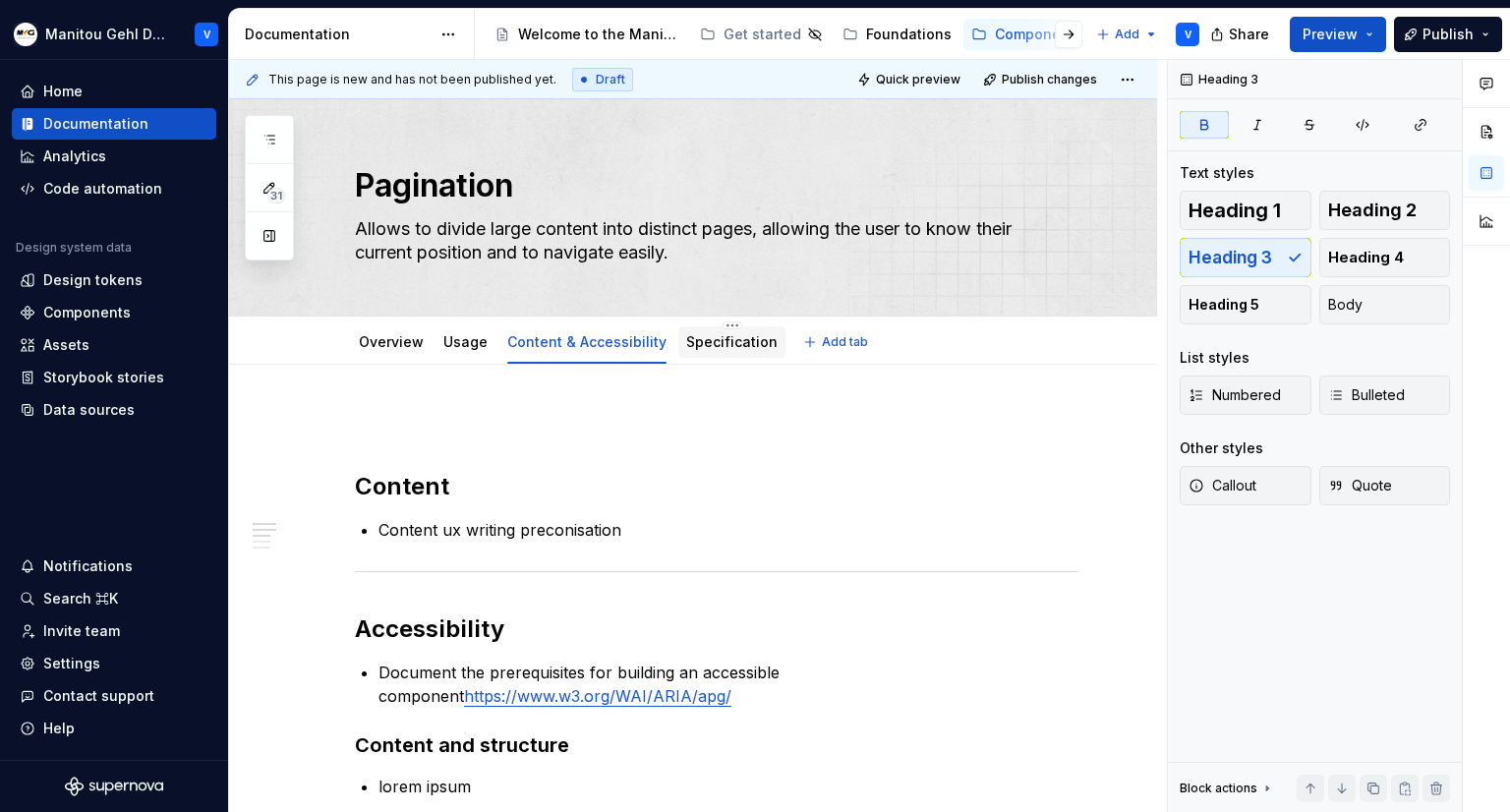 click on "Specification" at bounding box center (731, 341) 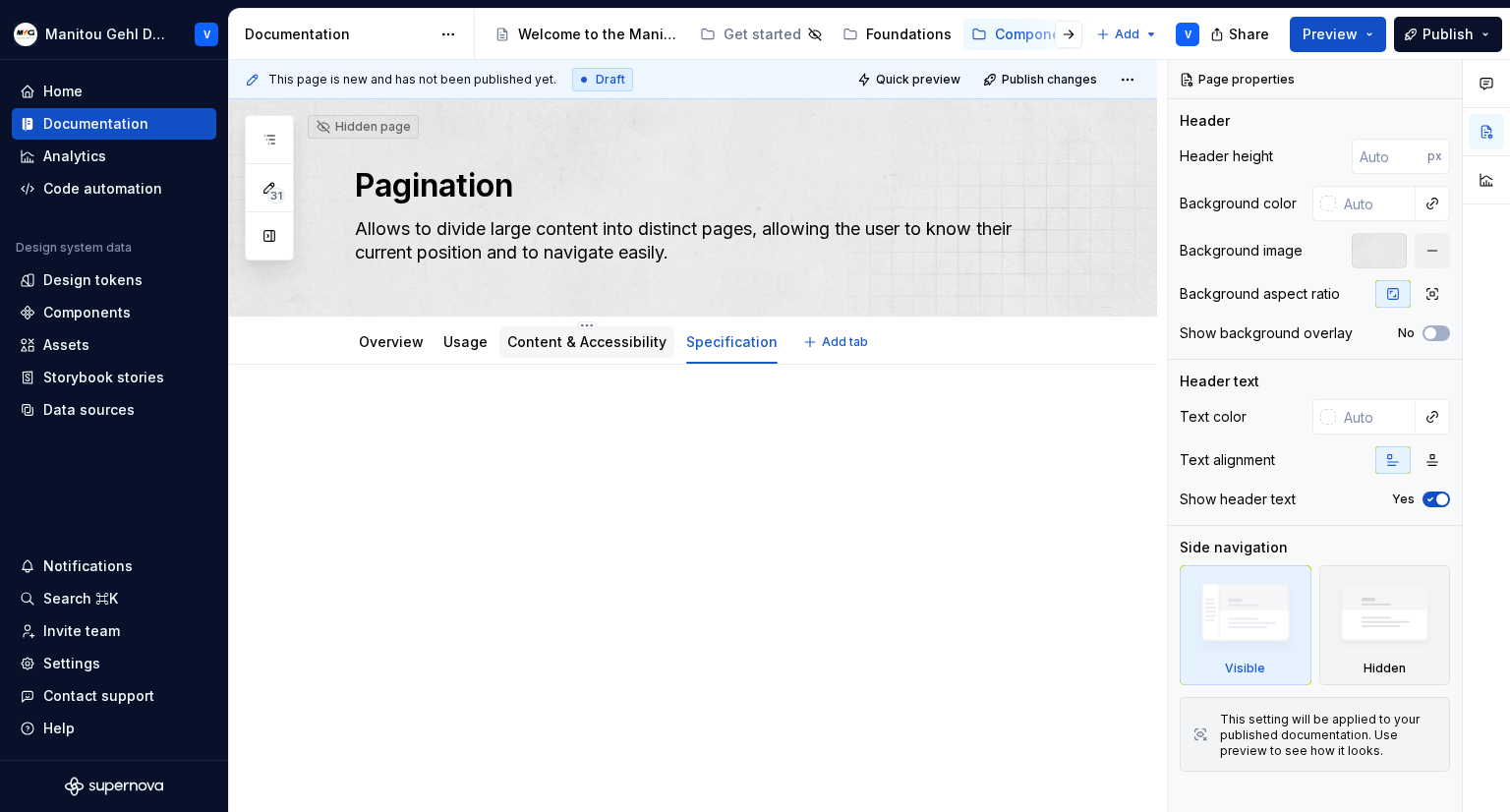 click on "Content & Accessibility" at bounding box center (587, 341) 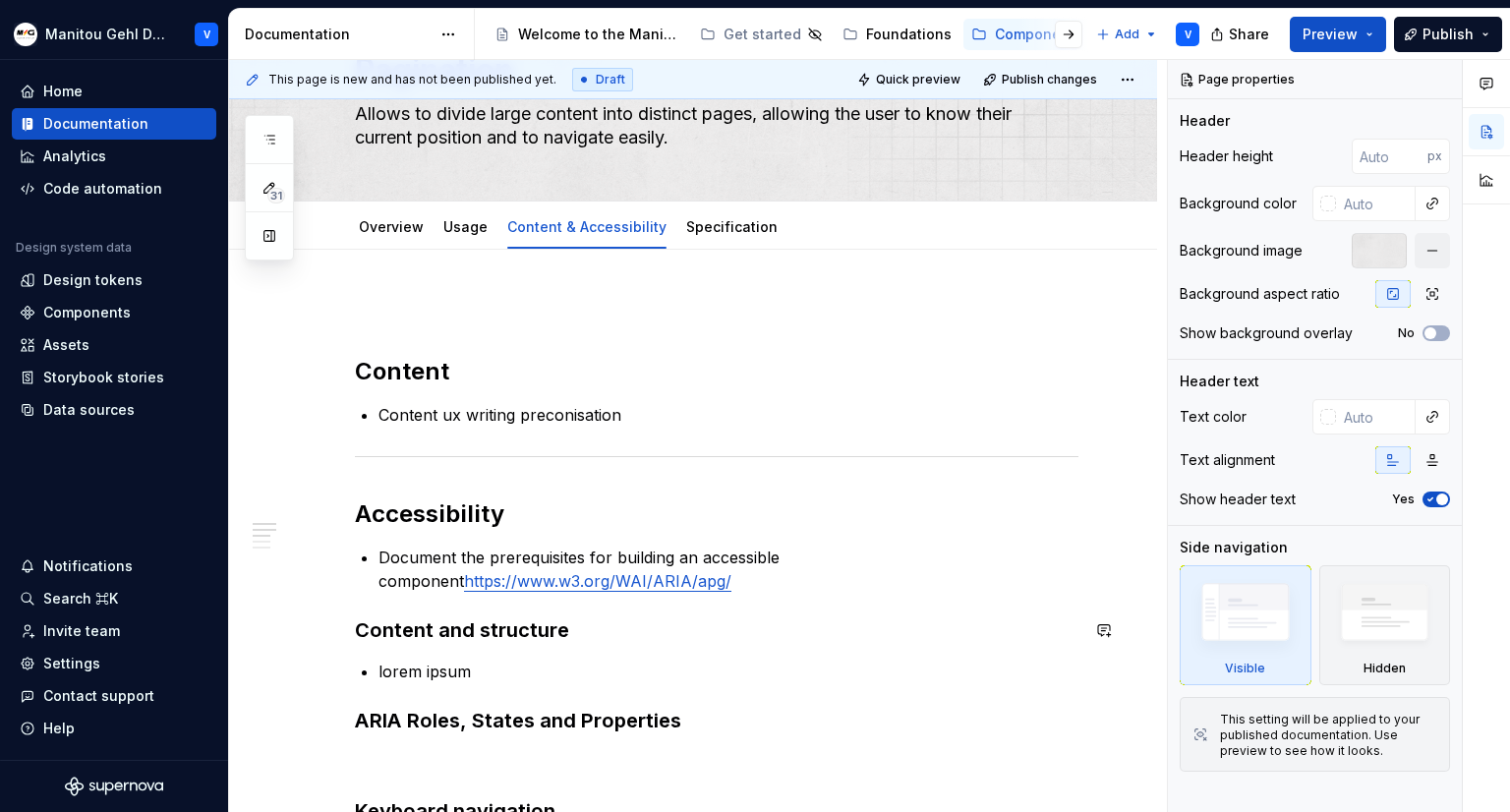 scroll, scrollTop: 0, scrollLeft: 0, axis: both 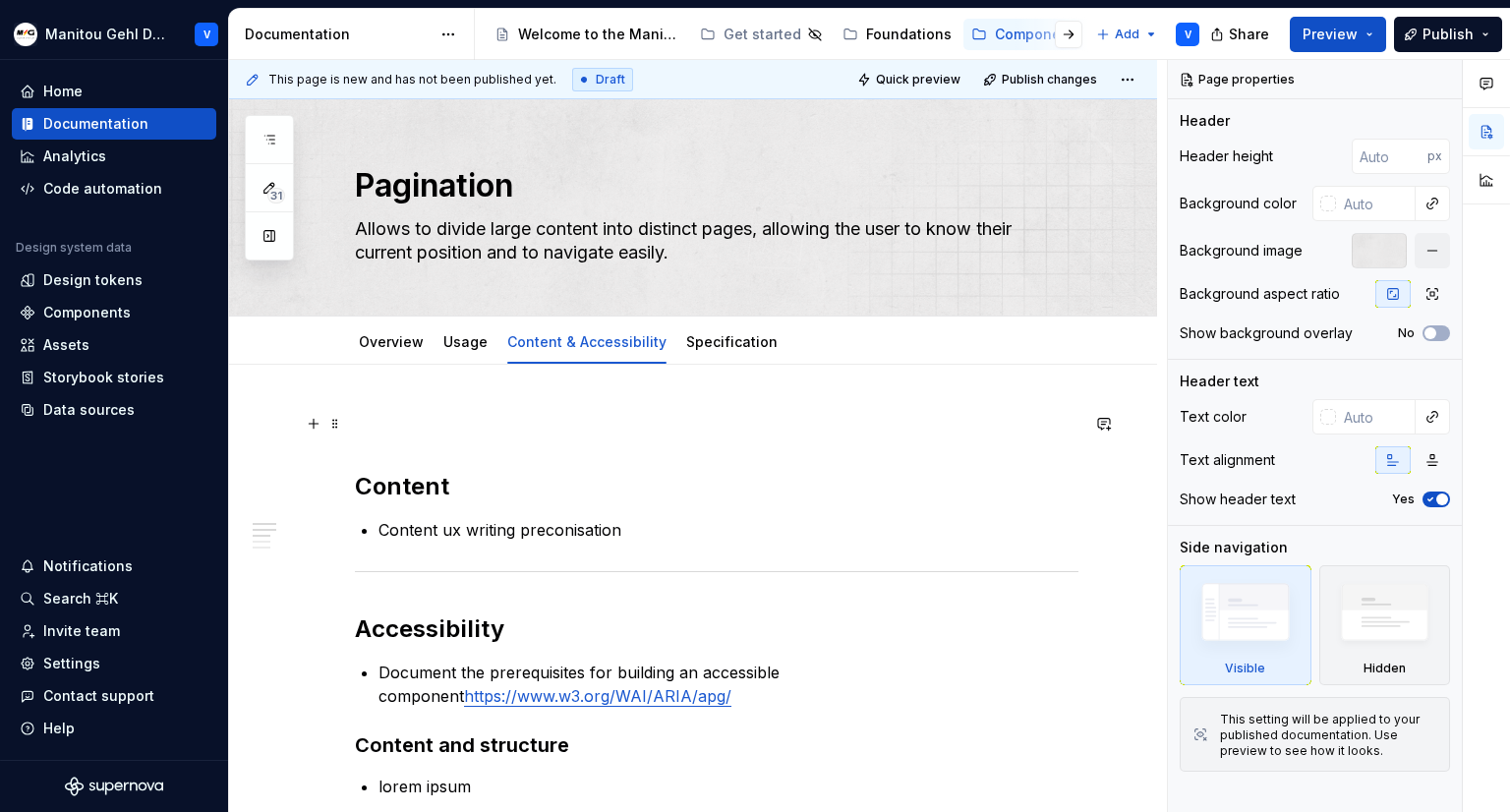click at bounding box center (717, 424) 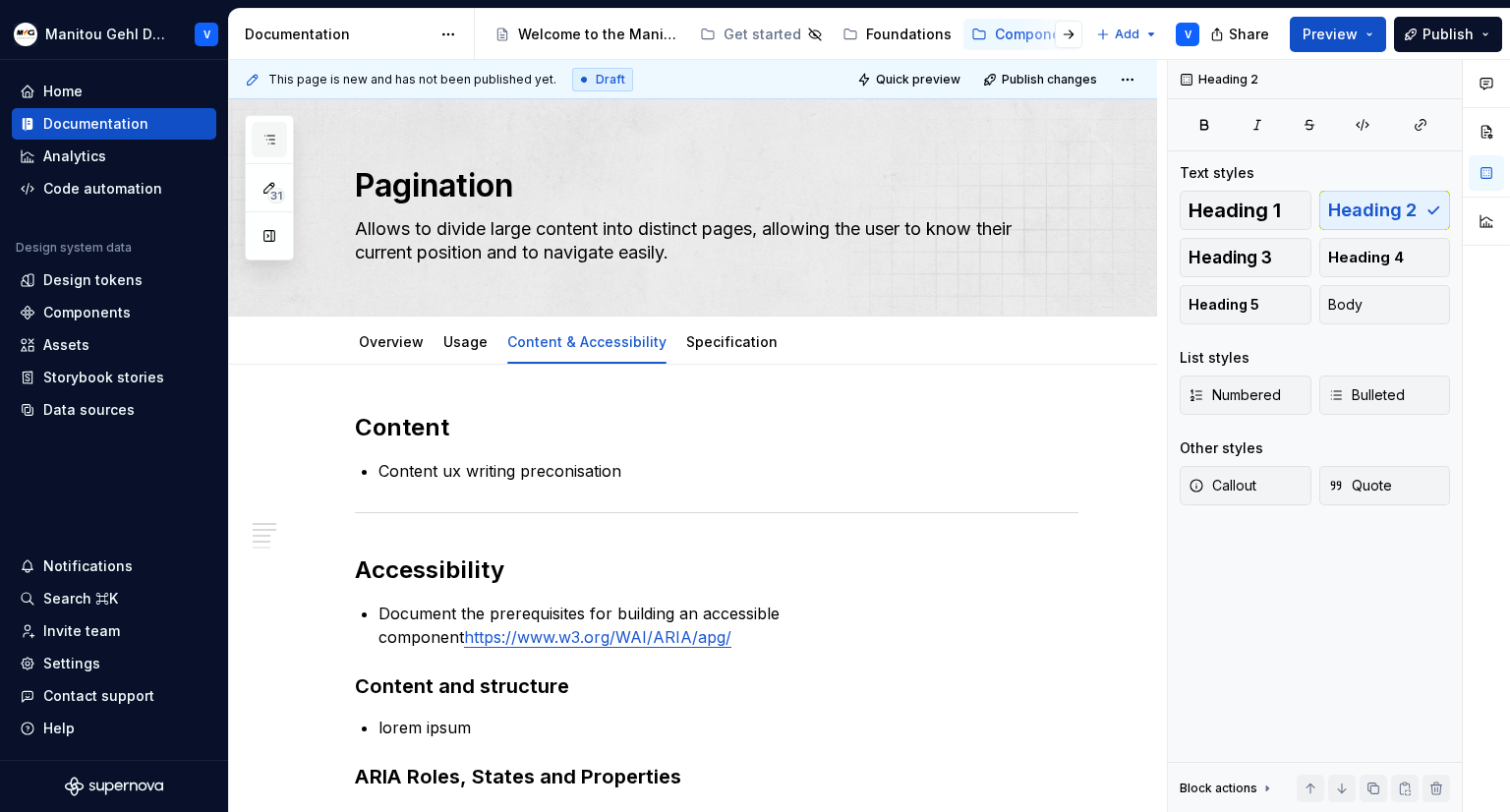 click 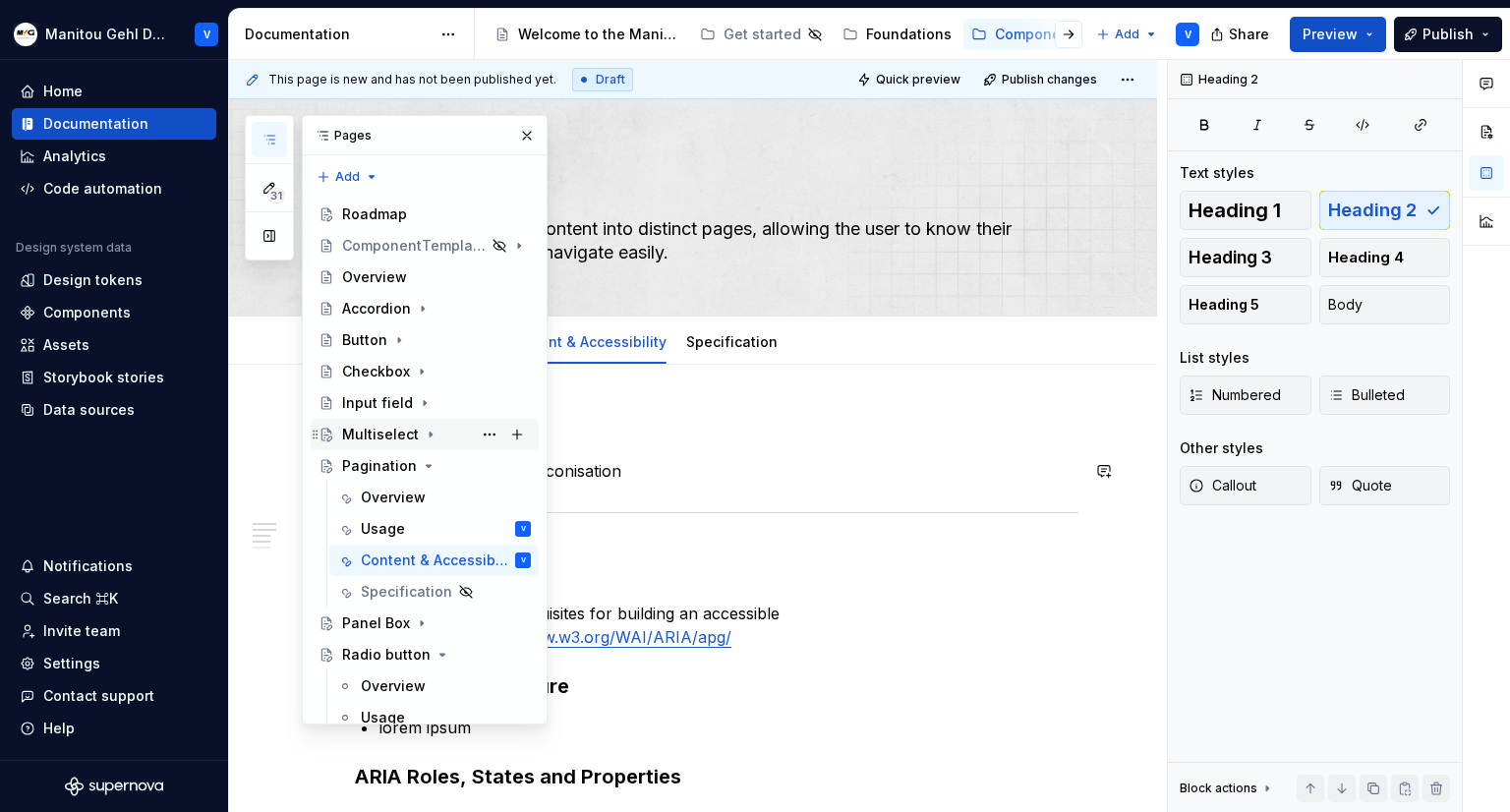 click on "Multiselect" at bounding box center (380, 435) 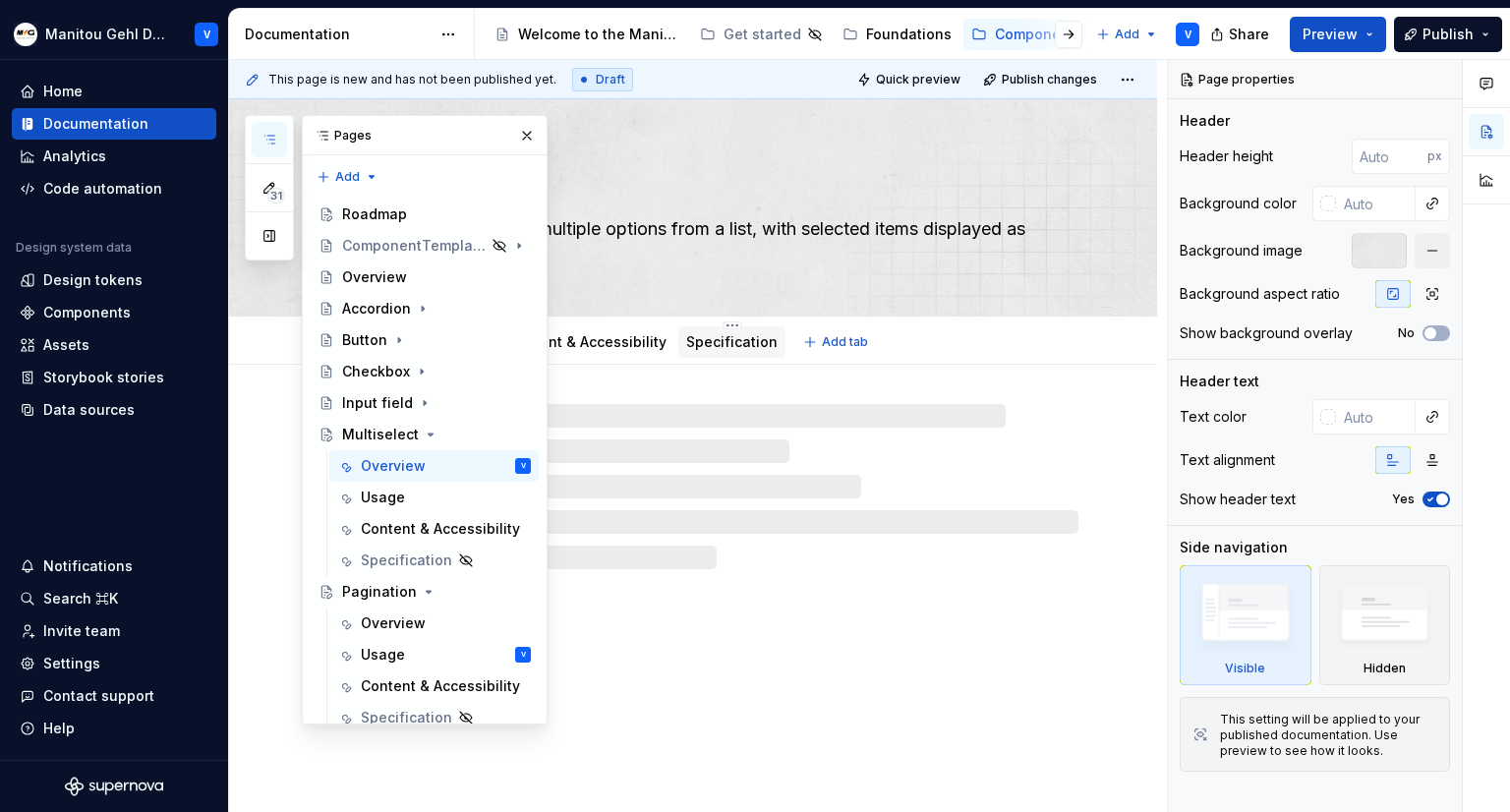 click on "Specification" at bounding box center (731, 341) 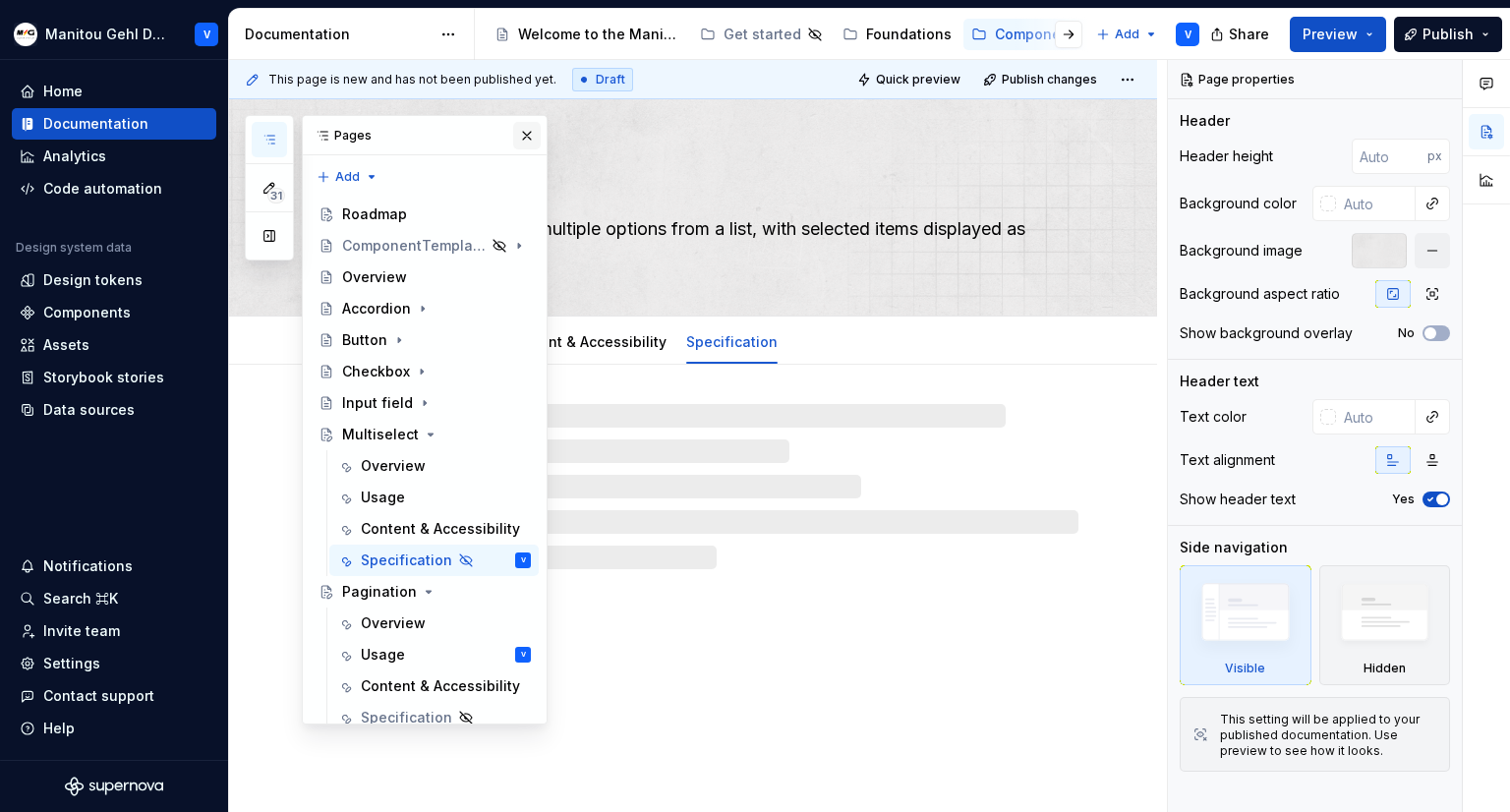 click at bounding box center [527, 136] 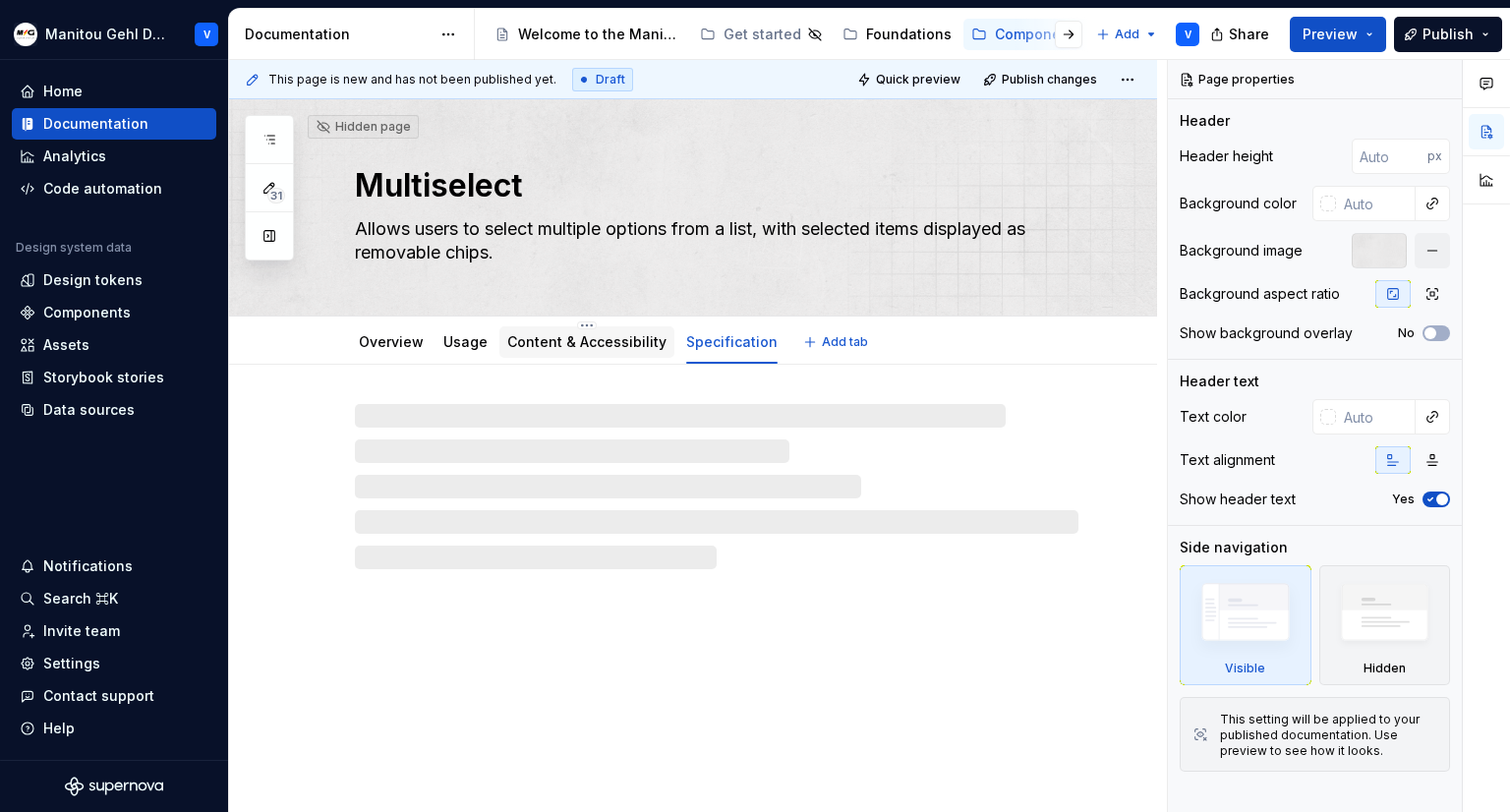 click on "Content & Accessibility" at bounding box center (587, 341) 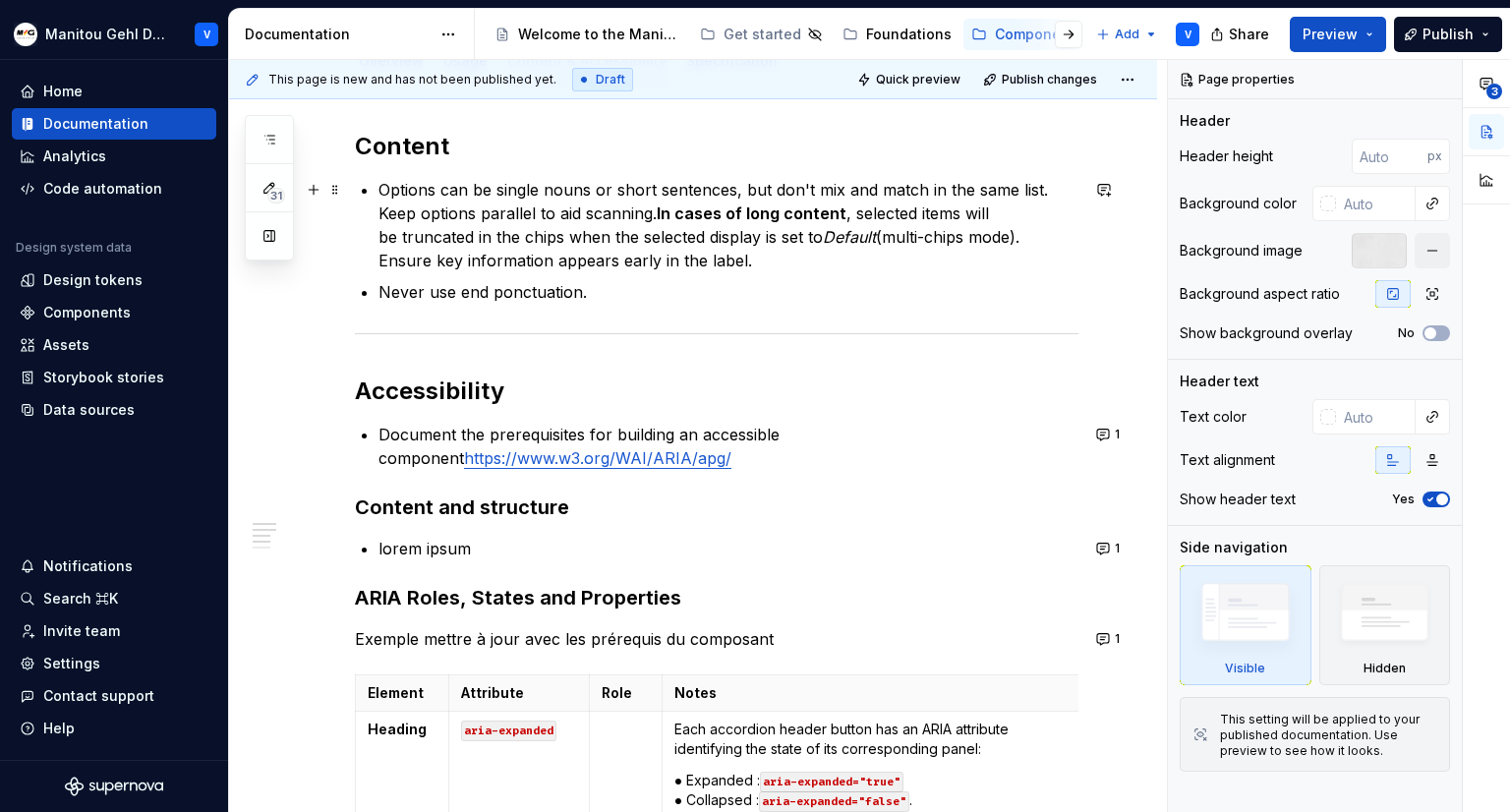 scroll, scrollTop: 295, scrollLeft: 0, axis: vertical 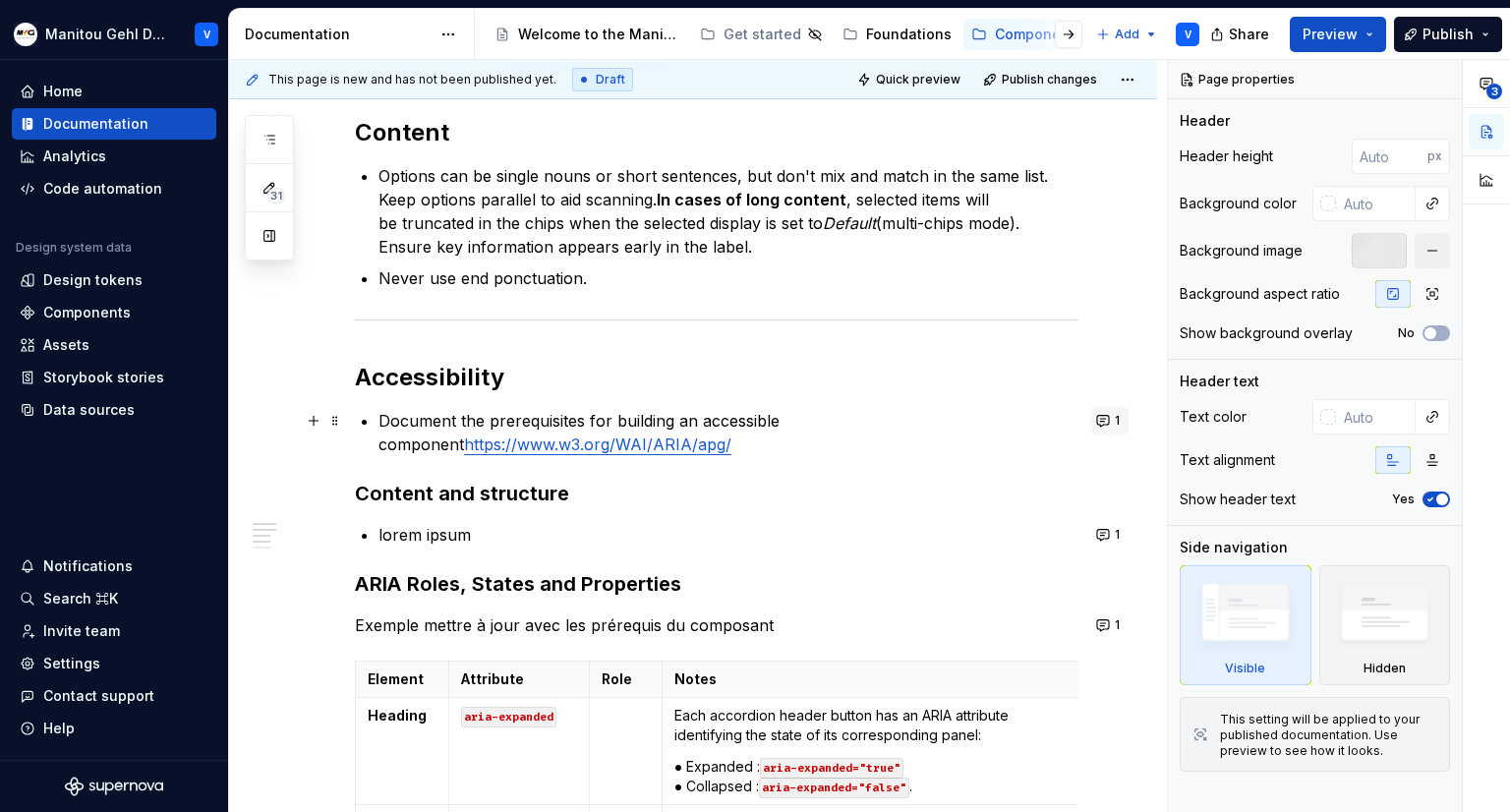 click on "1" at bounding box center (1109, 421) 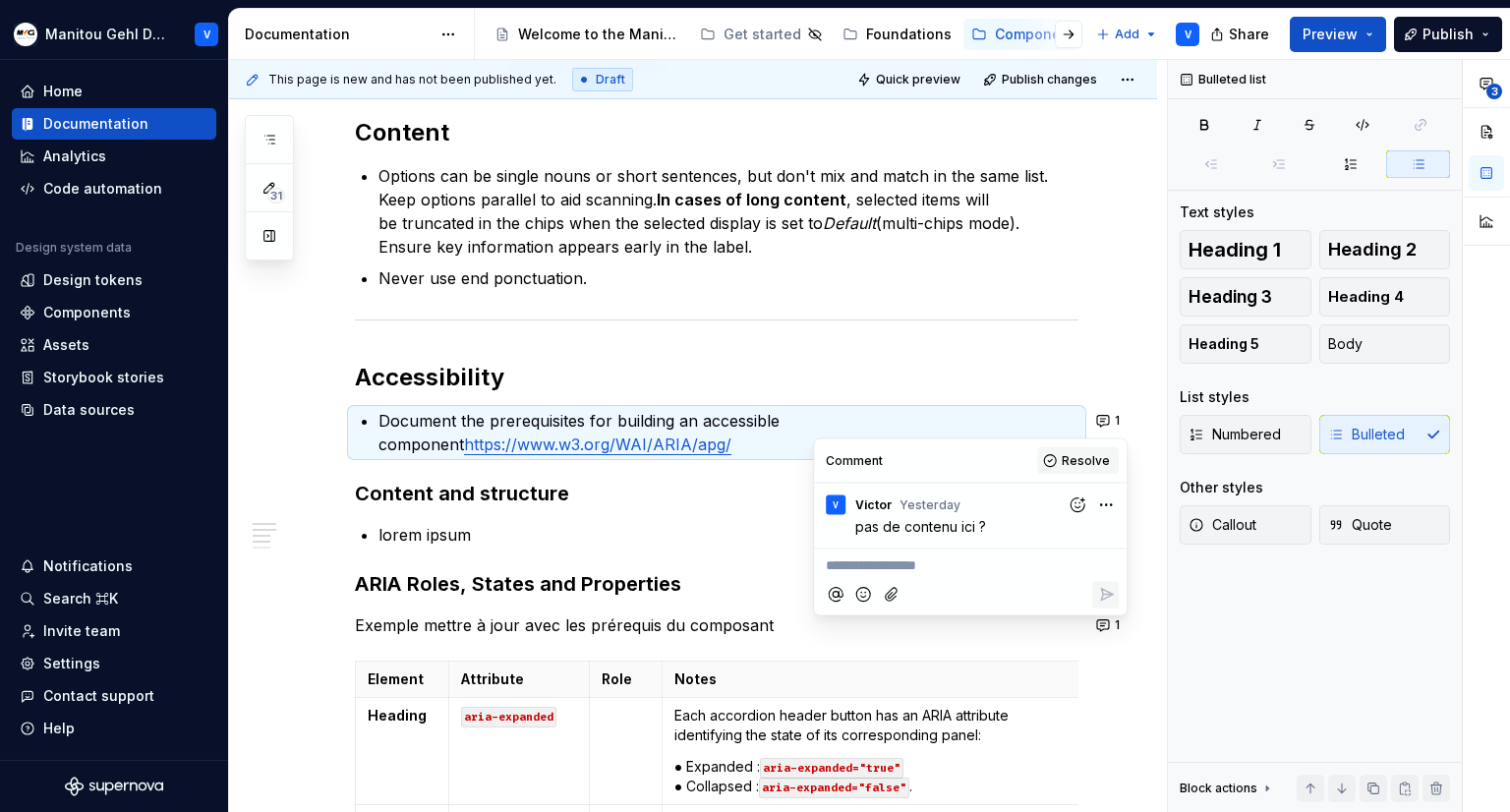 click on "Resolve" at bounding box center [1085, 461] 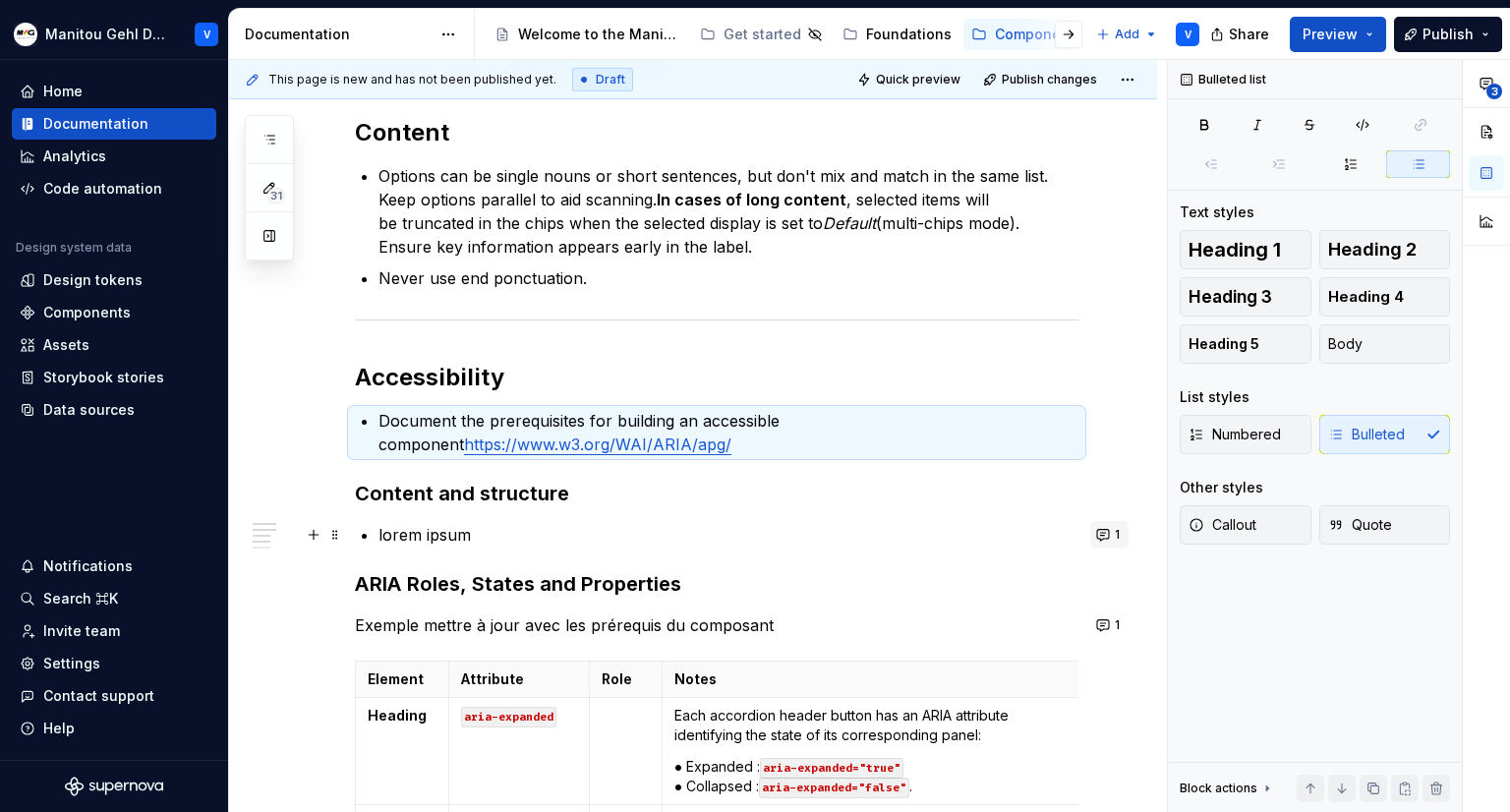 click on "1" at bounding box center (1109, 535) 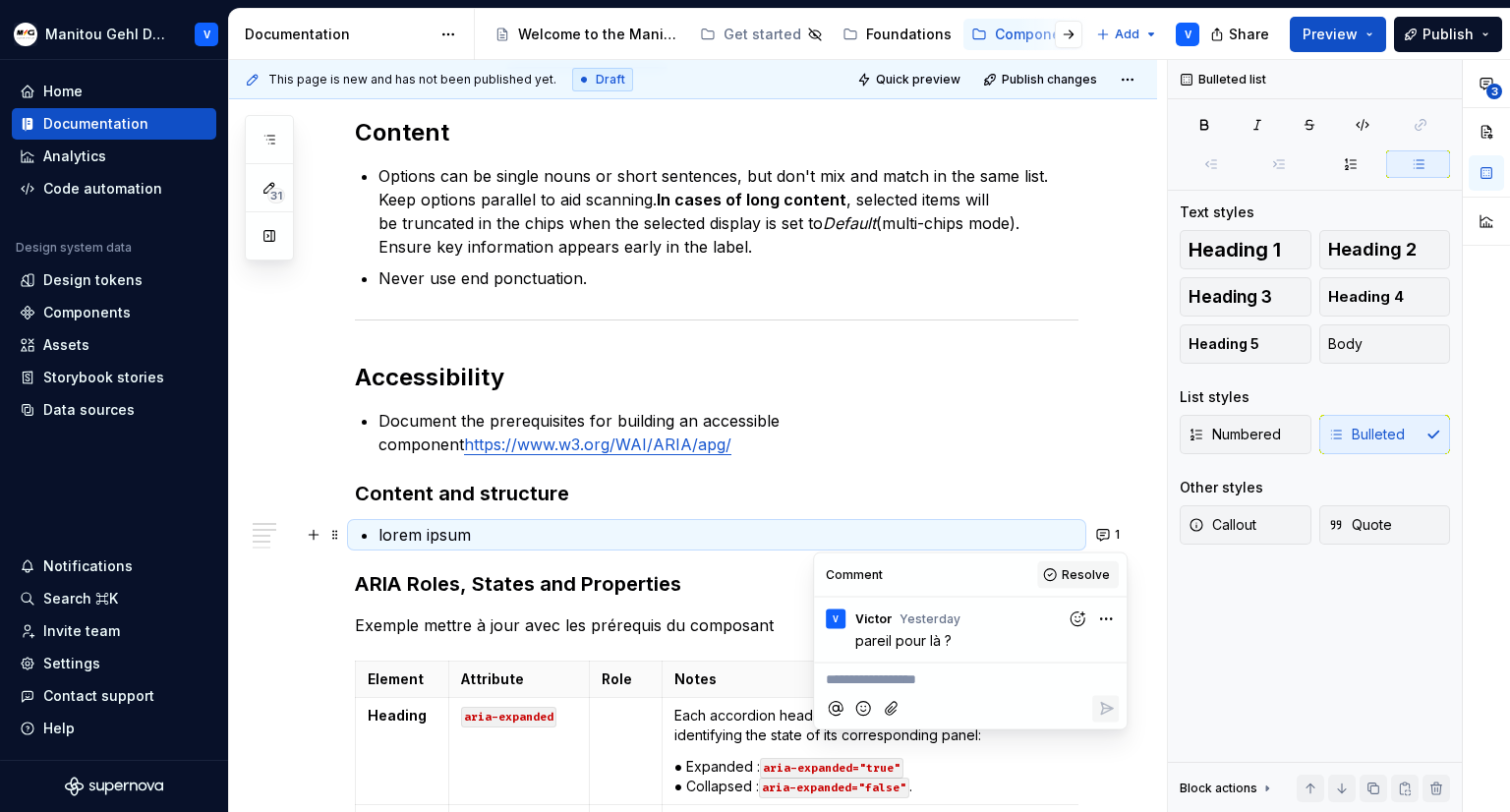 click on "Resolve" at bounding box center (1085, 575) 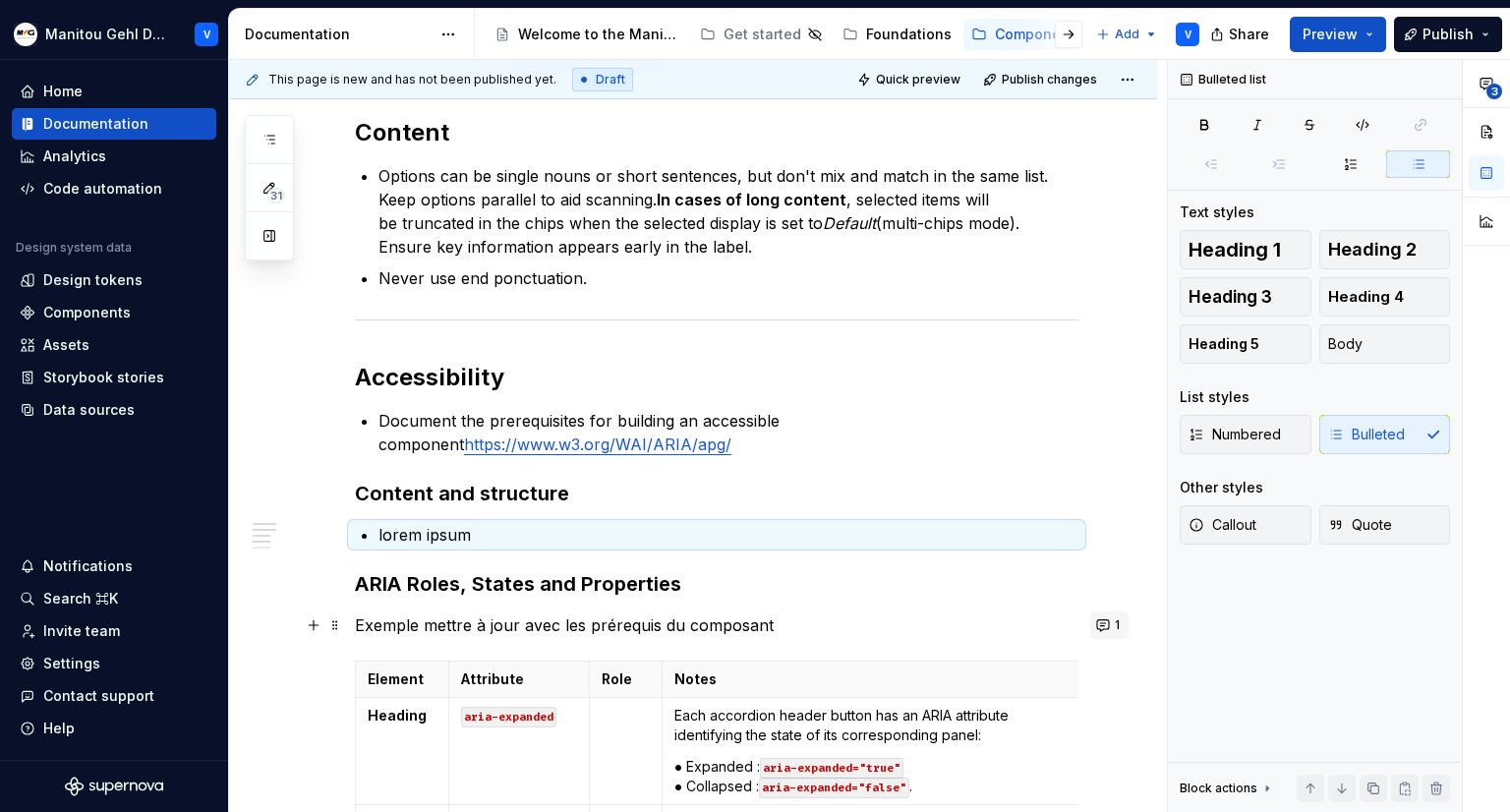 click on "1" at bounding box center [1109, 625] 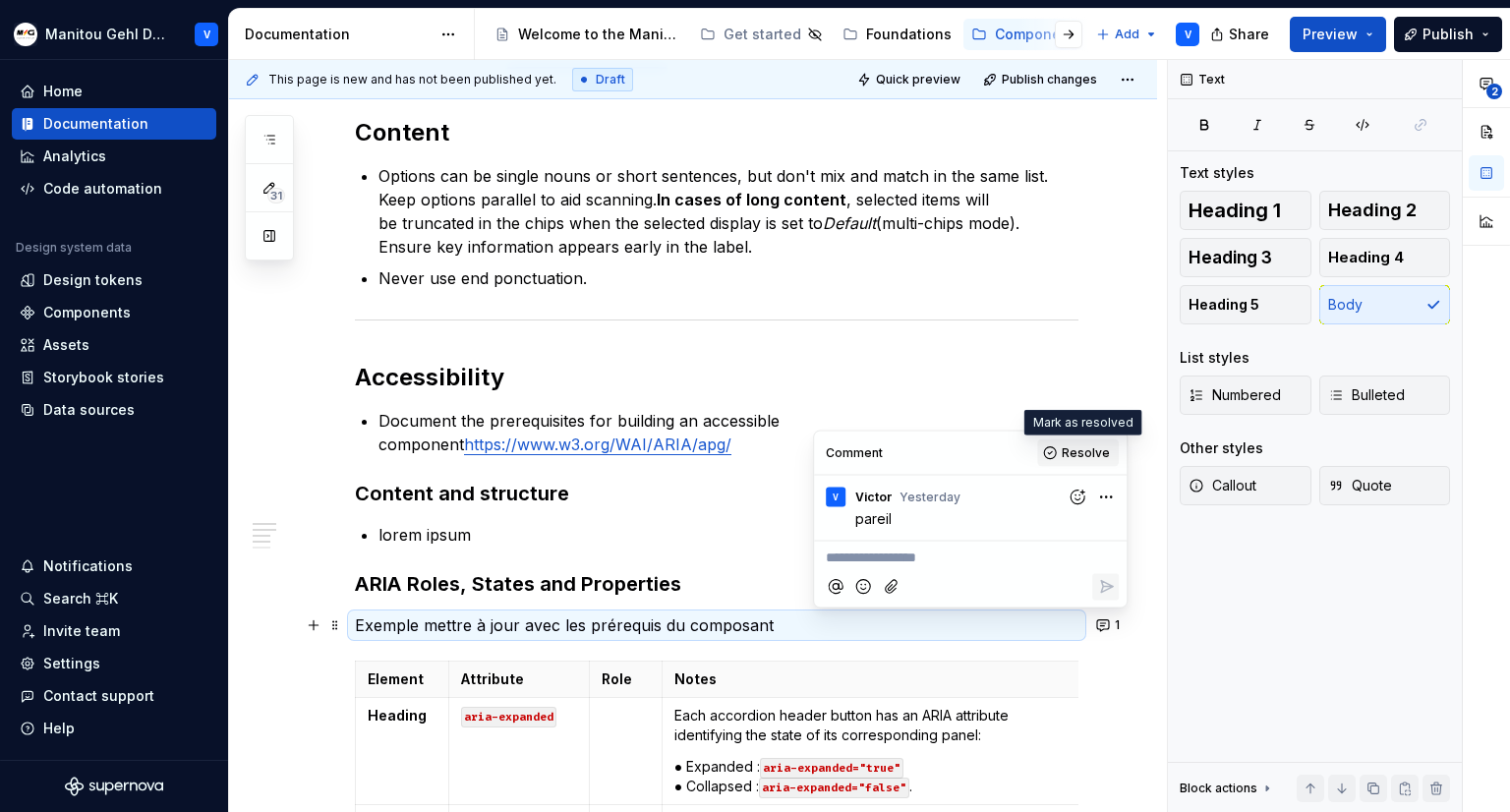 click on "Resolve" at bounding box center (1085, 453) 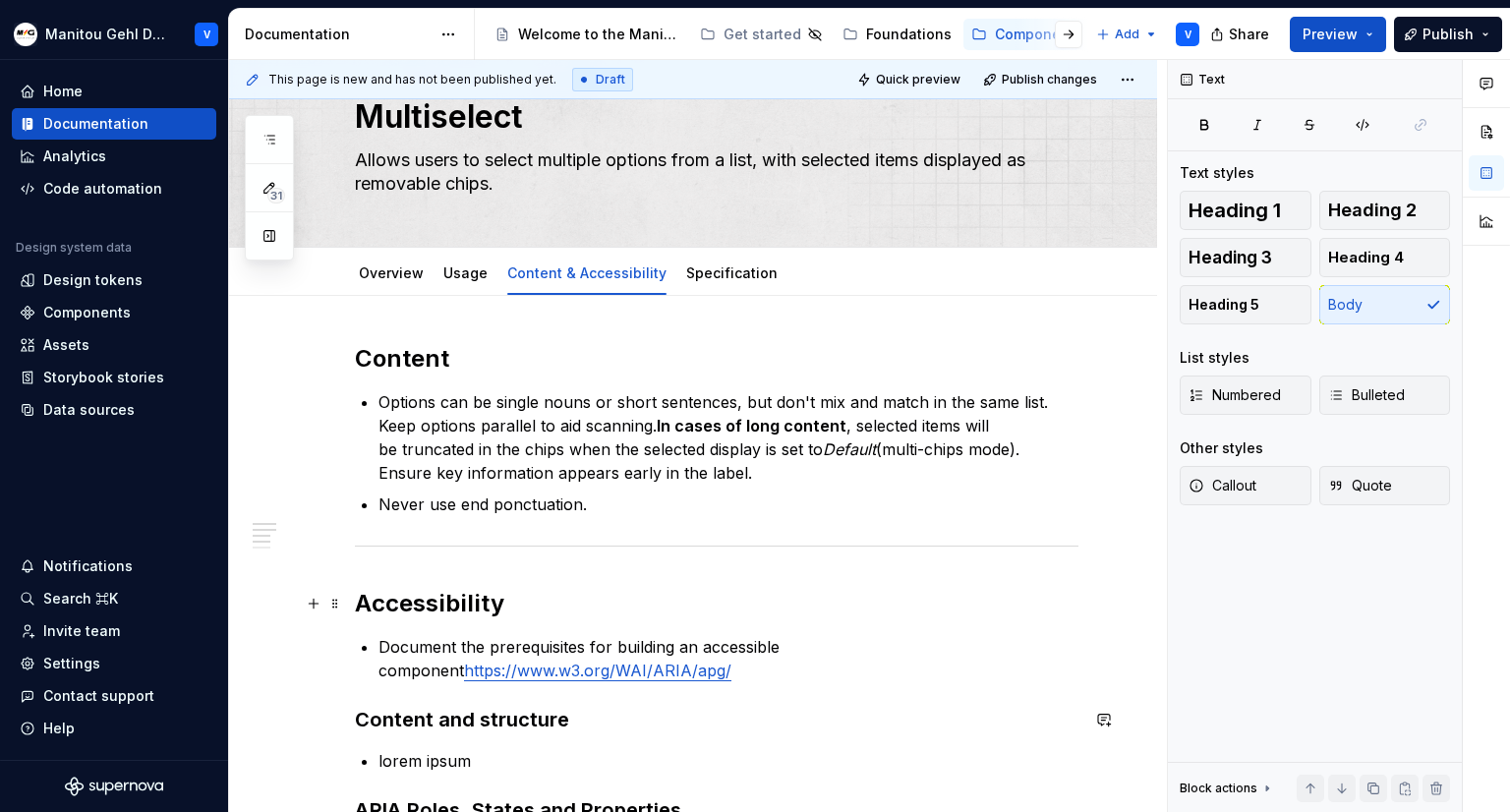 scroll, scrollTop: 0, scrollLeft: 0, axis: both 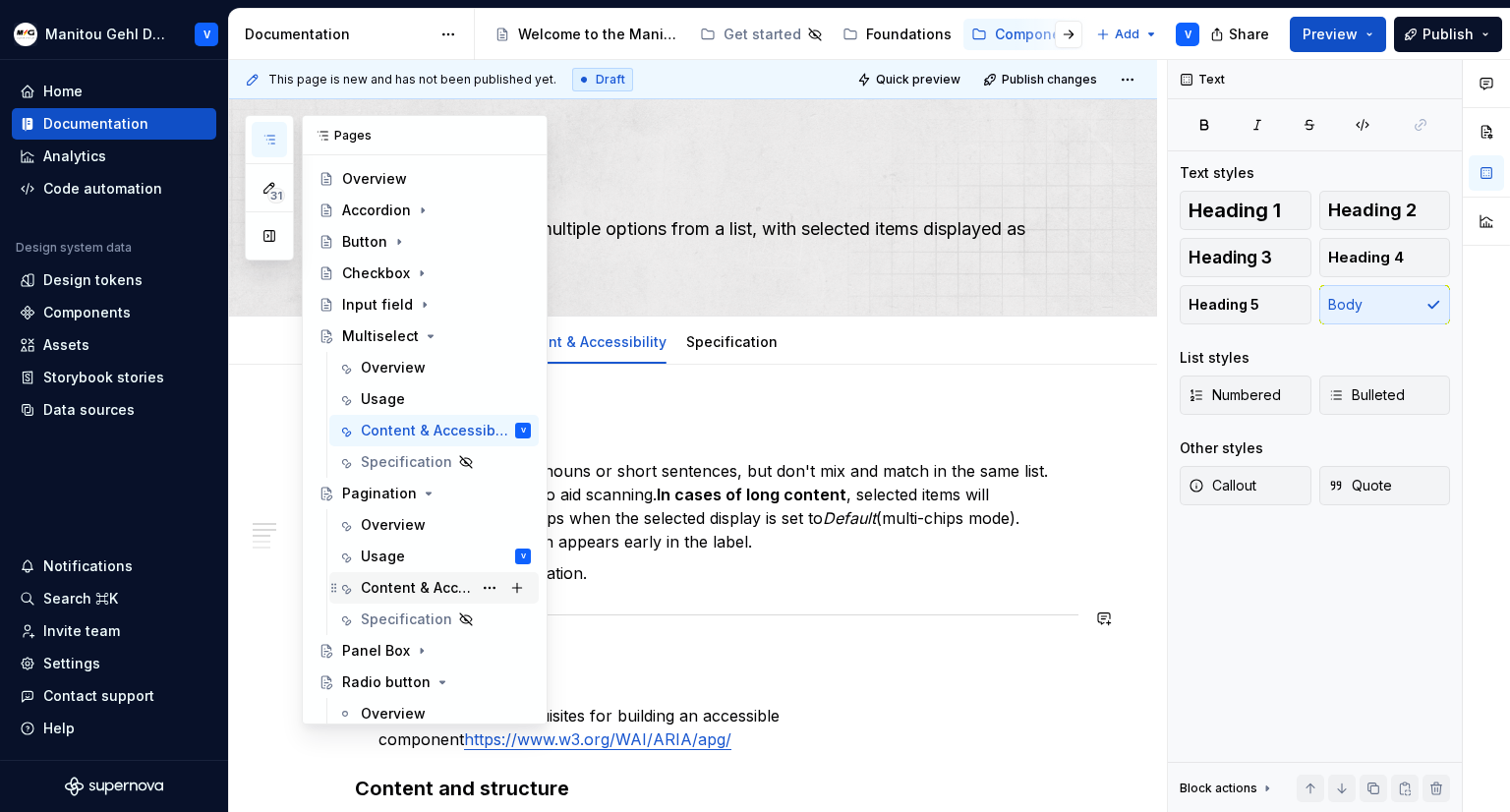click on "Content & Accessibility" at bounding box center (416, 588) 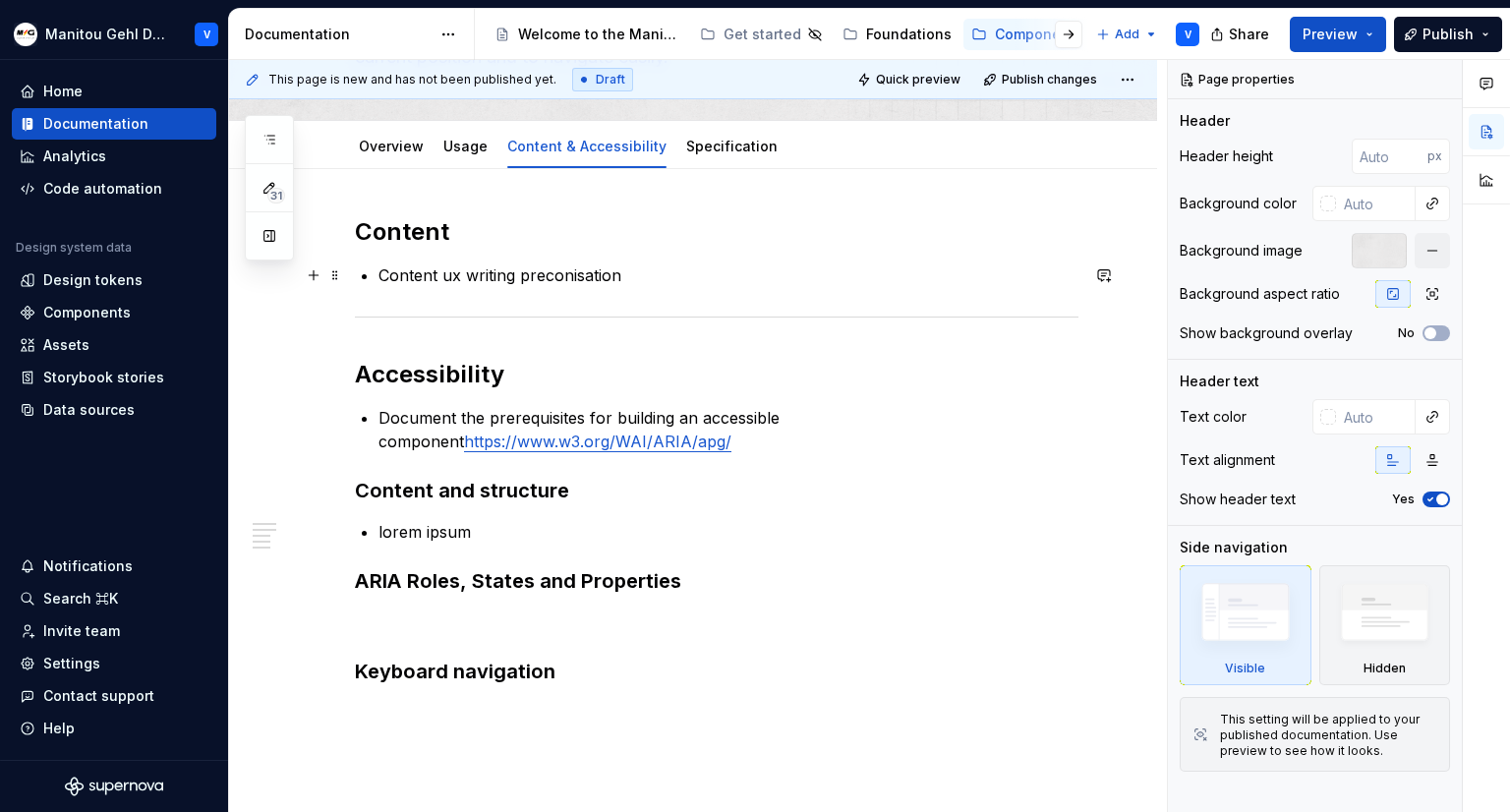 scroll, scrollTop: 197, scrollLeft: 0, axis: vertical 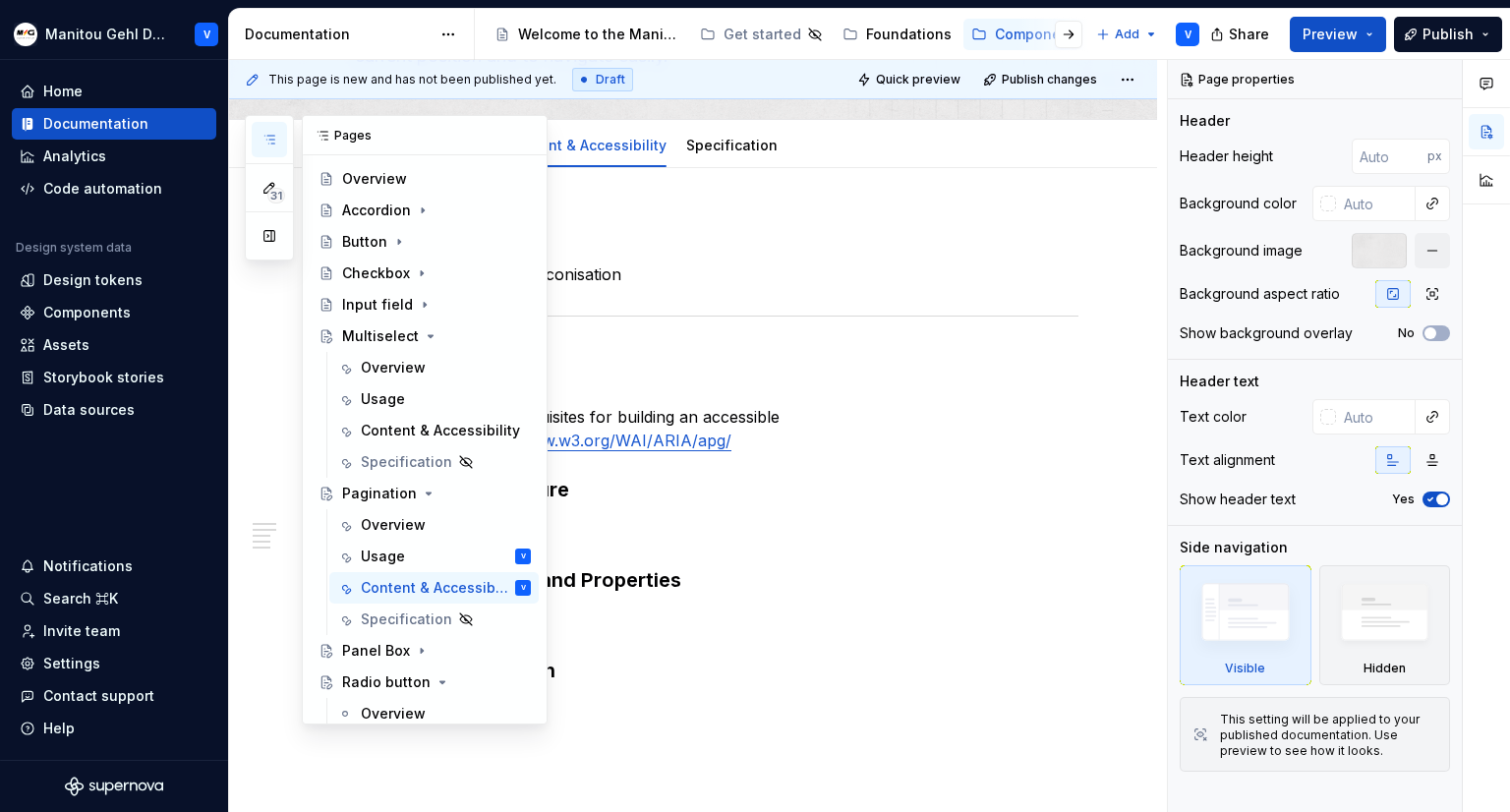 click 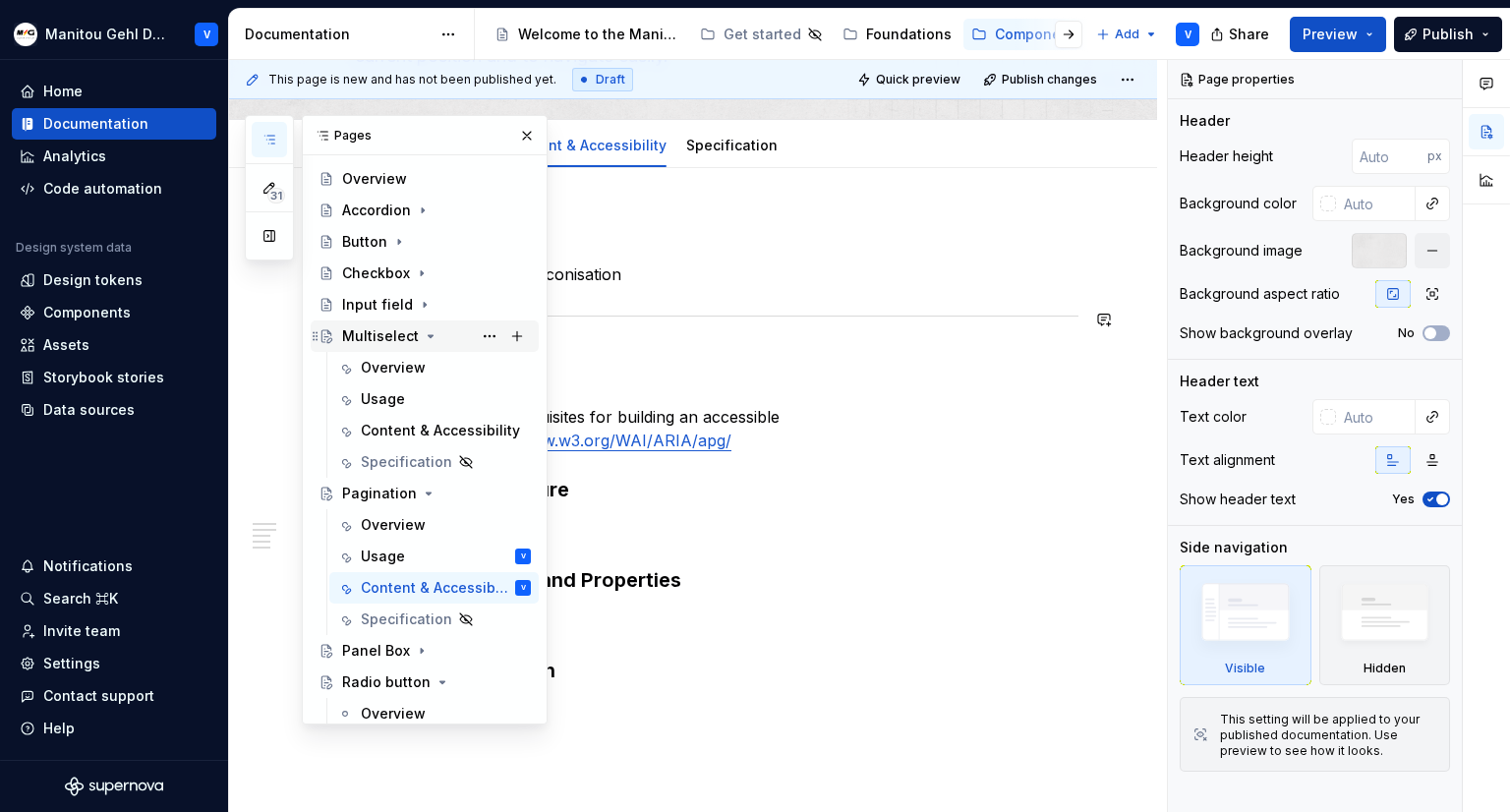 click on "Multiselect" at bounding box center (380, 336) 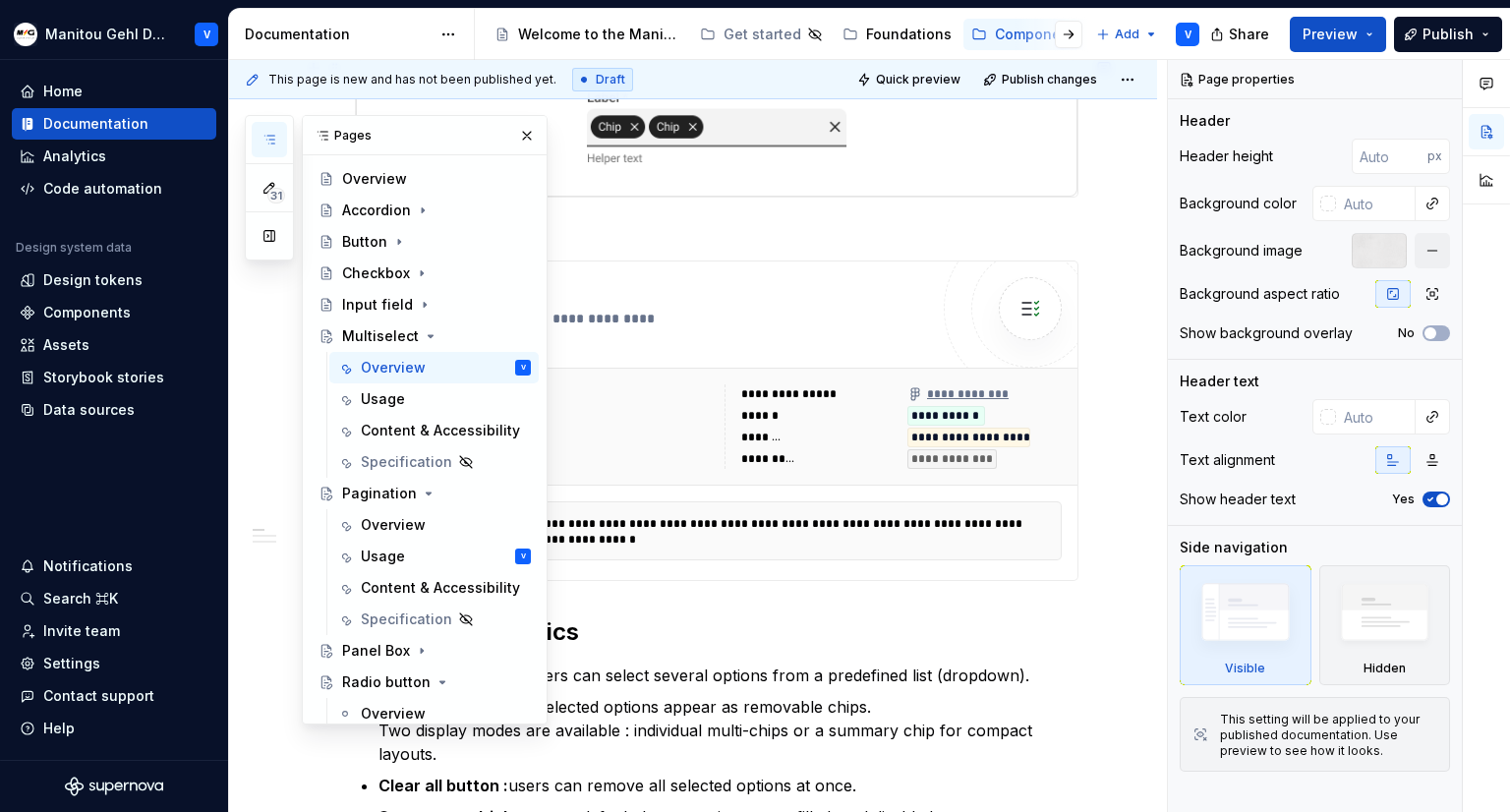 scroll, scrollTop: 393, scrollLeft: 0, axis: vertical 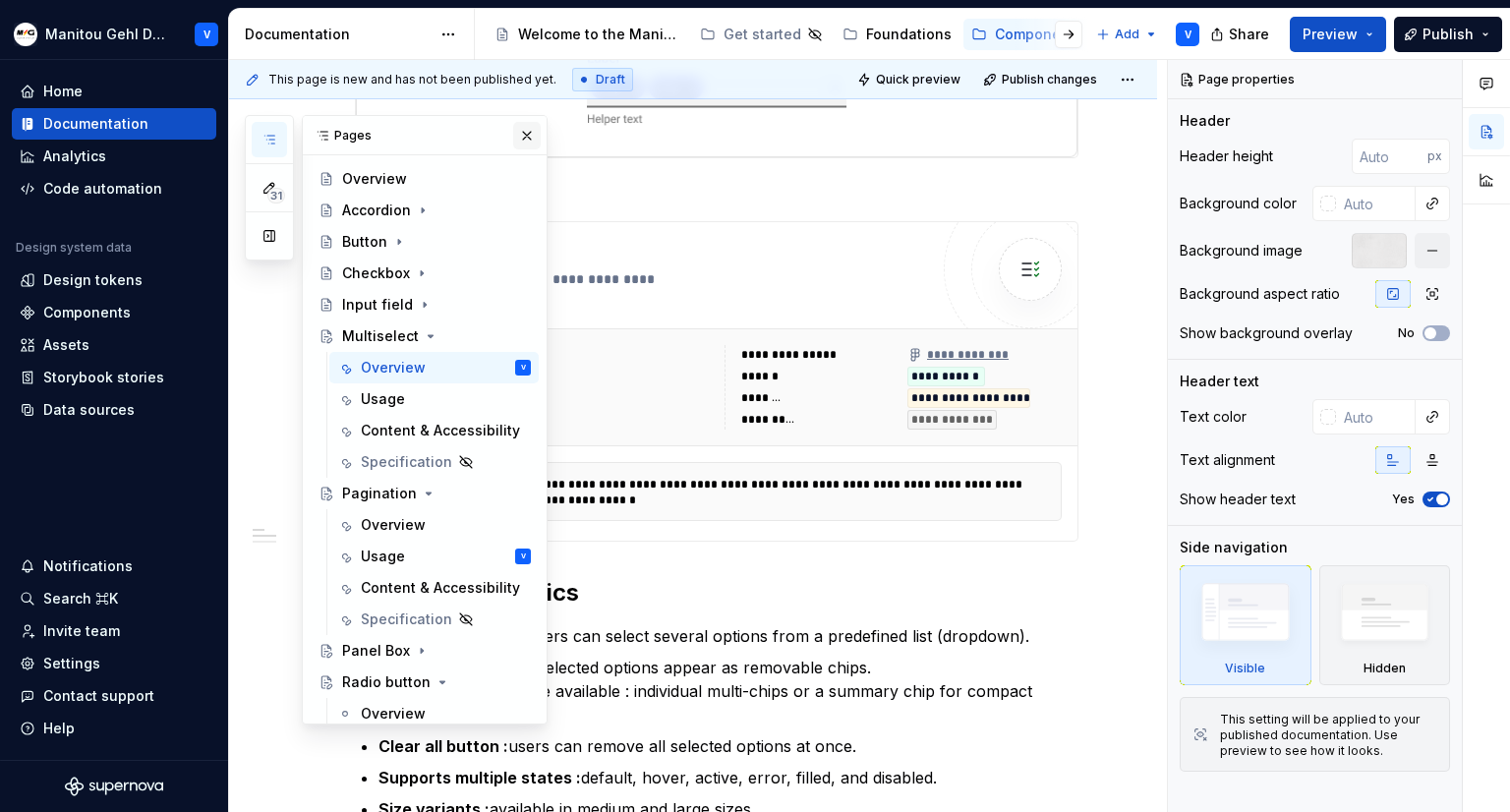 click at bounding box center [527, 136] 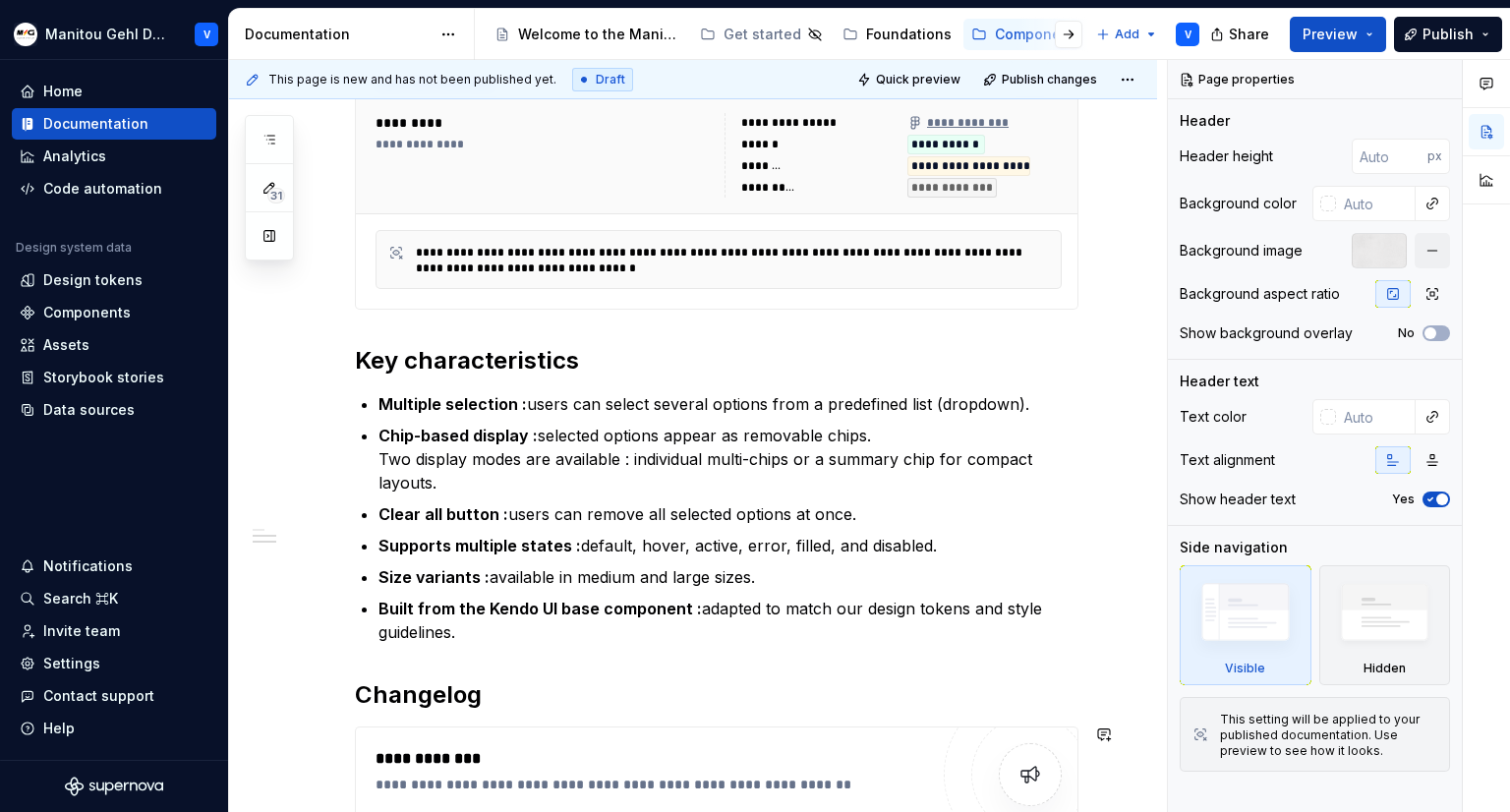 scroll, scrollTop: 624, scrollLeft: 0, axis: vertical 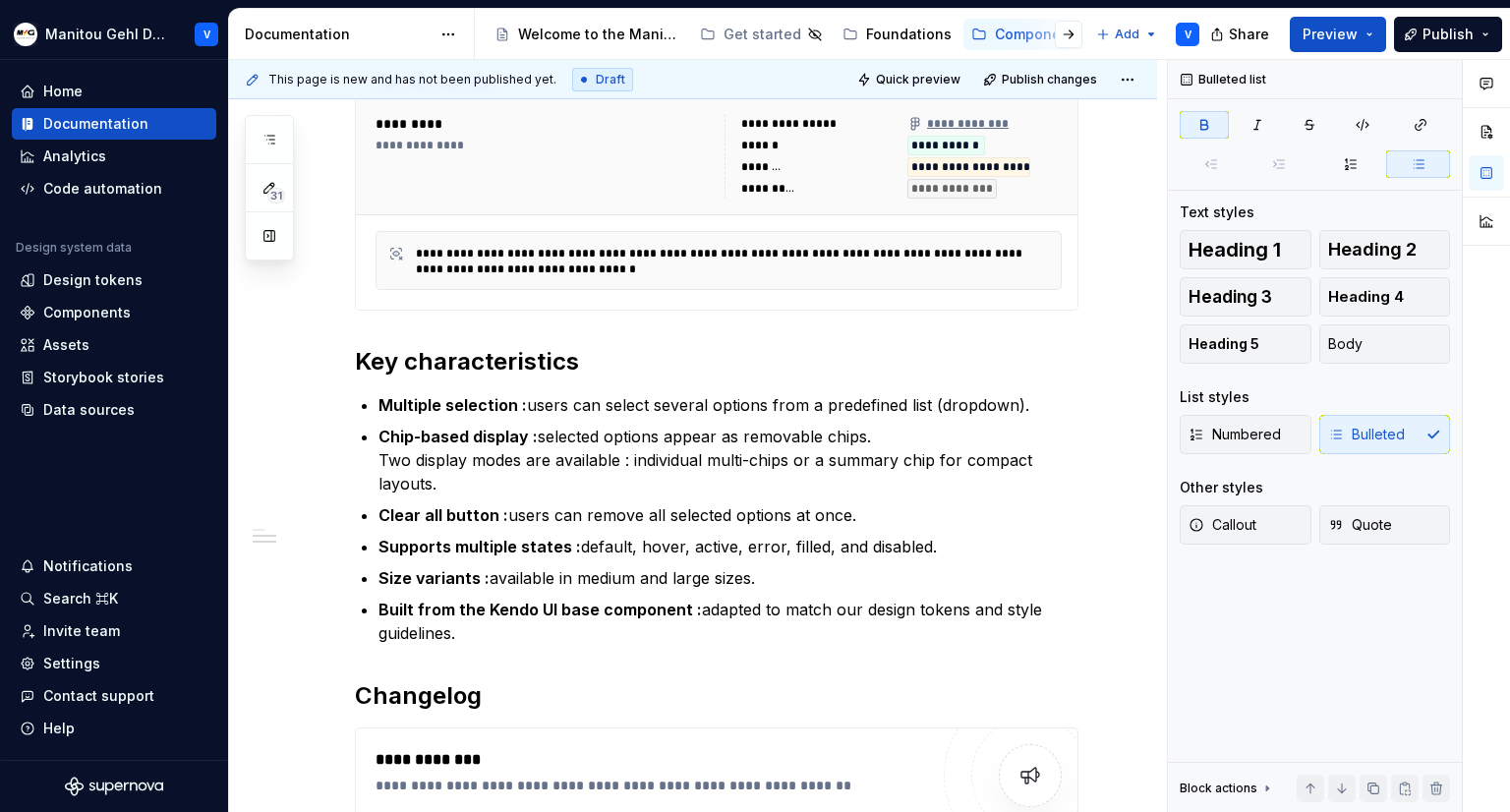 drag, startPoint x: 755, startPoint y: 386, endPoint x: 698, endPoint y: 364, distance: 61.09828 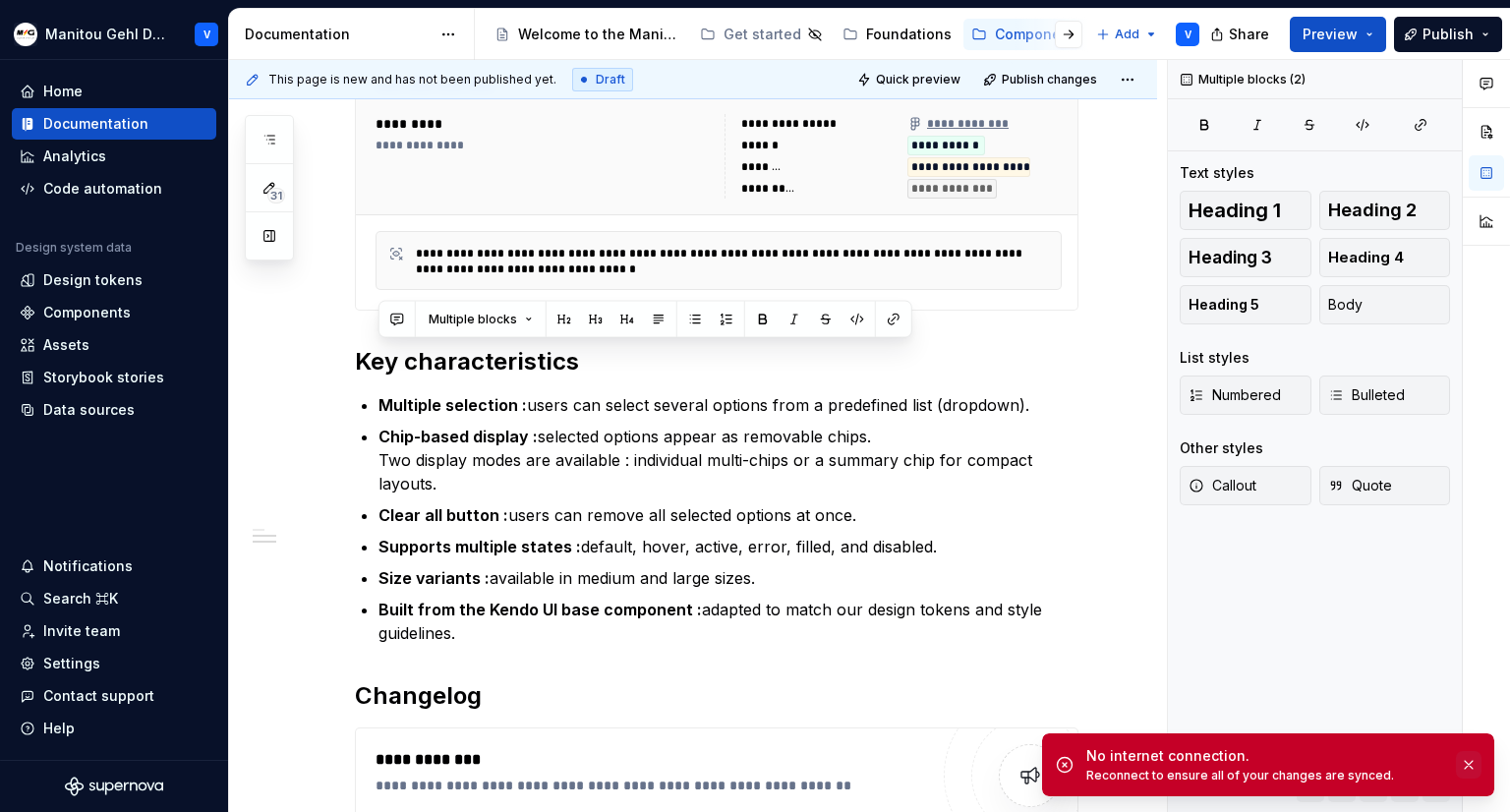 click at bounding box center (1469, 765) 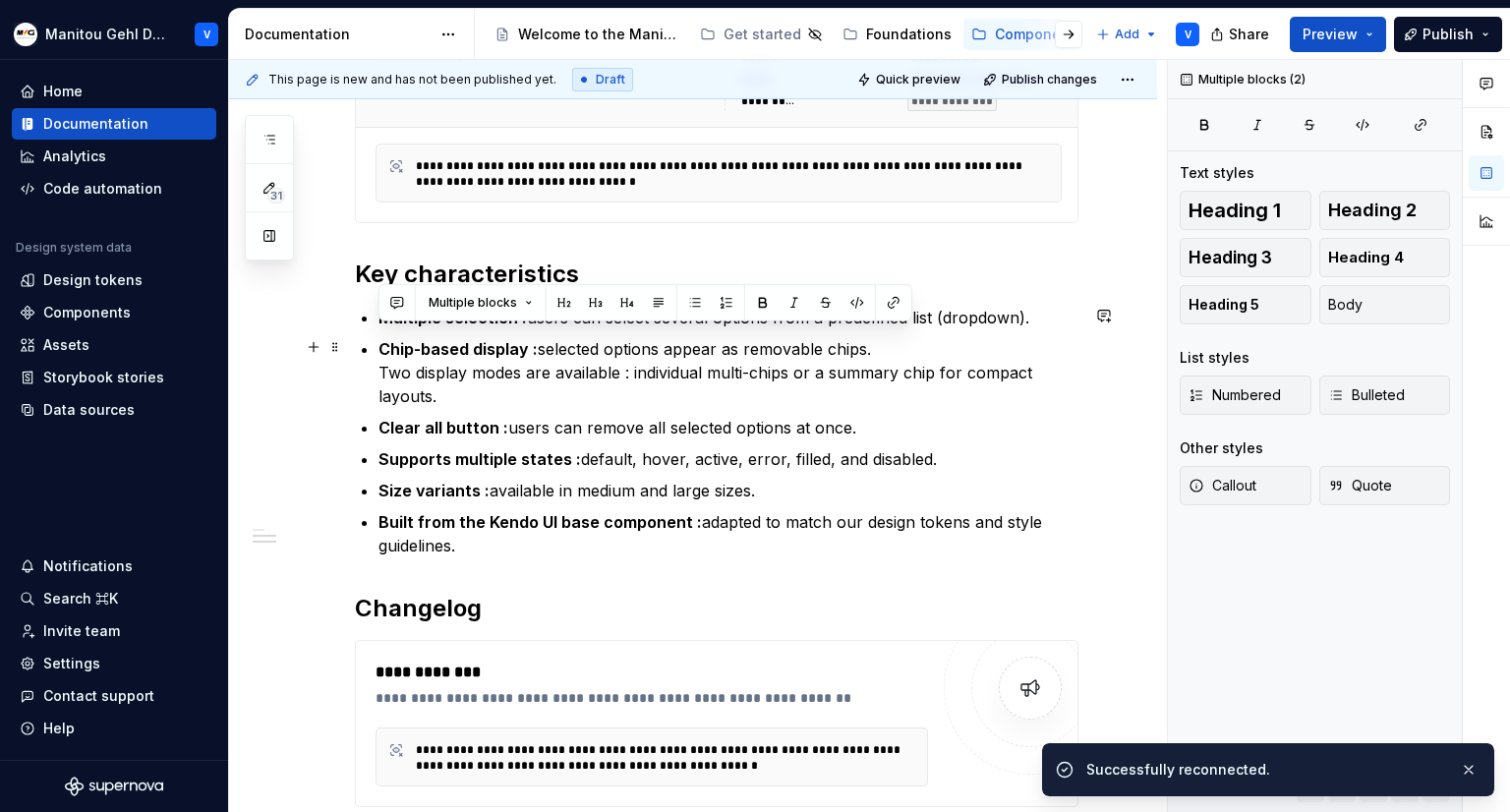 scroll, scrollTop: 919, scrollLeft: 0, axis: vertical 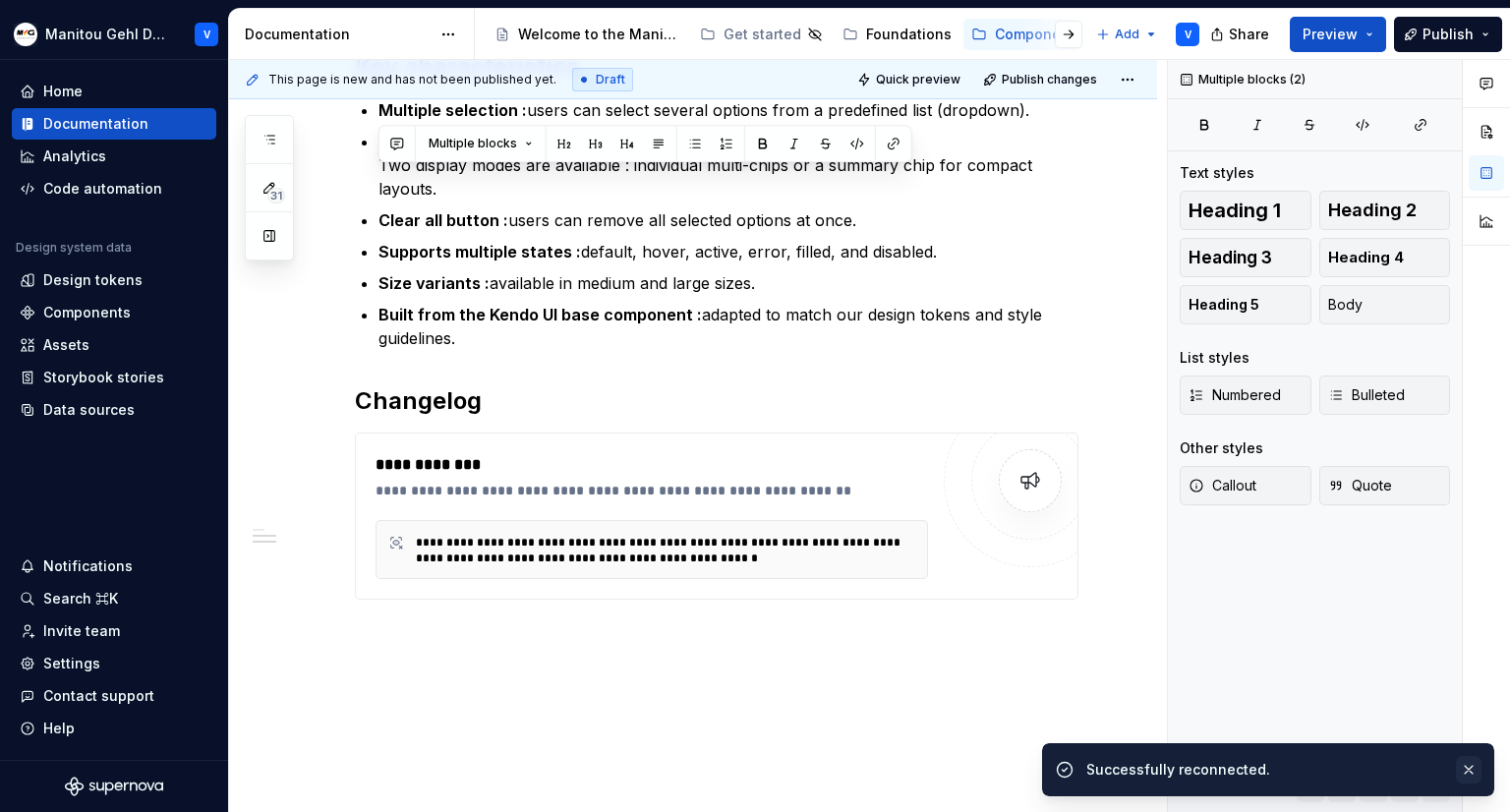 click at bounding box center (1469, 770) 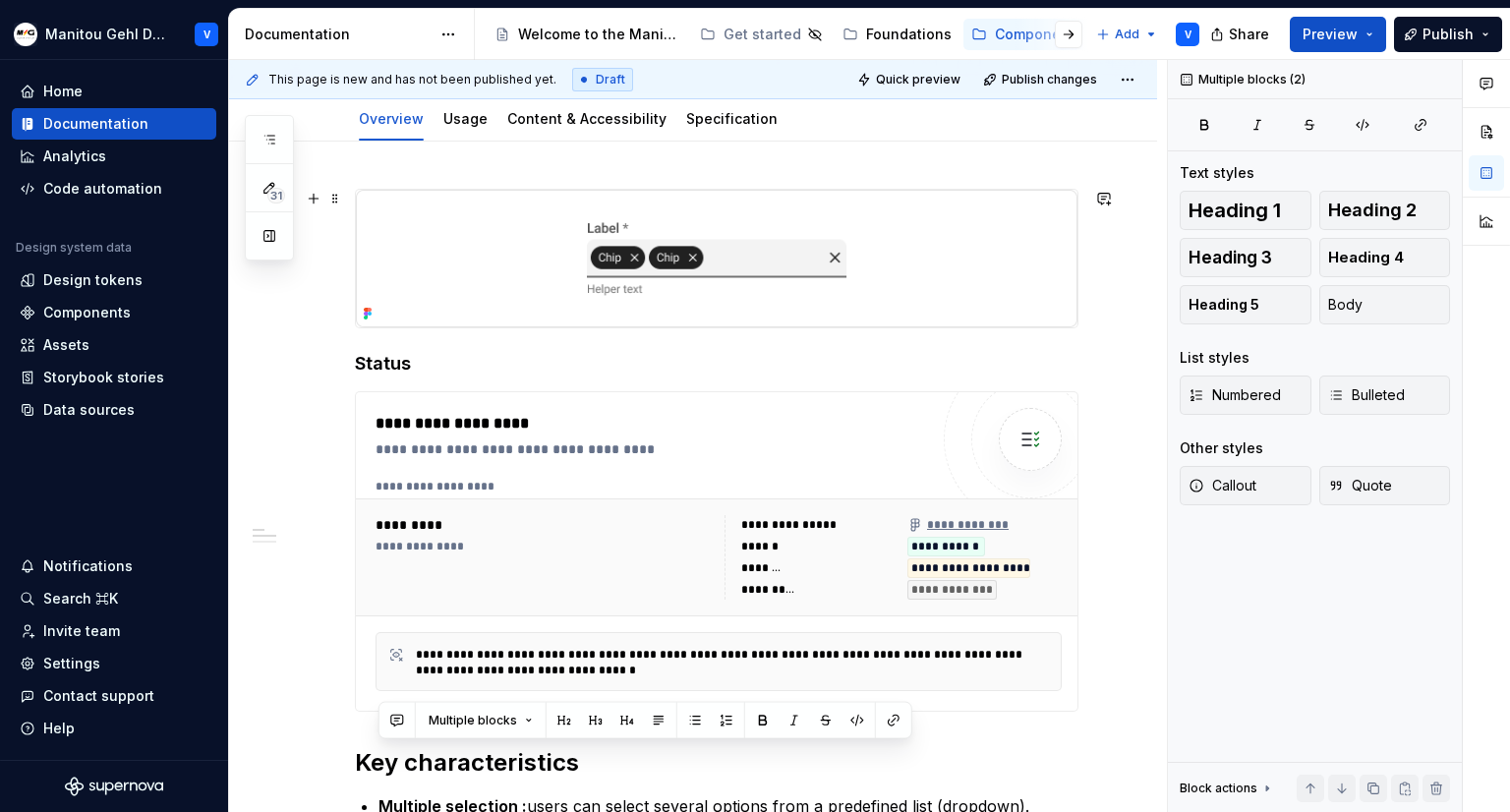 scroll, scrollTop: 197, scrollLeft: 0, axis: vertical 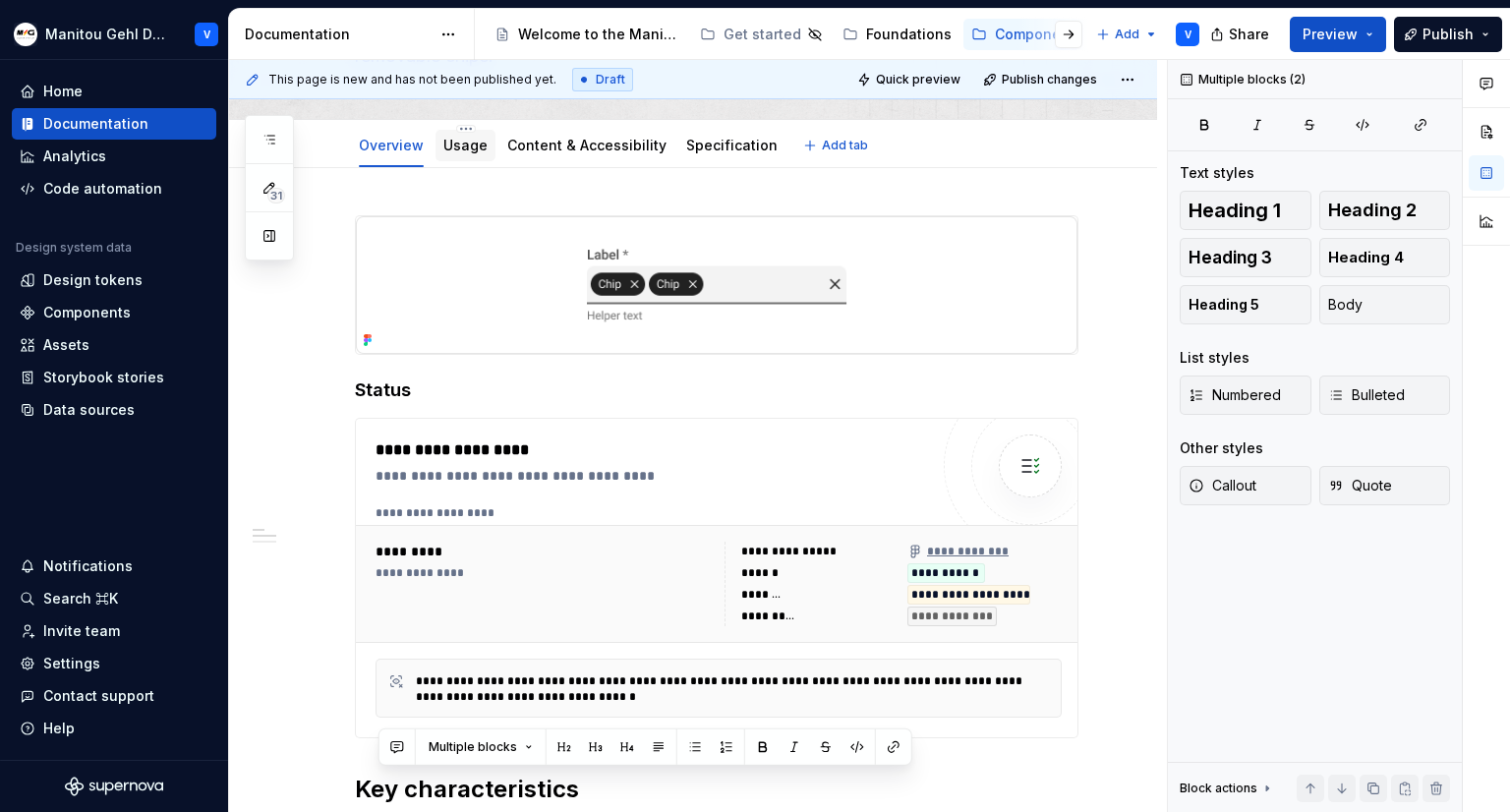 click on "Usage" at bounding box center [465, 145] 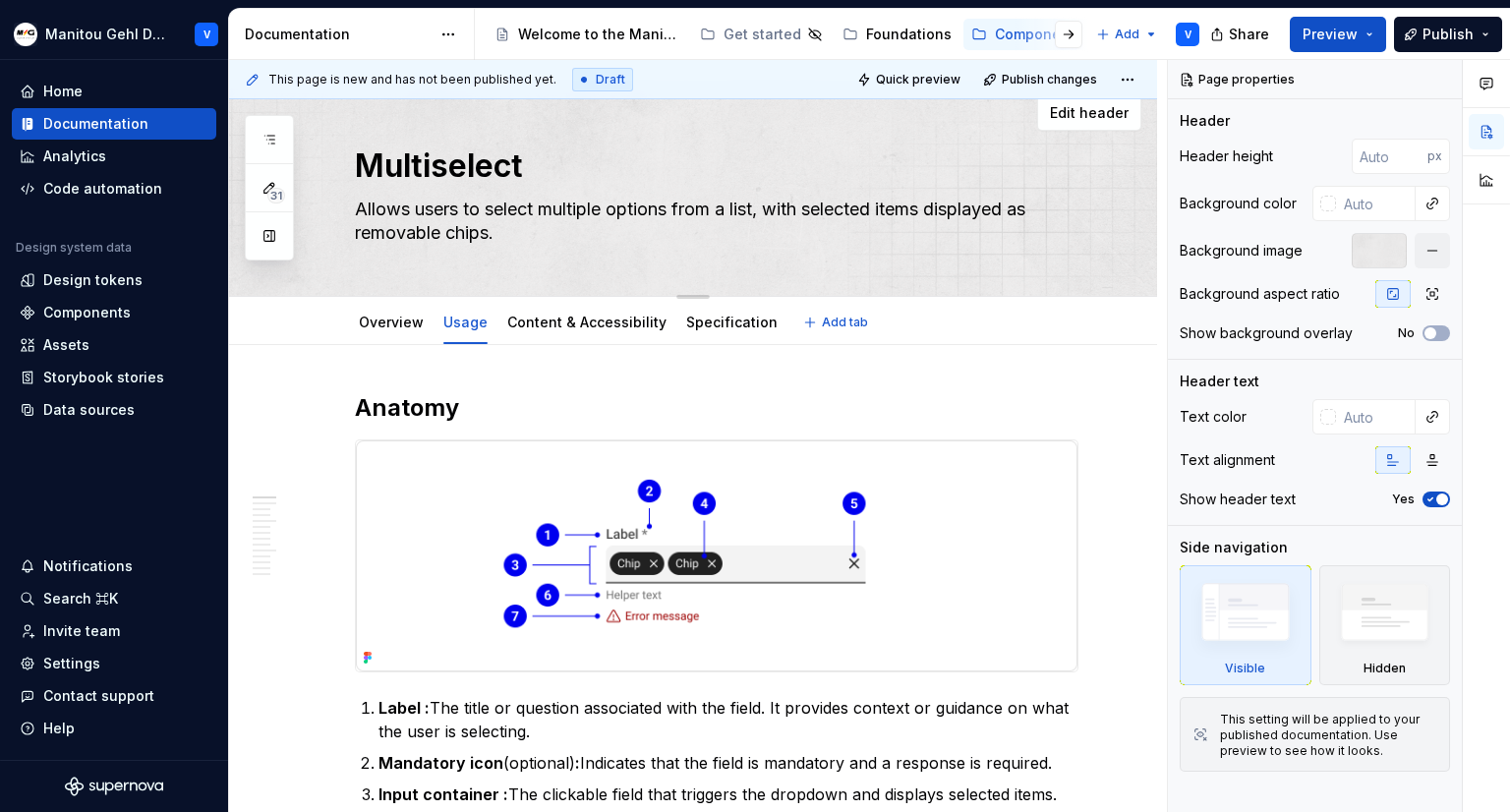 scroll, scrollTop: 0, scrollLeft: 0, axis: both 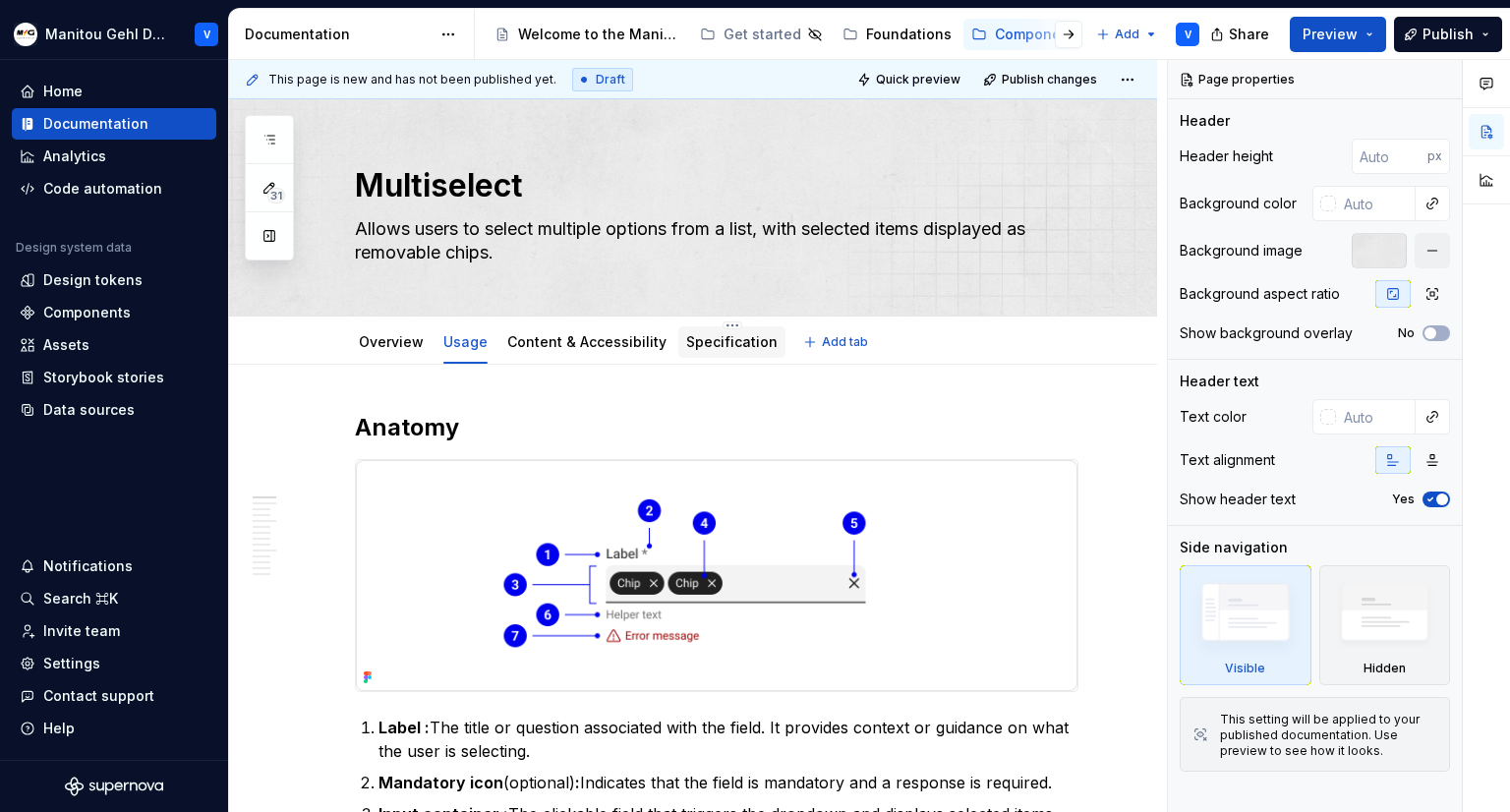 click on "Specification" at bounding box center [731, 341] 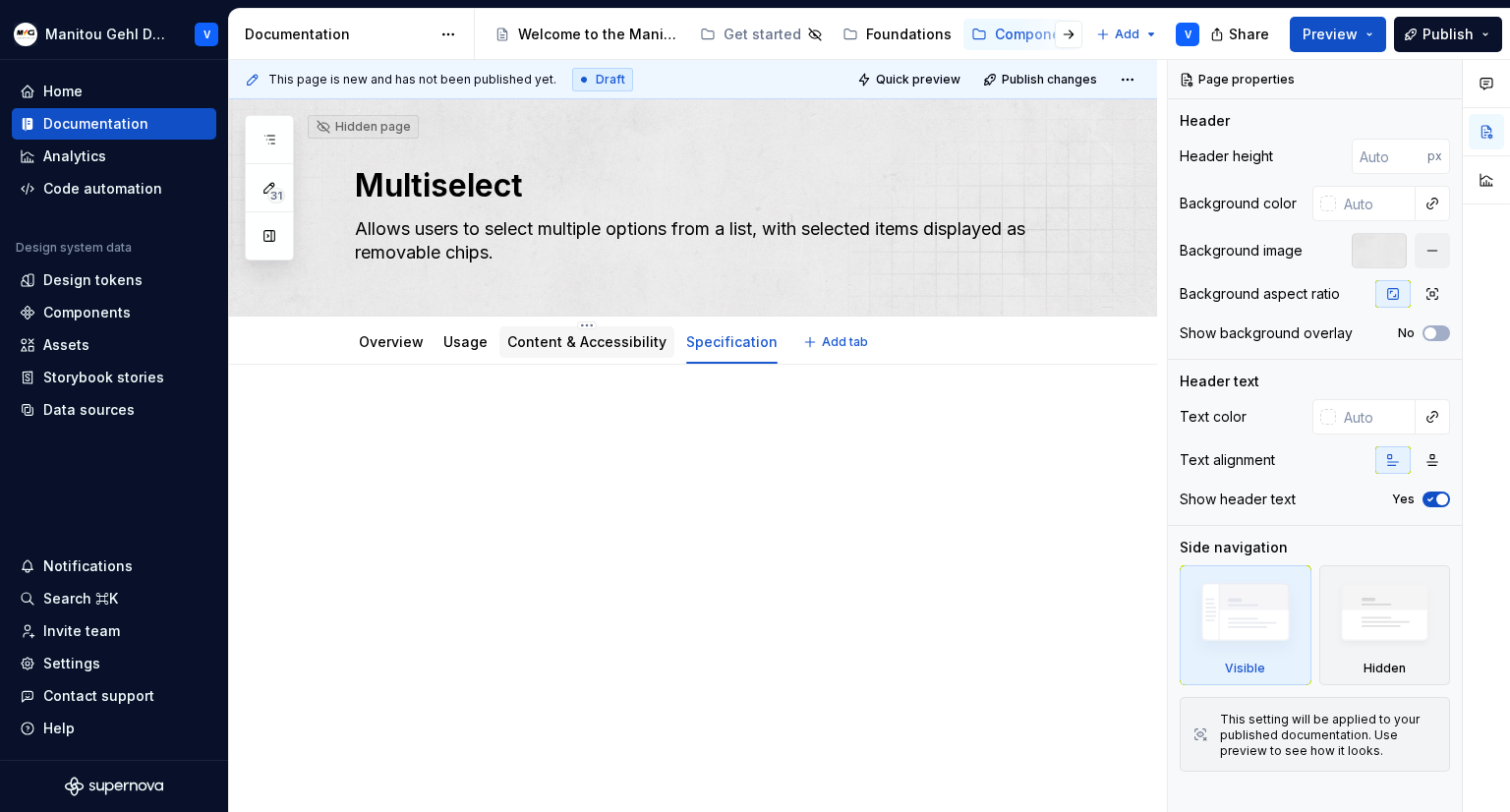 click on "Content & Accessibility" at bounding box center [587, 341] 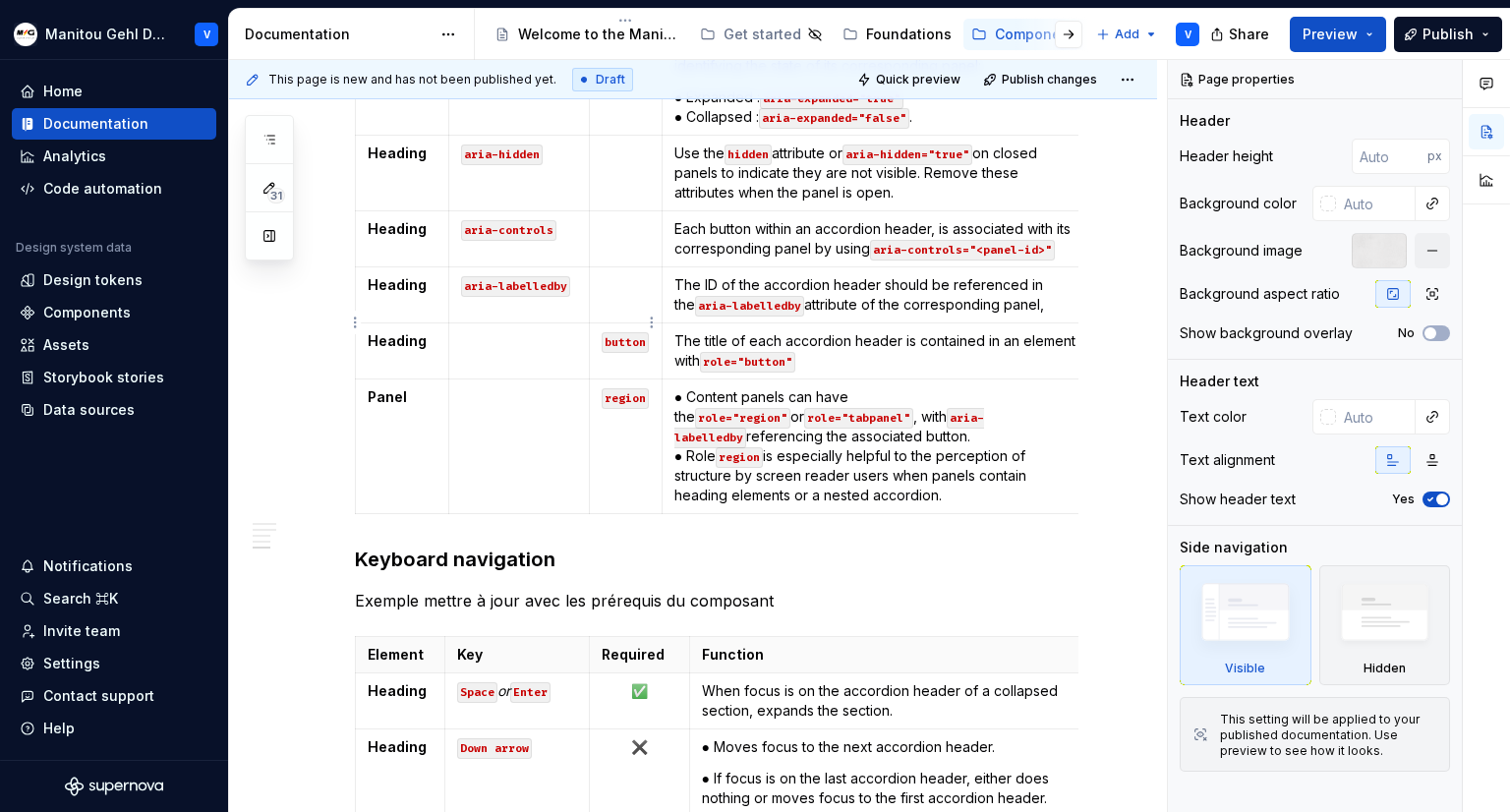scroll, scrollTop: 983, scrollLeft: 0, axis: vertical 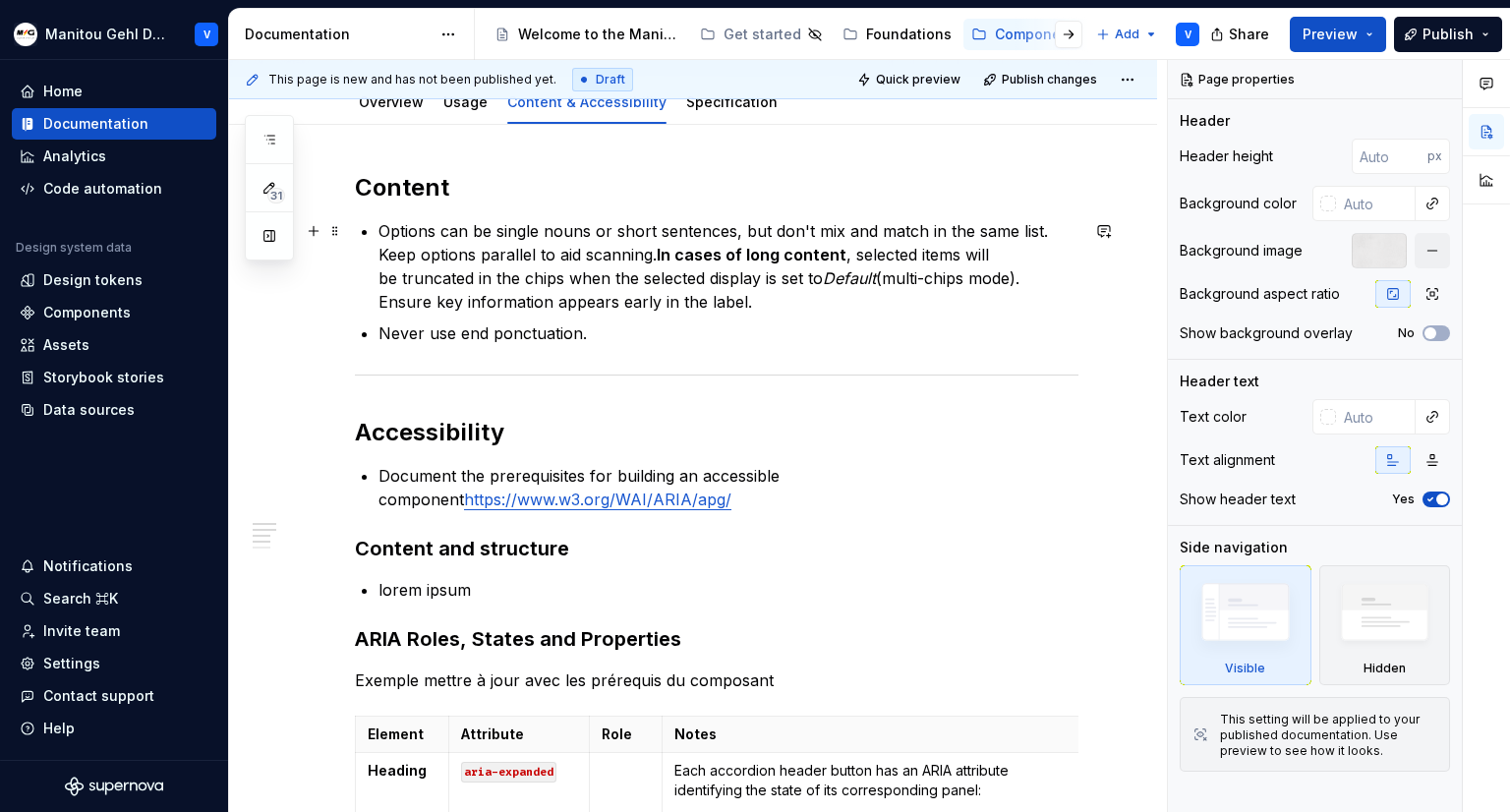 type on "*" 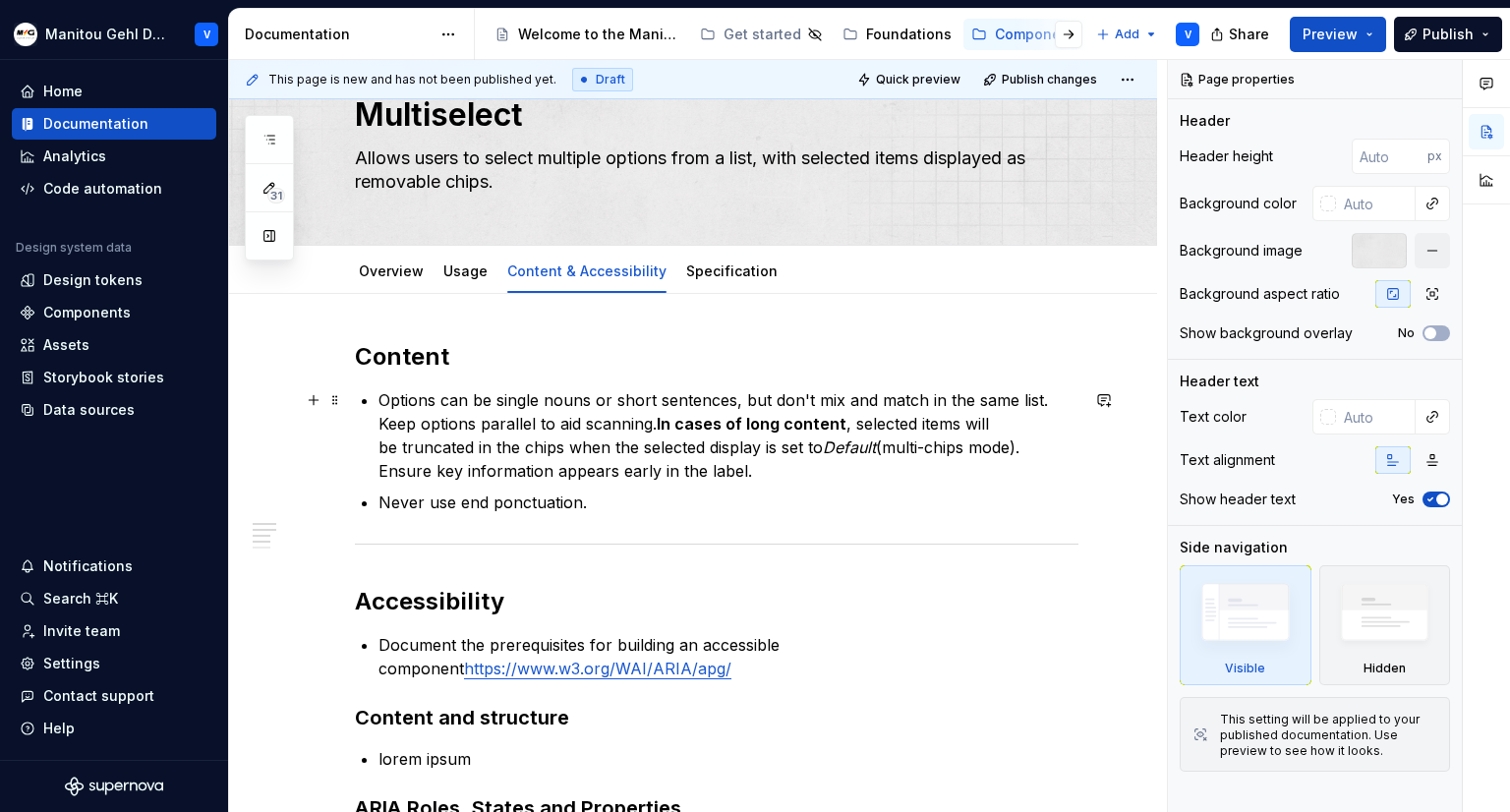 scroll, scrollTop: 0, scrollLeft: 0, axis: both 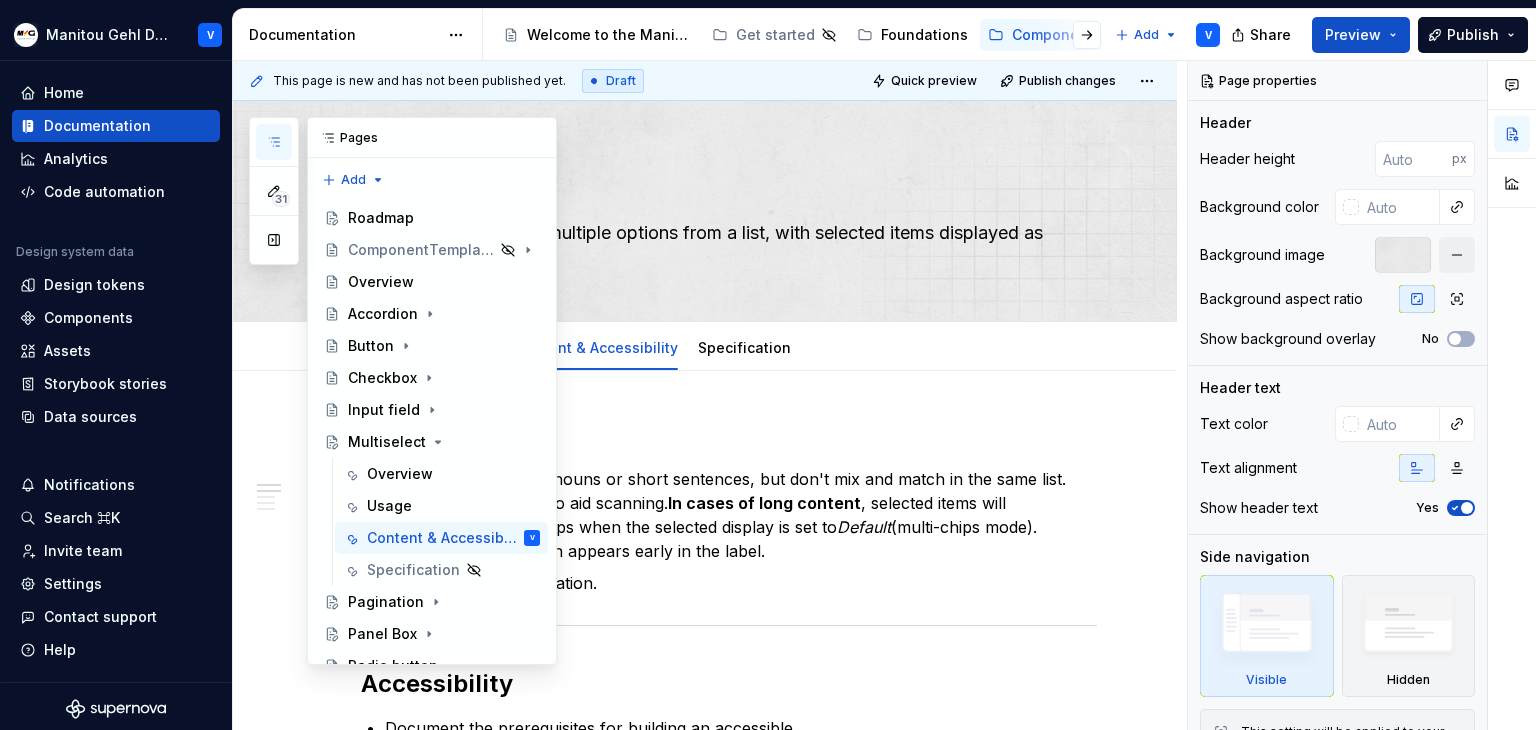 click at bounding box center (274, 142) 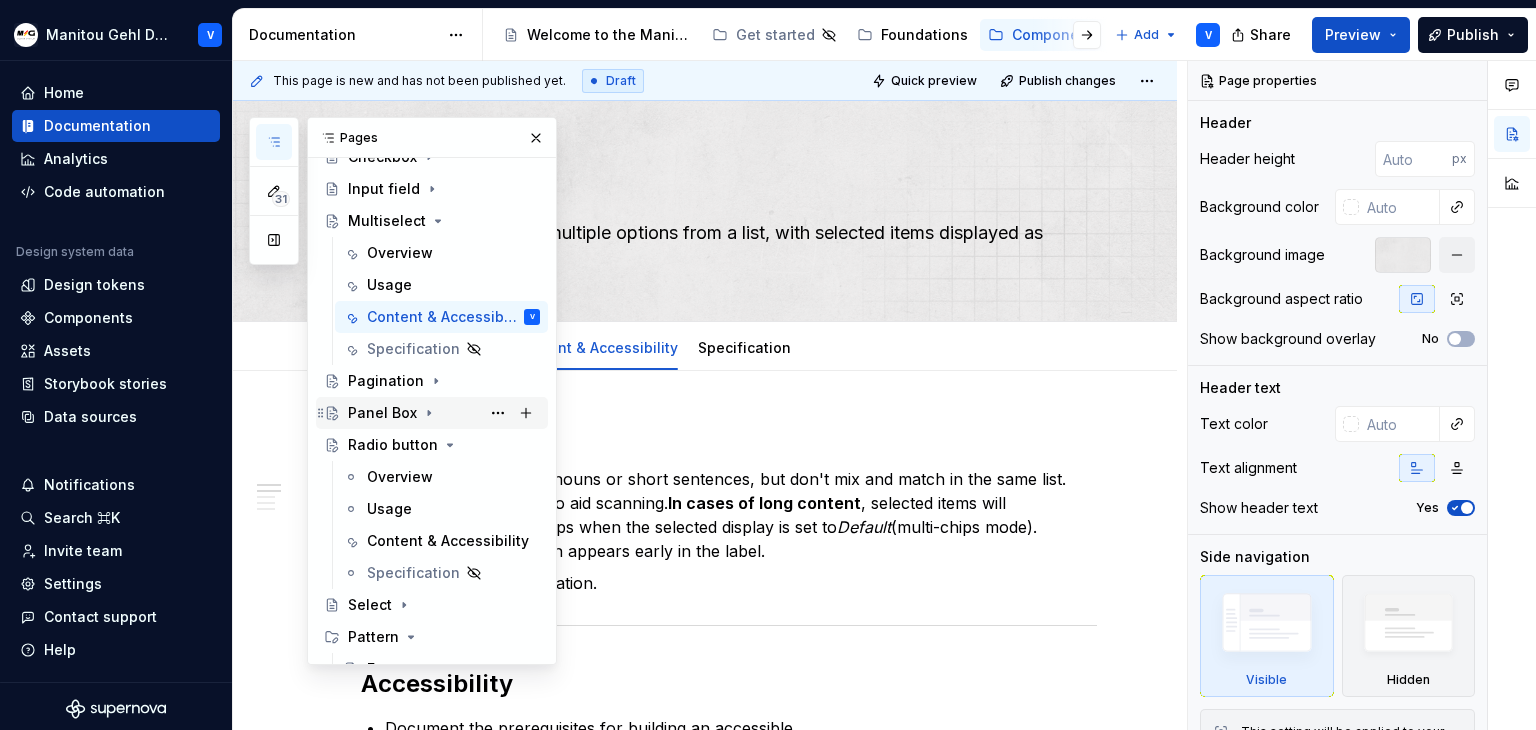 scroll, scrollTop: 246, scrollLeft: 0, axis: vertical 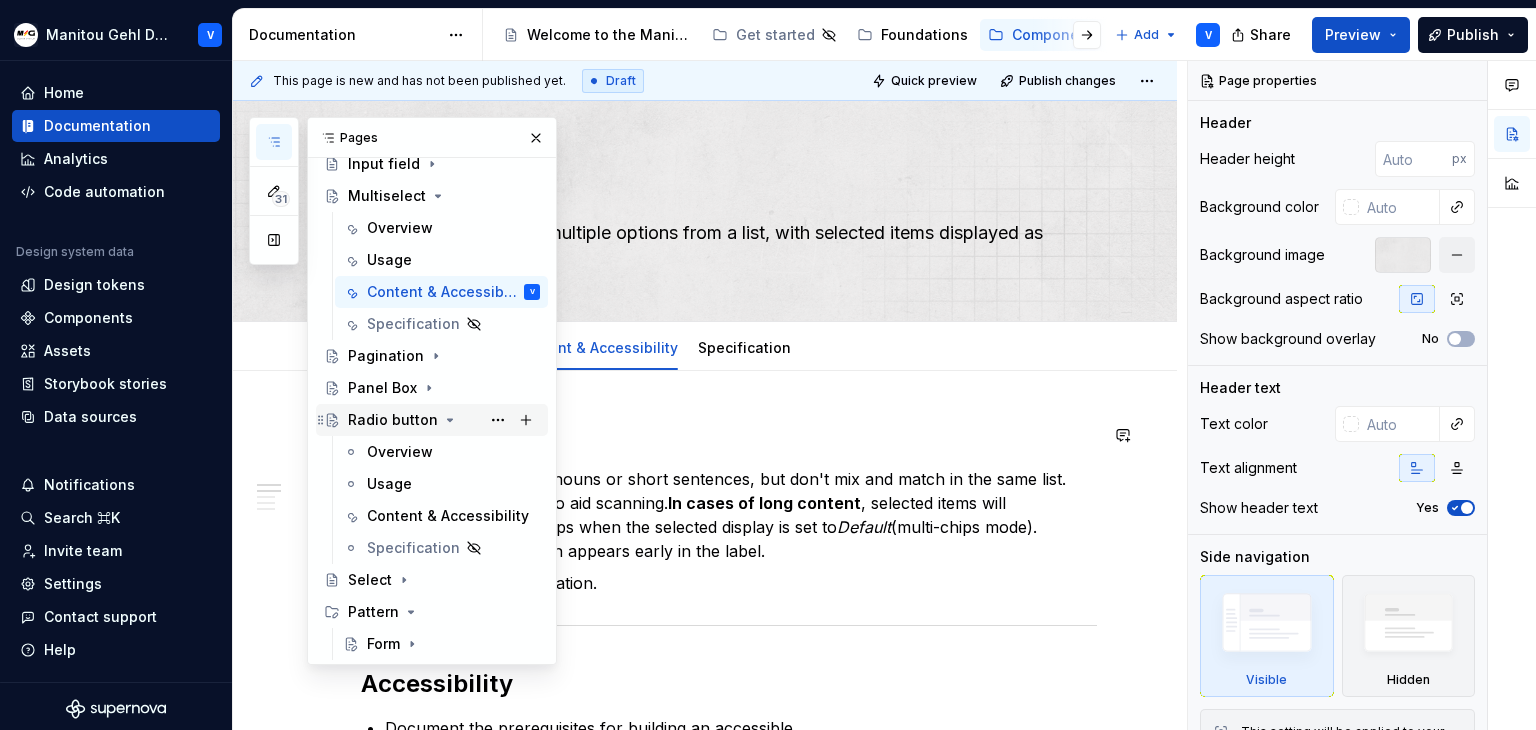click on "Radio button" at bounding box center [393, 420] 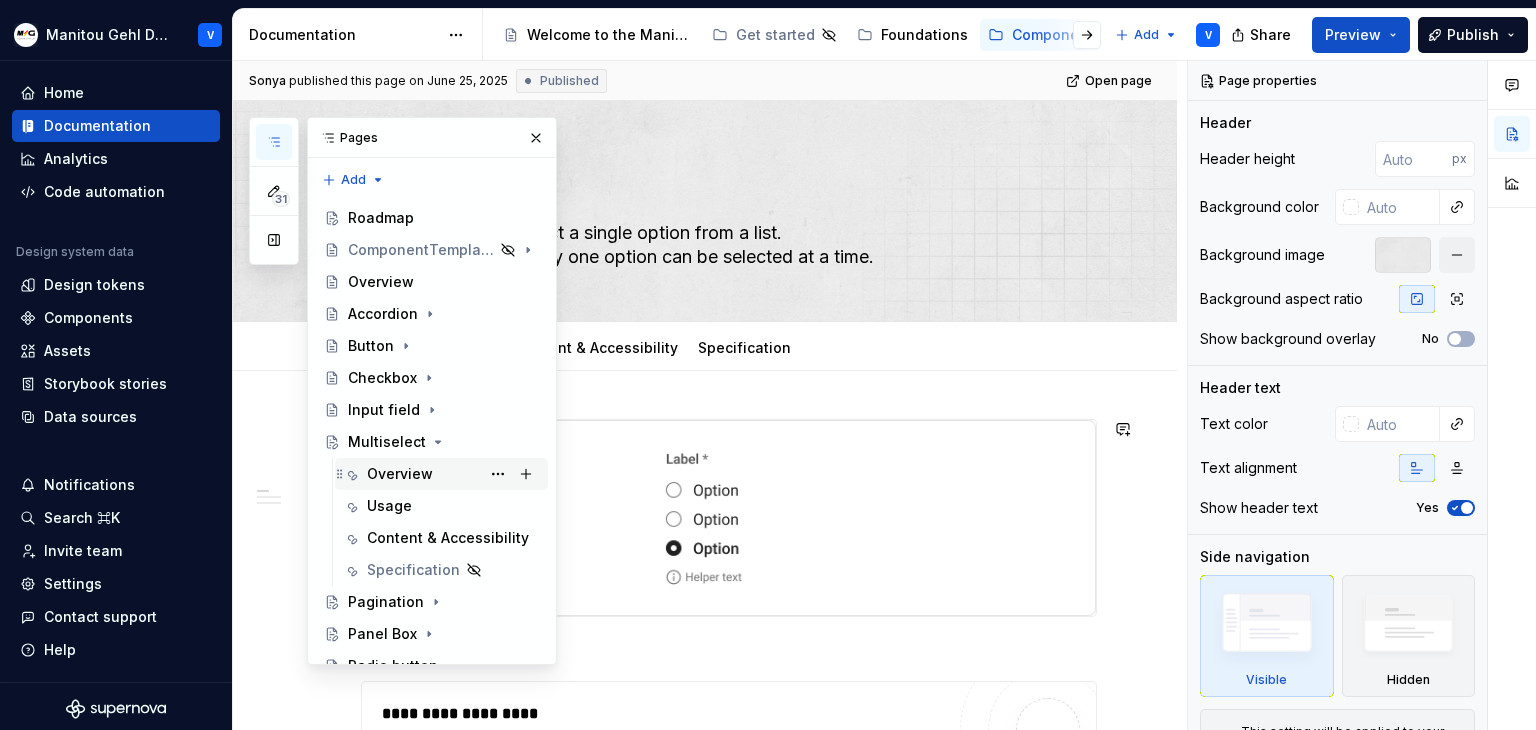 scroll, scrollTop: 246, scrollLeft: 0, axis: vertical 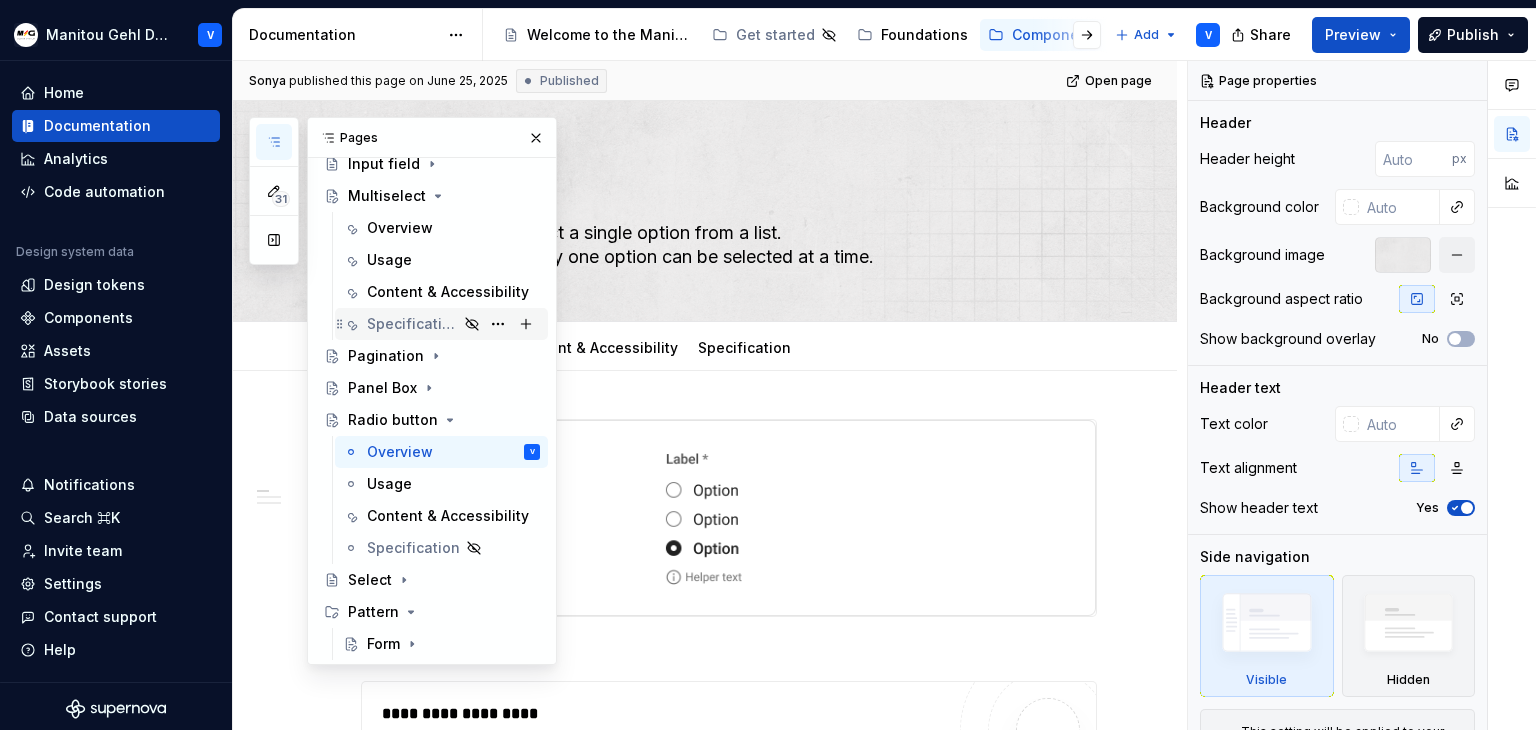 click on "Specification" at bounding box center (453, 324) 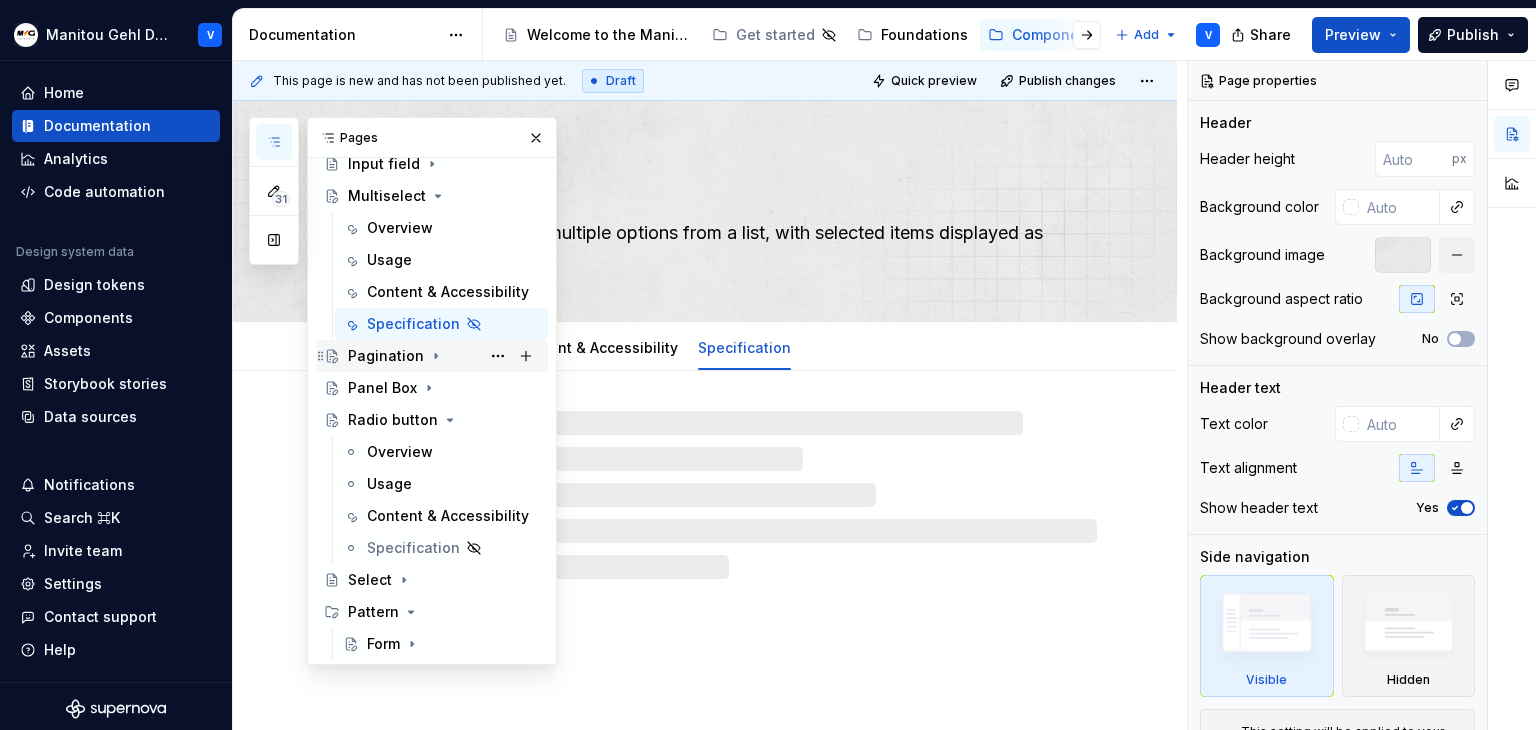 click on "Pagination" at bounding box center (386, 356) 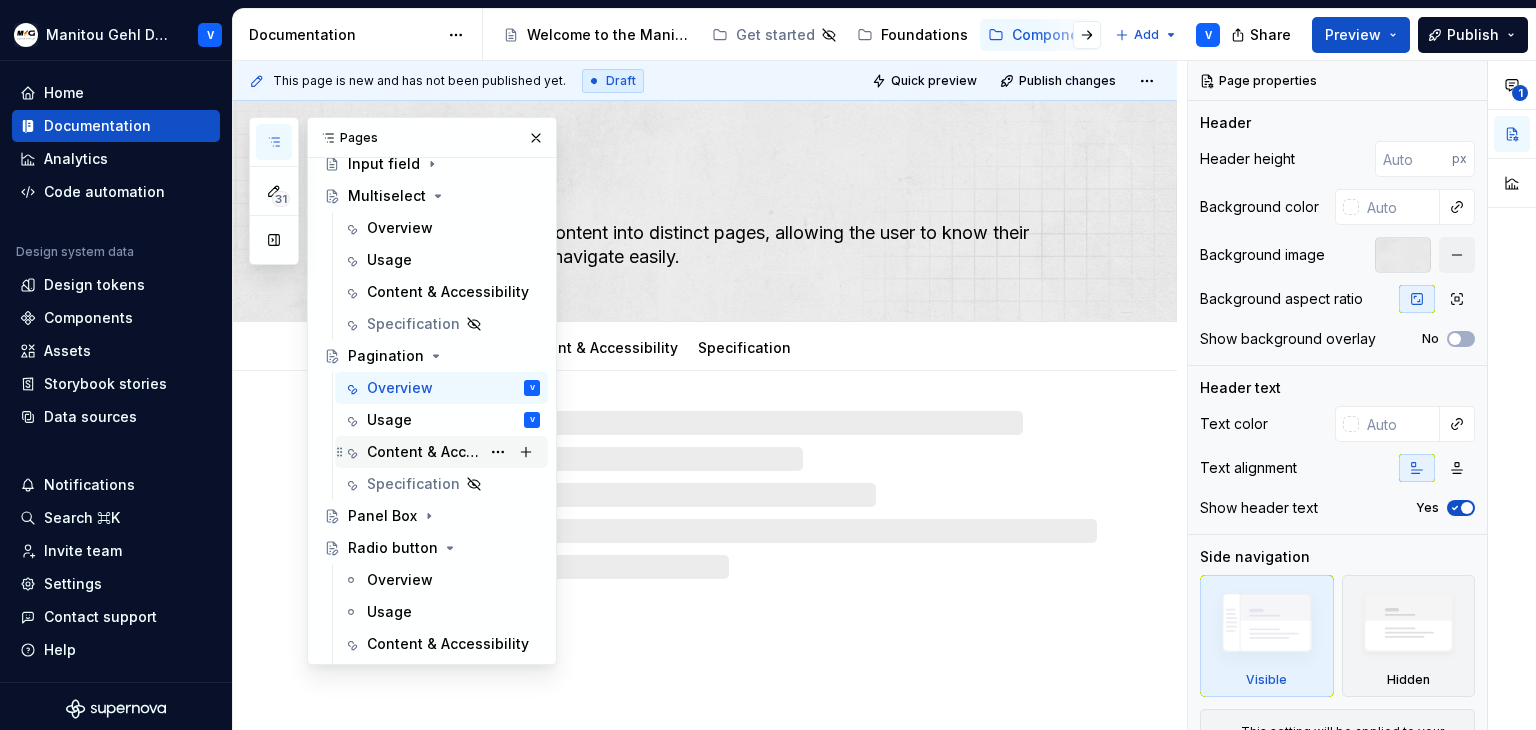 click on "Content & Accessibility" at bounding box center (453, 452) 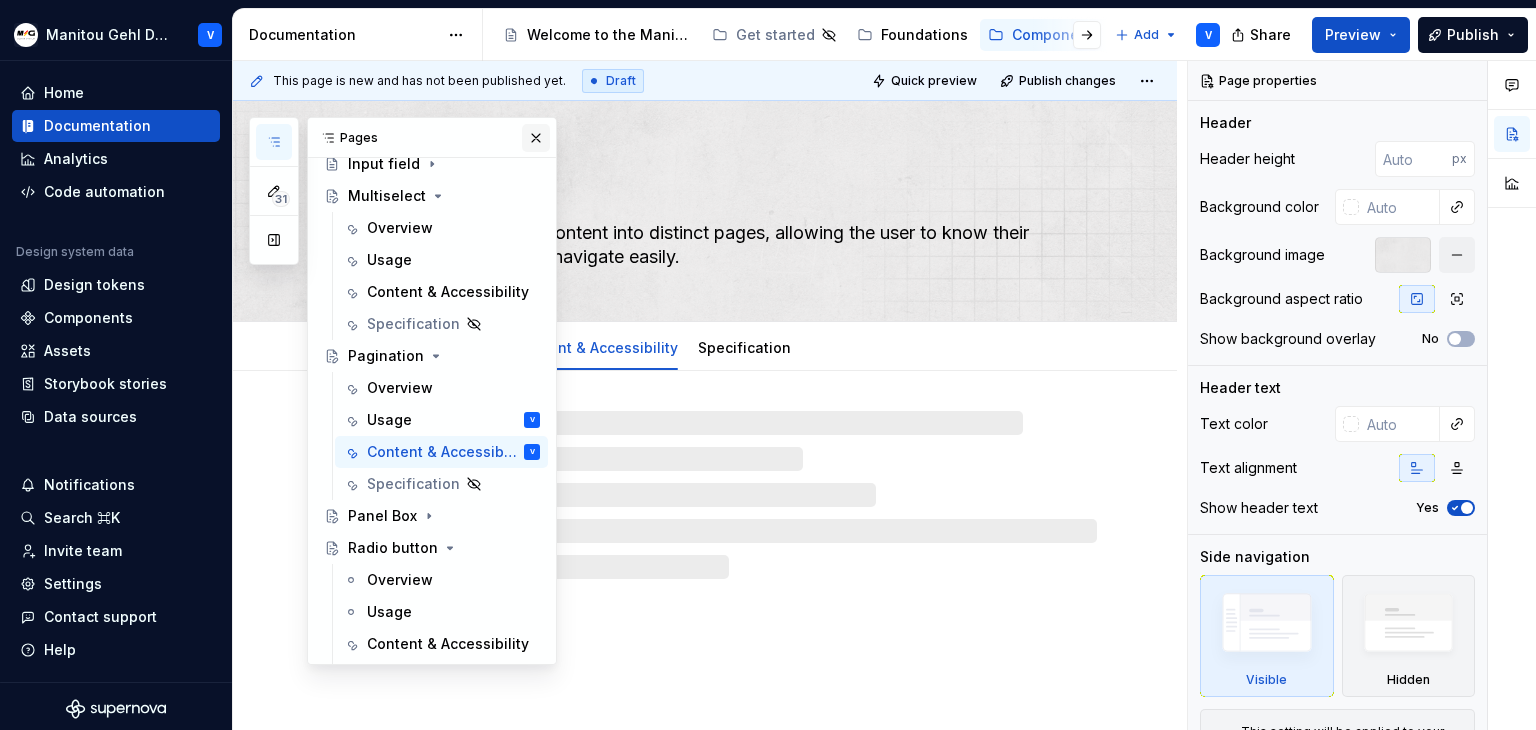 click at bounding box center (536, 138) 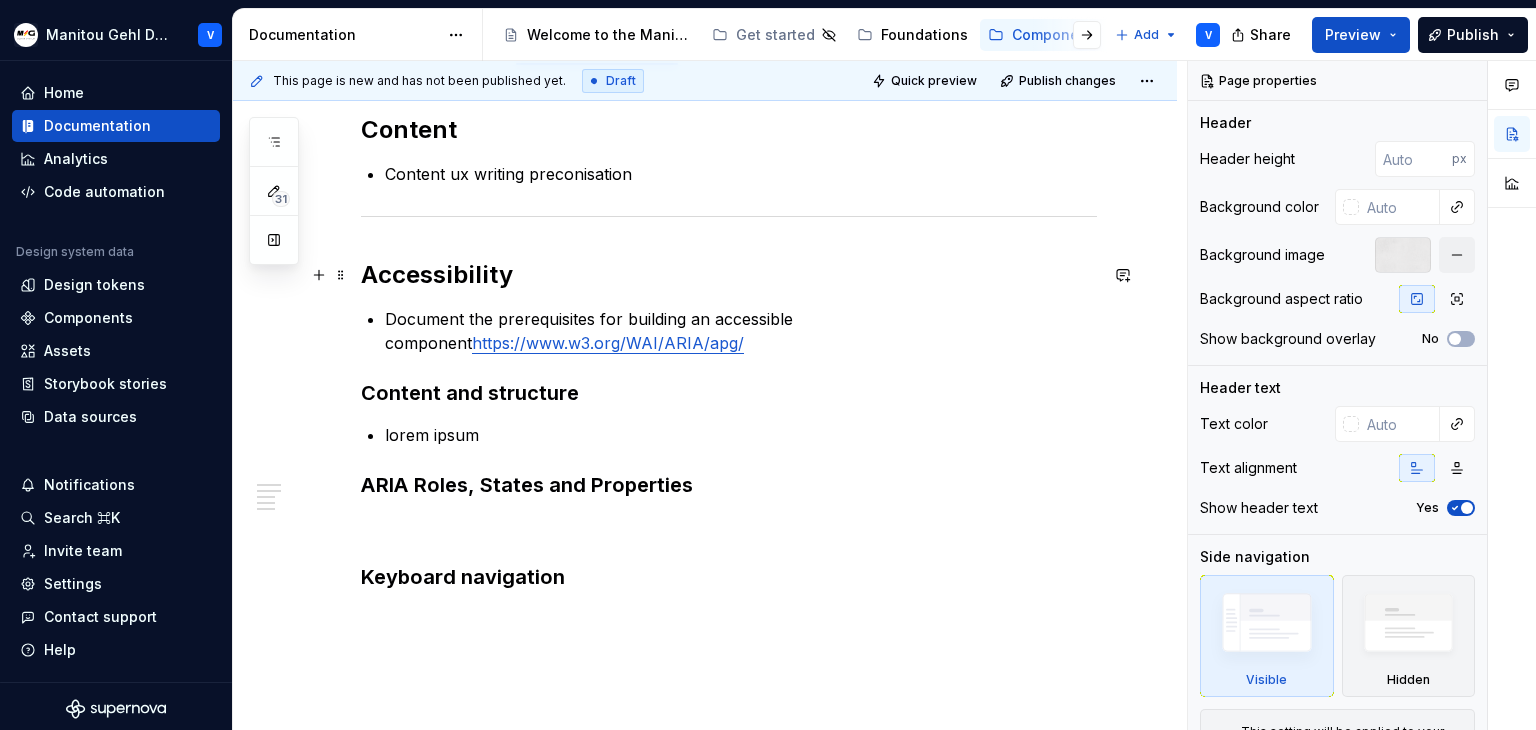 scroll, scrollTop: 308, scrollLeft: 0, axis: vertical 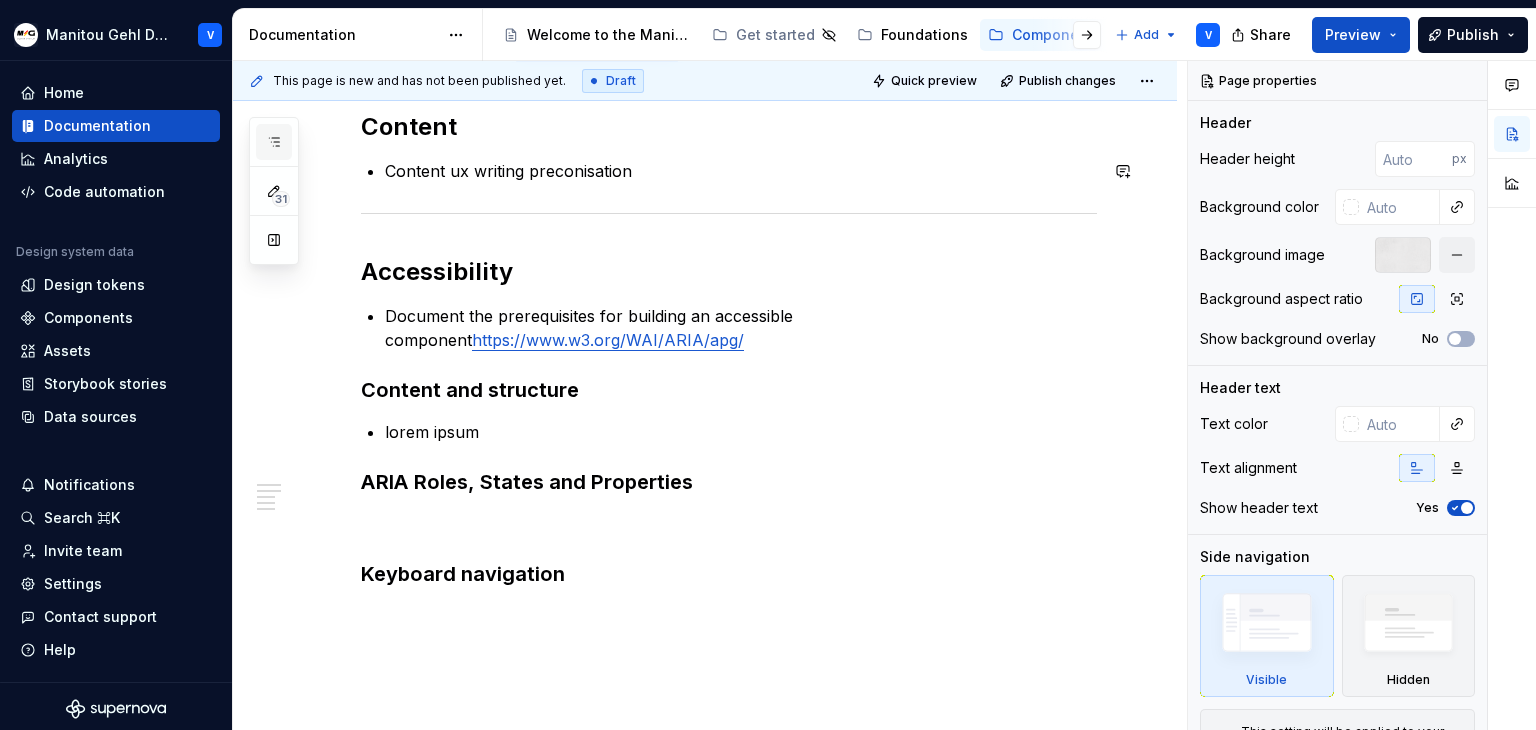 click 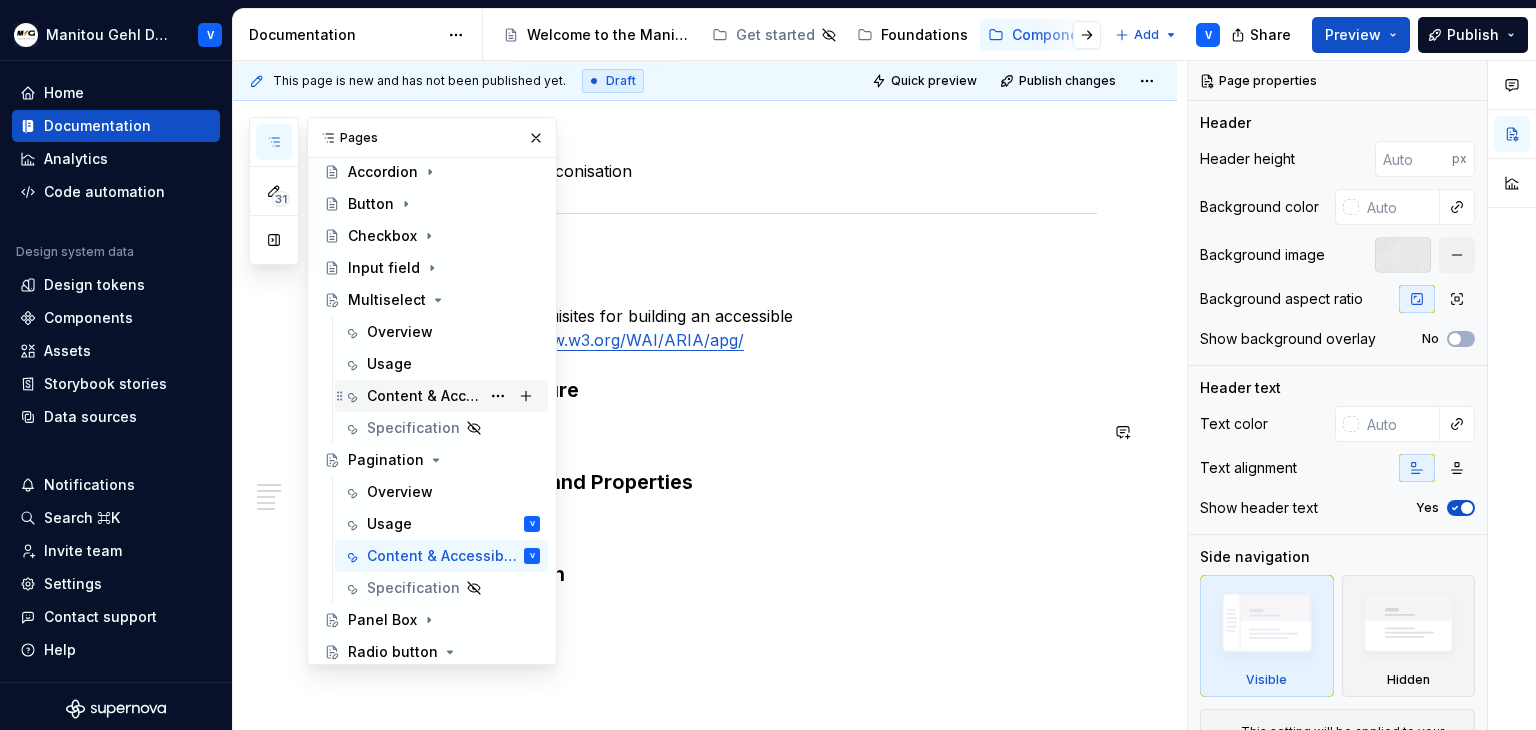 scroll, scrollTop: 146, scrollLeft: 0, axis: vertical 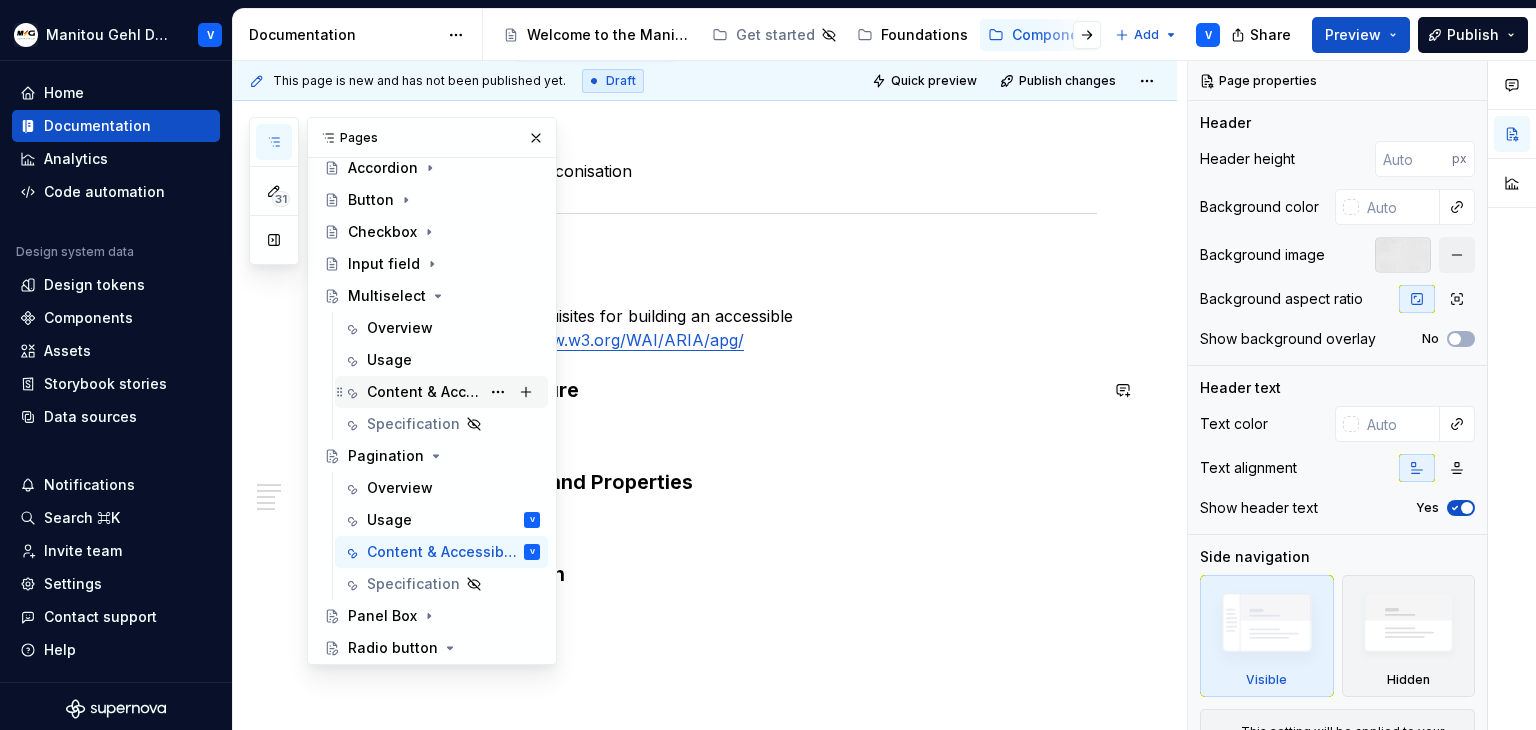 click on "Content & Accessibility" at bounding box center (423, 392) 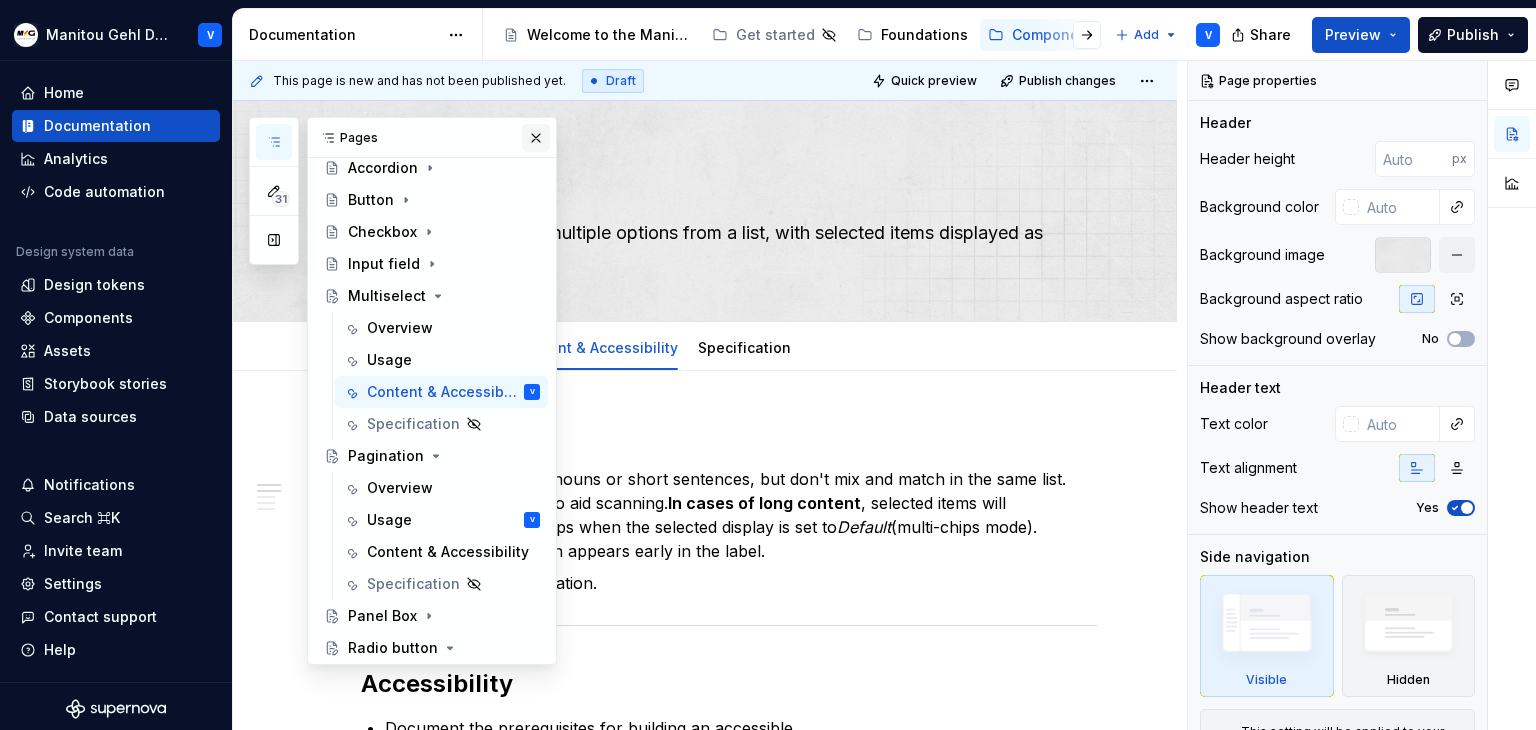 click at bounding box center [536, 138] 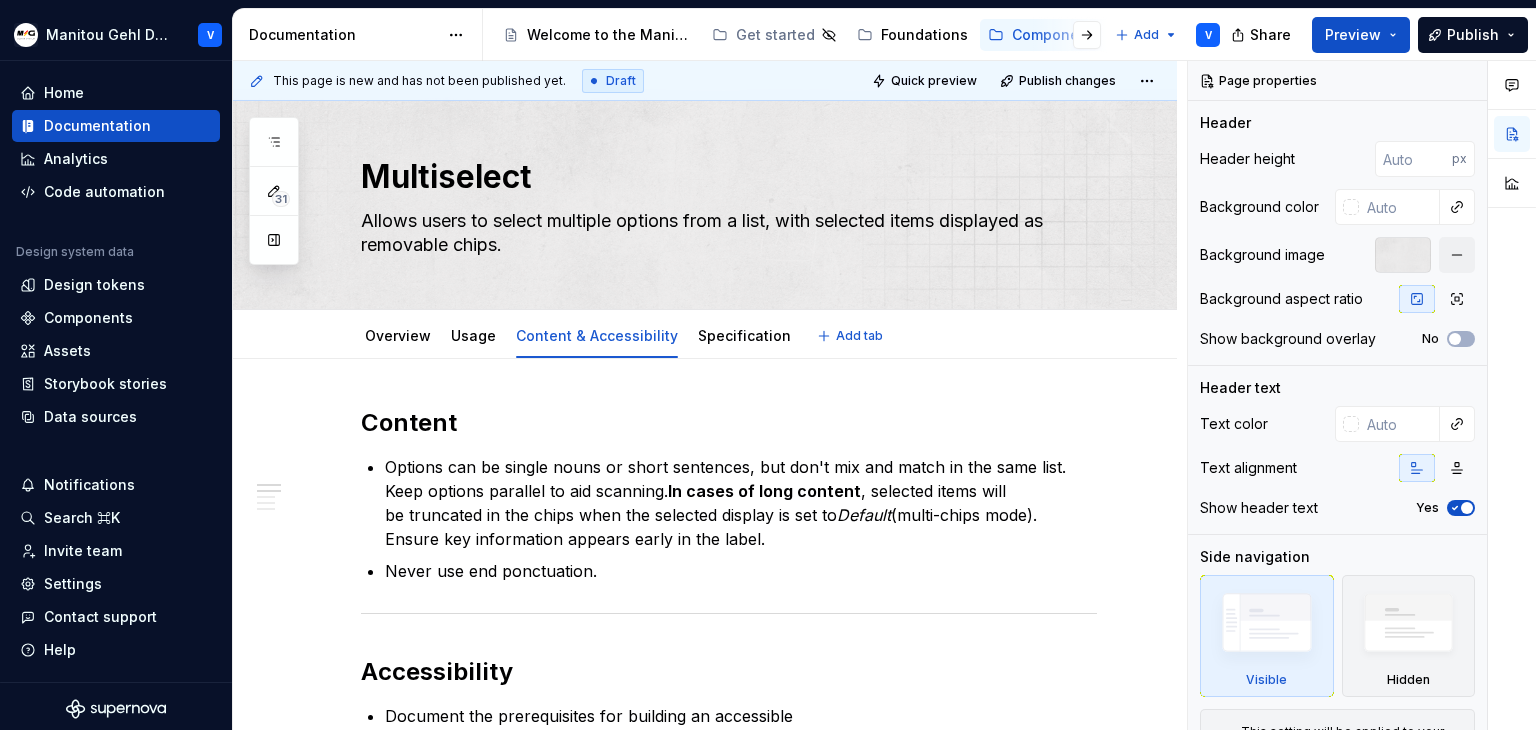 scroll, scrollTop: 0, scrollLeft: 0, axis: both 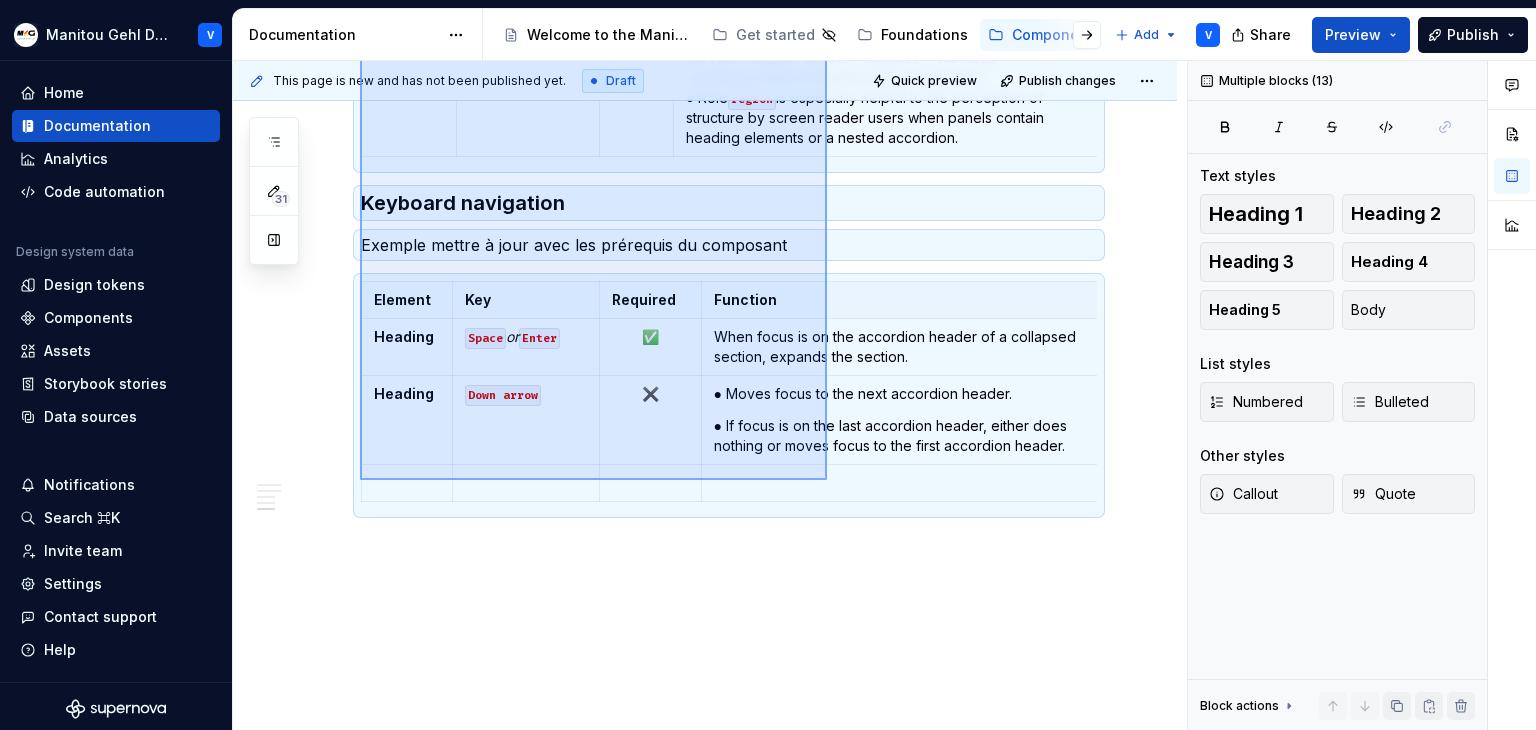 drag, startPoint x: 360, startPoint y: 417, endPoint x: 827, endPoint y: 480, distance: 471.23032 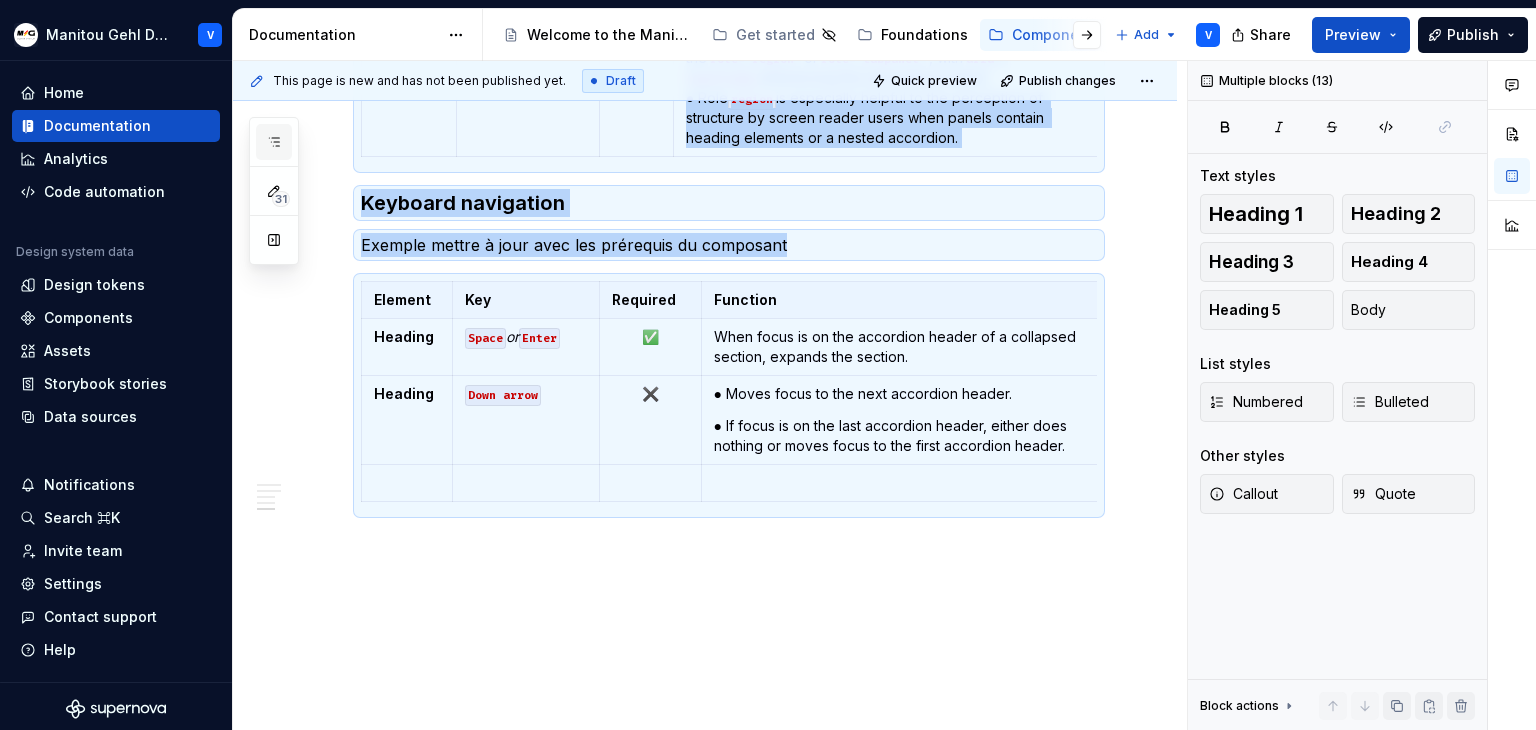 click 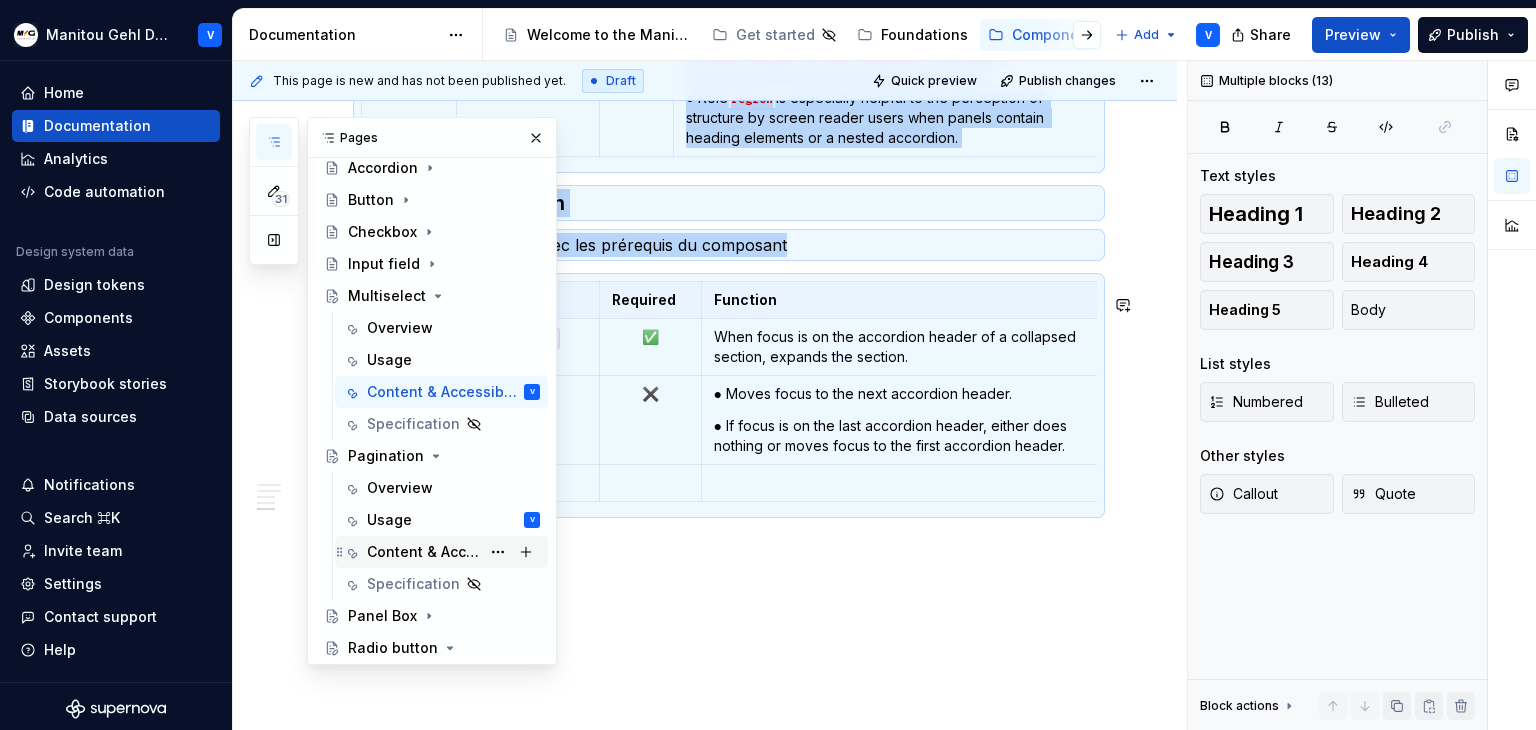 click on "Content & Accessibility" at bounding box center (423, 552) 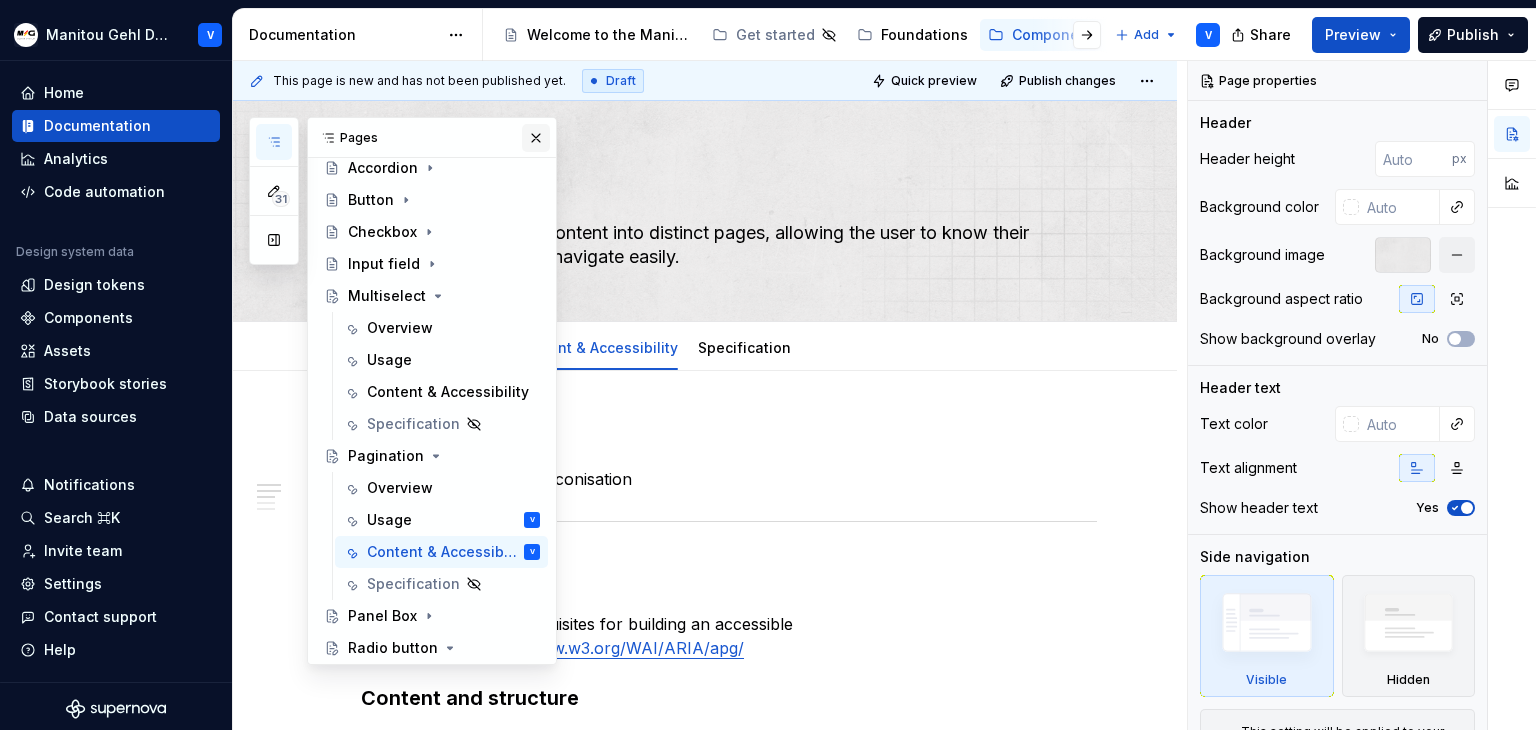 click at bounding box center (536, 138) 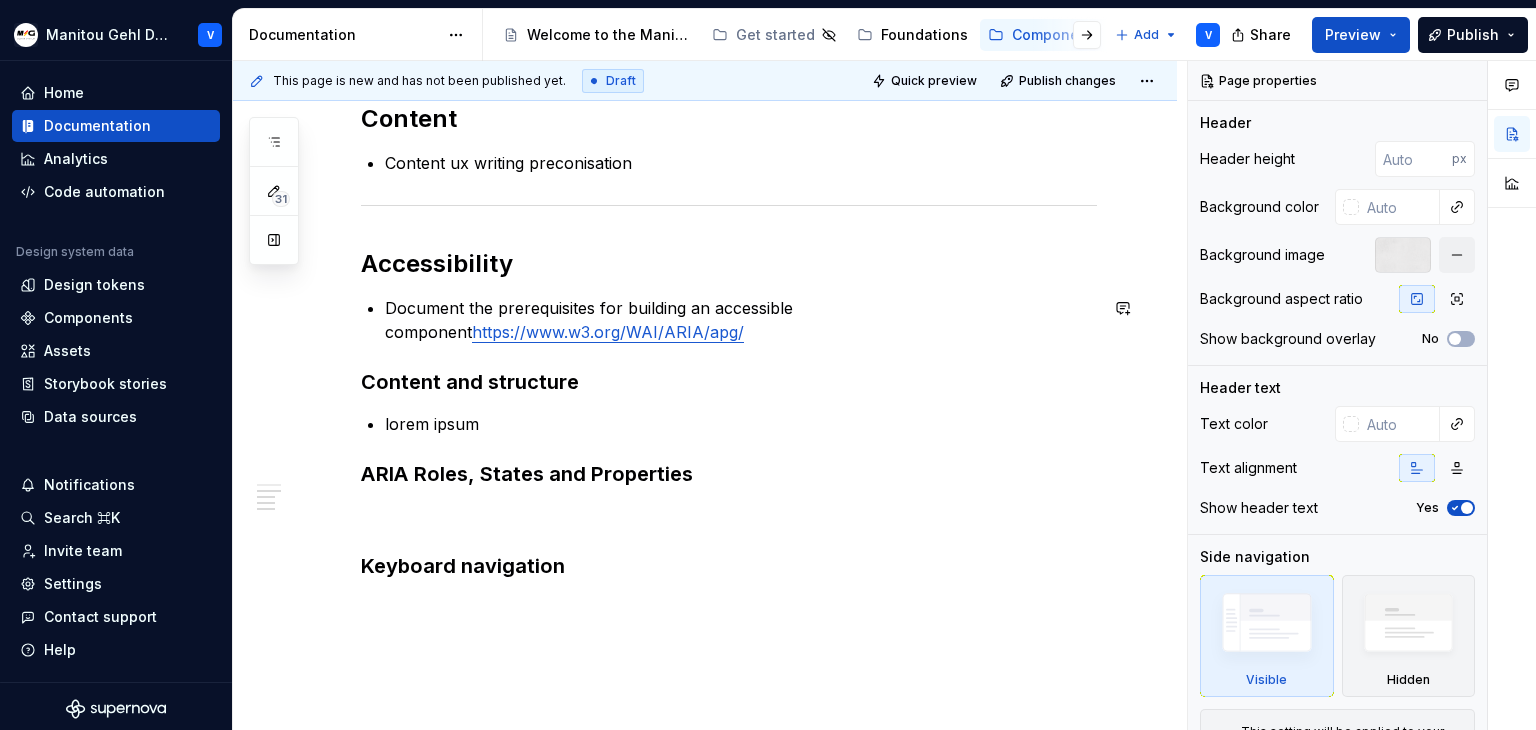 scroll, scrollTop: 408, scrollLeft: 0, axis: vertical 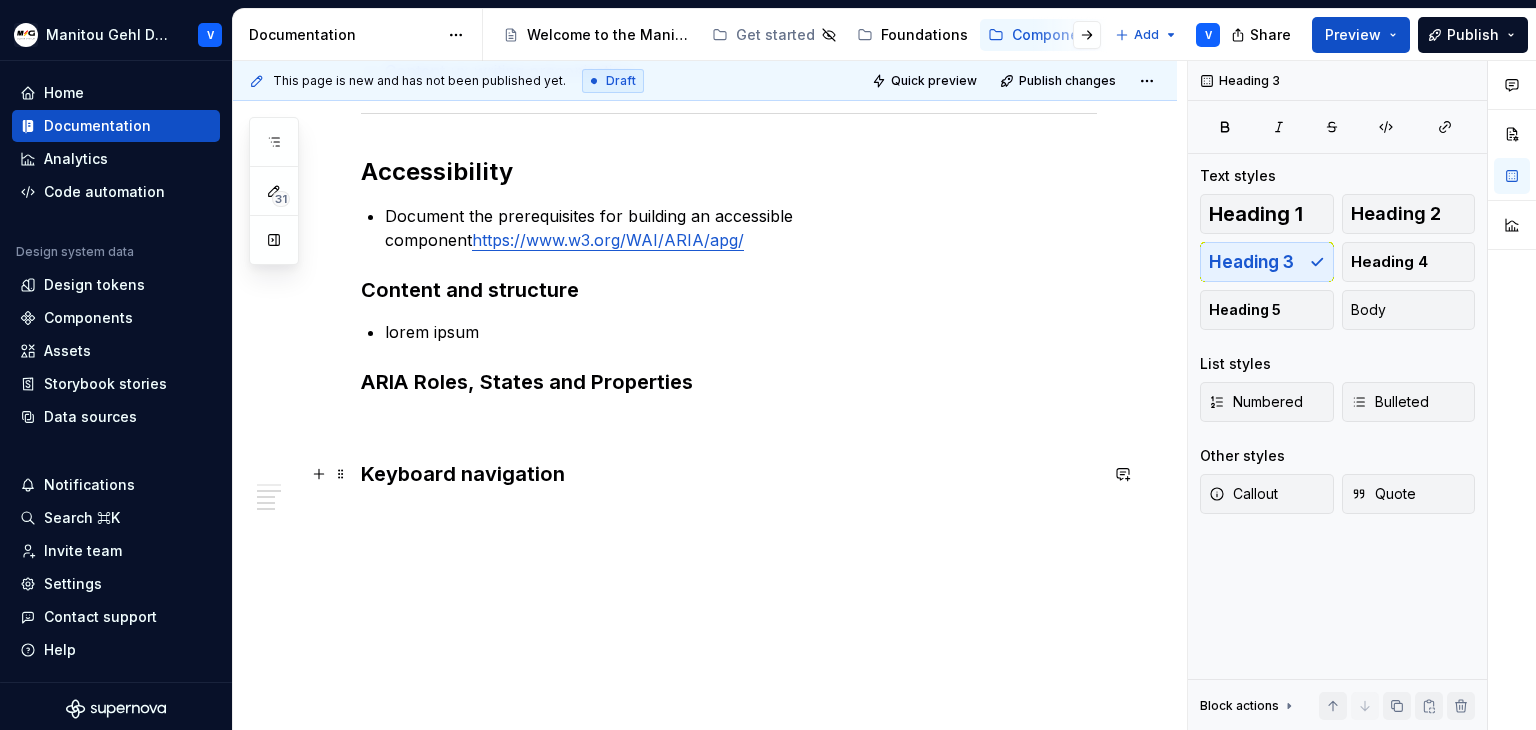 click on "Keyboard navigation" at bounding box center [729, 474] 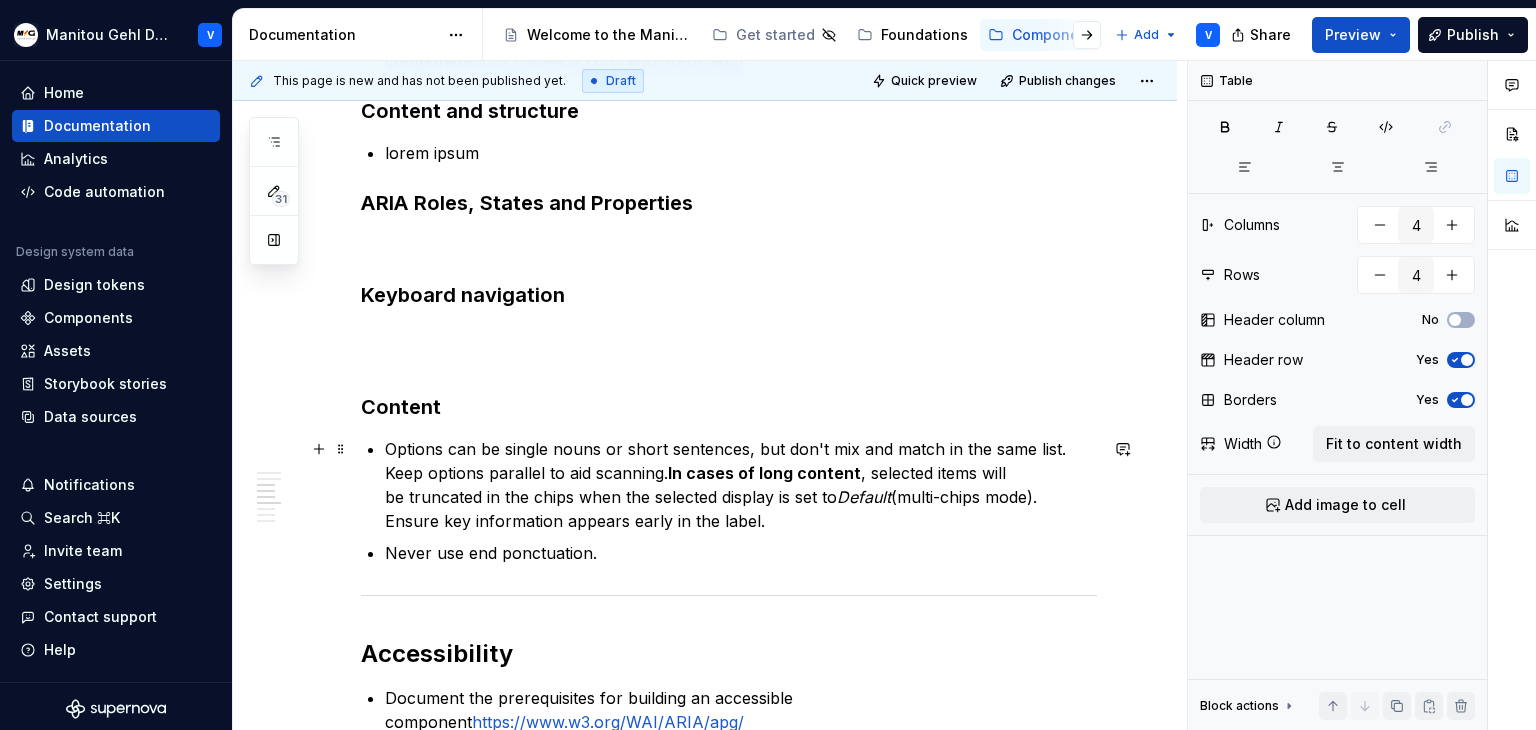 scroll, scrollTop: 608, scrollLeft: 0, axis: vertical 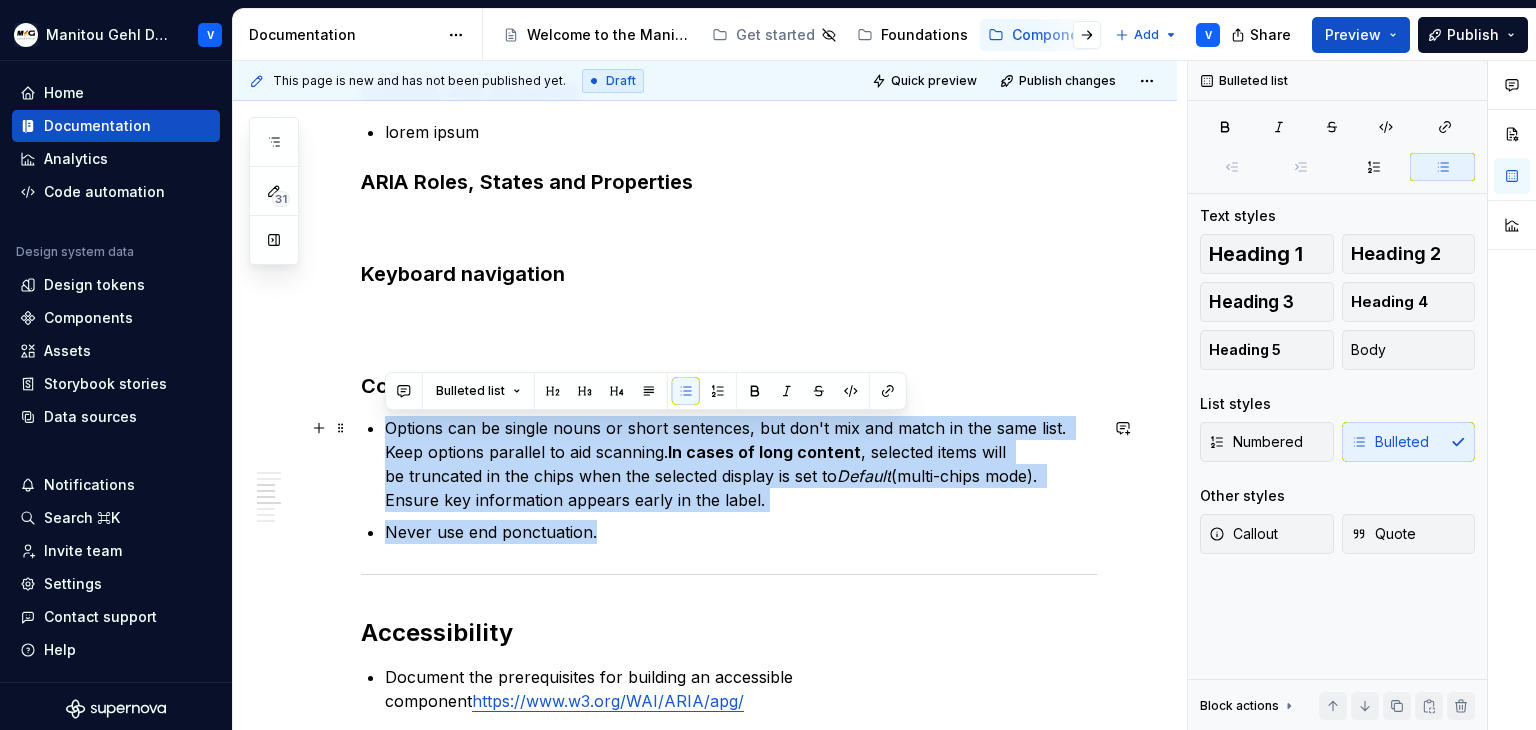 drag, startPoint x: 649, startPoint y: 547, endPoint x: 381, endPoint y: 430, distance: 292.42606 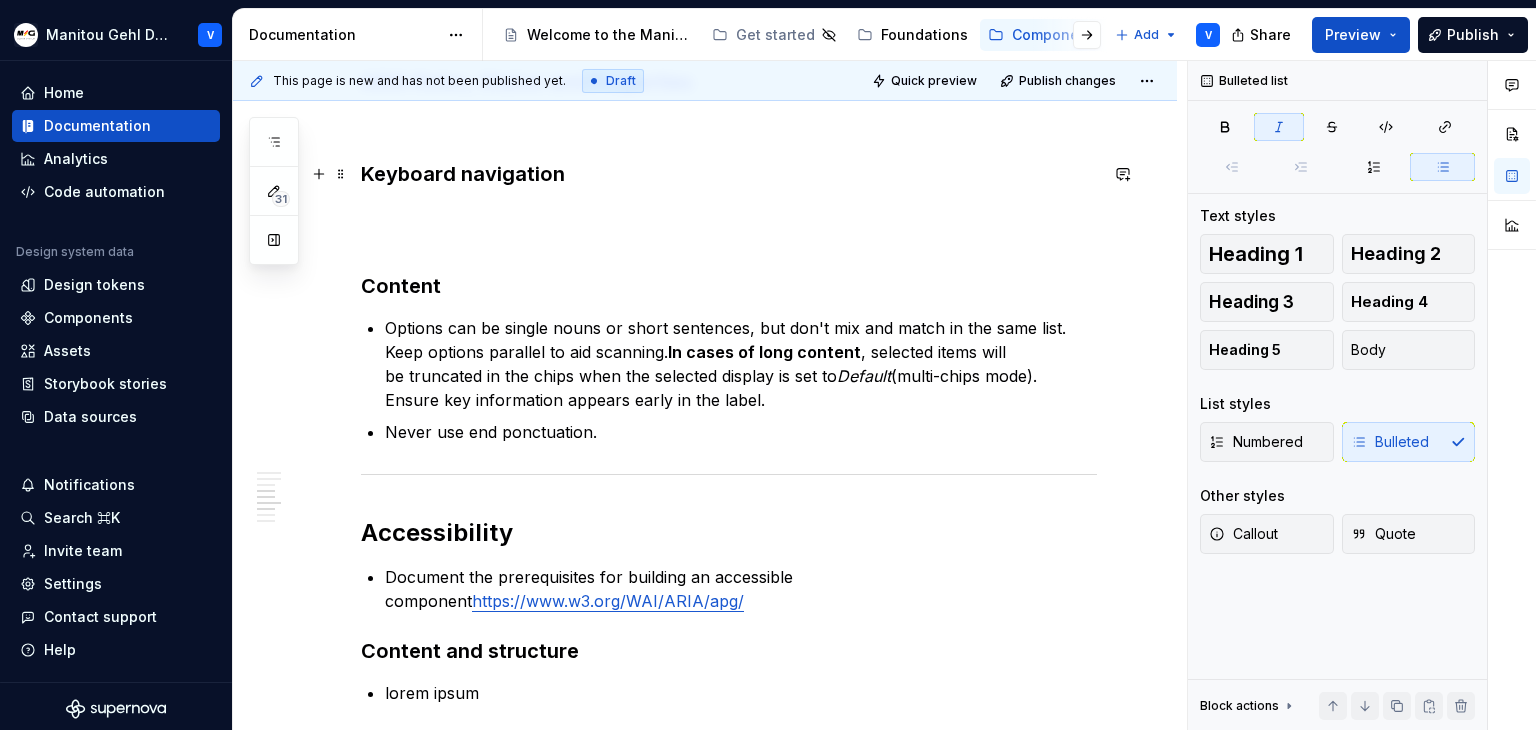 scroll, scrollTop: 508, scrollLeft: 0, axis: vertical 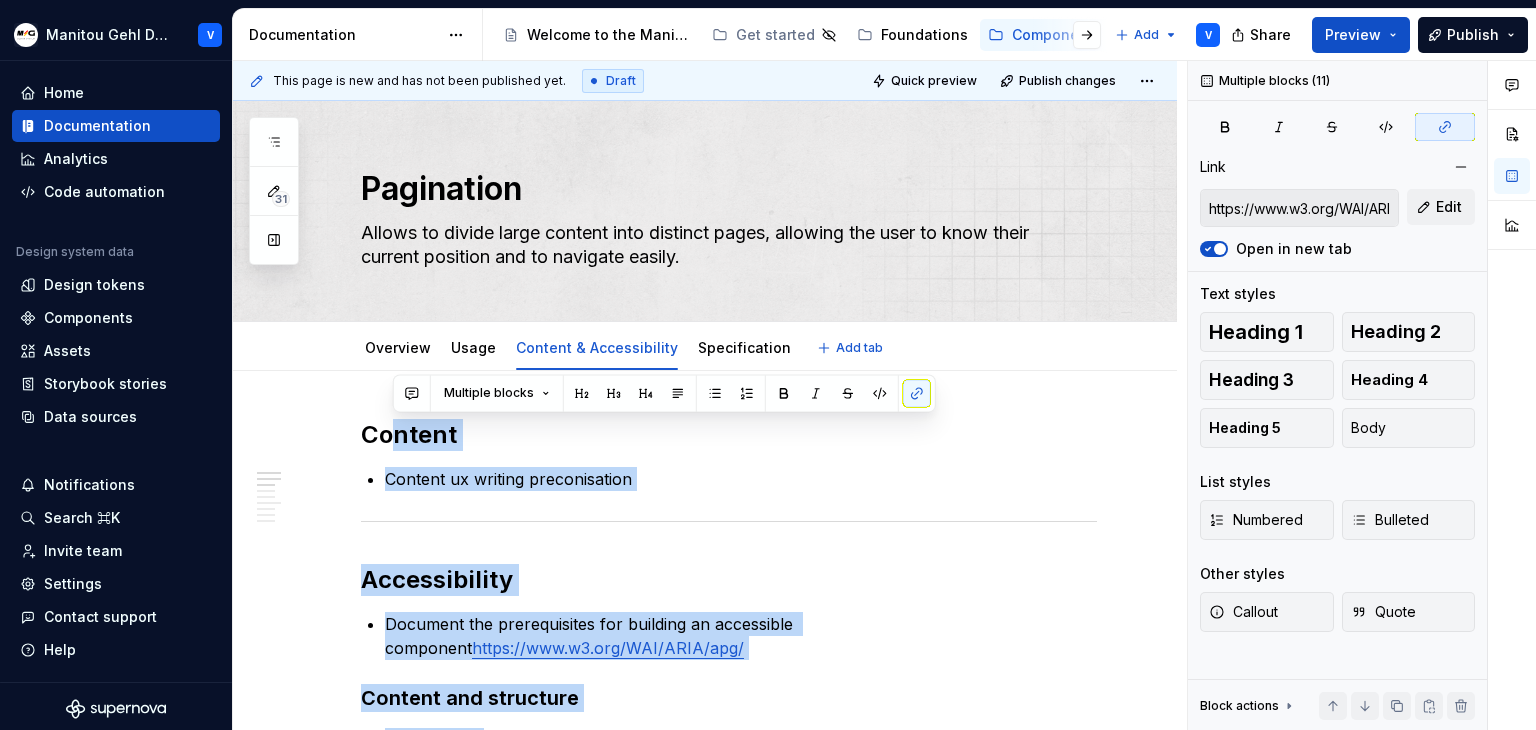 type on "*" 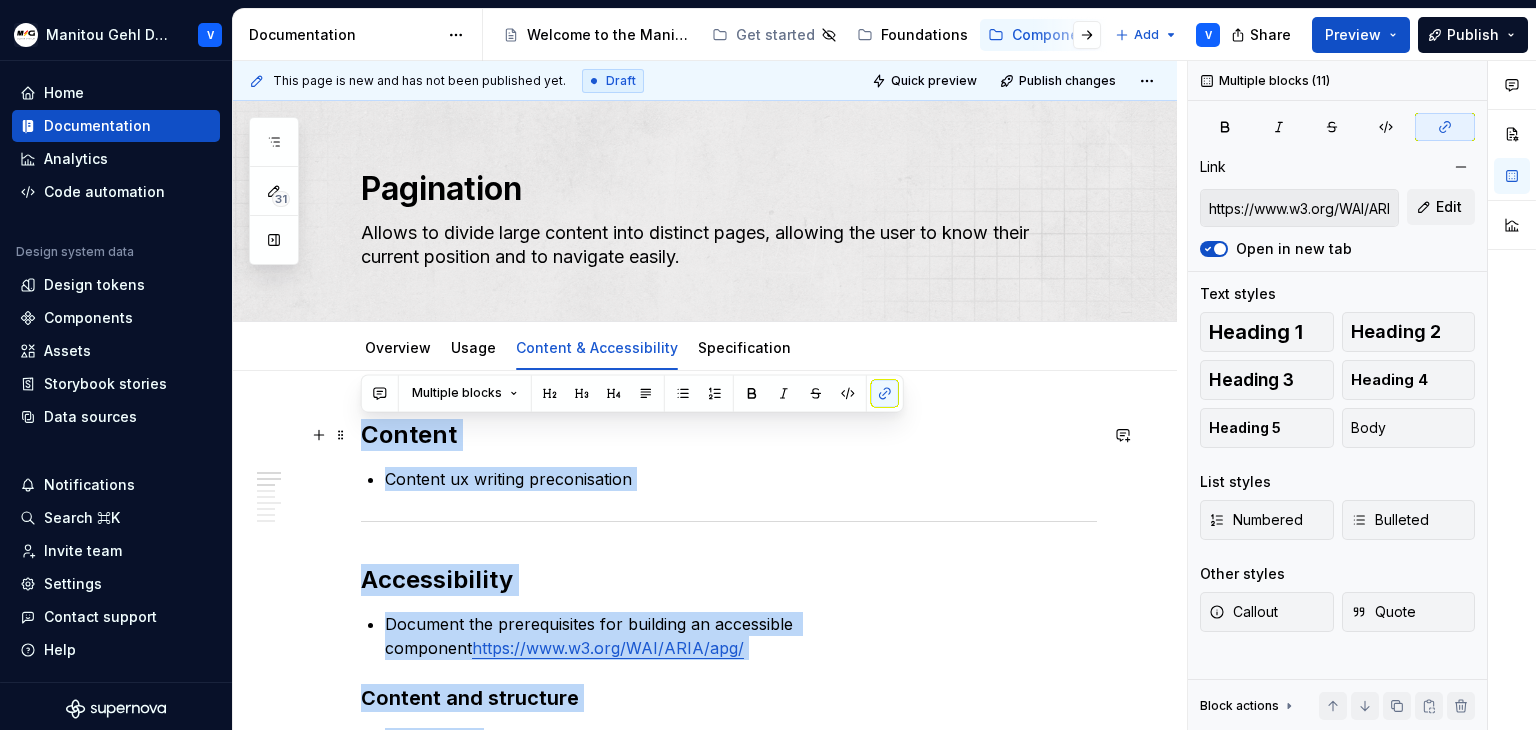 drag, startPoint x: 663, startPoint y: 632, endPoint x: 351, endPoint y: 433, distance: 370.0608 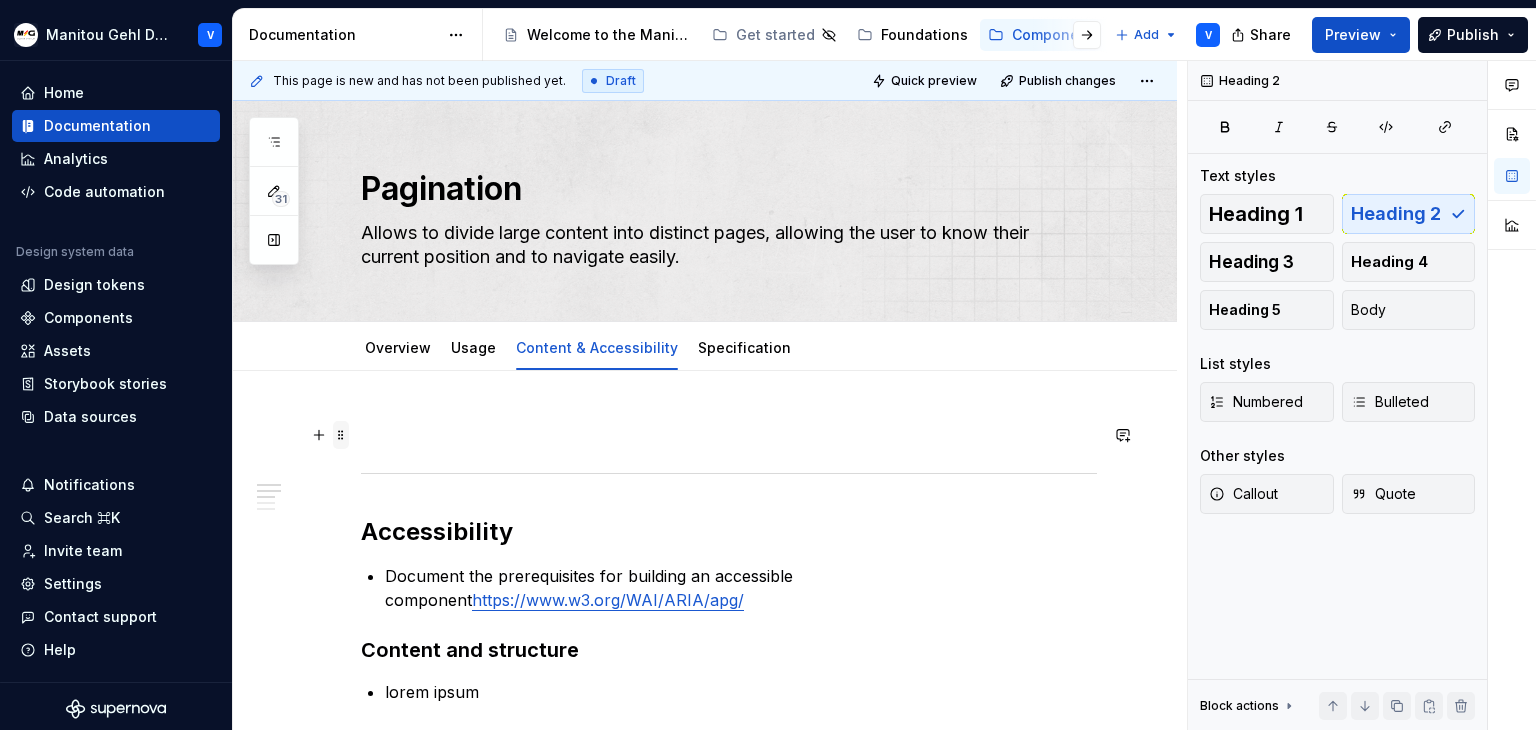 click at bounding box center [341, 435] 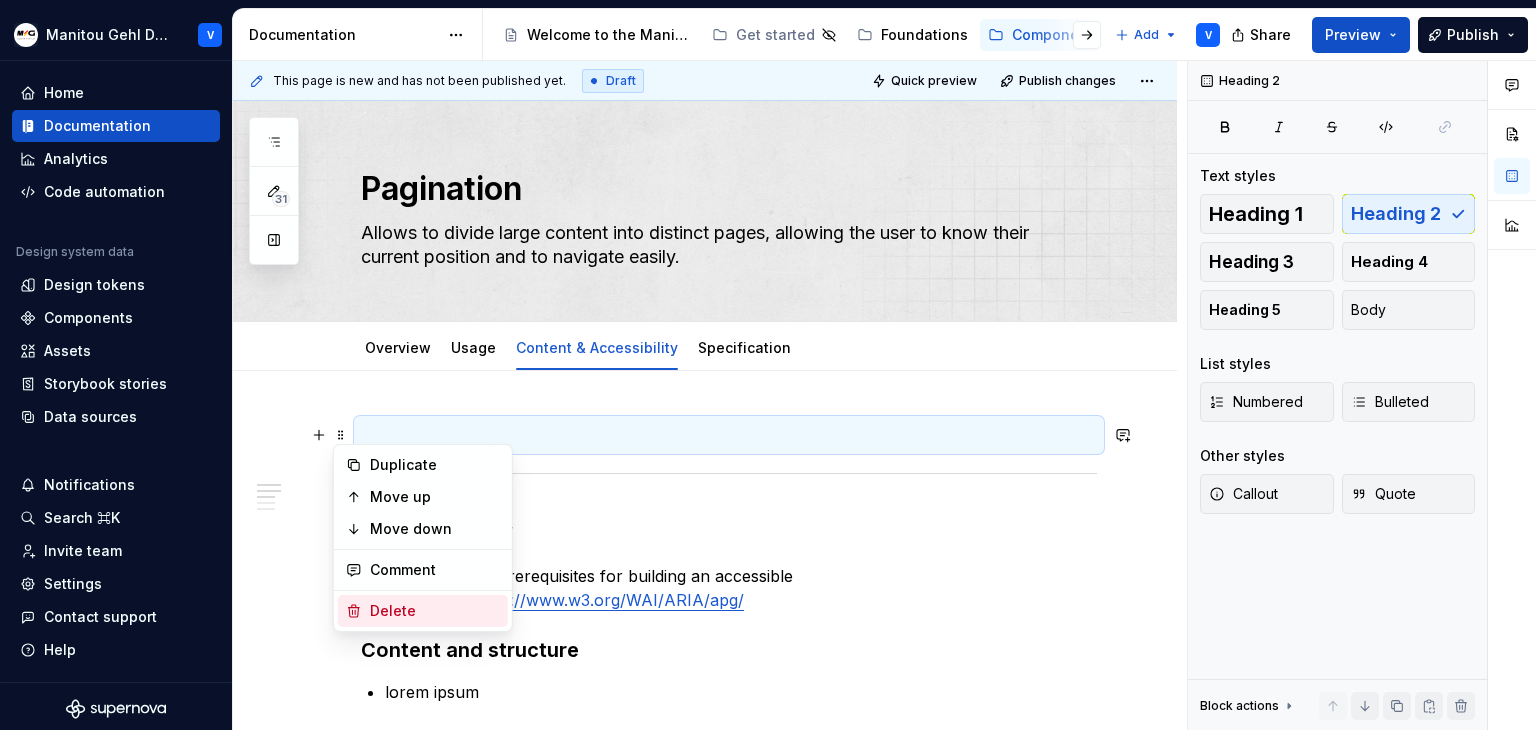 click on "Delete" at bounding box center [435, 611] 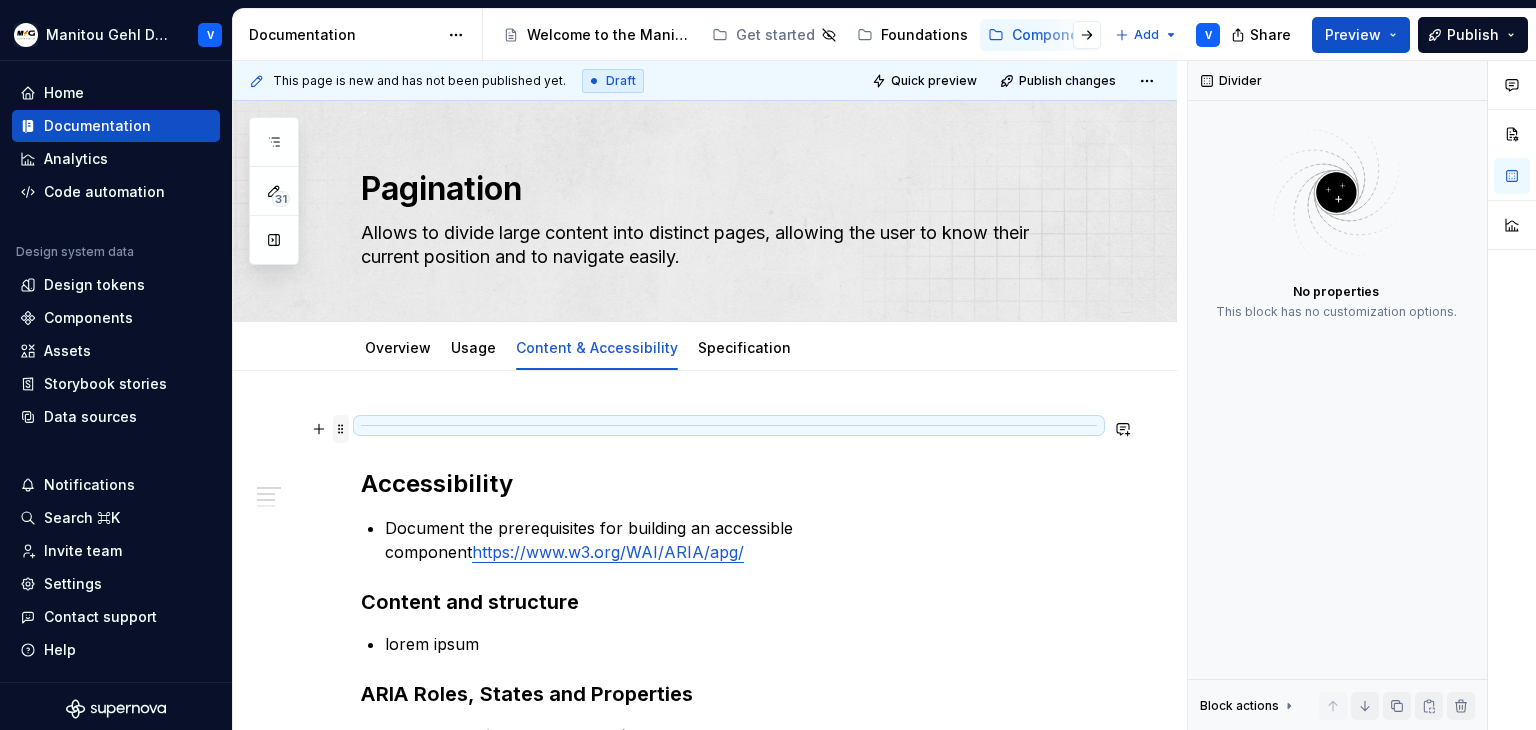 click at bounding box center (341, 429) 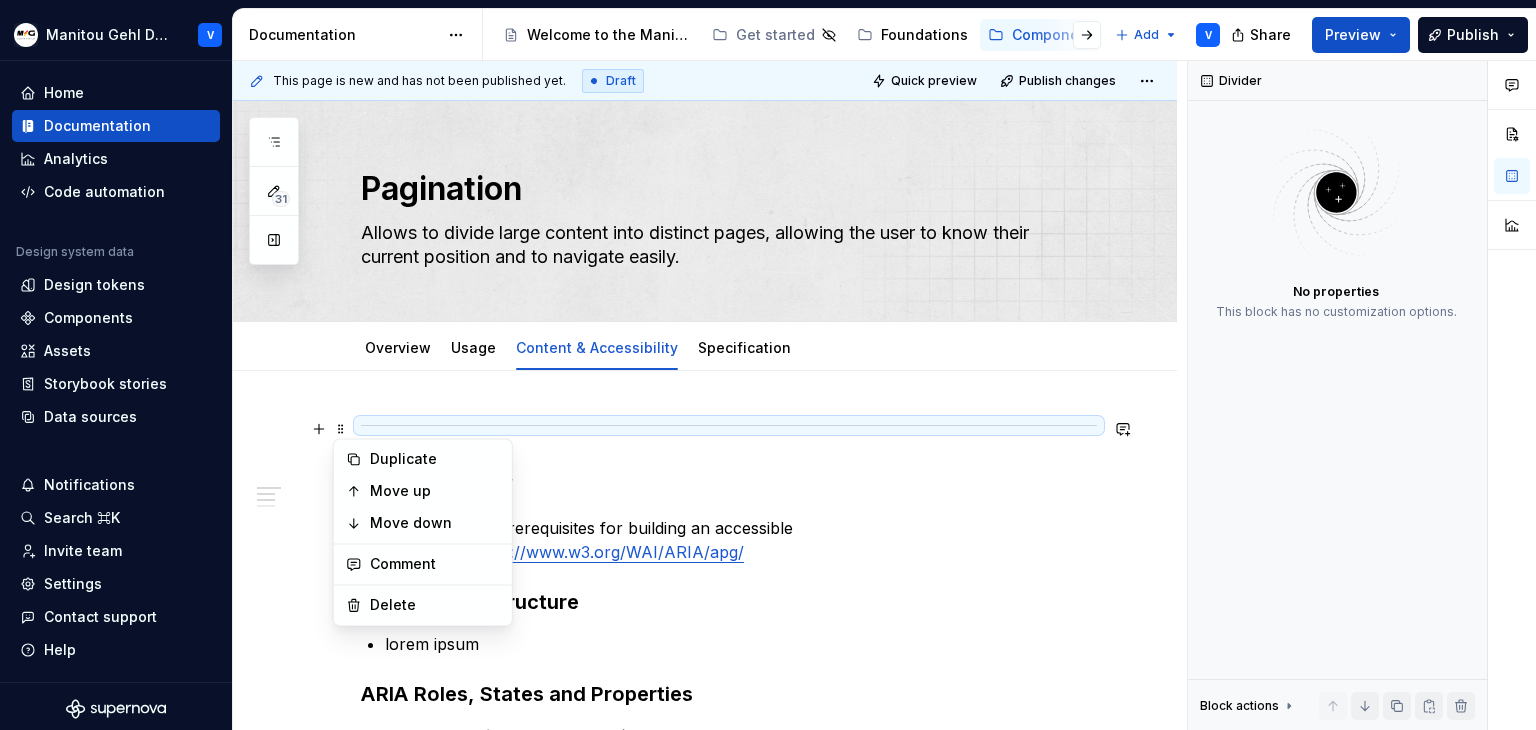 drag, startPoint x: 388, startPoint y: 586, endPoint x: 392, endPoint y: 603, distance: 17.464249 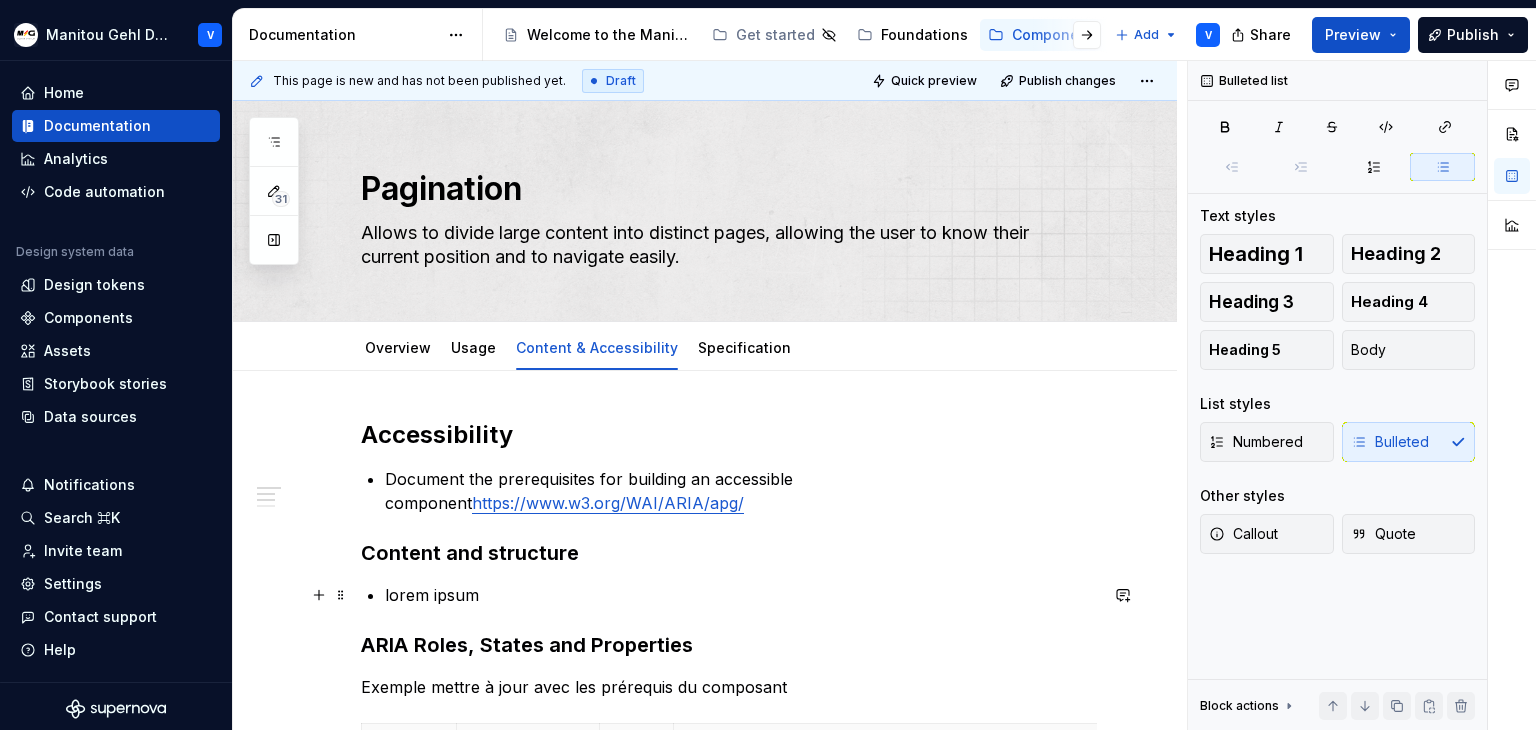 click on "lorem ipsum" at bounding box center (741, 595) 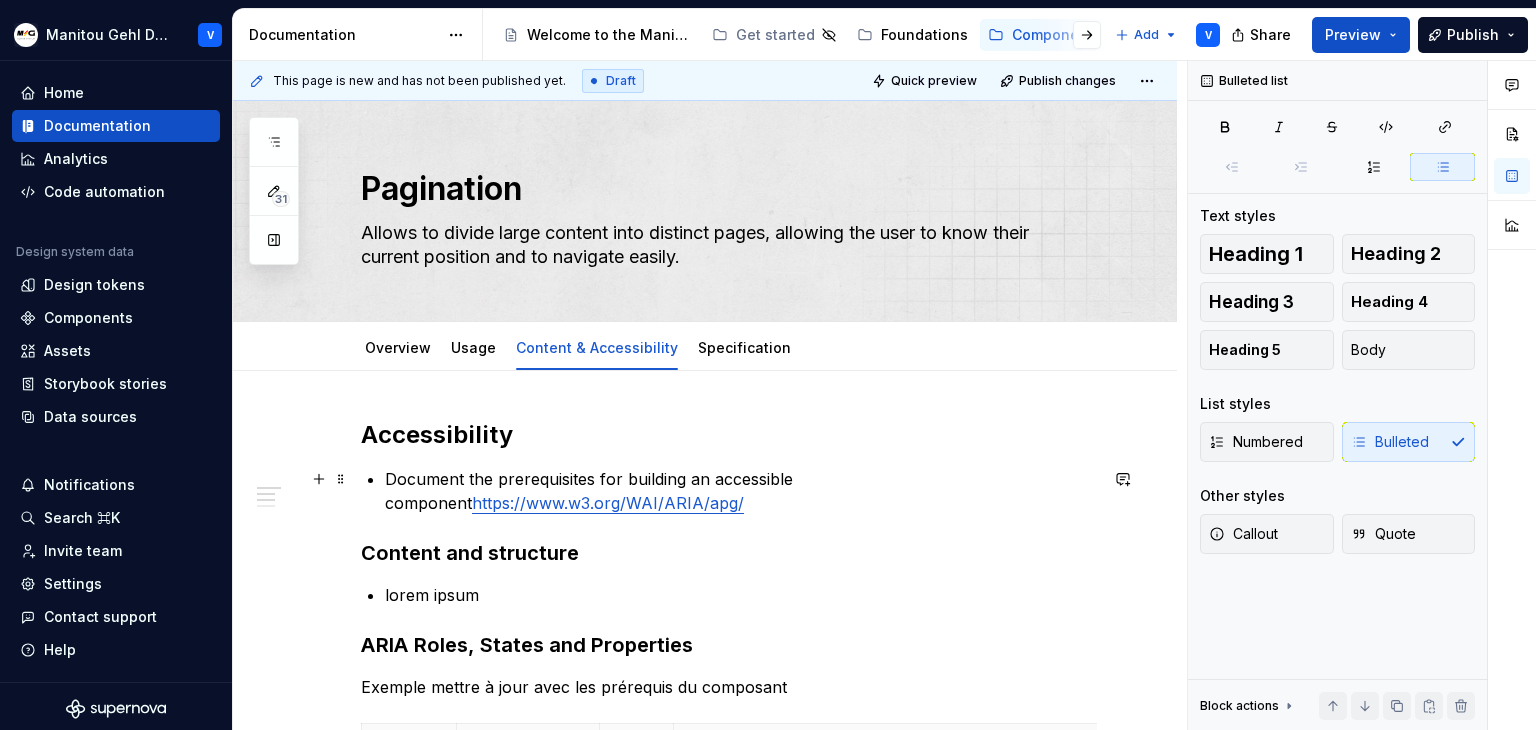 click on "Accessibility Document the prerequisites for building an accessible component  https://www.w3.org/WAI/ARIA/apg/" at bounding box center (741, 491) 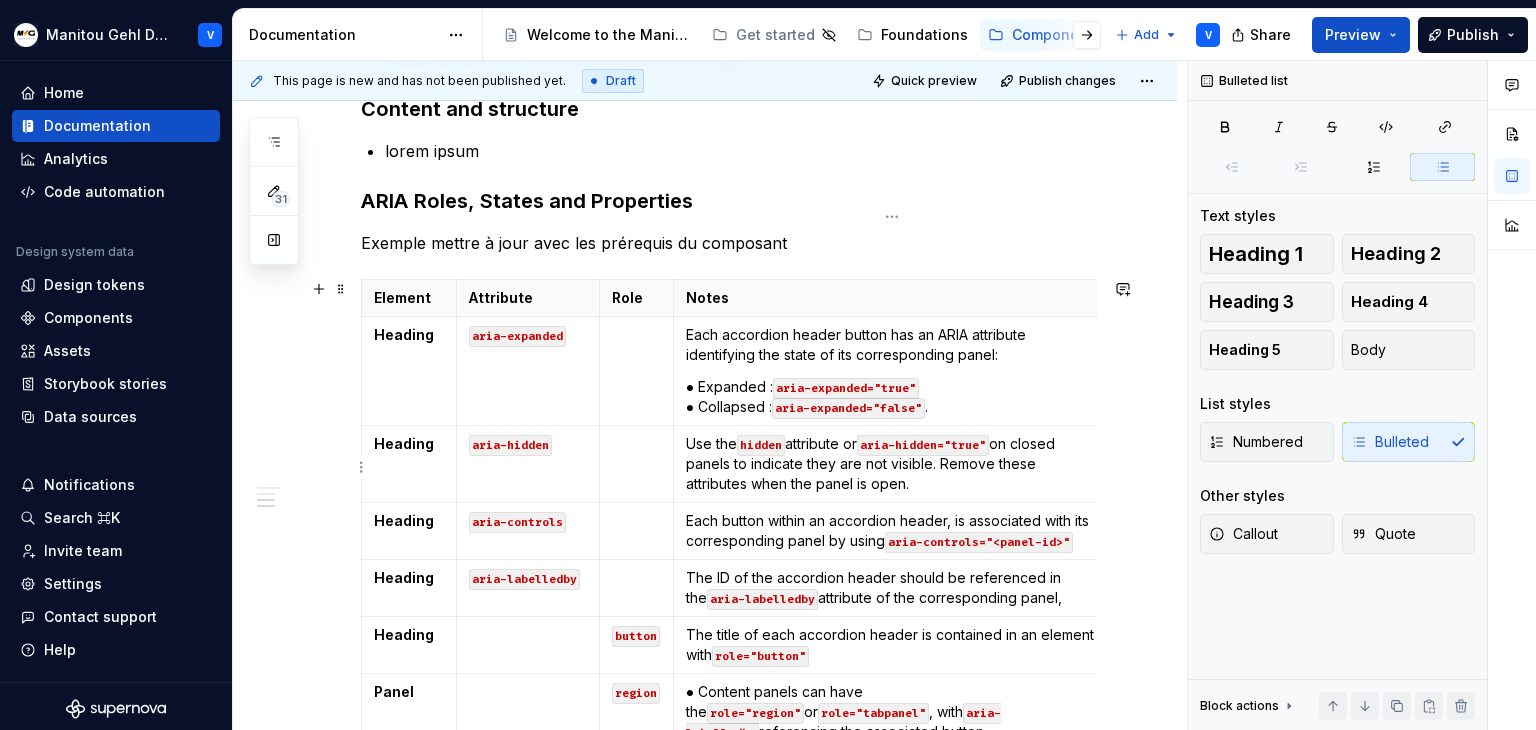 scroll, scrollTop: 400, scrollLeft: 0, axis: vertical 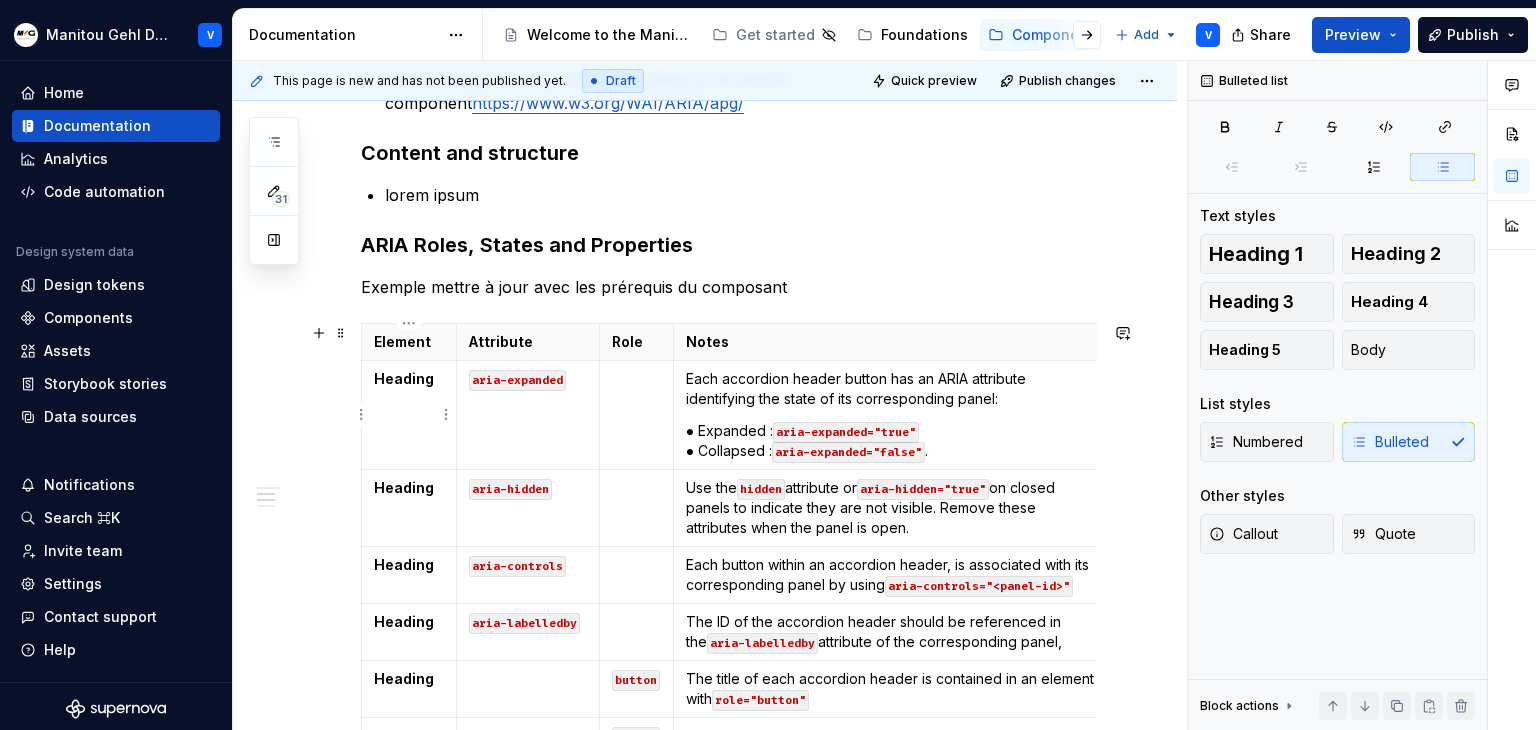 click on "Heading" at bounding box center (409, 379) 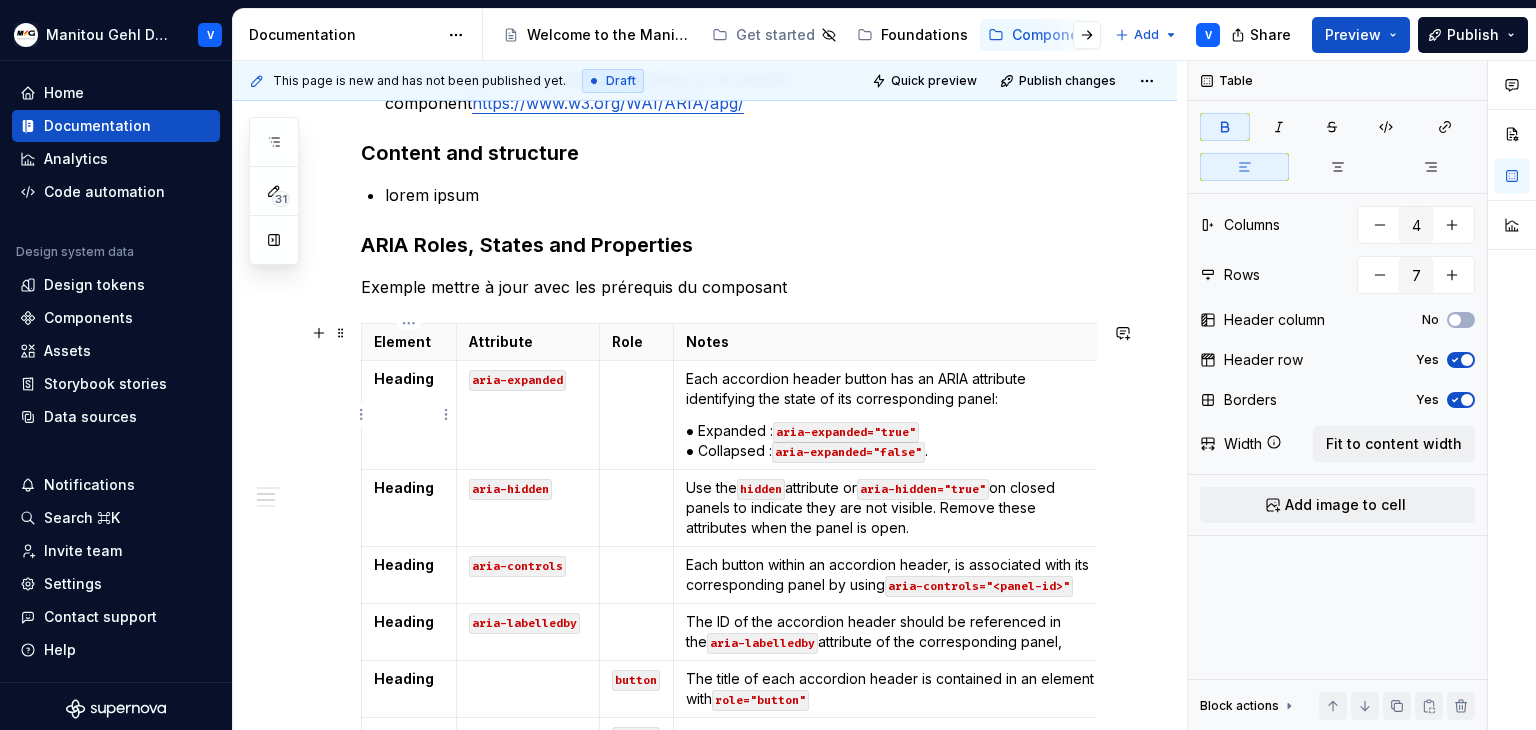 click on "Heading" at bounding box center (409, 379) 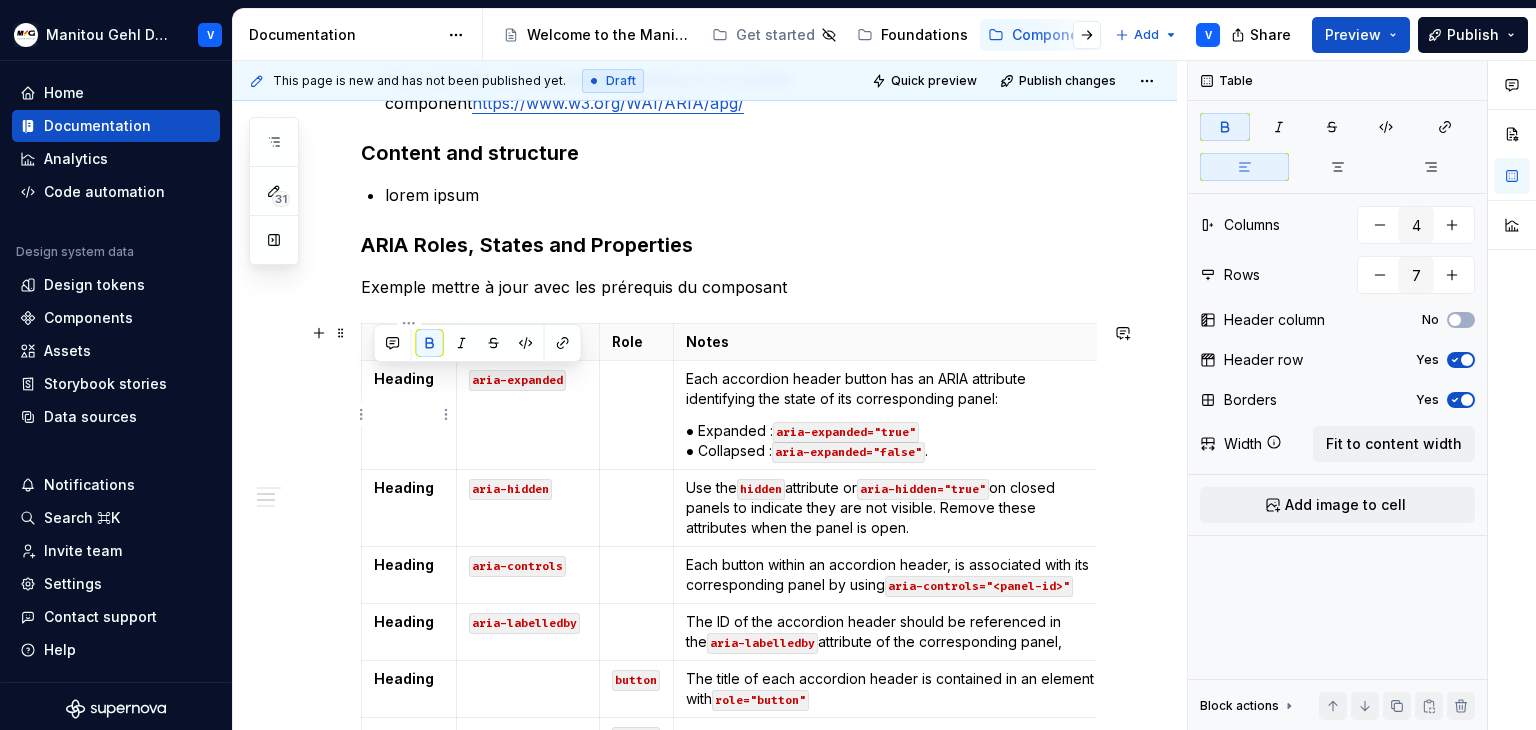 click on "Heading" at bounding box center (404, 378) 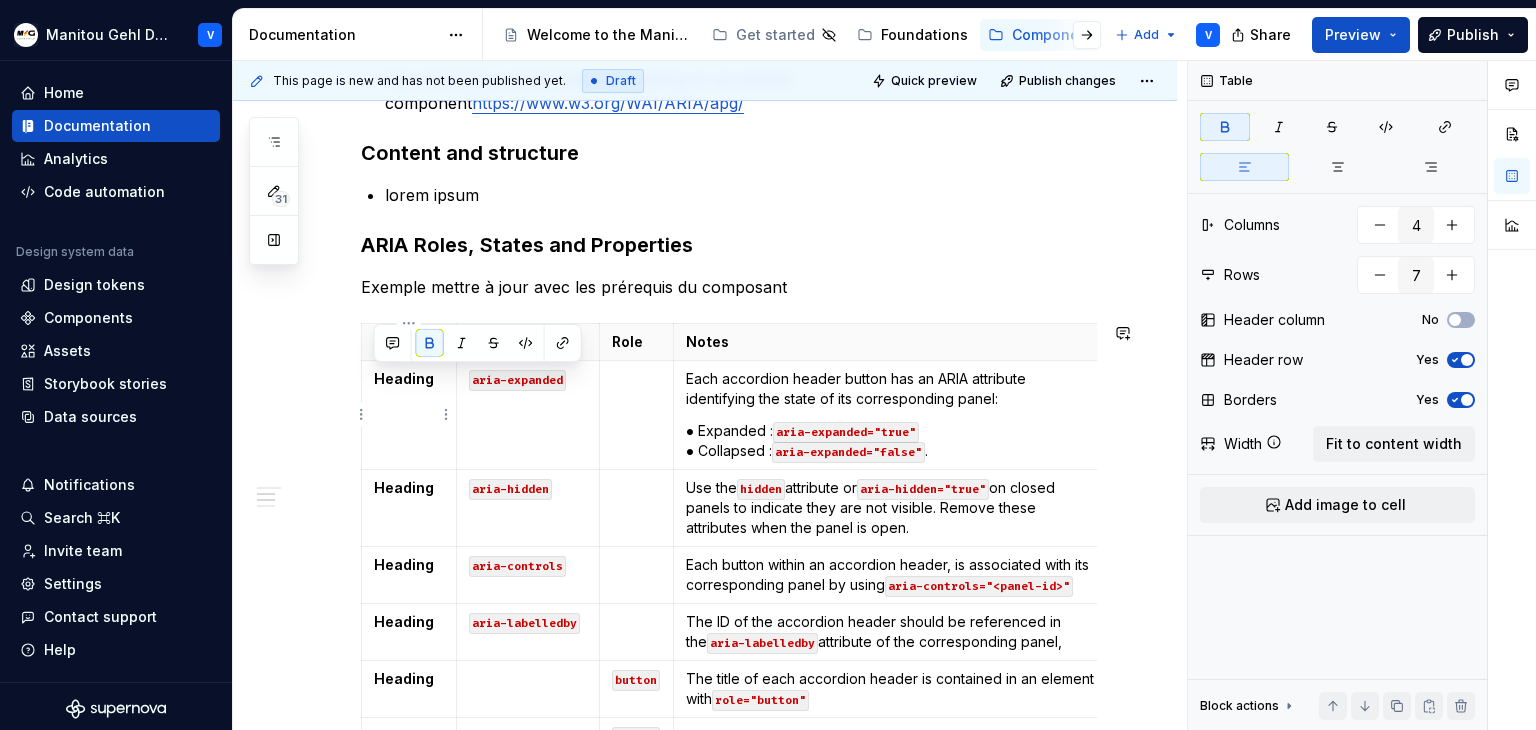 type 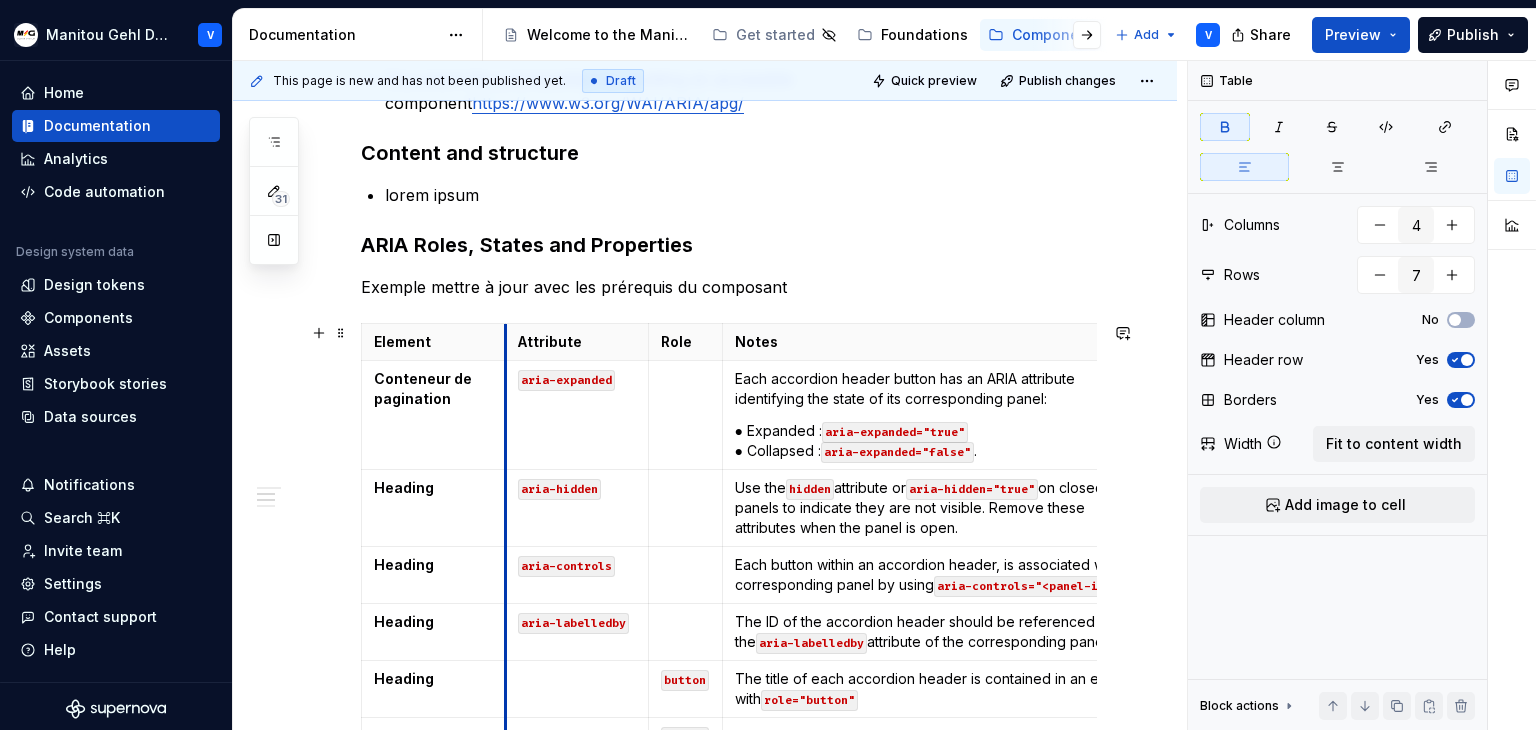 drag, startPoint x: 459, startPoint y: 342, endPoint x: 508, endPoint y: 341, distance: 49.010204 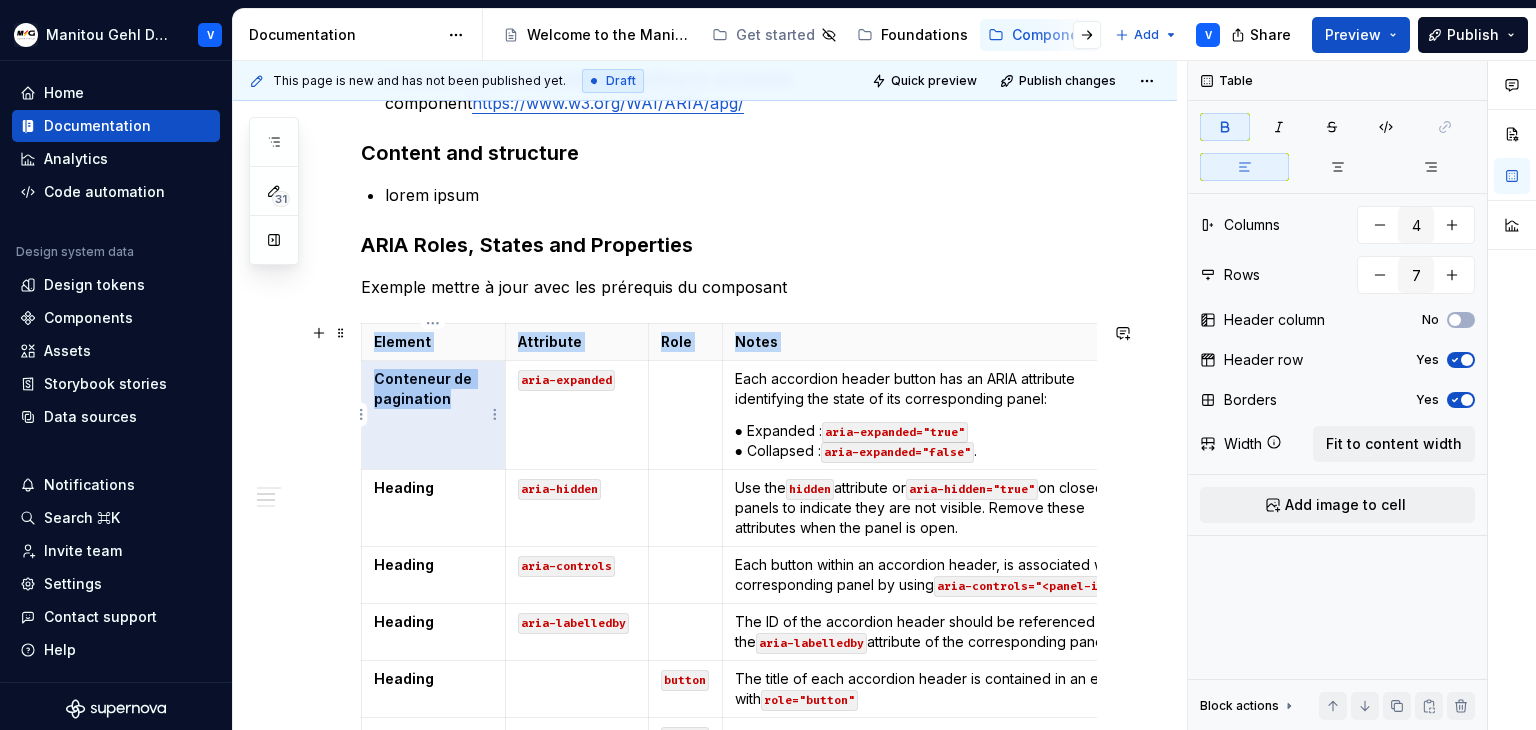 drag, startPoint x: 453, startPoint y: 401, endPoint x: 356, endPoint y: 384, distance: 98.478424 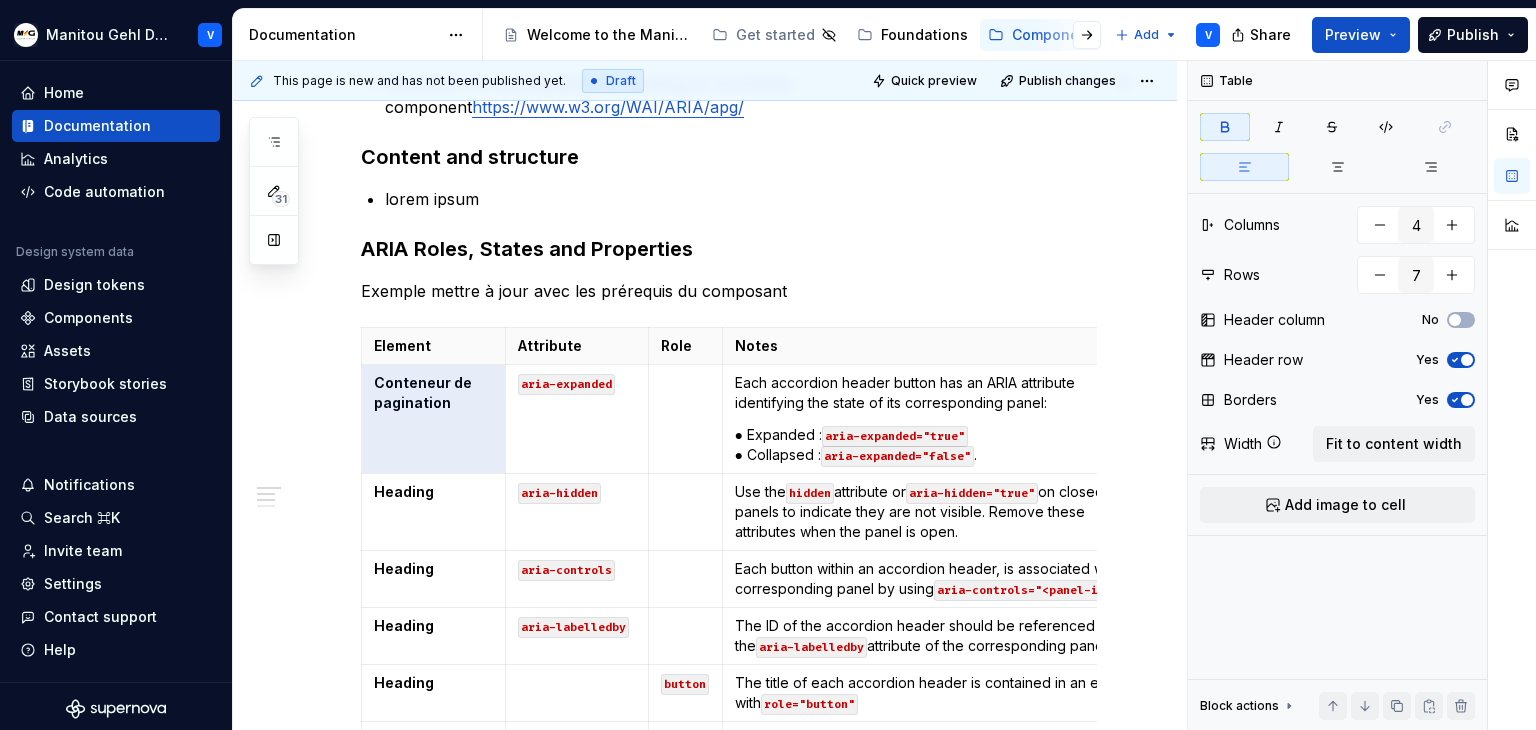 scroll, scrollTop: 400, scrollLeft: 0, axis: vertical 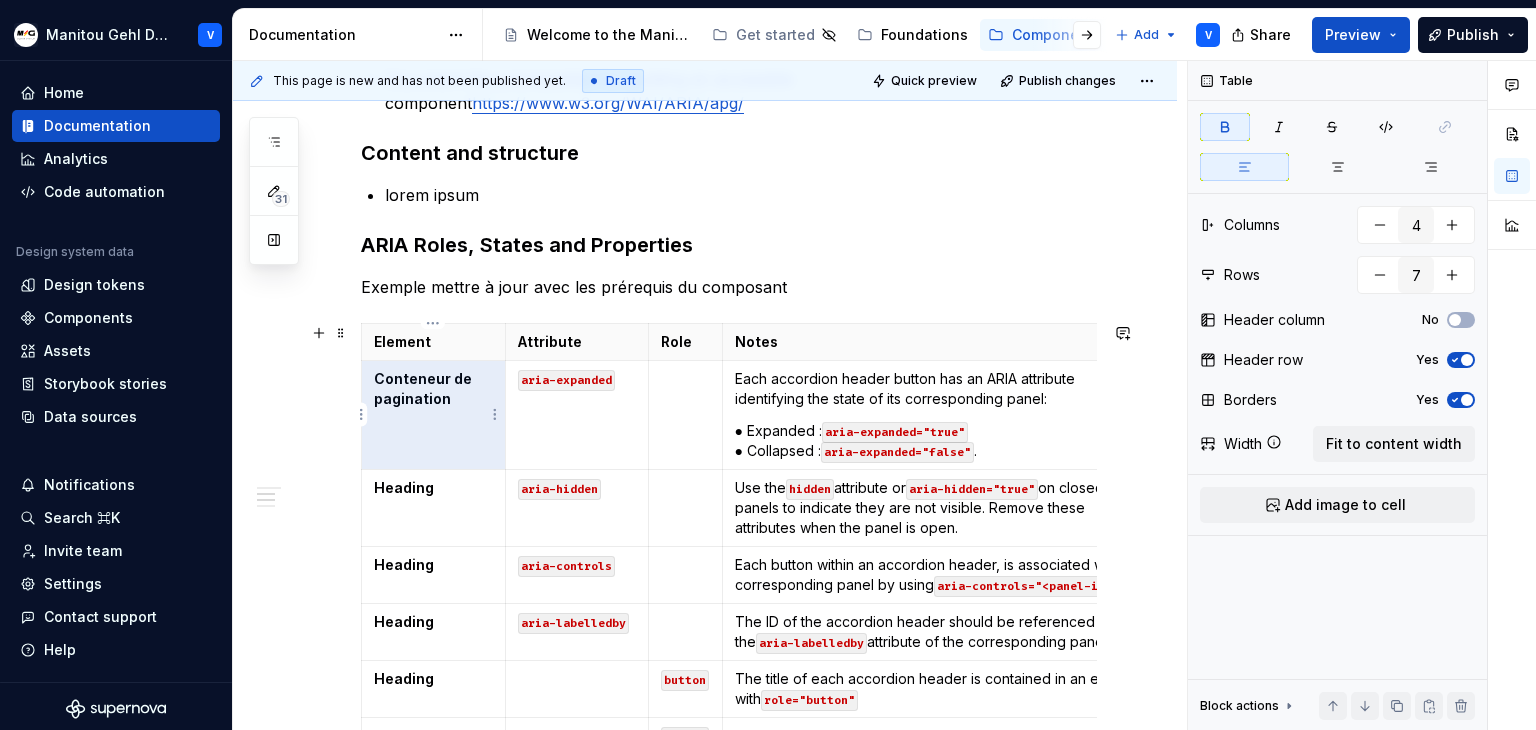 click on "Conteneur de pagination" at bounding box center (424, 388) 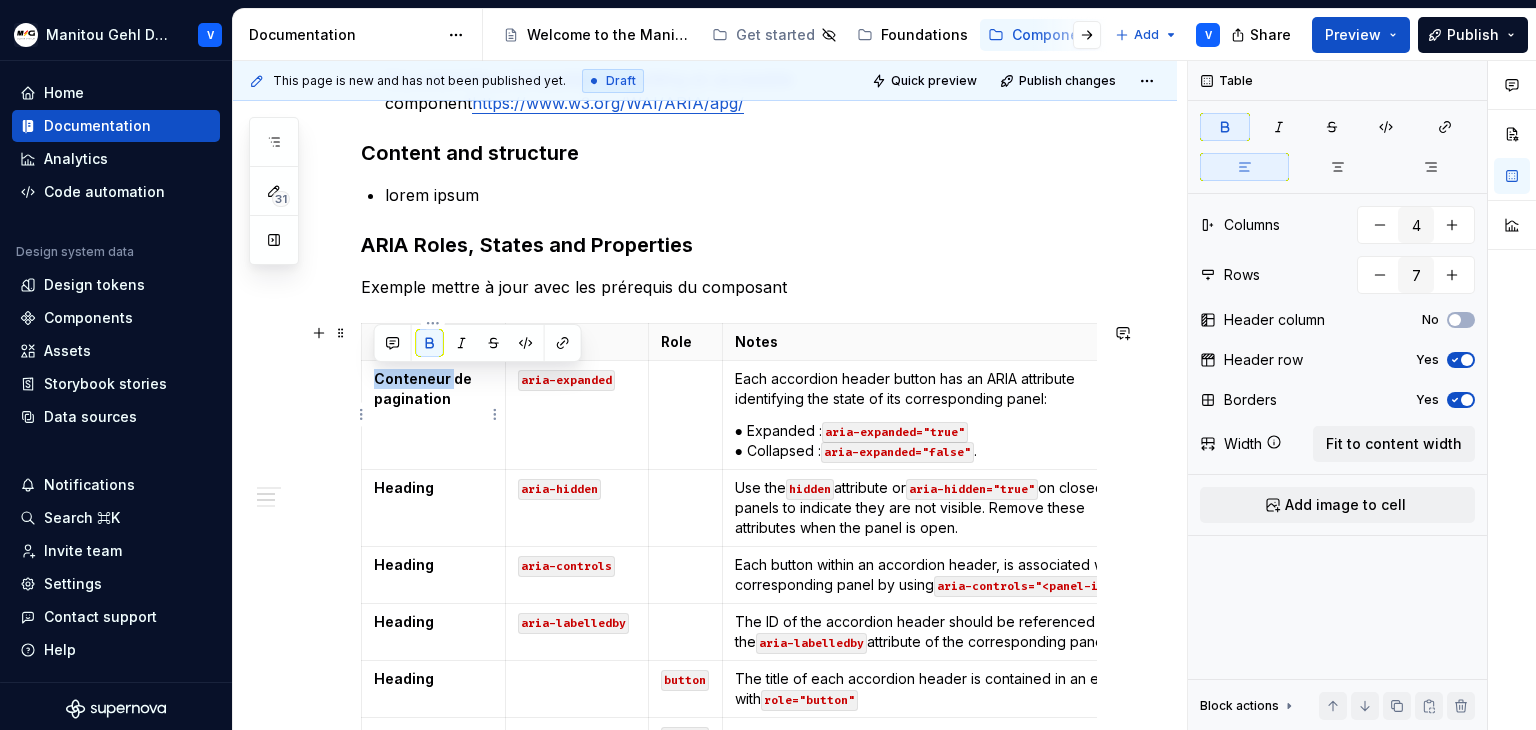 click on "Conteneur de pagination" at bounding box center (424, 388) 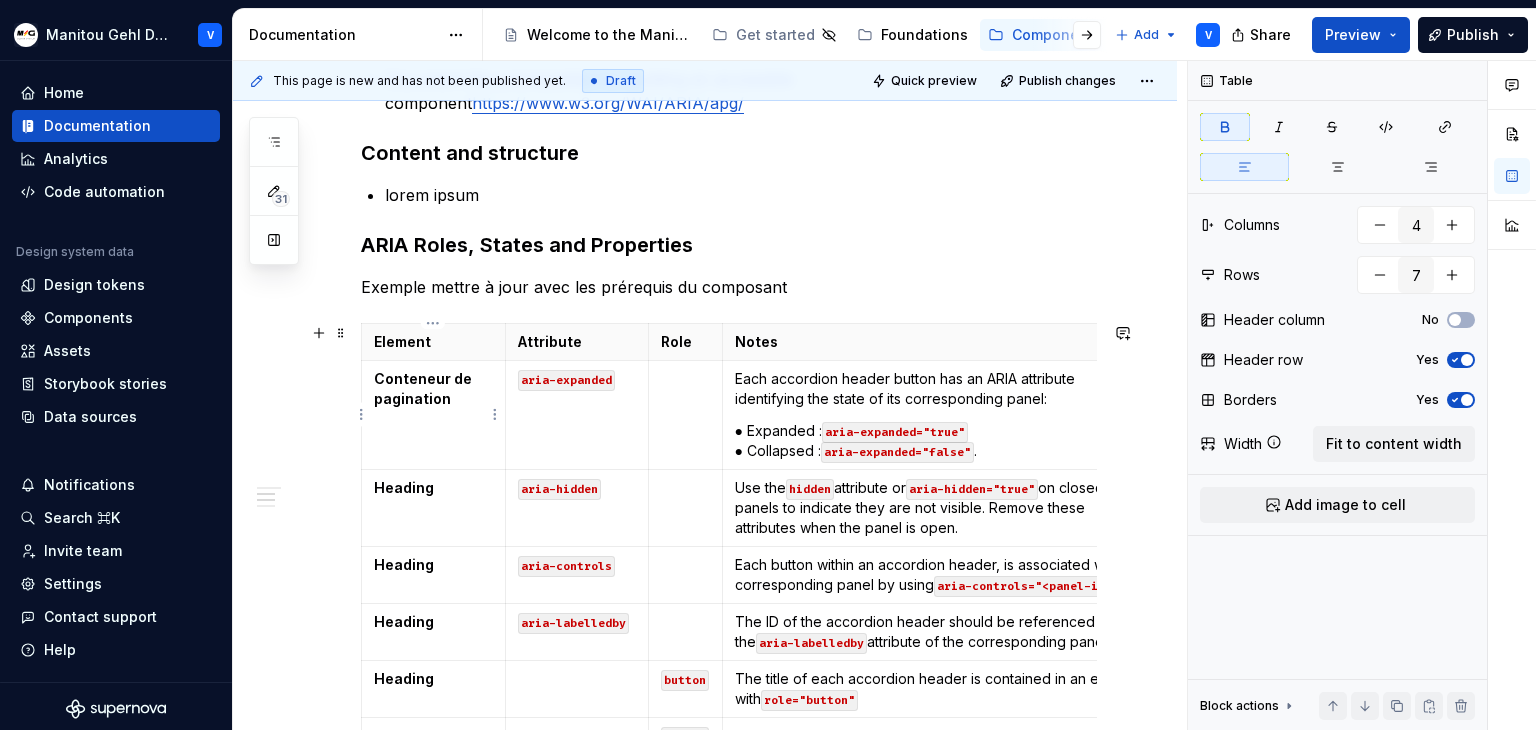 click on "Conteneur de pagination" at bounding box center (433, 389) 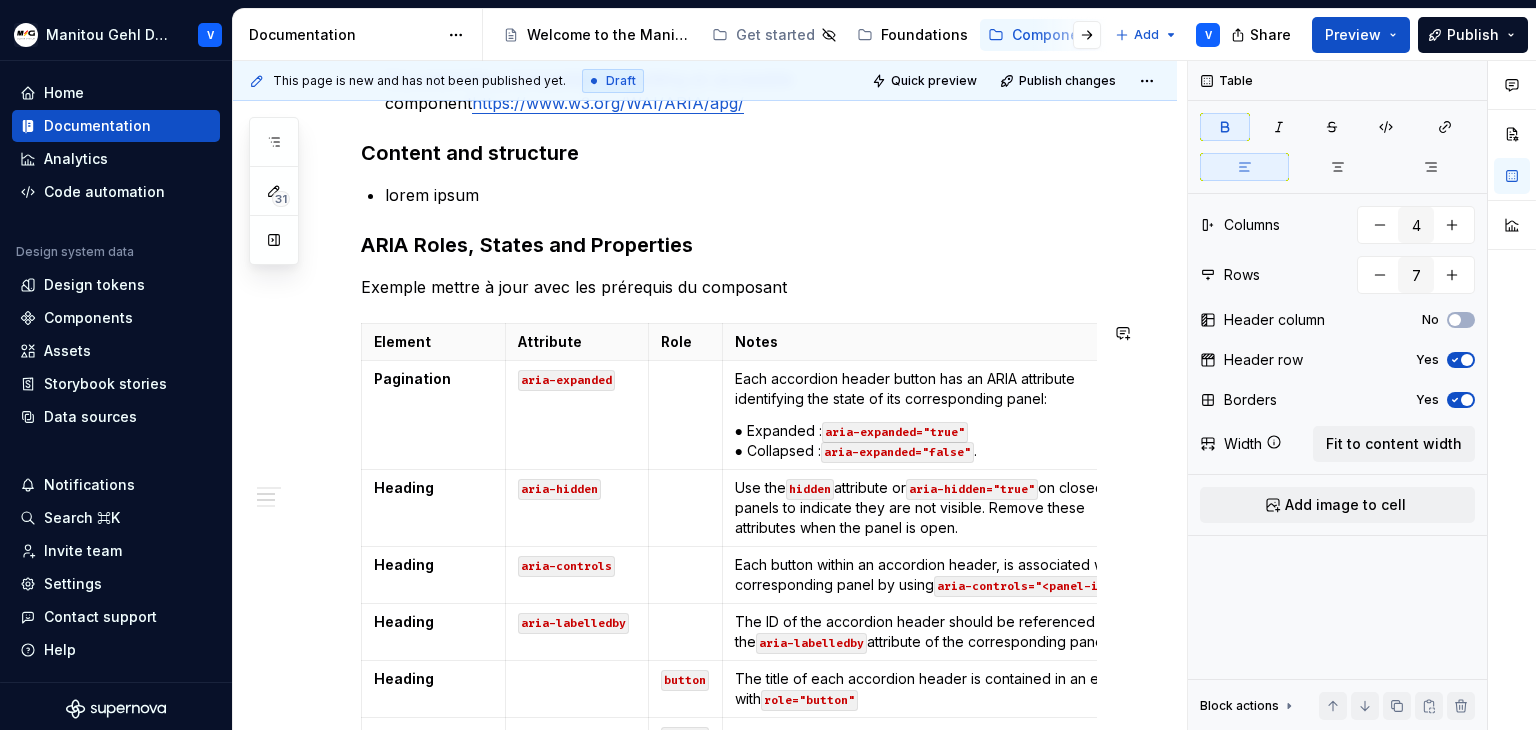 click on "Pagination" at bounding box center (433, 379) 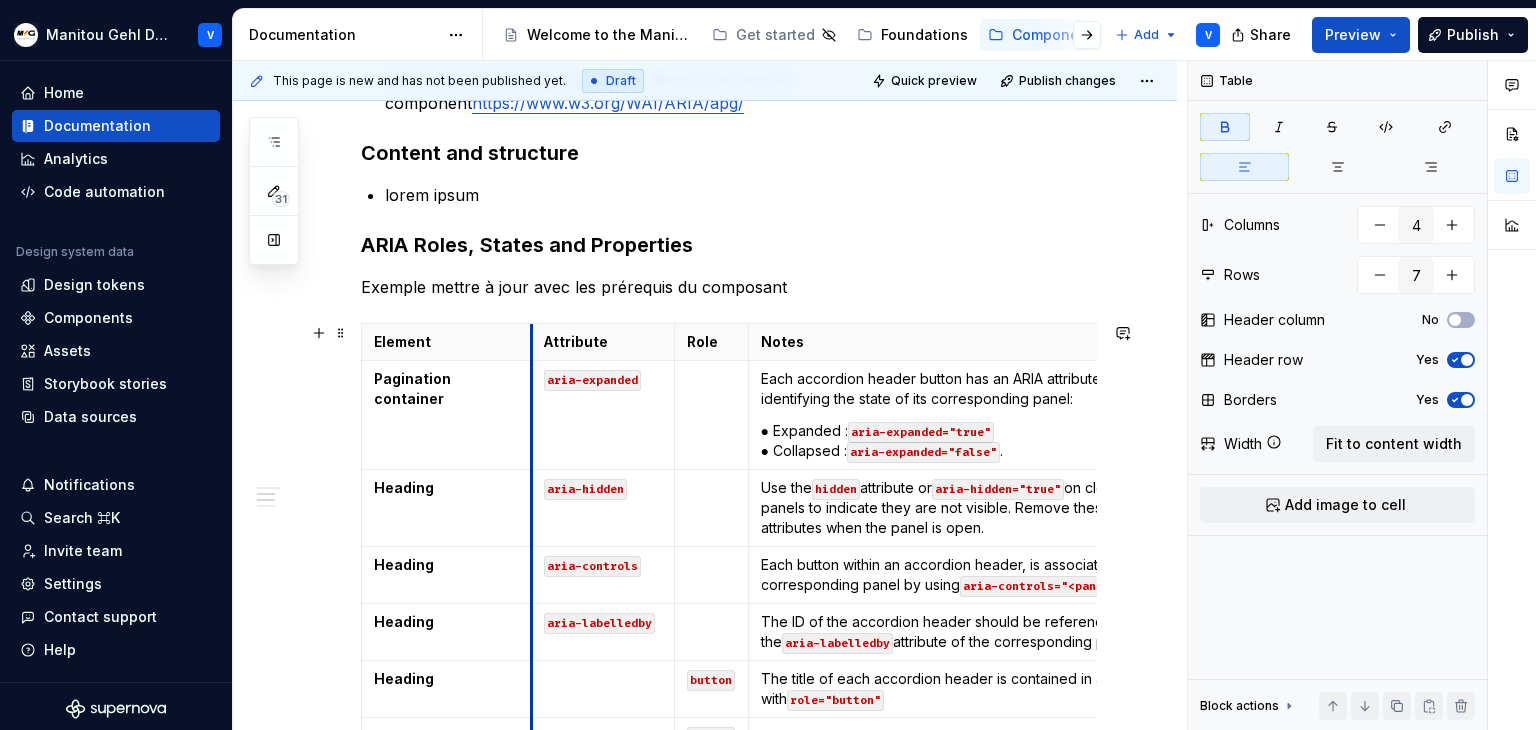 drag, startPoint x: 503, startPoint y: 342, endPoint x: 529, endPoint y: 341, distance: 26.019224 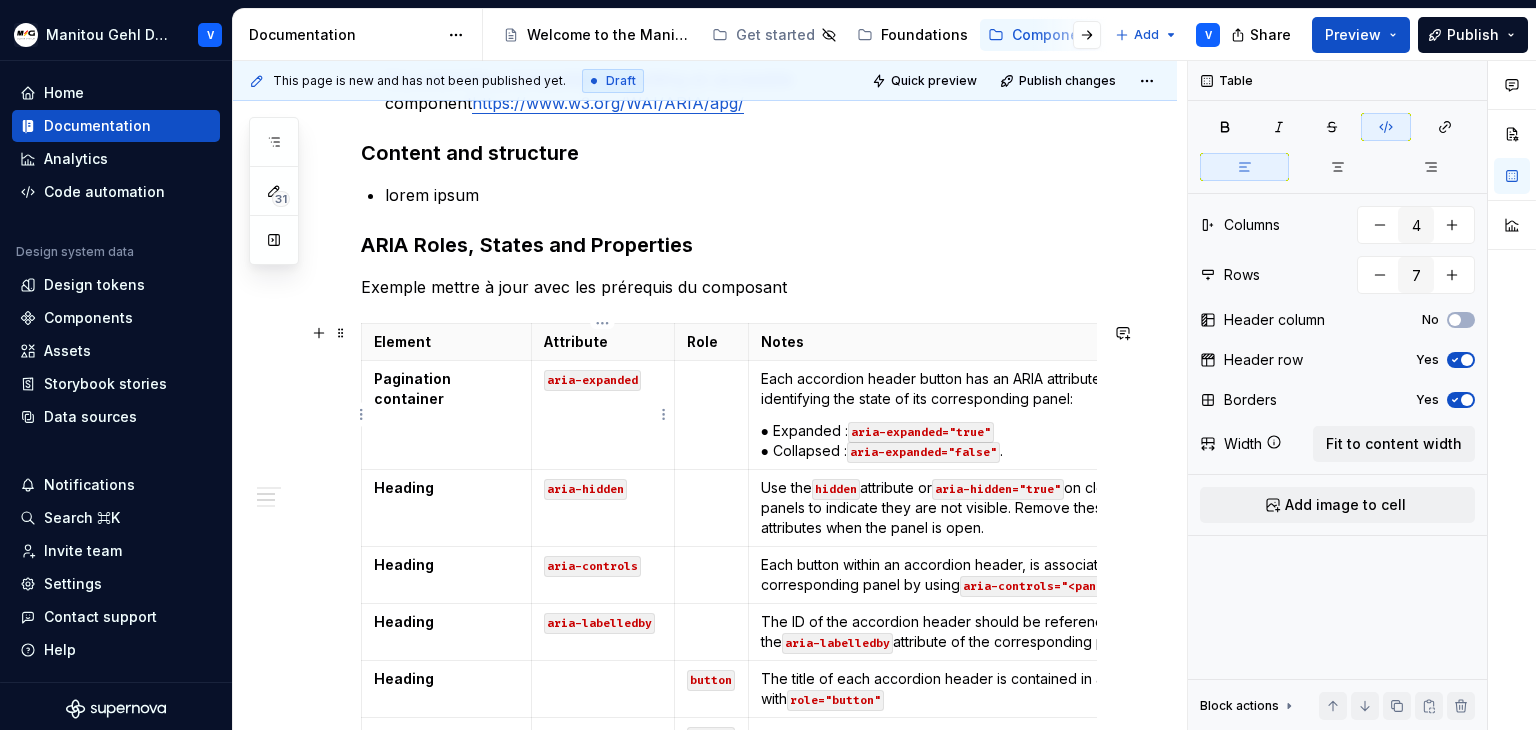 click on "aria-expanded" at bounding box center [592, 380] 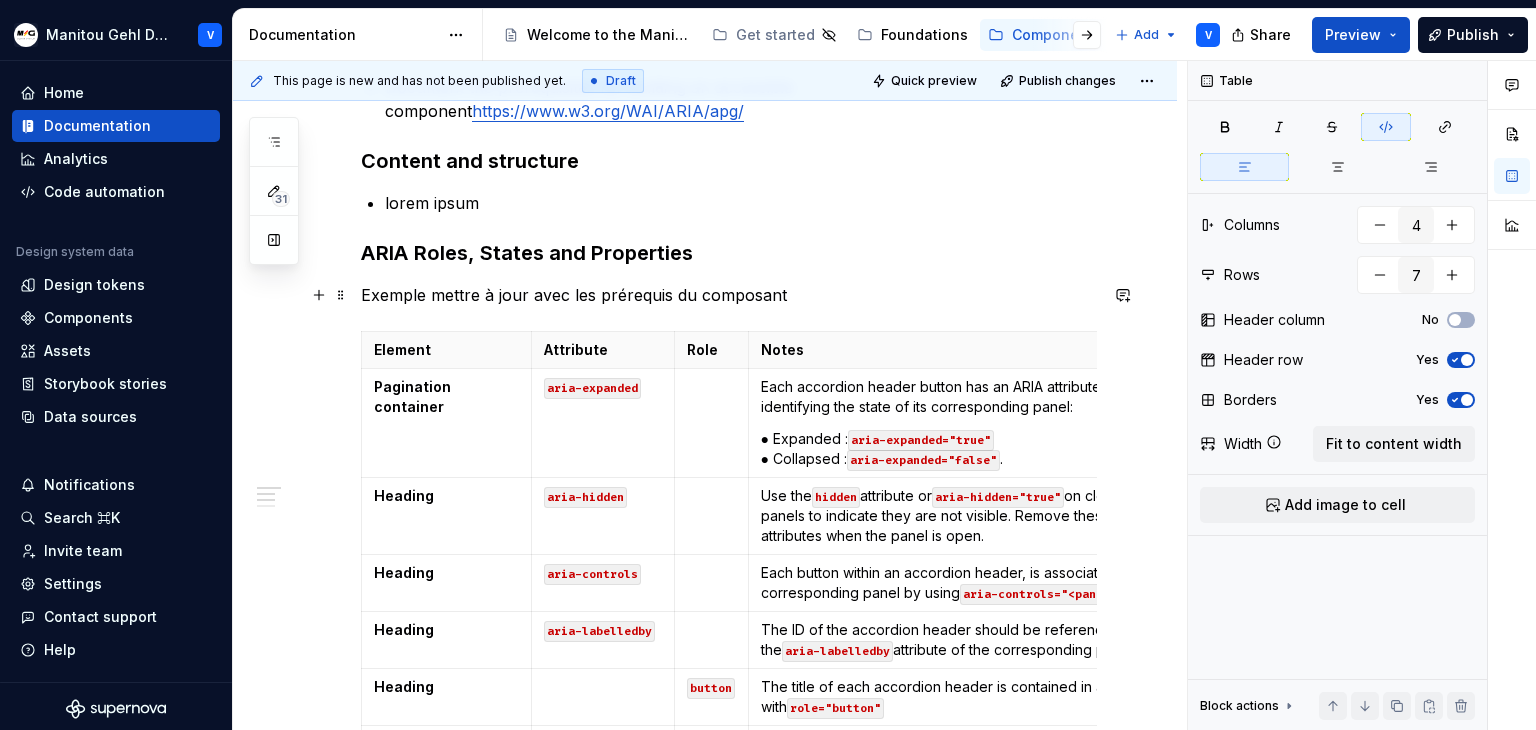 scroll, scrollTop: 400, scrollLeft: 0, axis: vertical 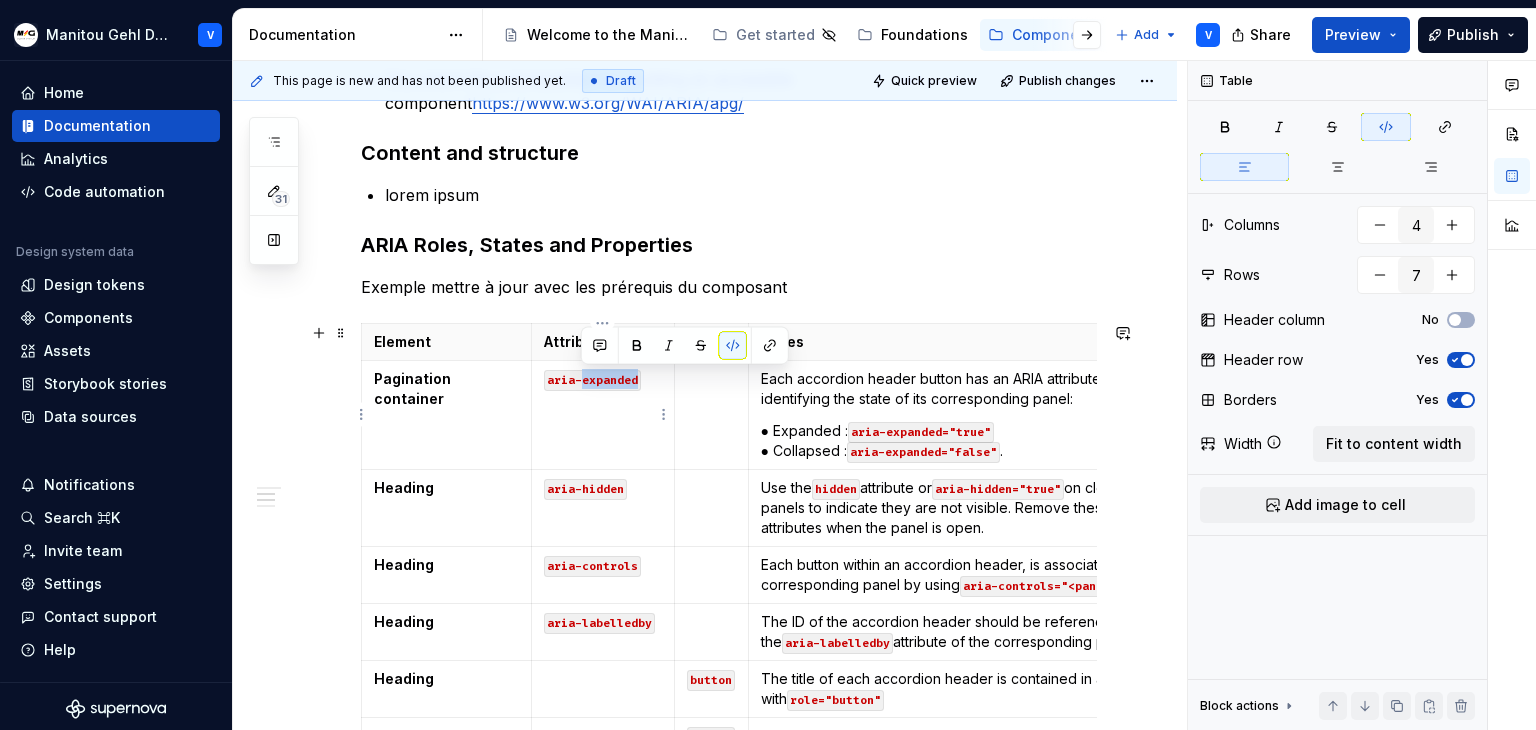 drag, startPoint x: 581, startPoint y: 380, endPoint x: 635, endPoint y: 383, distance: 54.08327 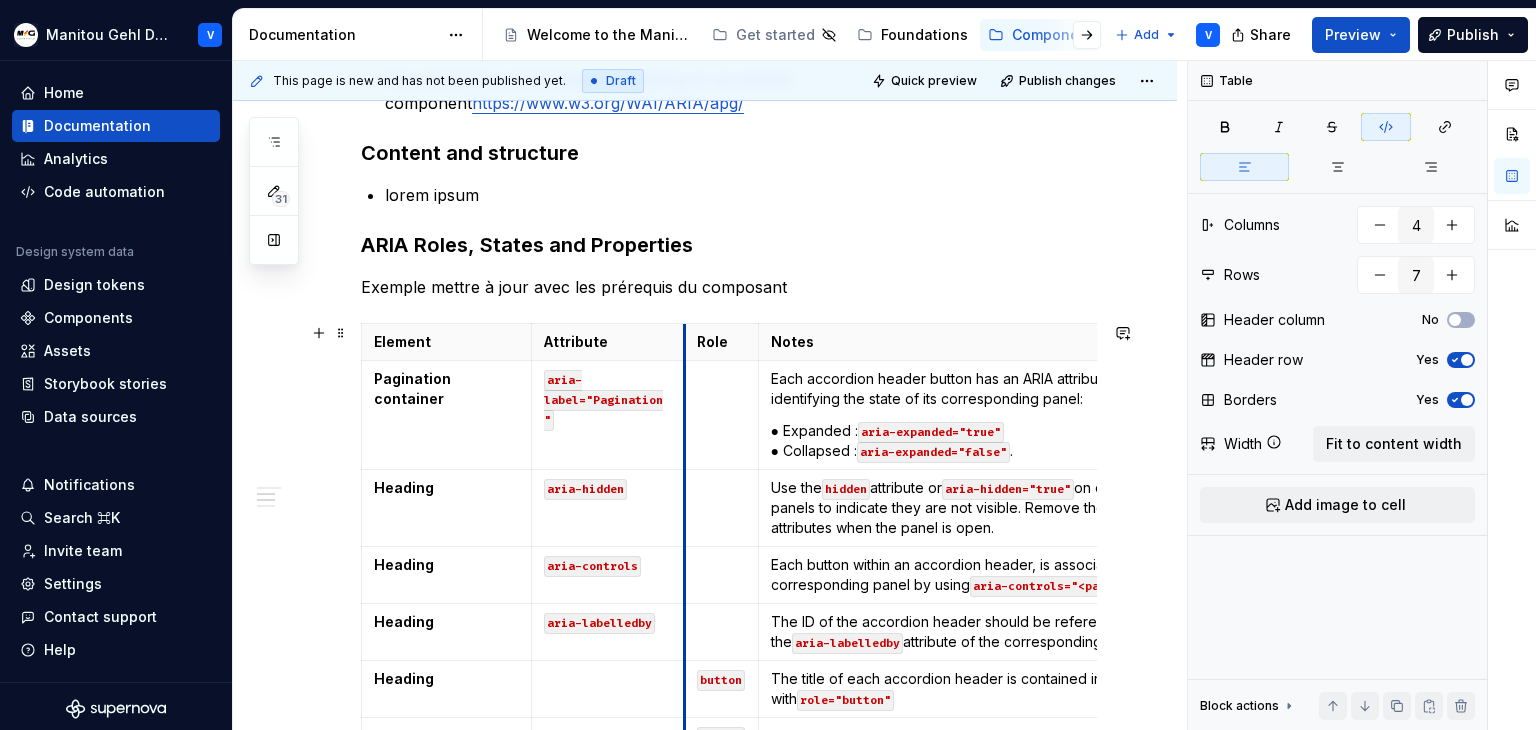 click on "Role" at bounding box center (721, 342) 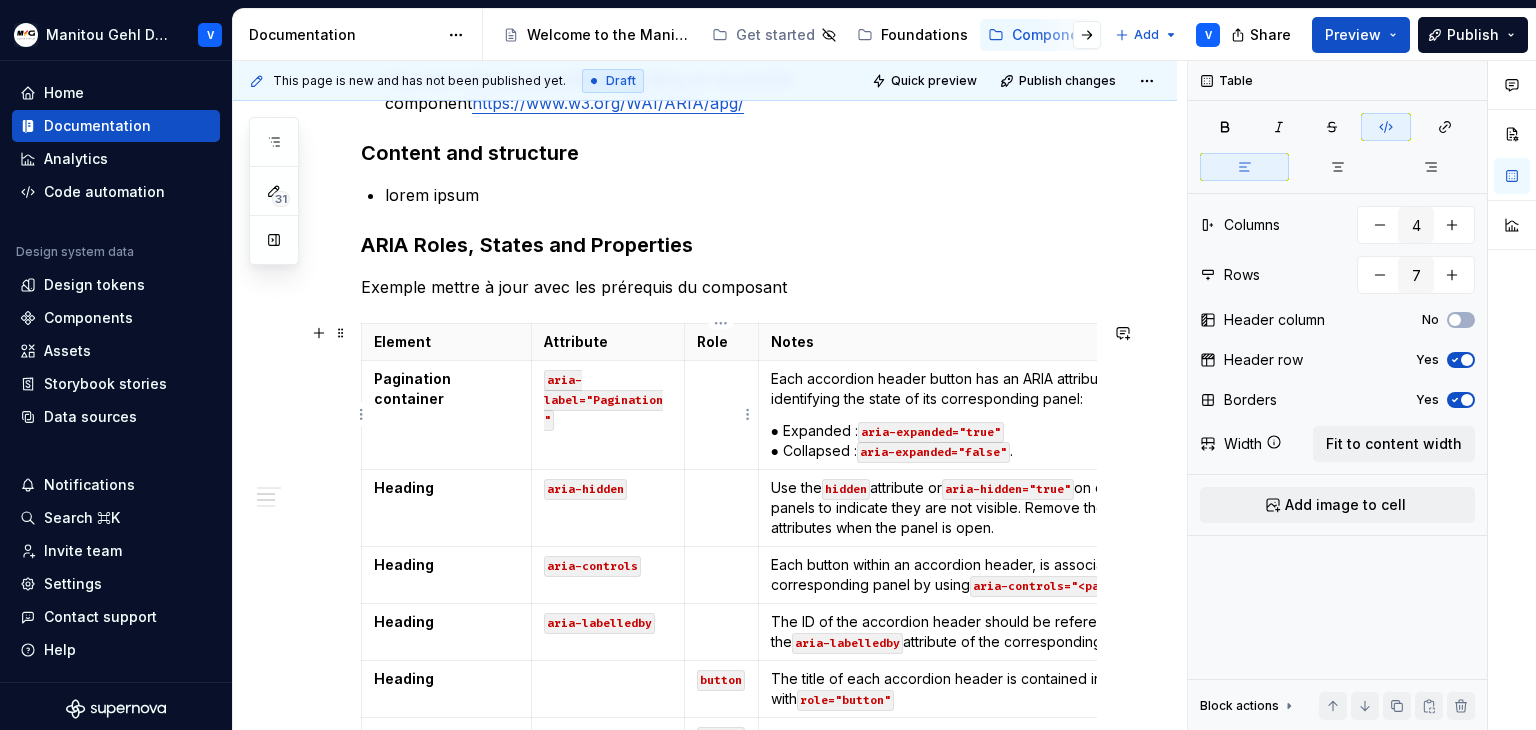 click at bounding box center [721, 379] 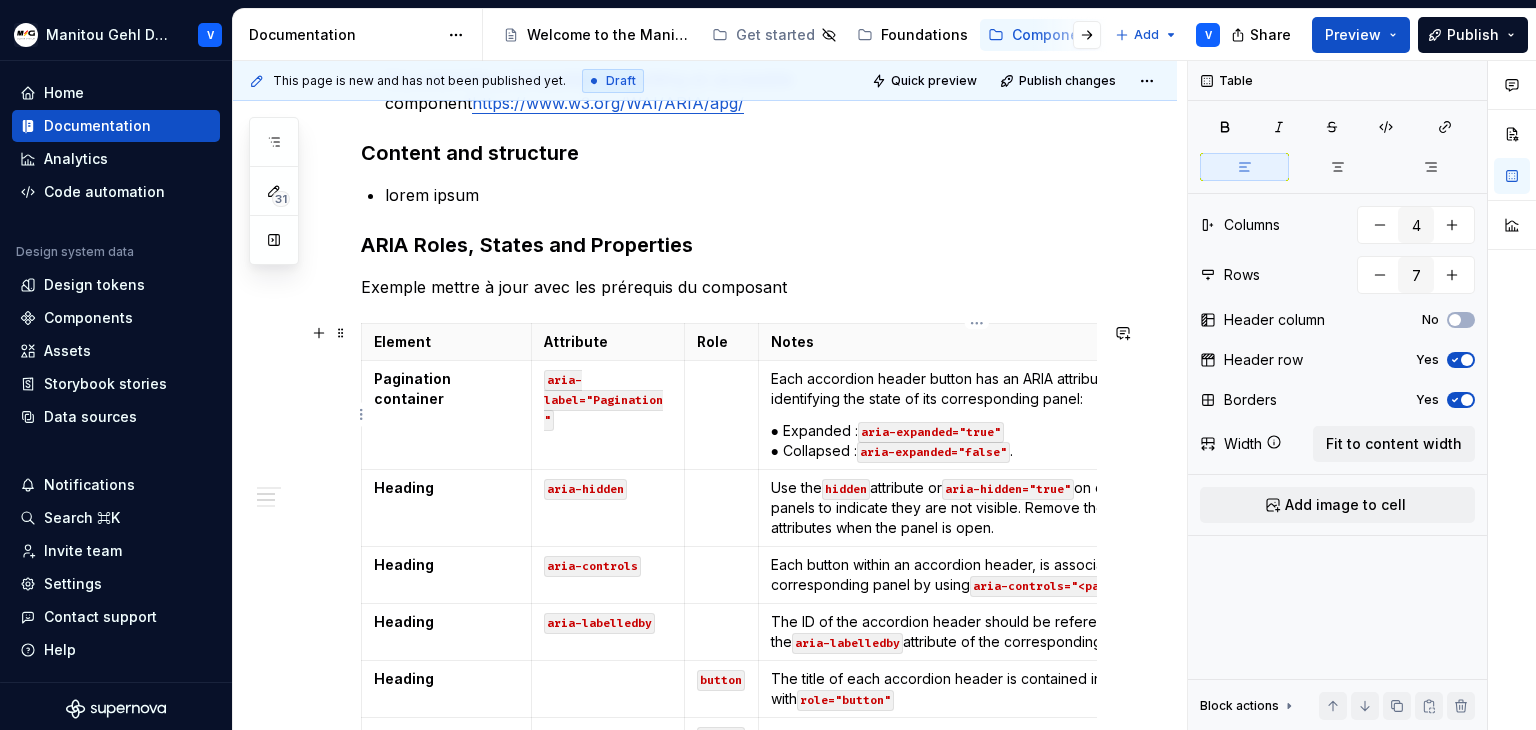 click on "Each accordion header button has an ARIA attribute identifying the state of its corresponding panel:" at bounding box center (977, 389) 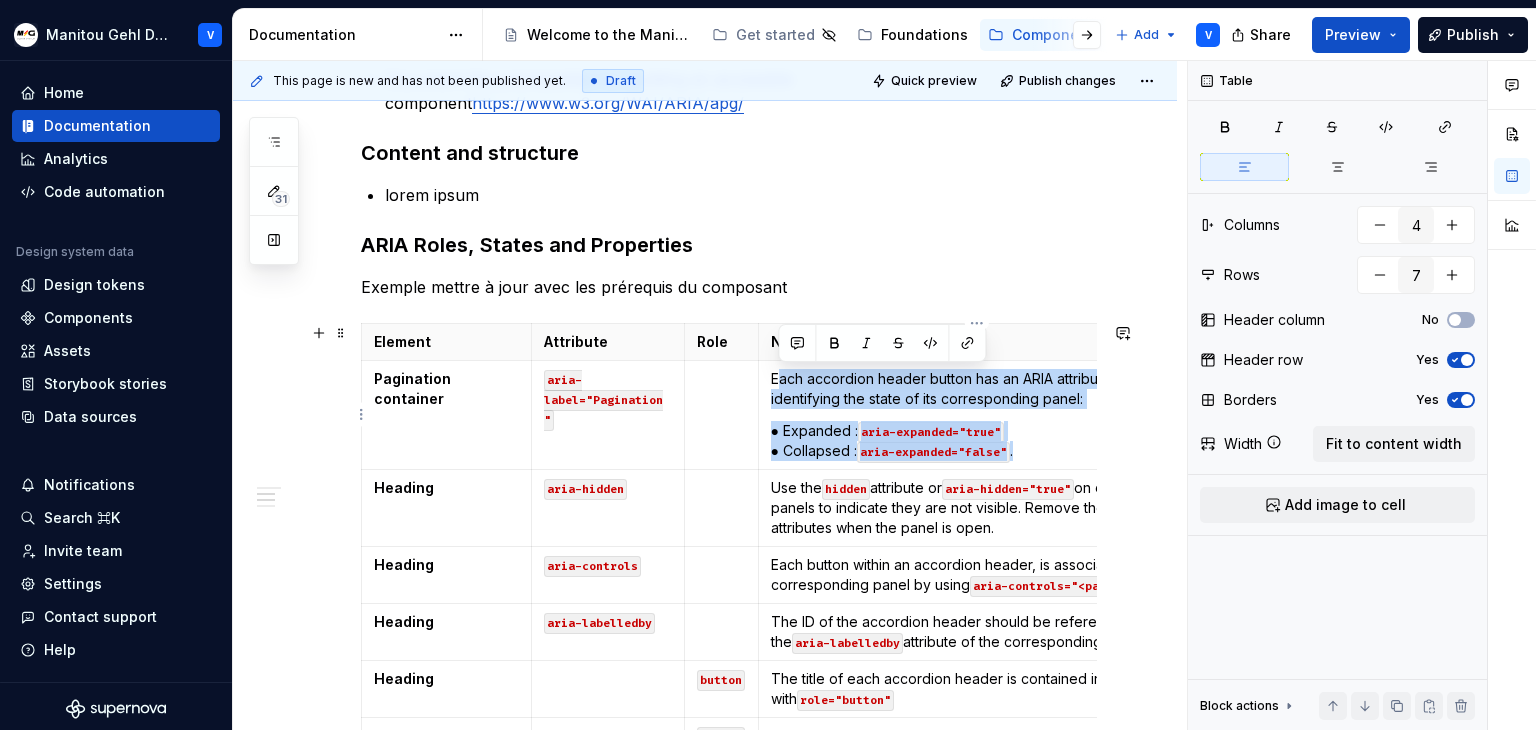 drag, startPoint x: 778, startPoint y: 374, endPoint x: 1044, endPoint y: 443, distance: 274.80356 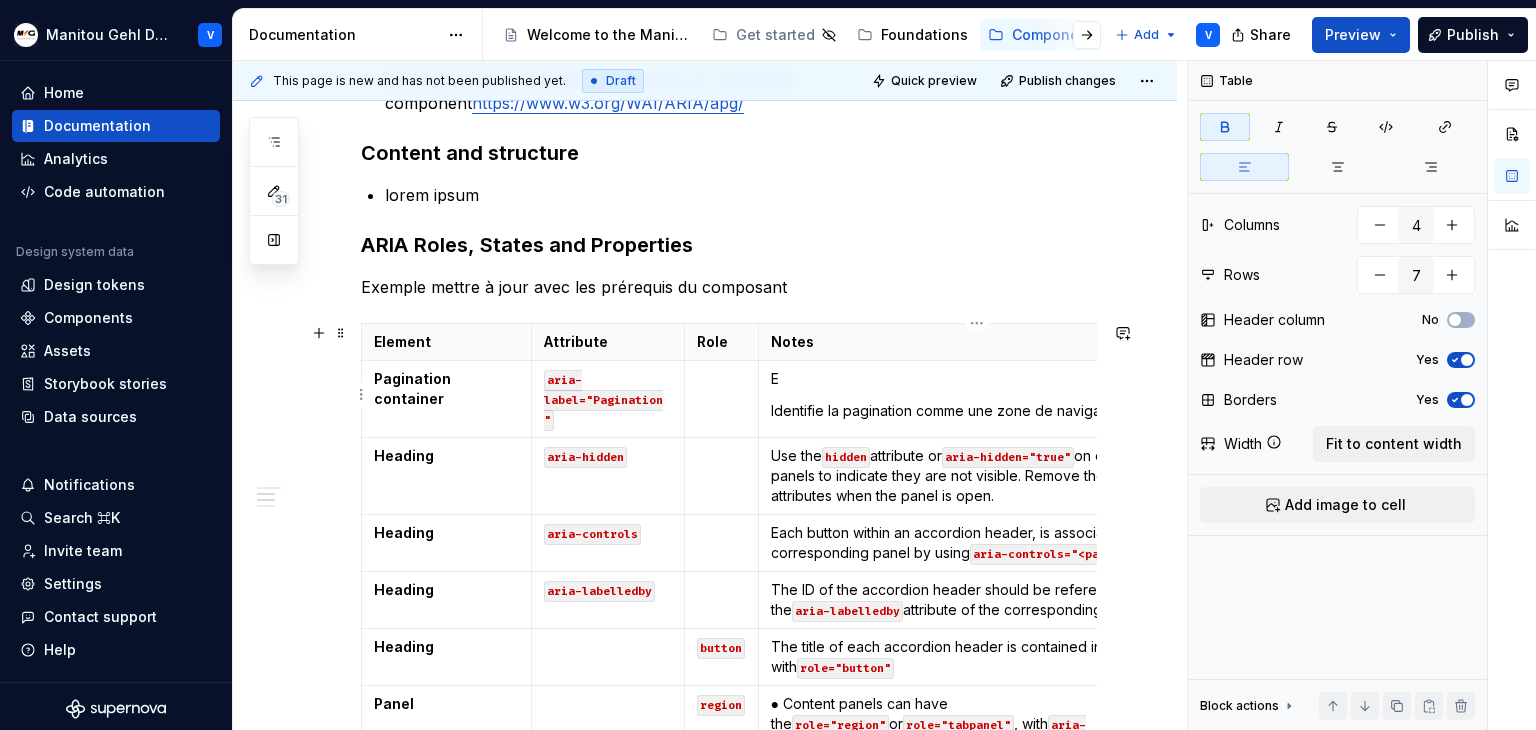 drag, startPoint x: 768, startPoint y: 408, endPoint x: 830, endPoint y: 404, distance: 62.1289 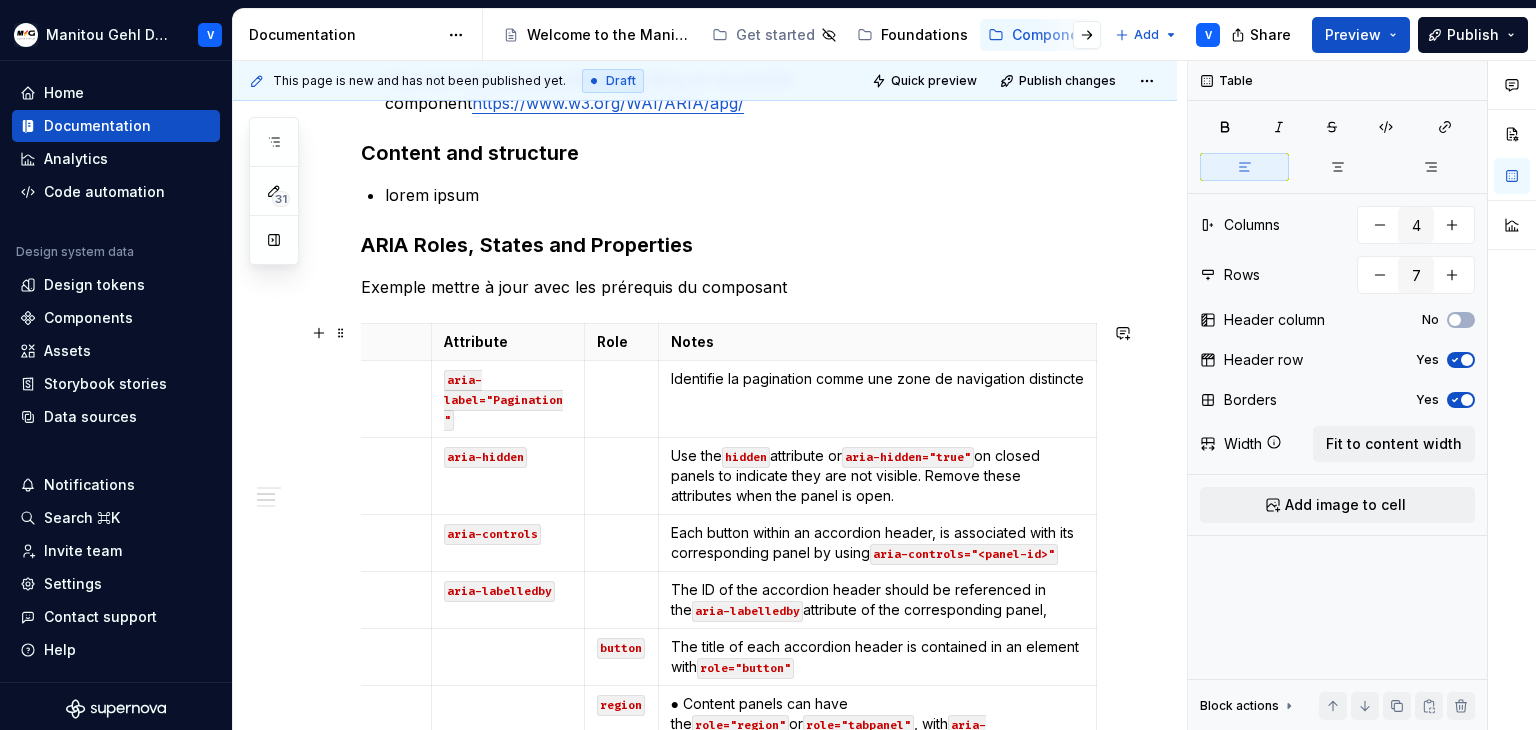 scroll, scrollTop: 0, scrollLeft: 0, axis: both 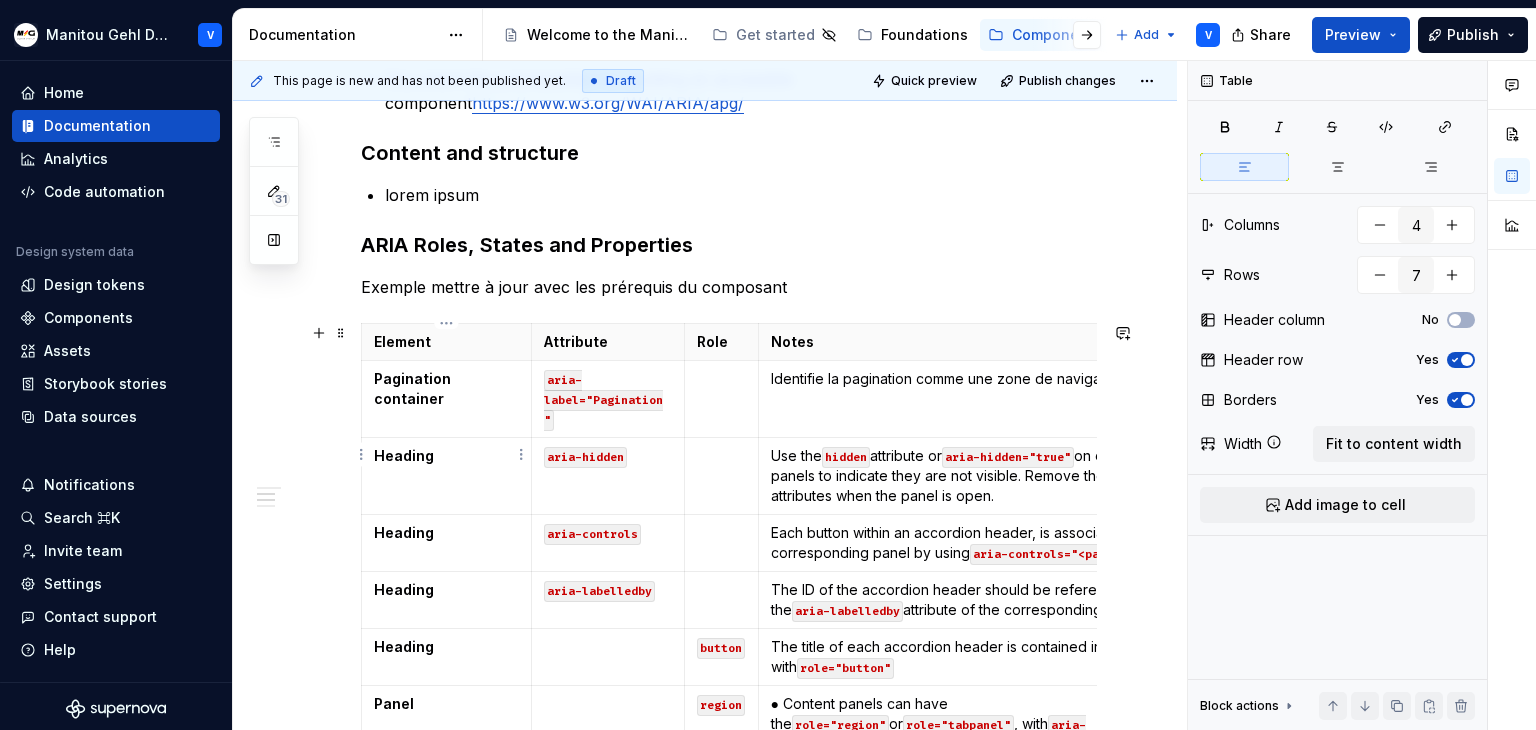 click on "Heading" at bounding box center (404, 455) 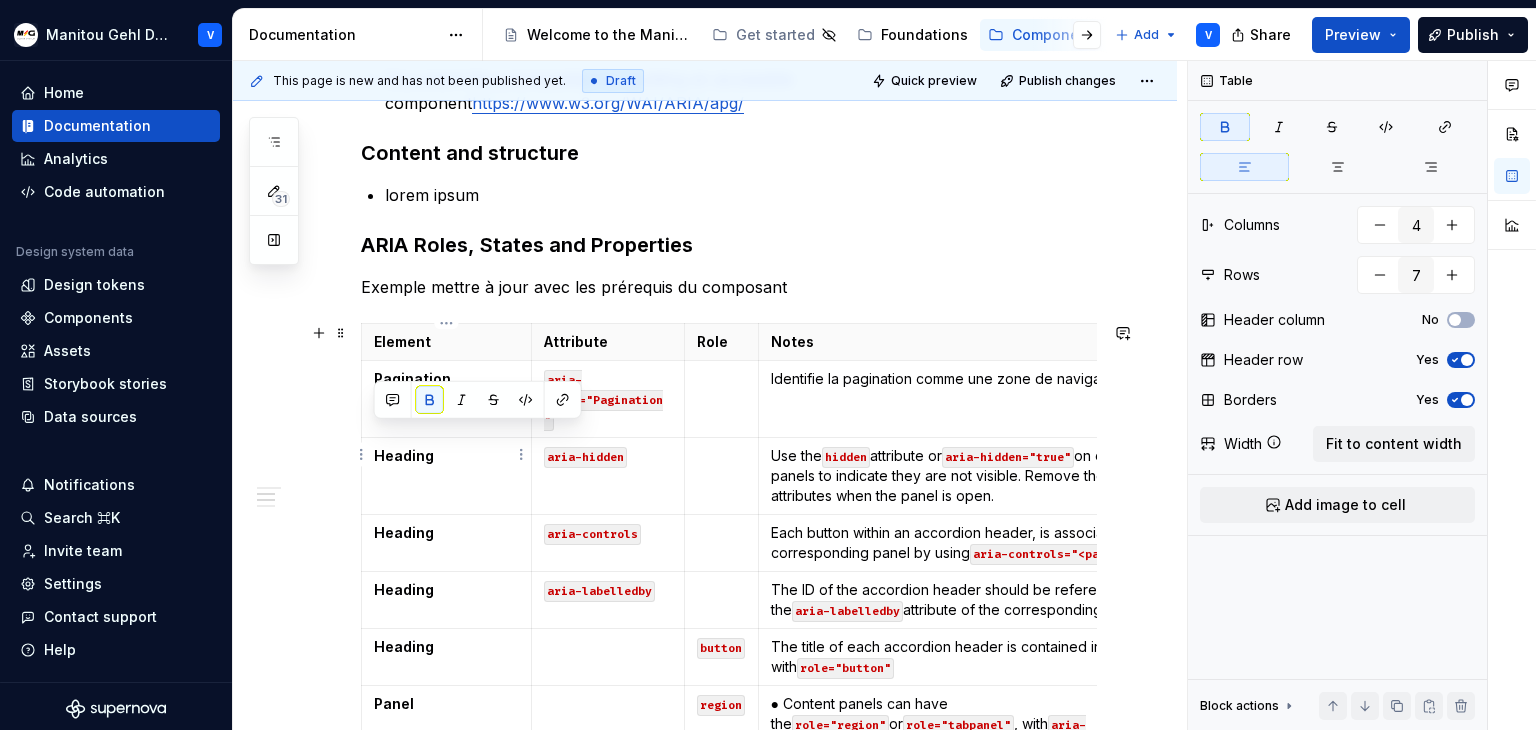 click on "Heading" at bounding box center (404, 455) 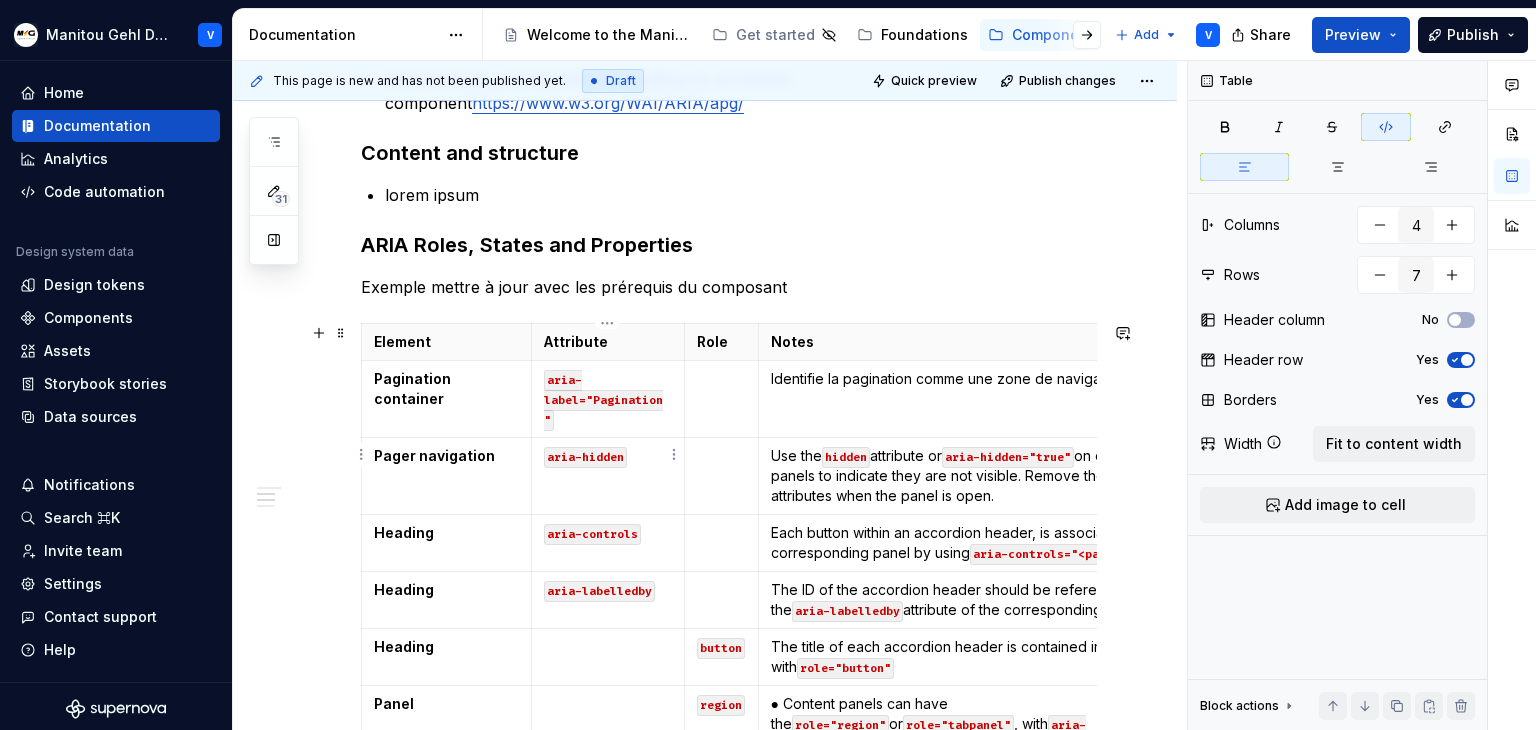 click on "aria-hidden" at bounding box center [585, 457] 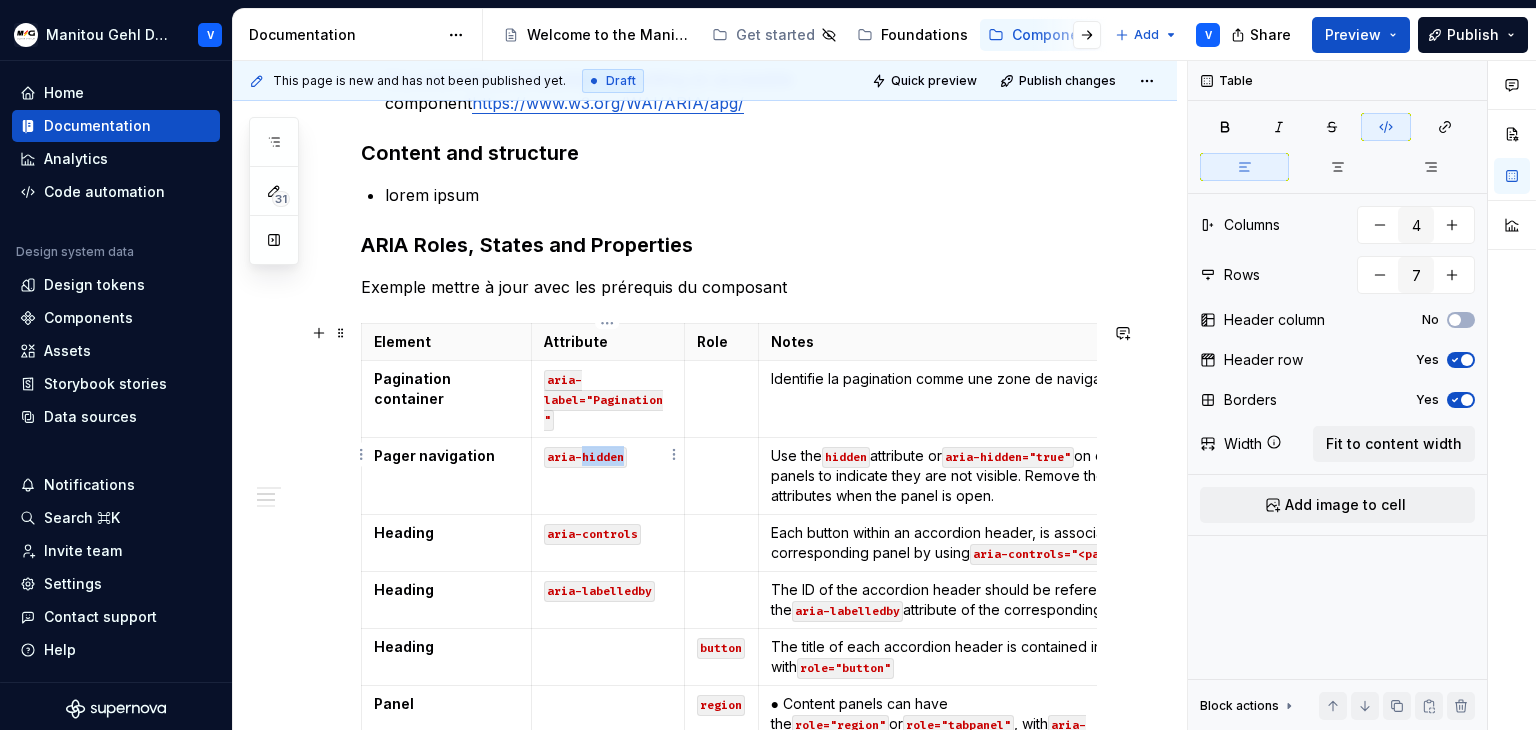 click on "aria-hidden" at bounding box center [585, 457] 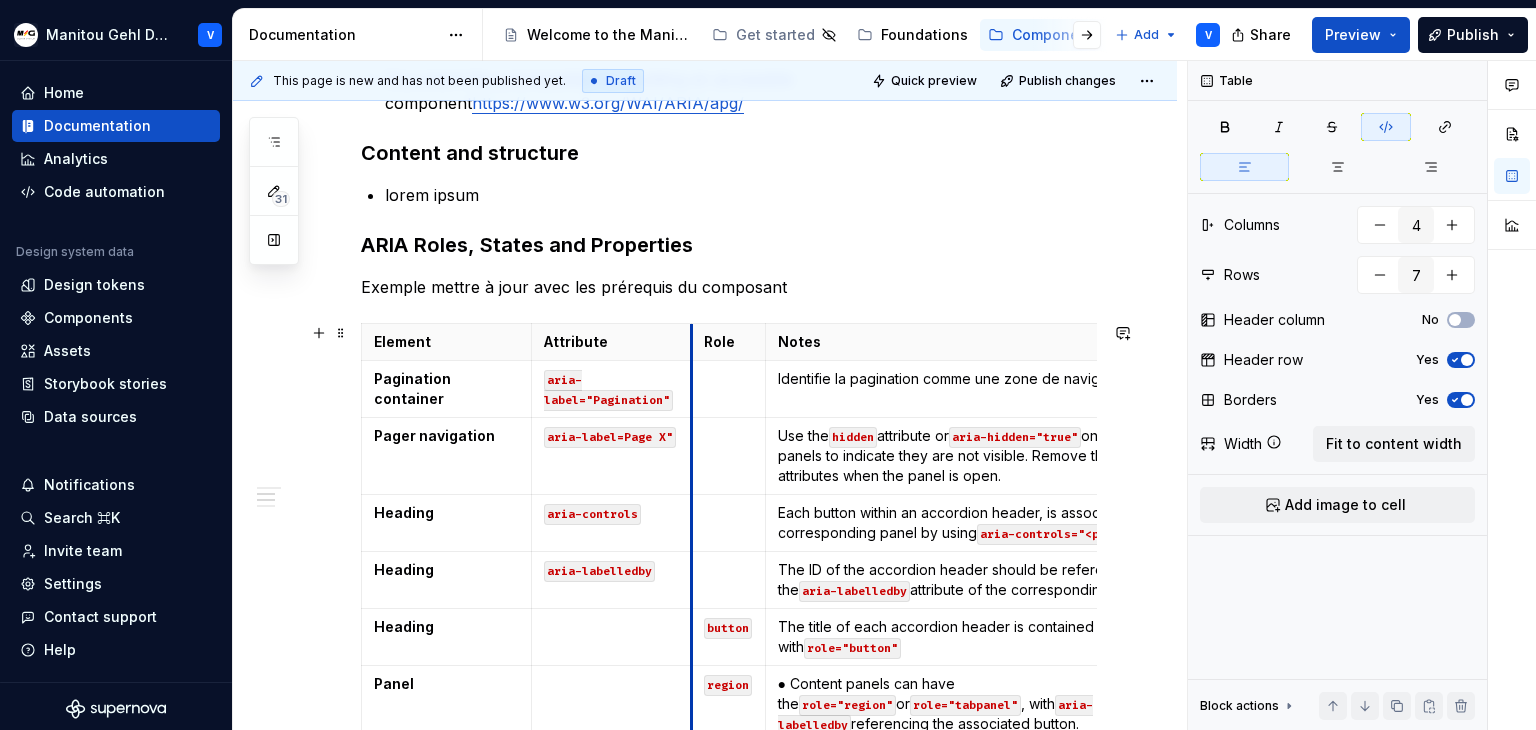 click on "Role" at bounding box center [728, 342] 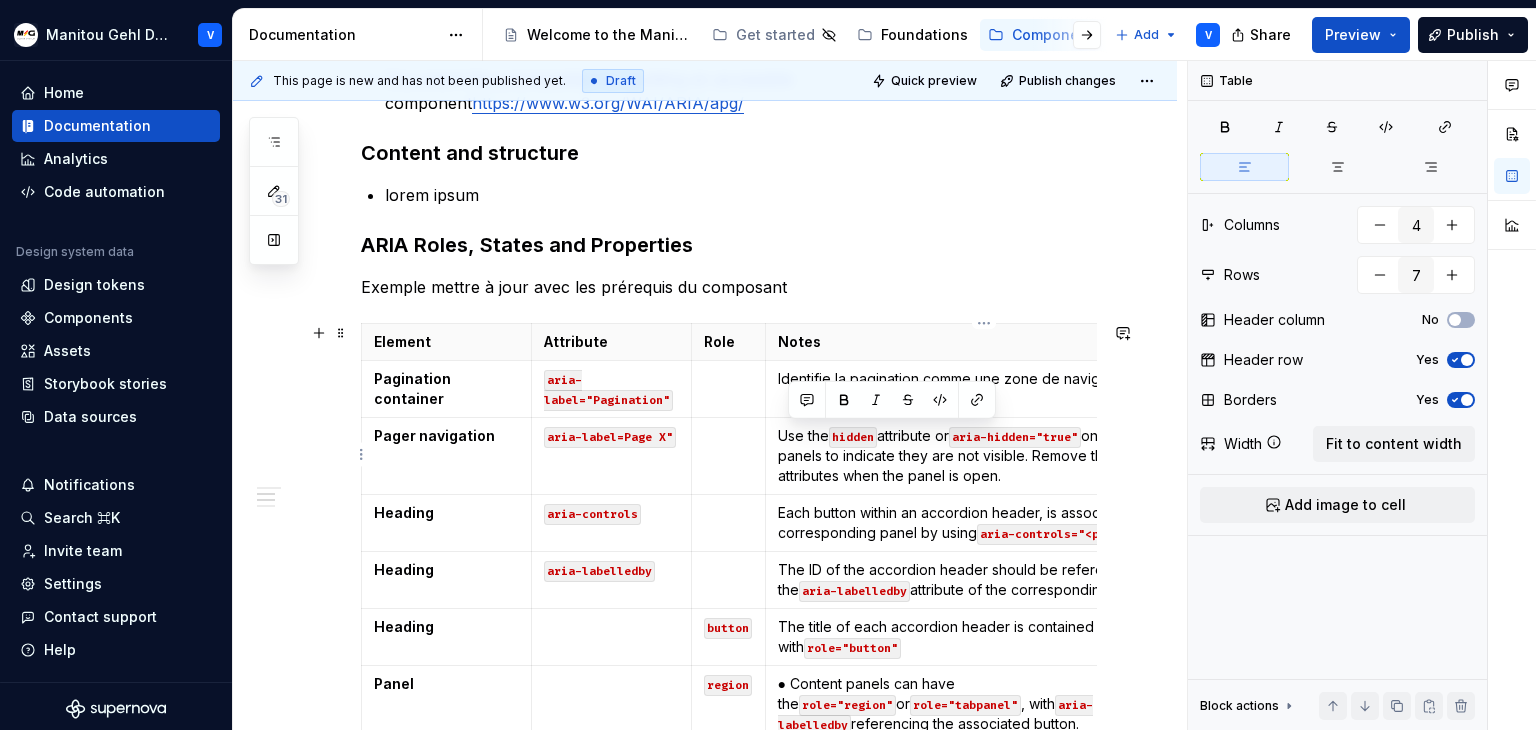 drag, startPoint x: 1033, startPoint y: 472, endPoint x: 785, endPoint y: 424, distance: 252.60245 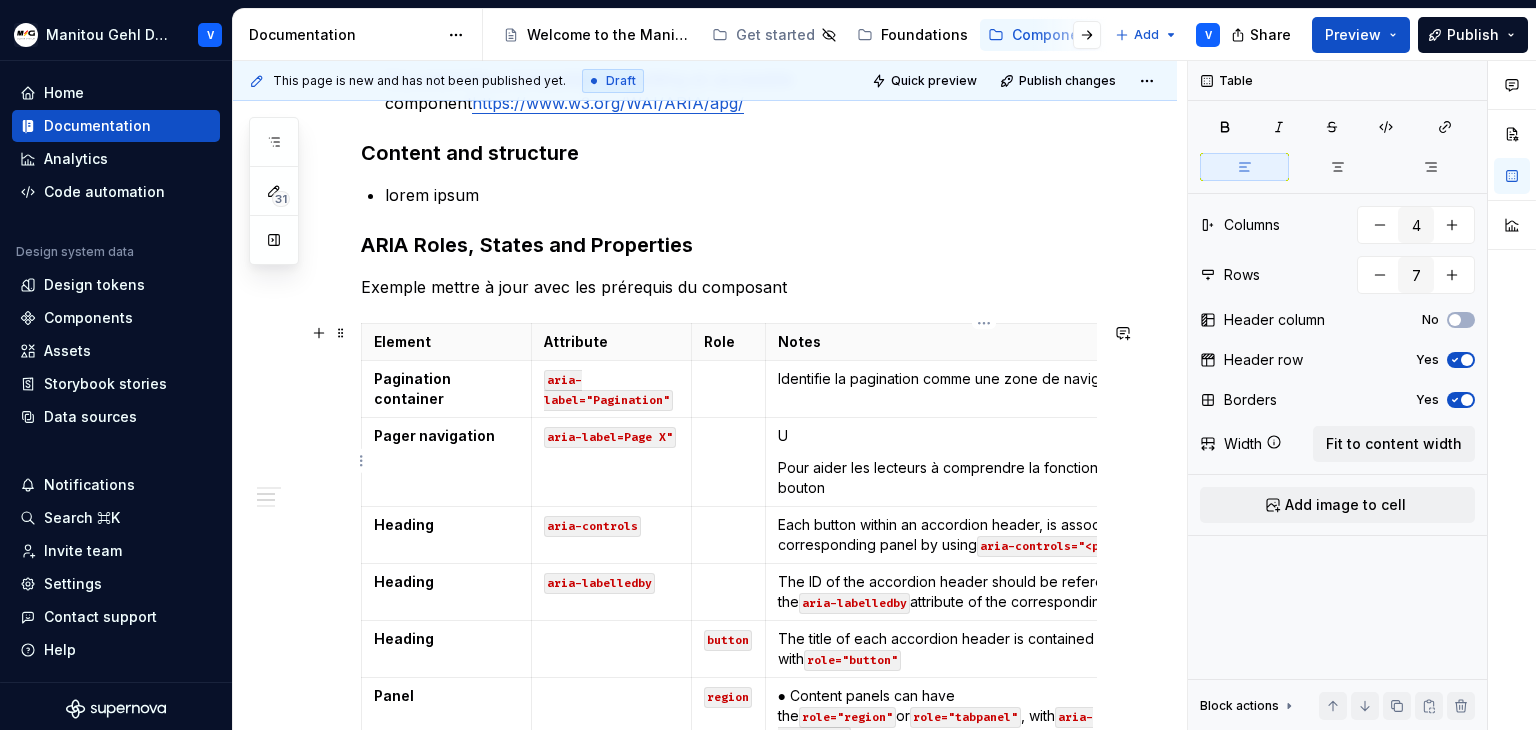 click on "Pour aider les lecteurs à comprendre la fonction de chaque bouton" at bounding box center (984, 478) 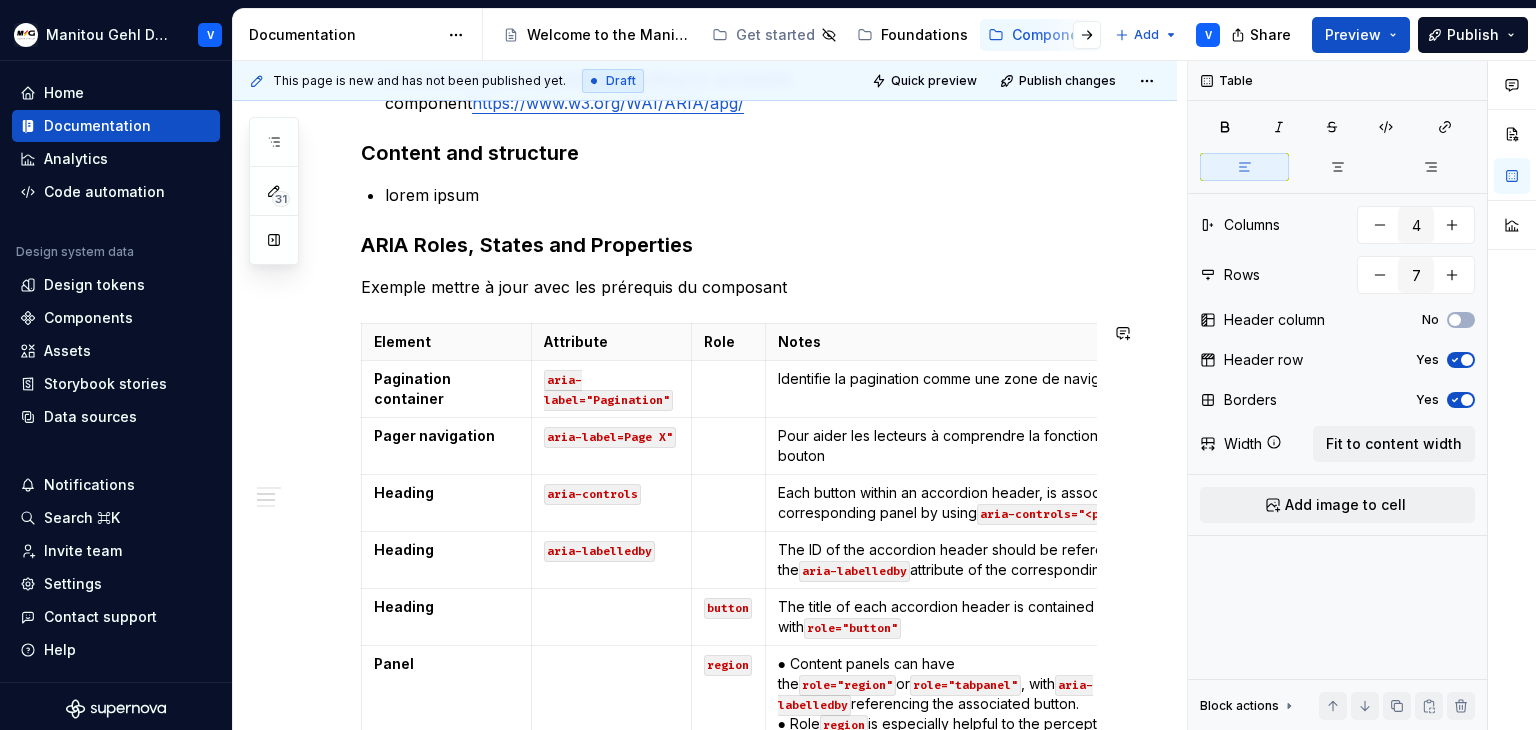 type on "*" 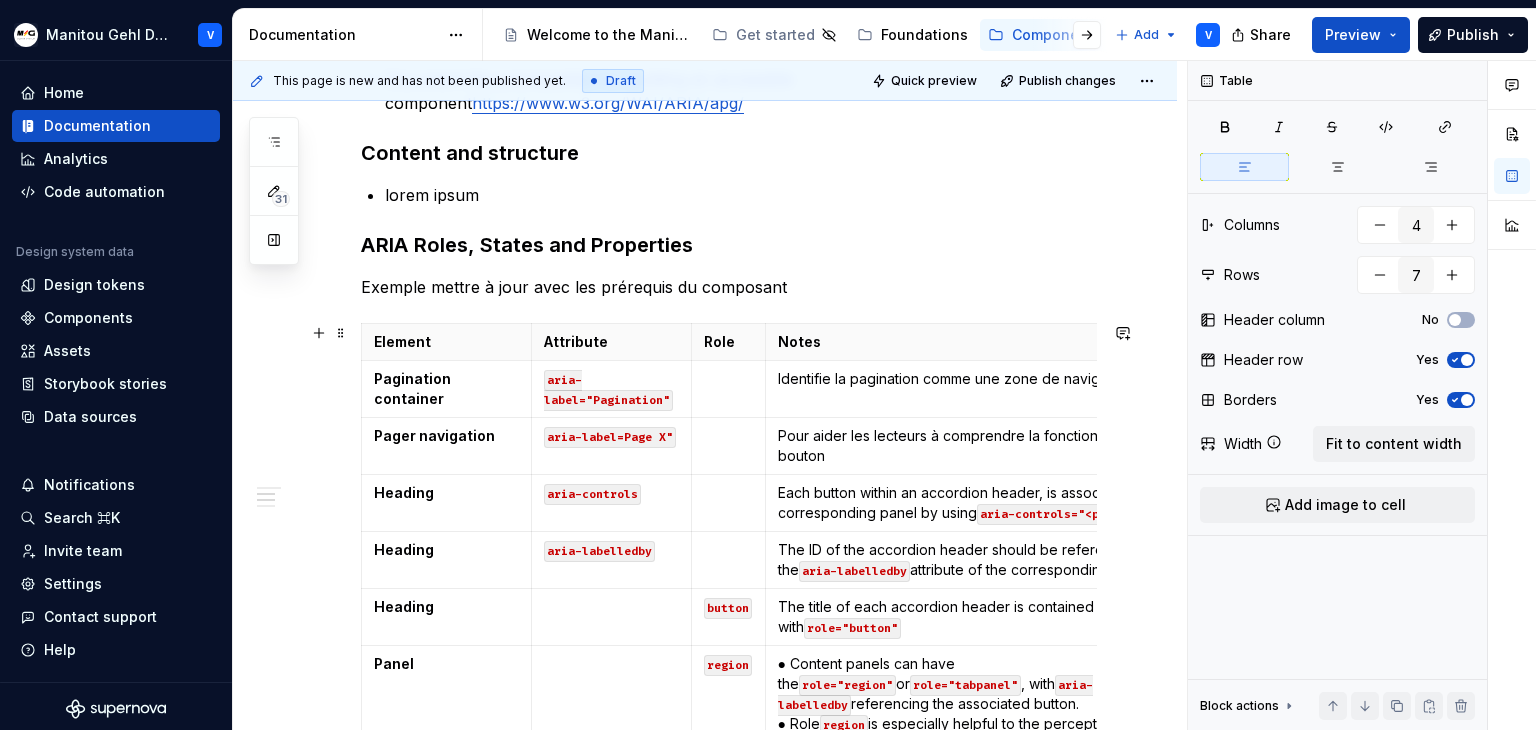 scroll, scrollTop: 600, scrollLeft: 0, axis: vertical 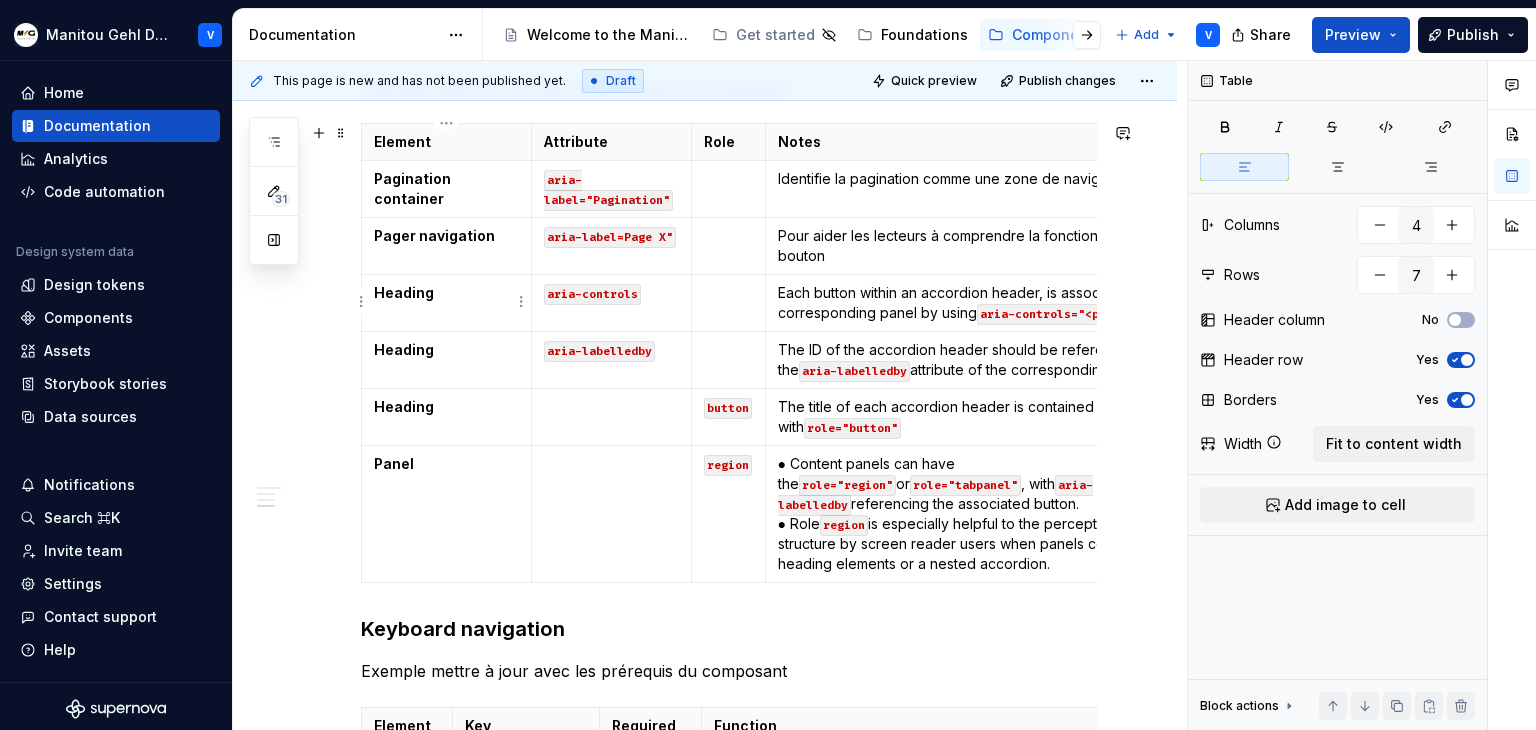 click on "Heading" at bounding box center (404, 292) 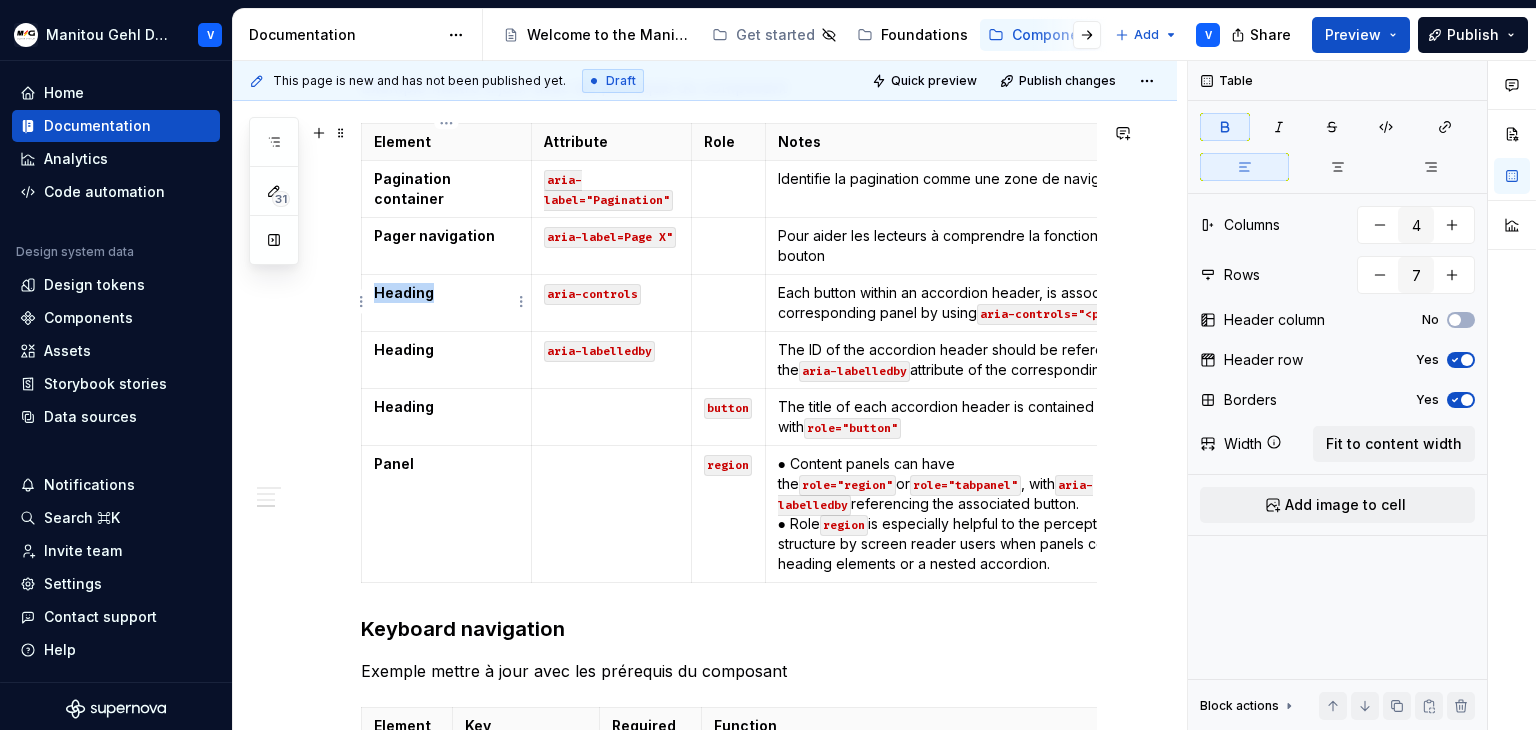 click on "Heading" at bounding box center [404, 292] 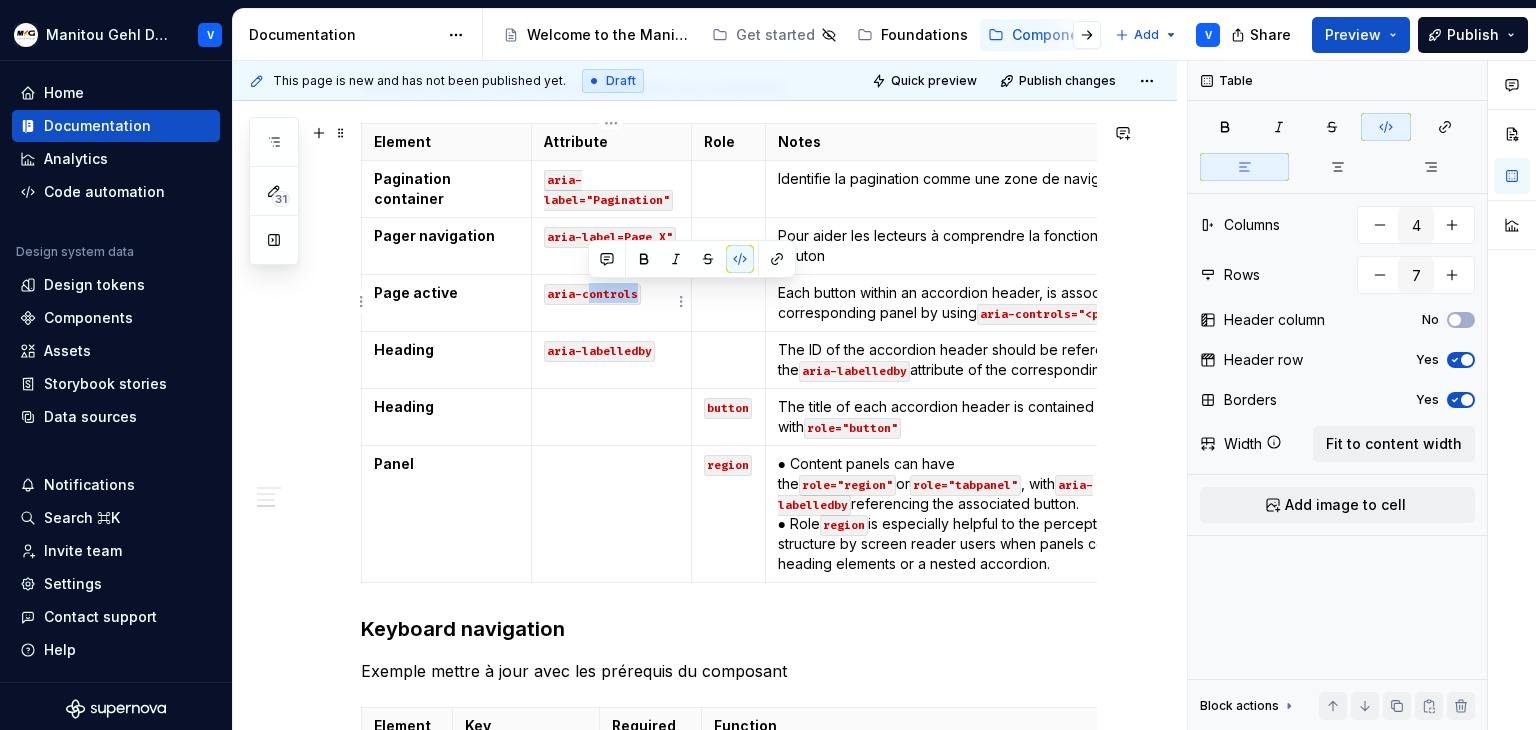 drag, startPoint x: 587, startPoint y: 293, endPoint x: 635, endPoint y: 292, distance: 48.010414 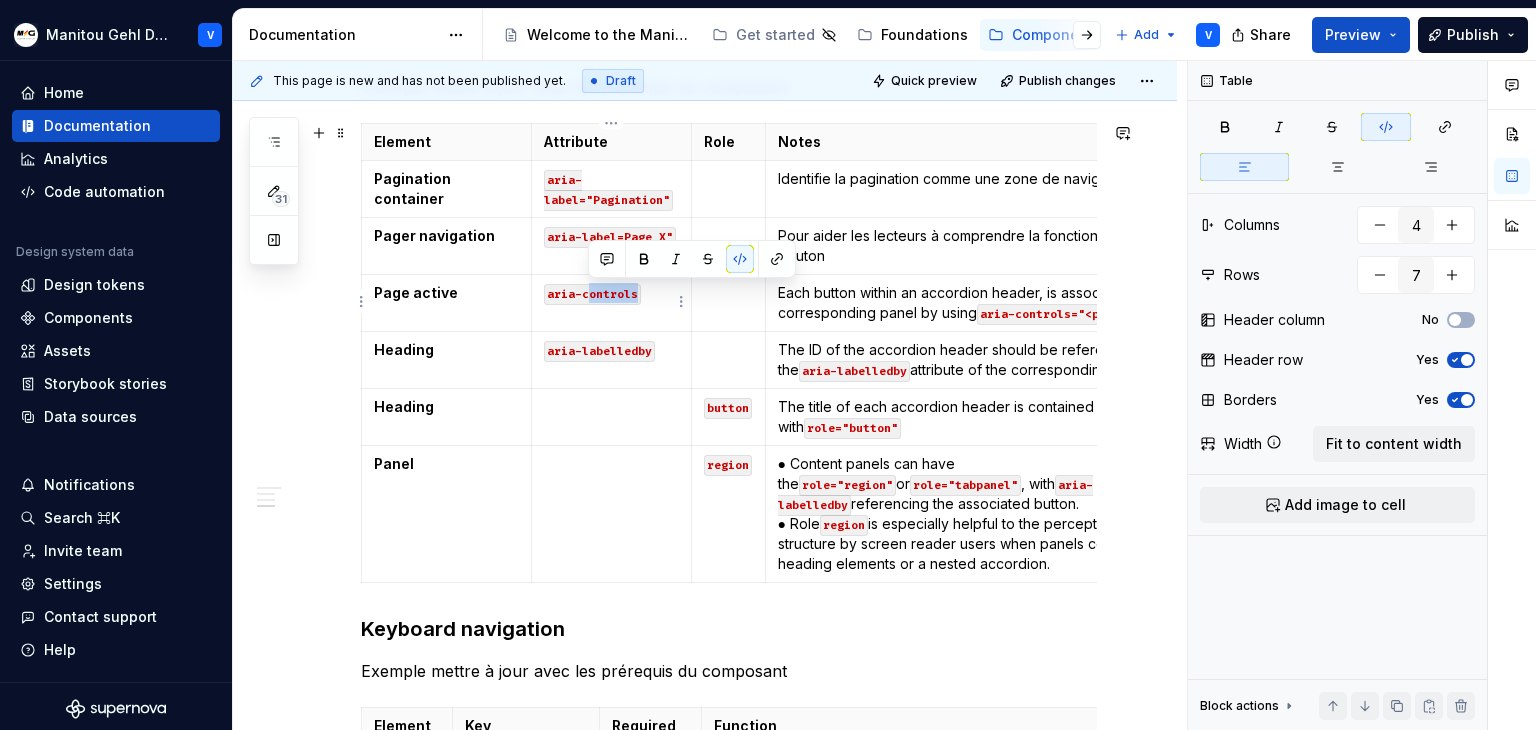 click on "aria-controls" at bounding box center [592, 294] 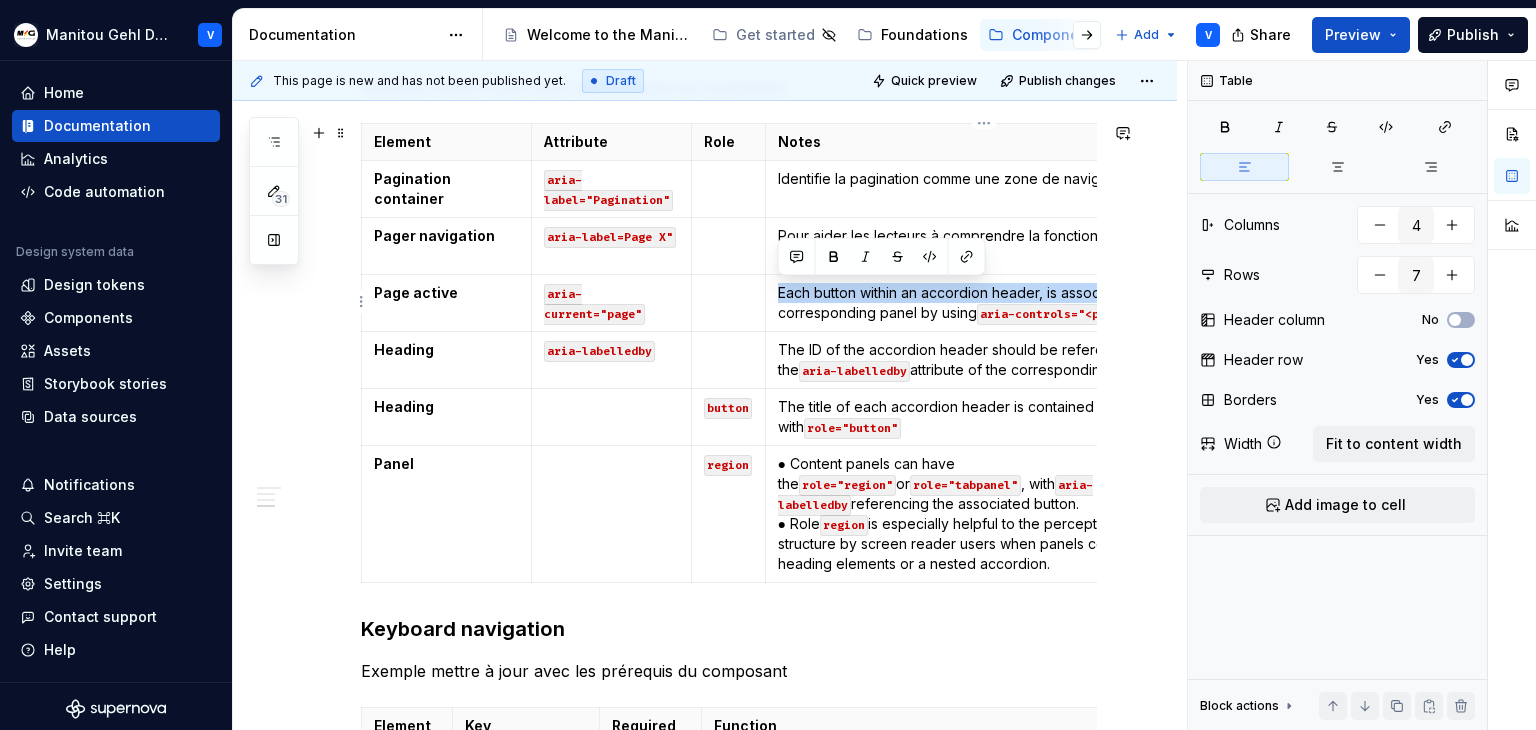 scroll, scrollTop: 0, scrollLeft: 107, axis: horizontal 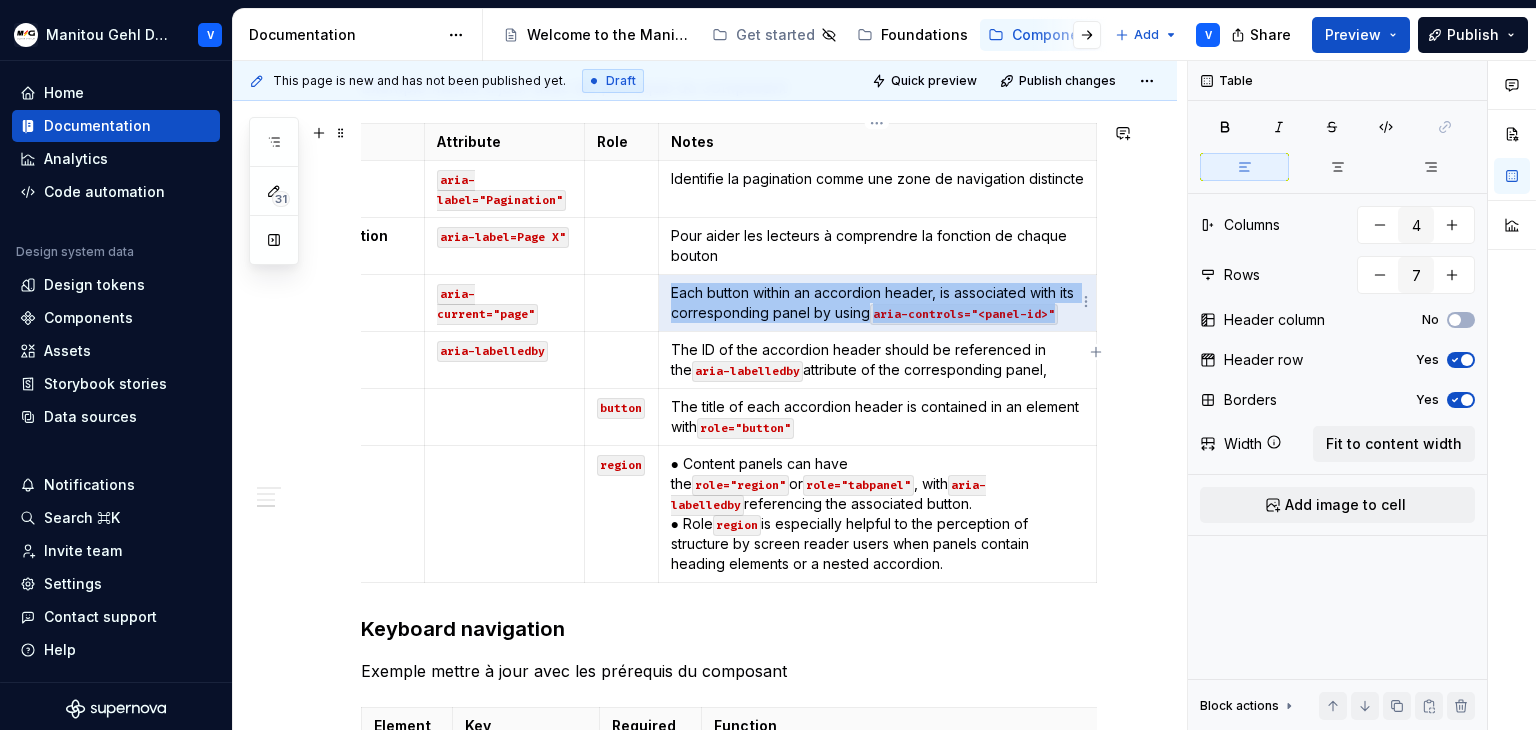 drag, startPoint x: 779, startPoint y: 289, endPoint x: 1056, endPoint y: 309, distance: 277.72107 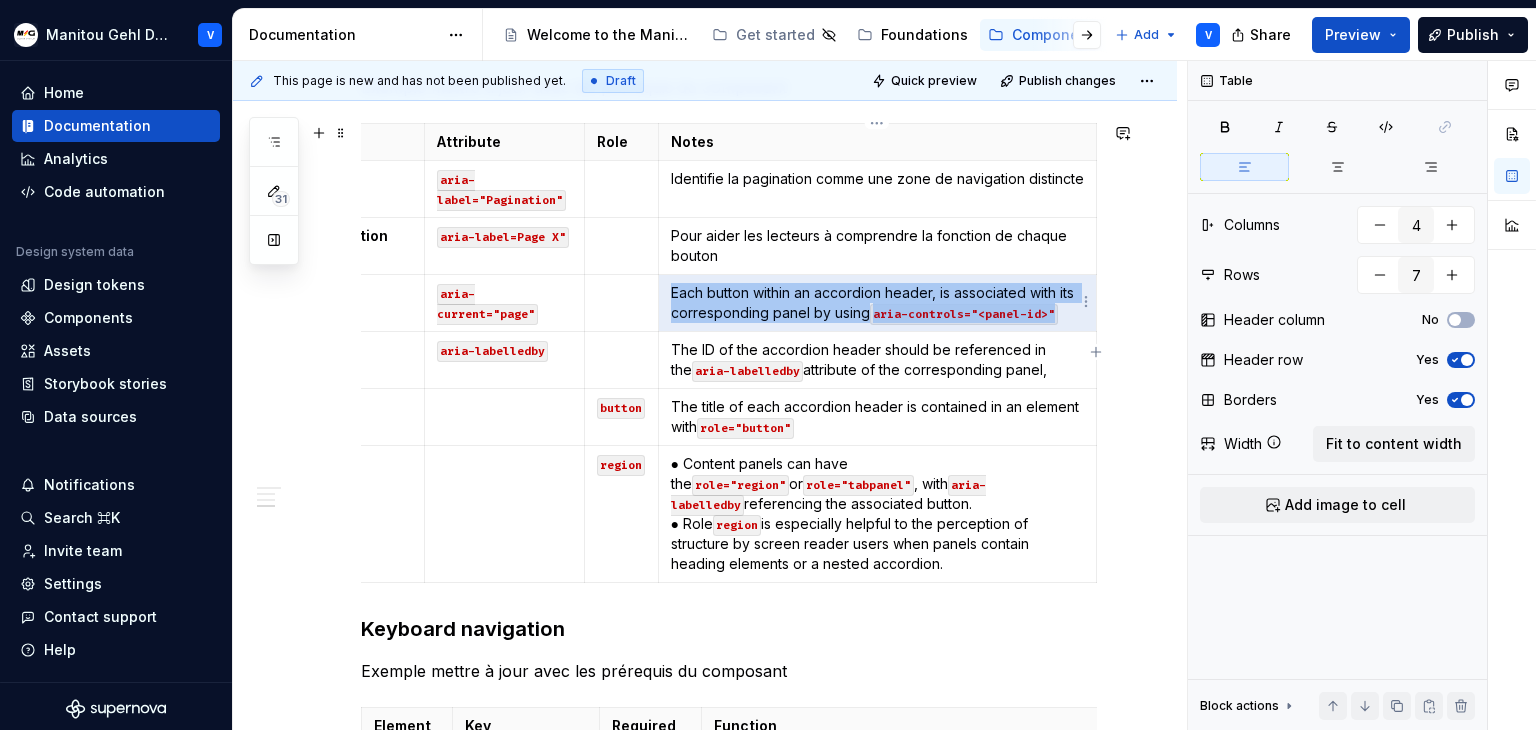 click on "Each button within an accordion header, is associated with its corresponding panel by using  aria-controls="[PANEL_ID]"" at bounding box center [877, 303] 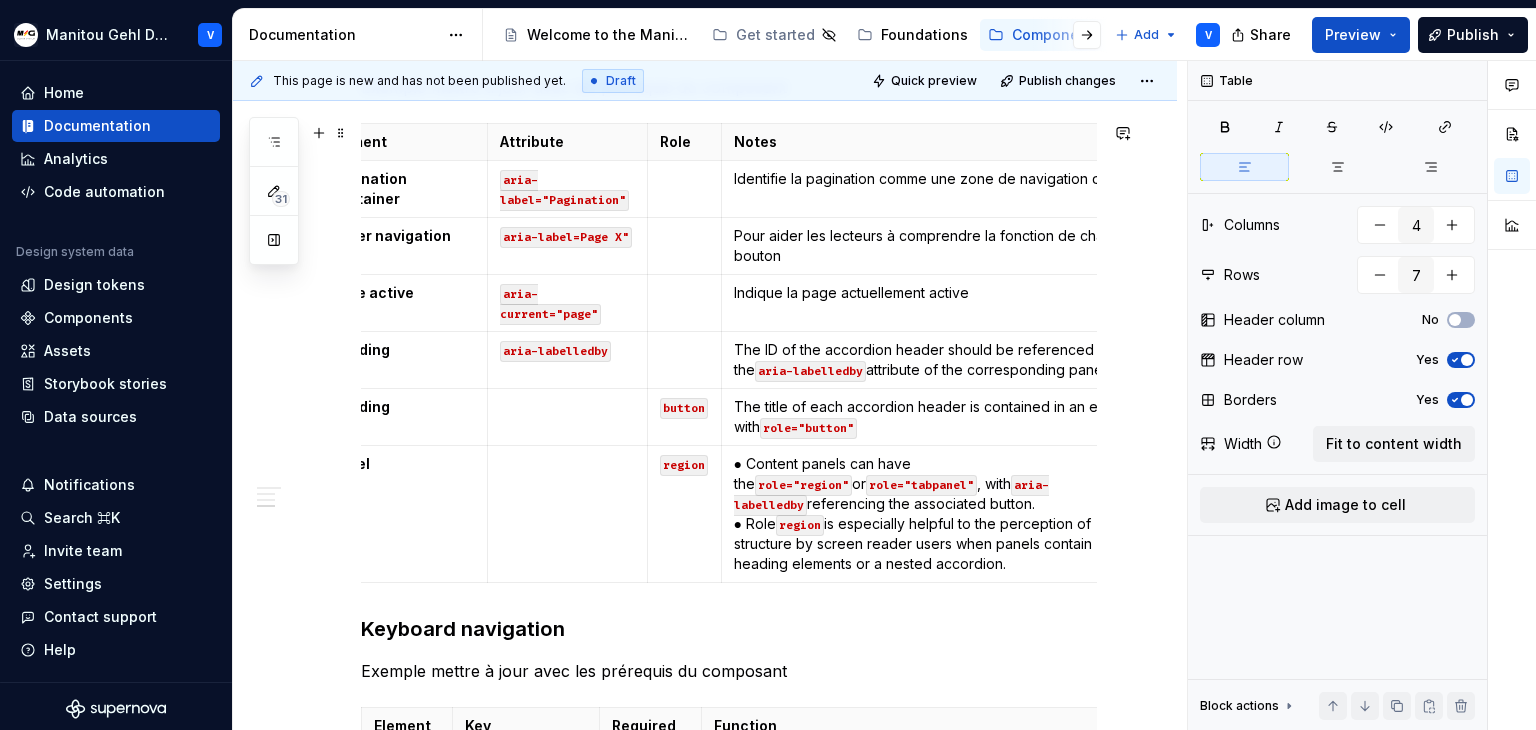 scroll, scrollTop: 0, scrollLeft: 0, axis: both 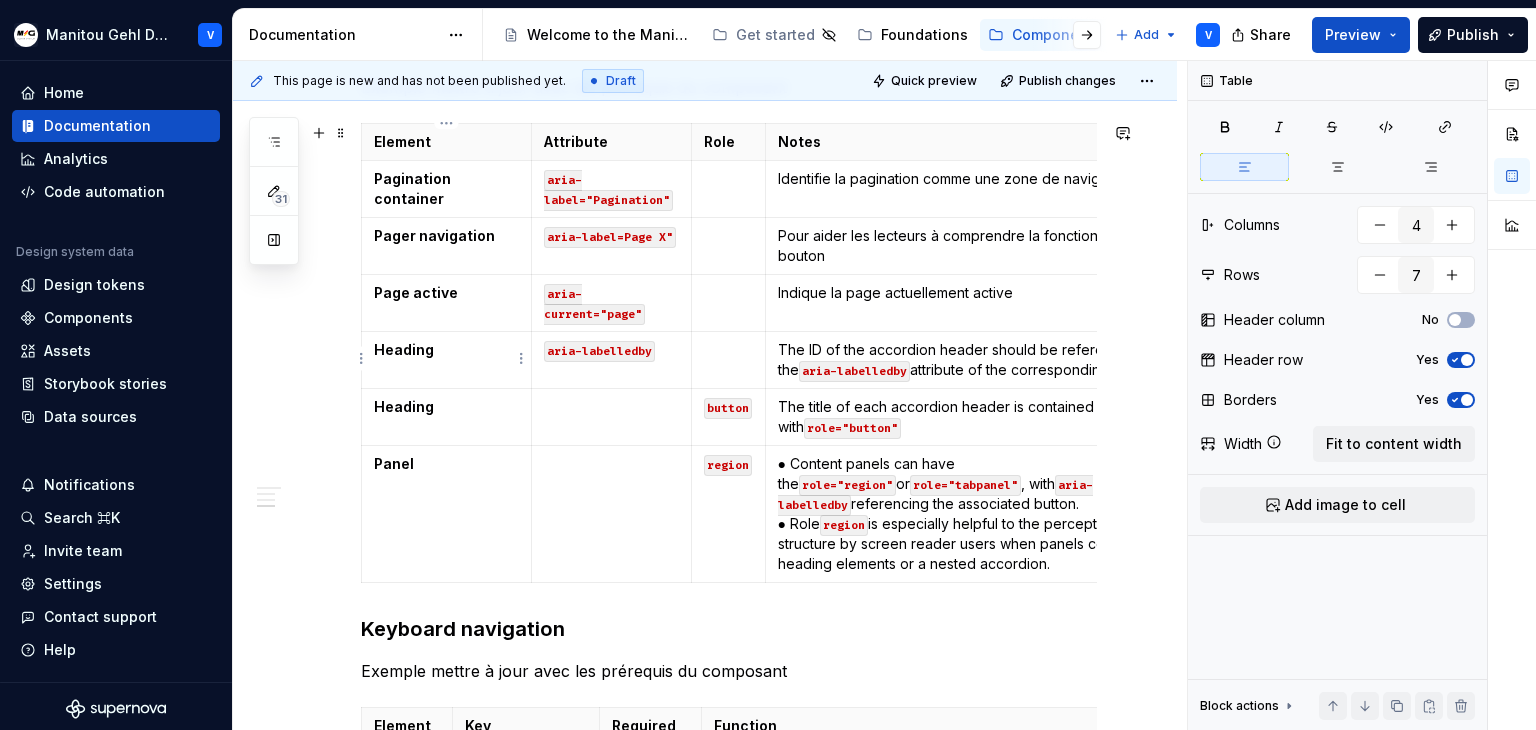 click on "Heading" at bounding box center [404, 349] 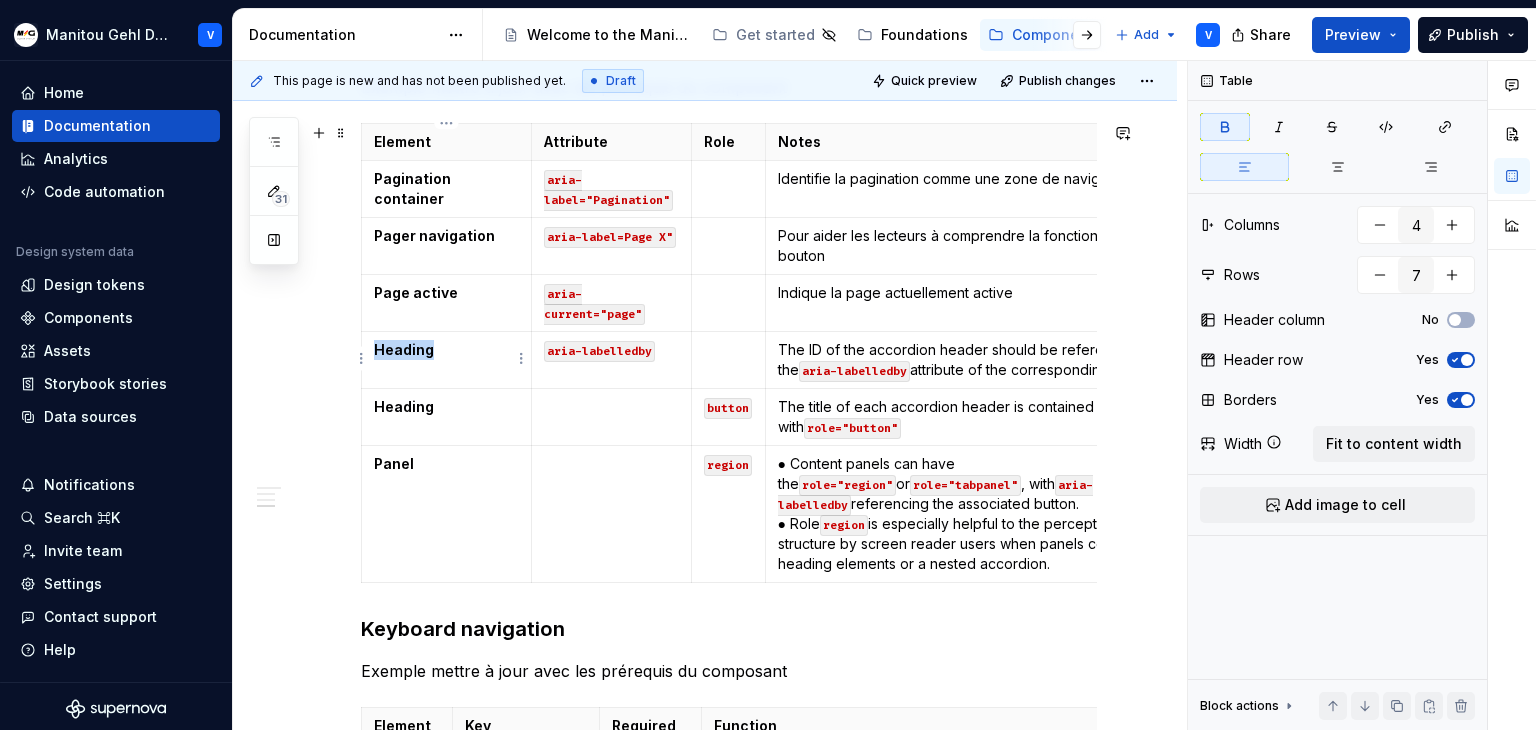 click on "Heading" at bounding box center [404, 349] 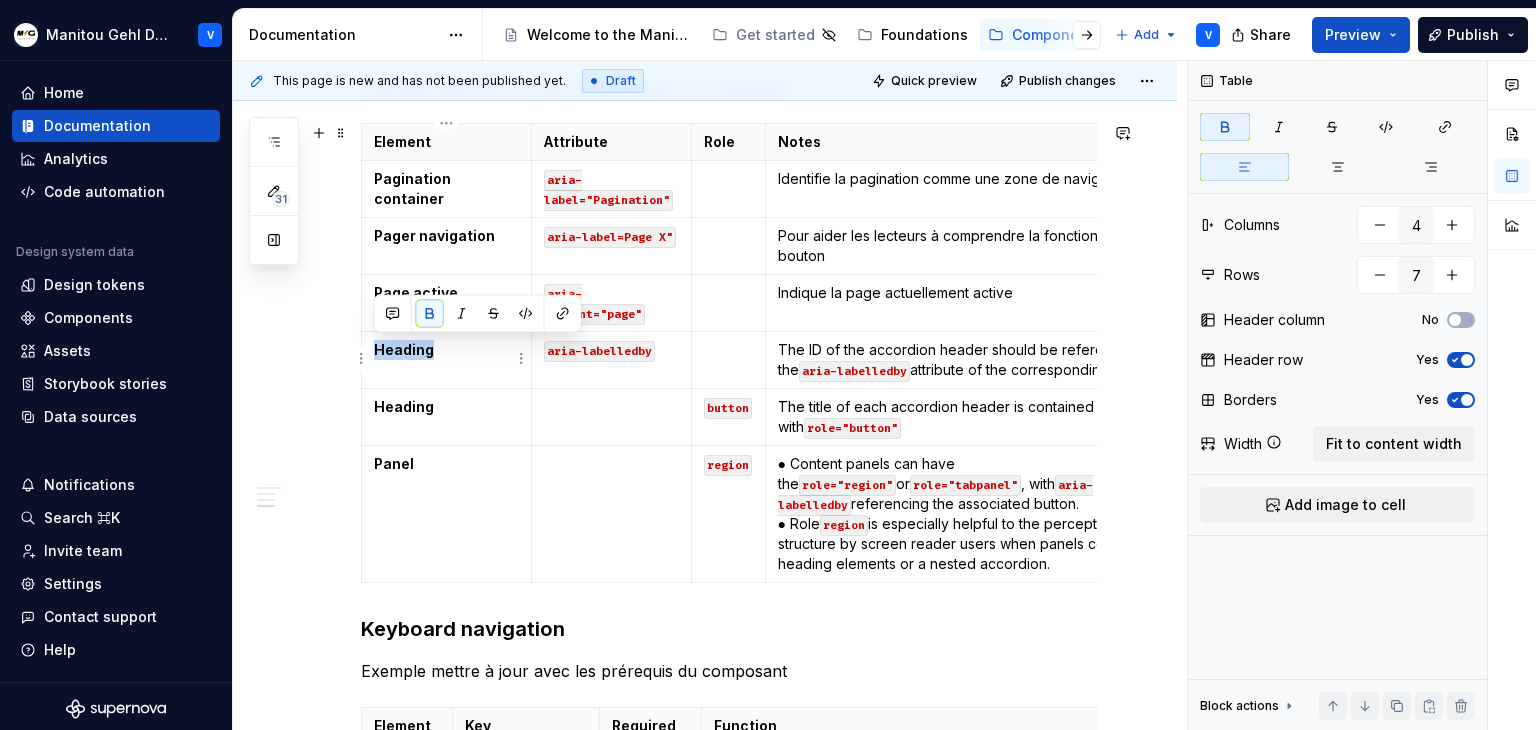 click on "Heading" at bounding box center (404, 349) 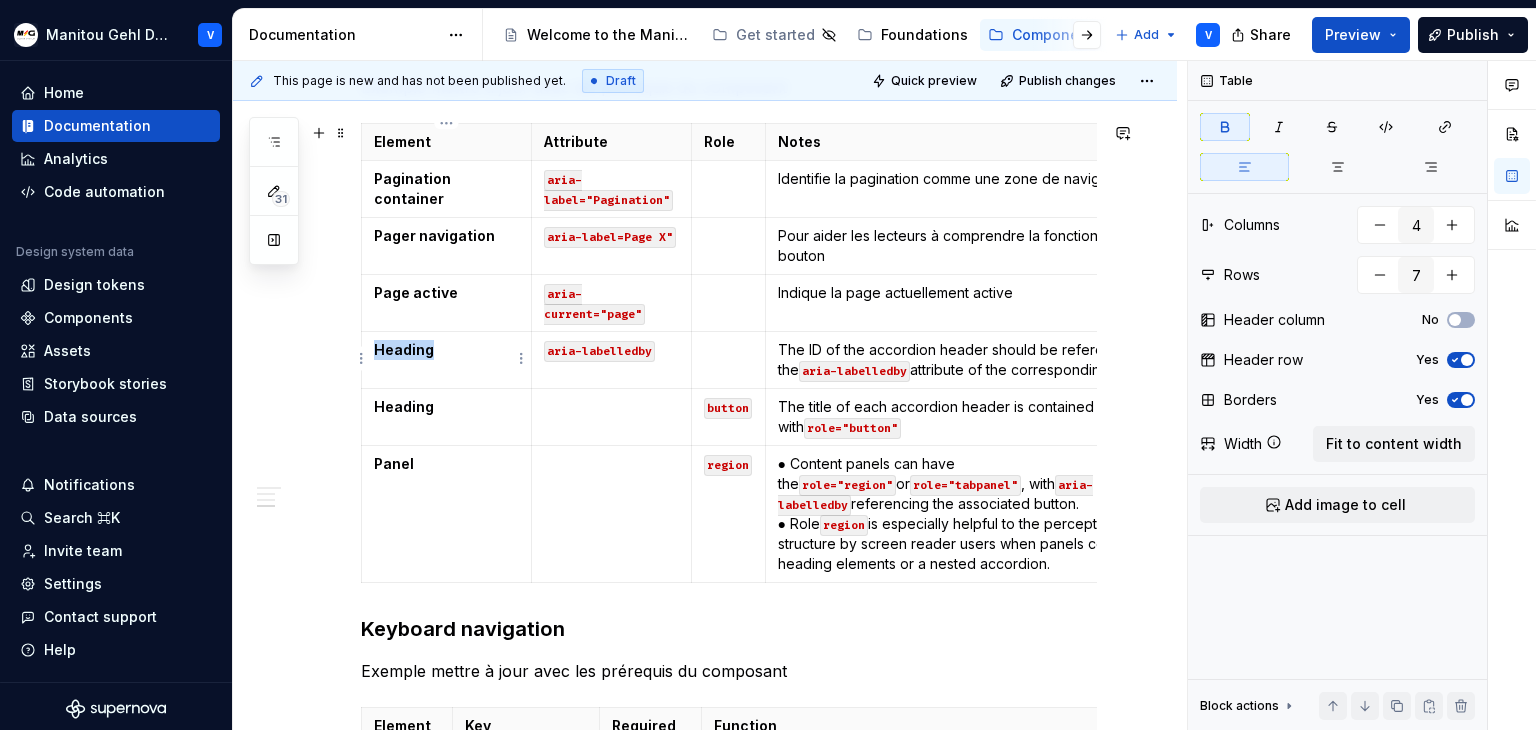 click on "Heading" at bounding box center (404, 349) 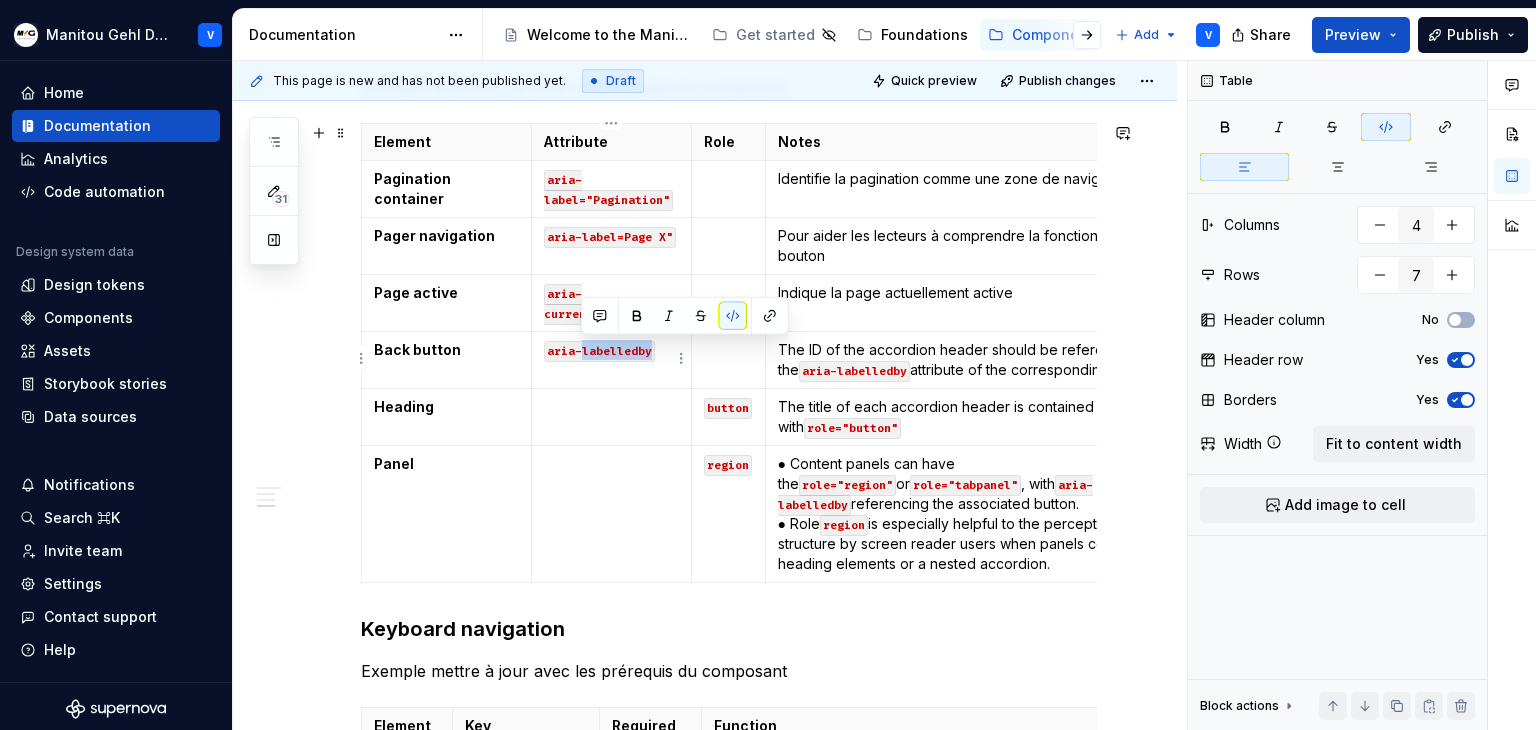 drag, startPoint x: 651, startPoint y: 349, endPoint x: 580, endPoint y: 349, distance: 71 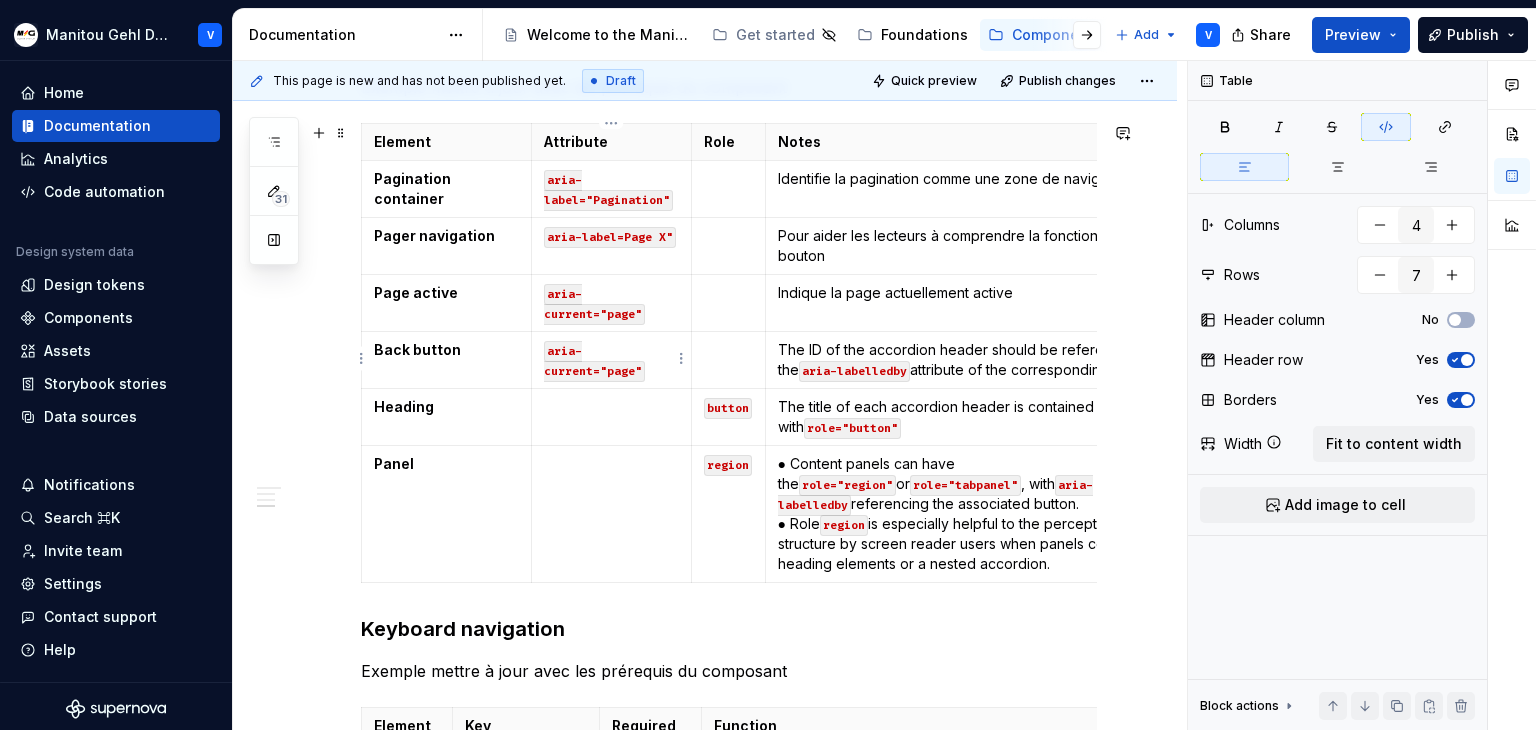 click on "aria-current="page"" at bounding box center [594, 361] 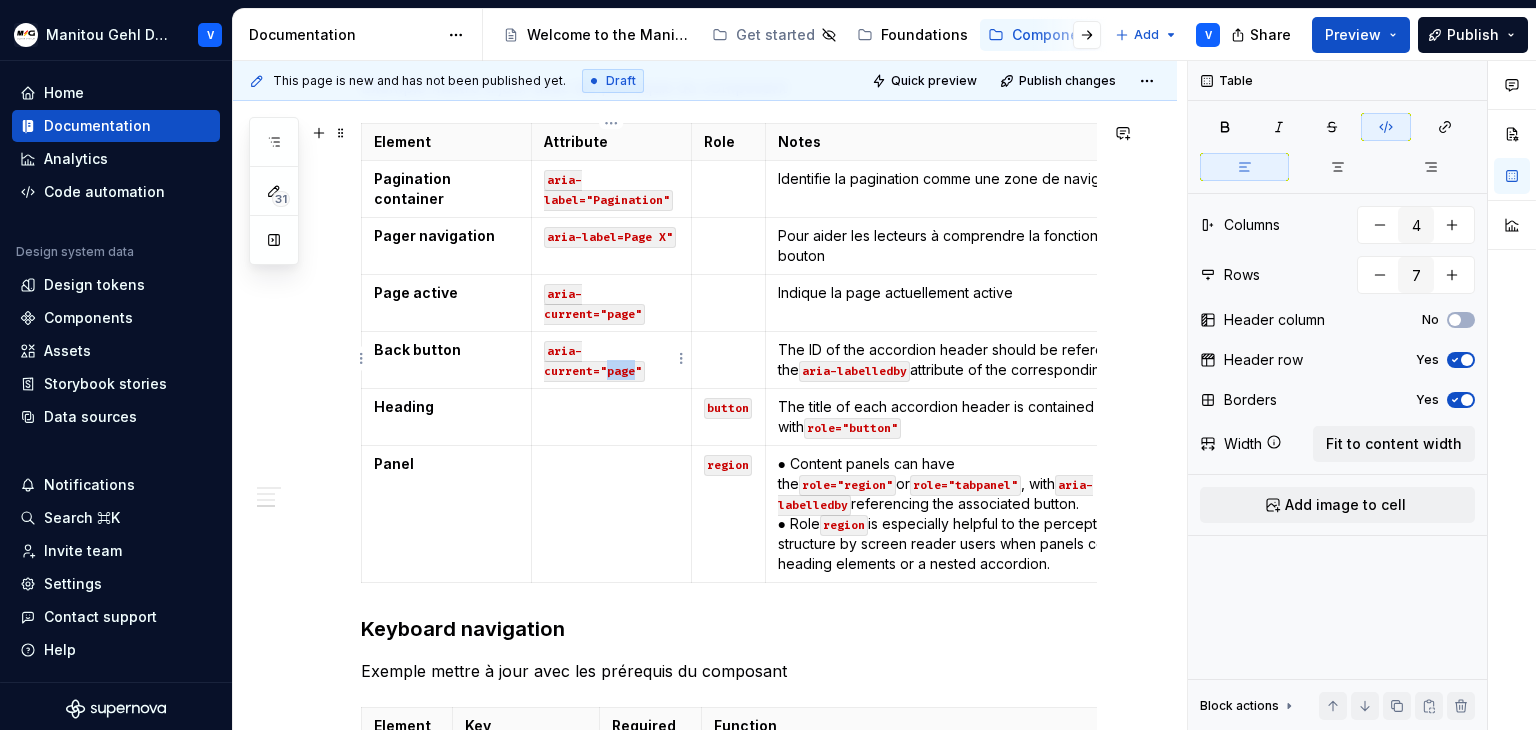 click on "aria-current="page"" at bounding box center (594, 361) 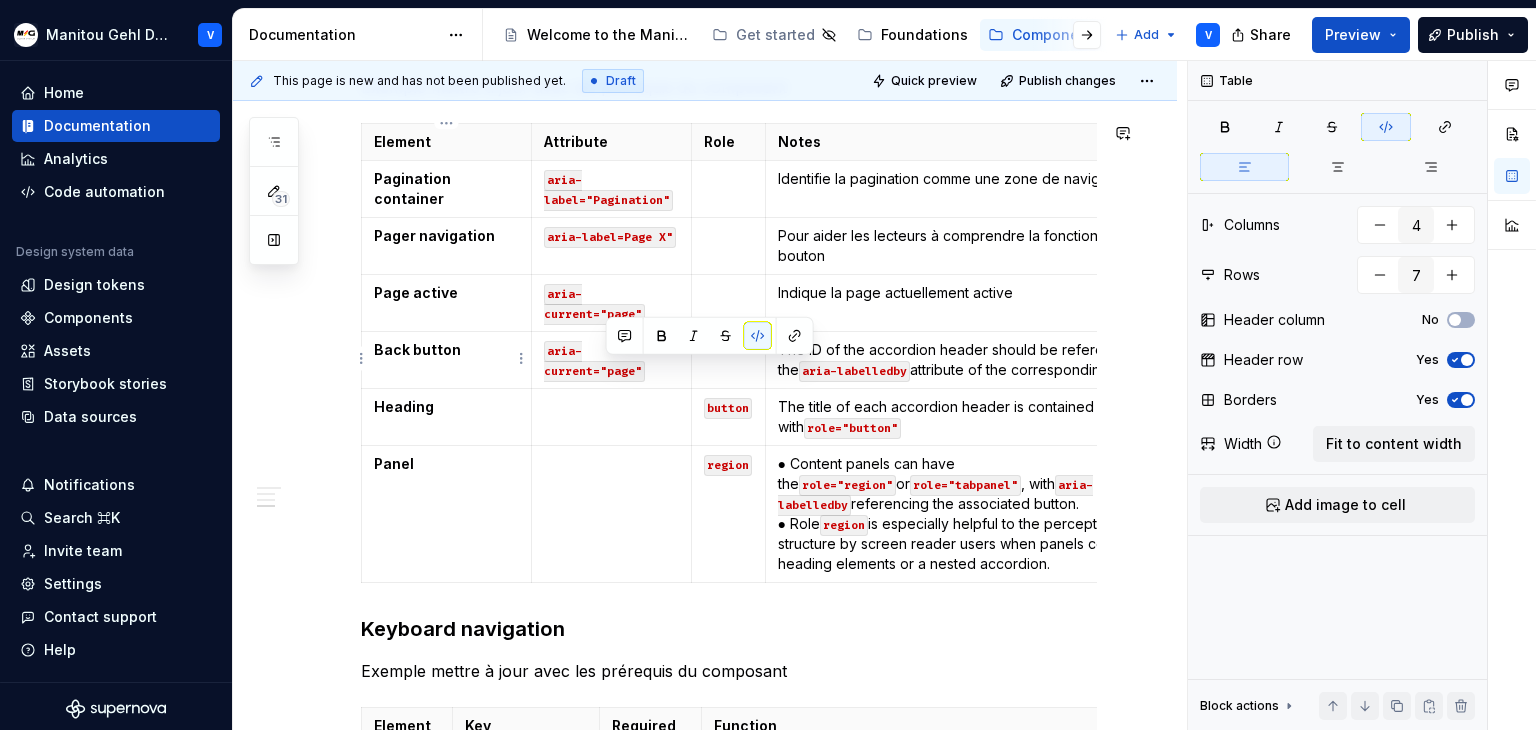 click on "Back button" at bounding box center (417, 349) 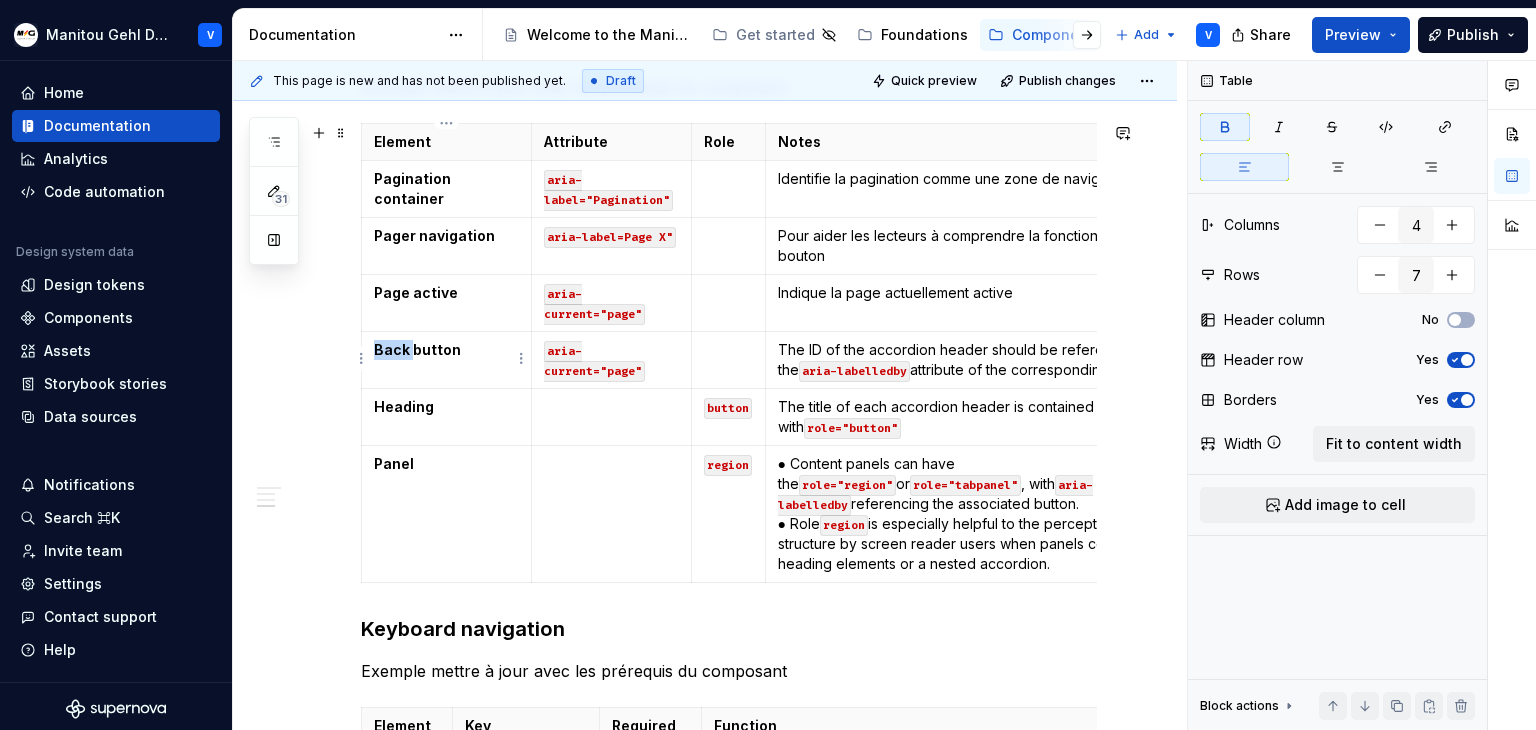 click on "Back button" at bounding box center [417, 349] 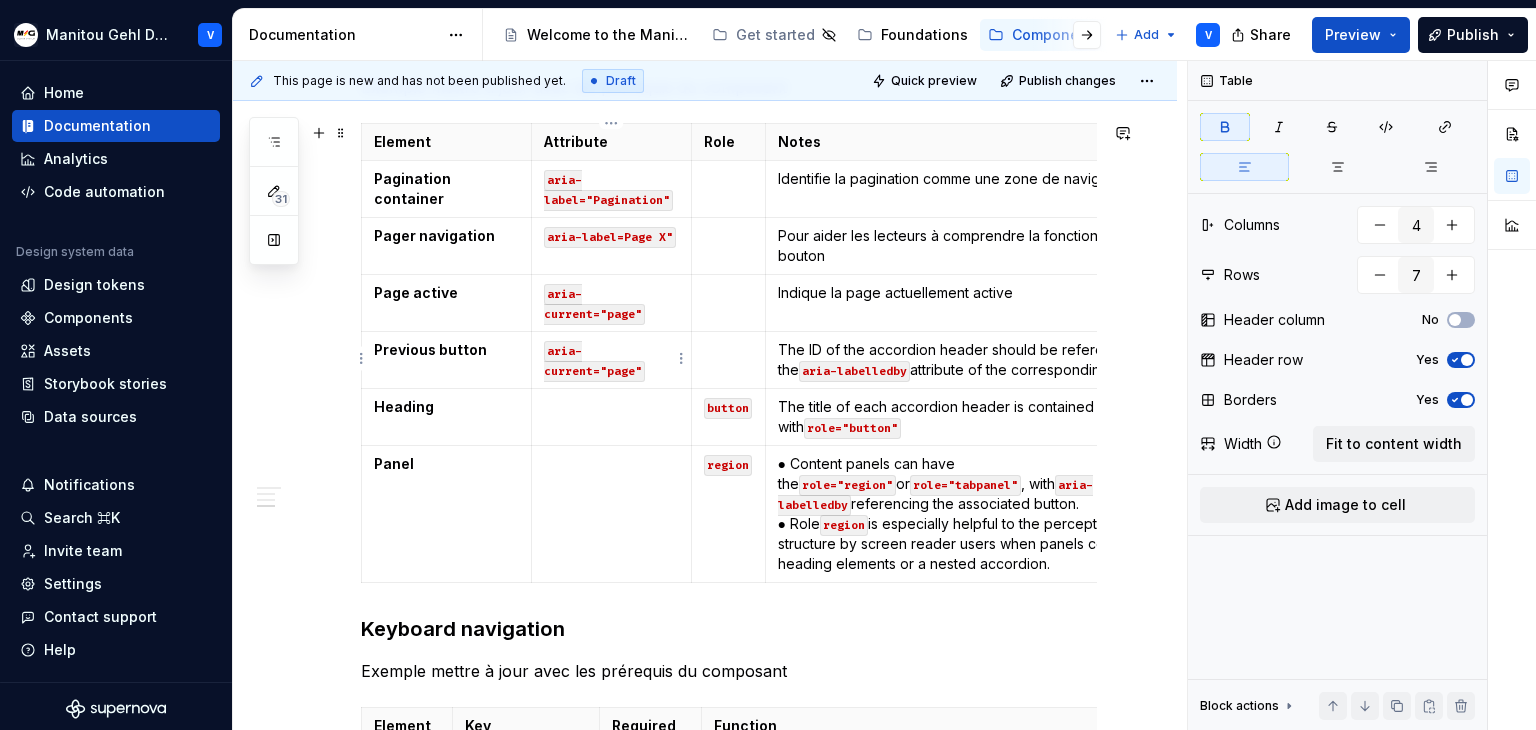 click on "aria-current="page"" at bounding box center [594, 361] 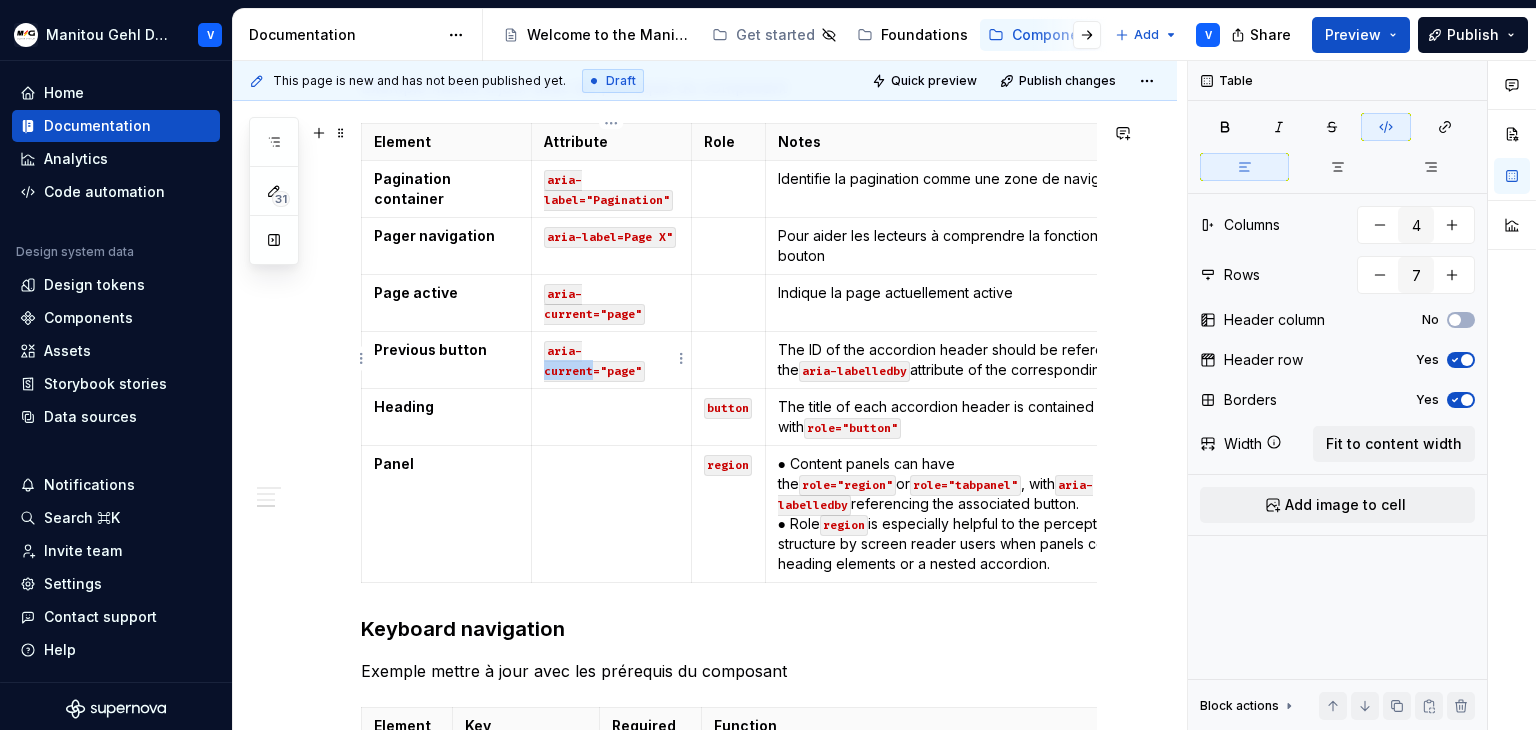 click on "aria-current="page"" at bounding box center (594, 361) 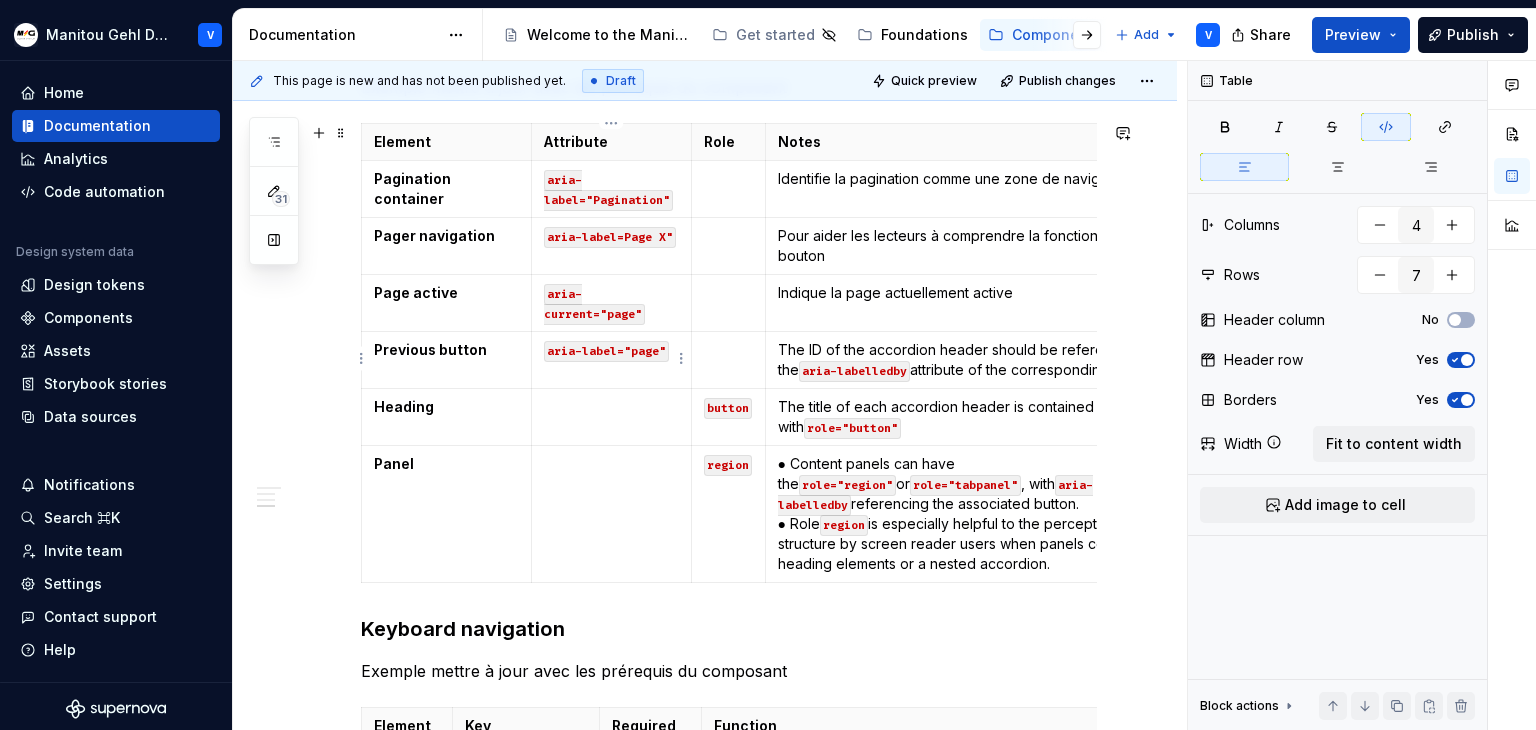 click on "aria-label="page"" at bounding box center (606, 351) 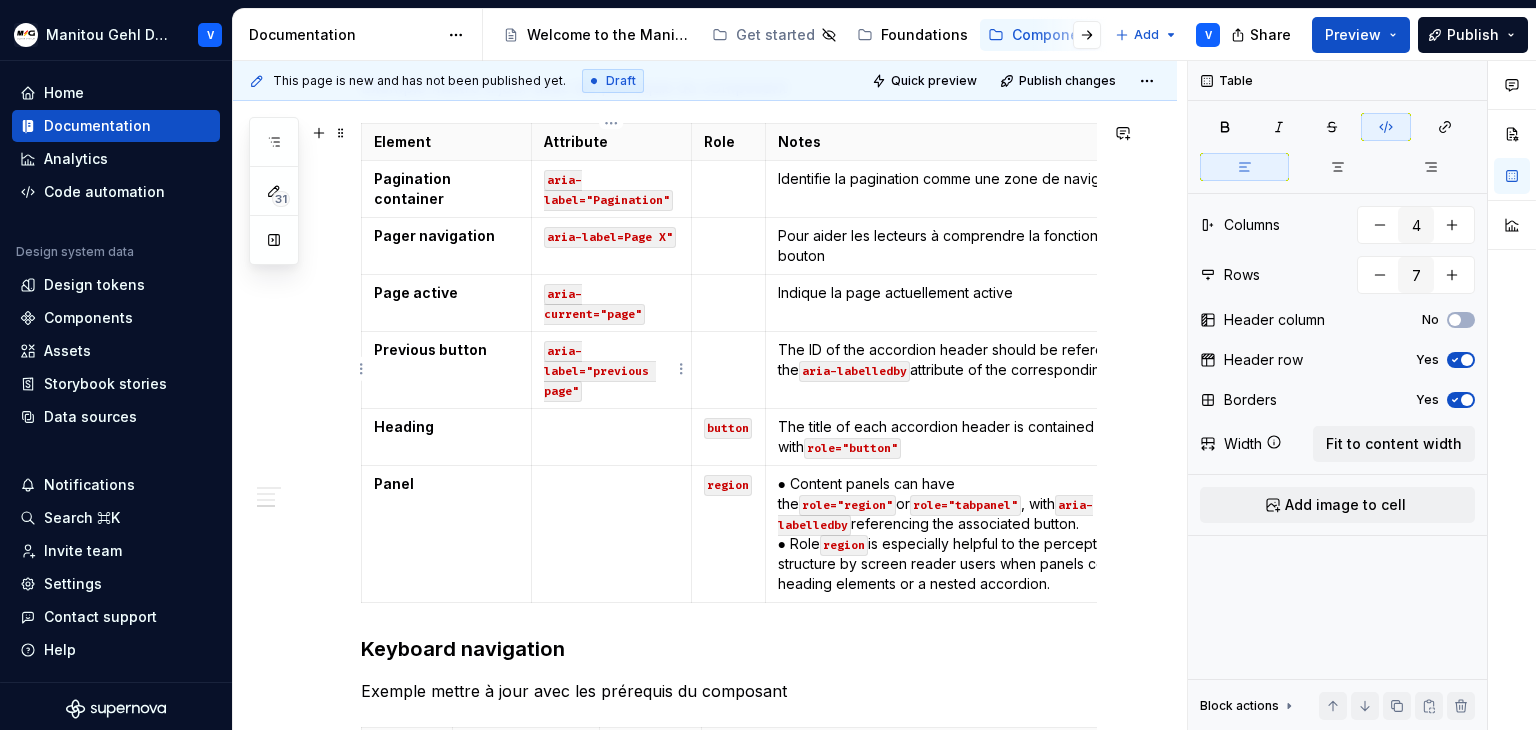 click on "aria-label="previous page"" at bounding box center (600, 371) 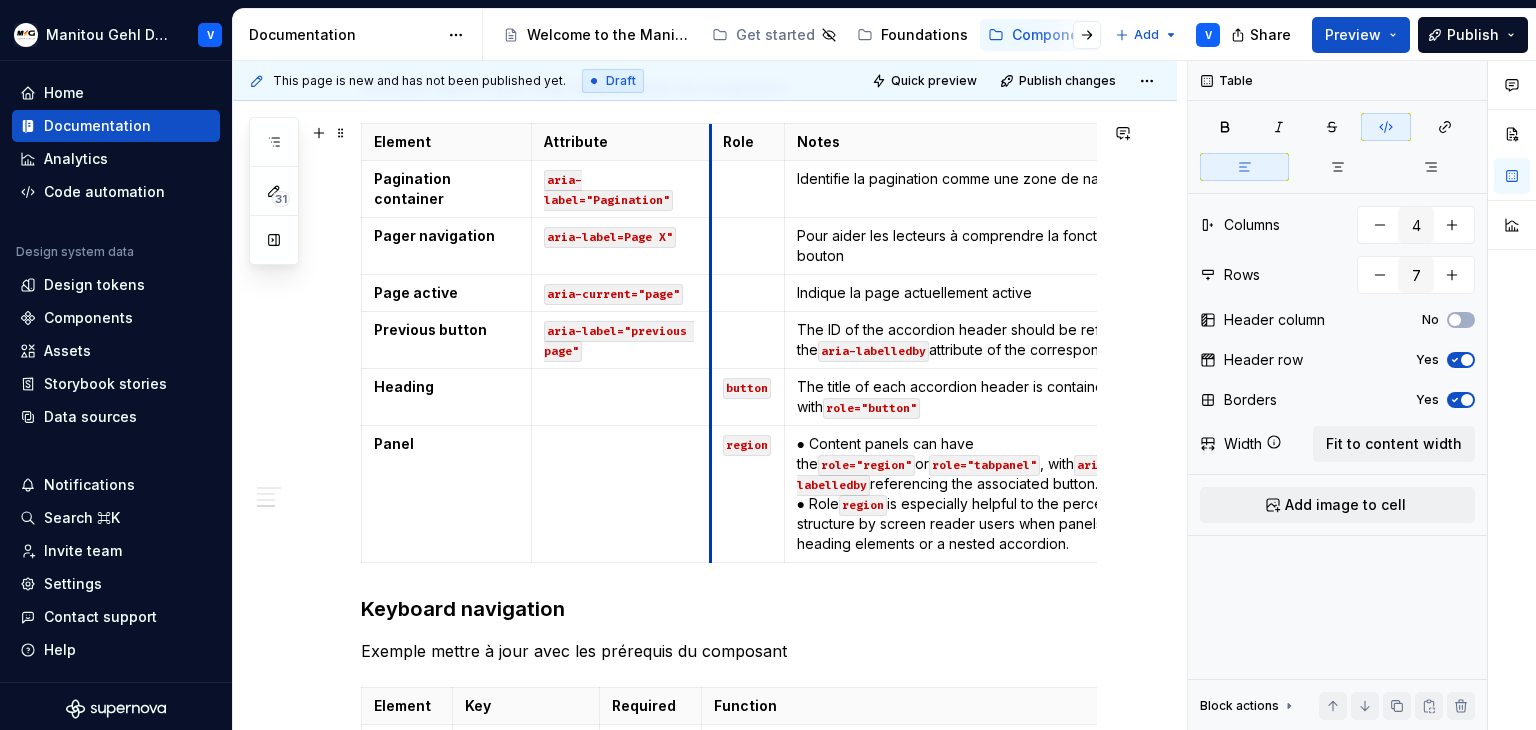 drag, startPoint x: 689, startPoint y: 152, endPoint x: 706, endPoint y: 149, distance: 17.262676 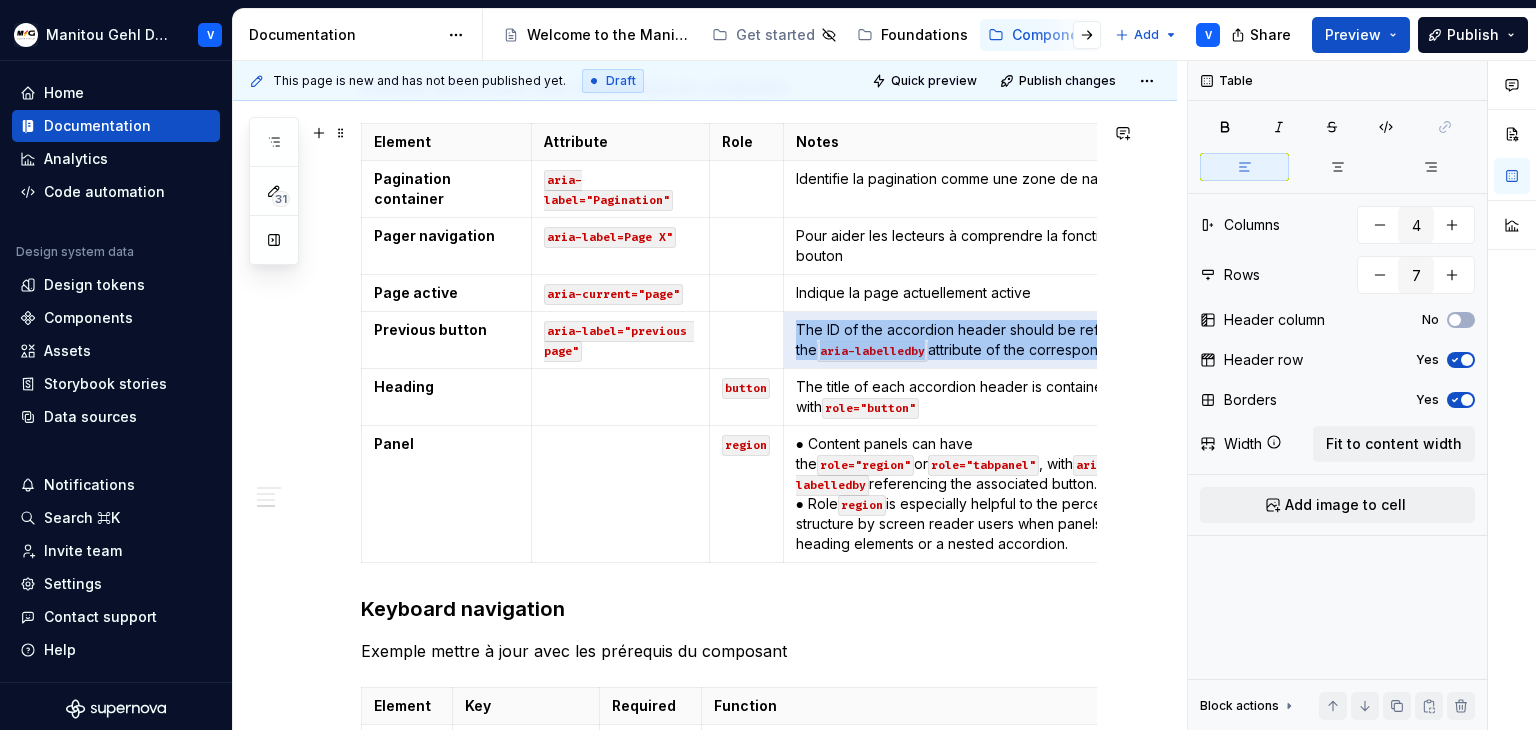 scroll, scrollTop: 0, scrollLeft: 124, axis: horizontal 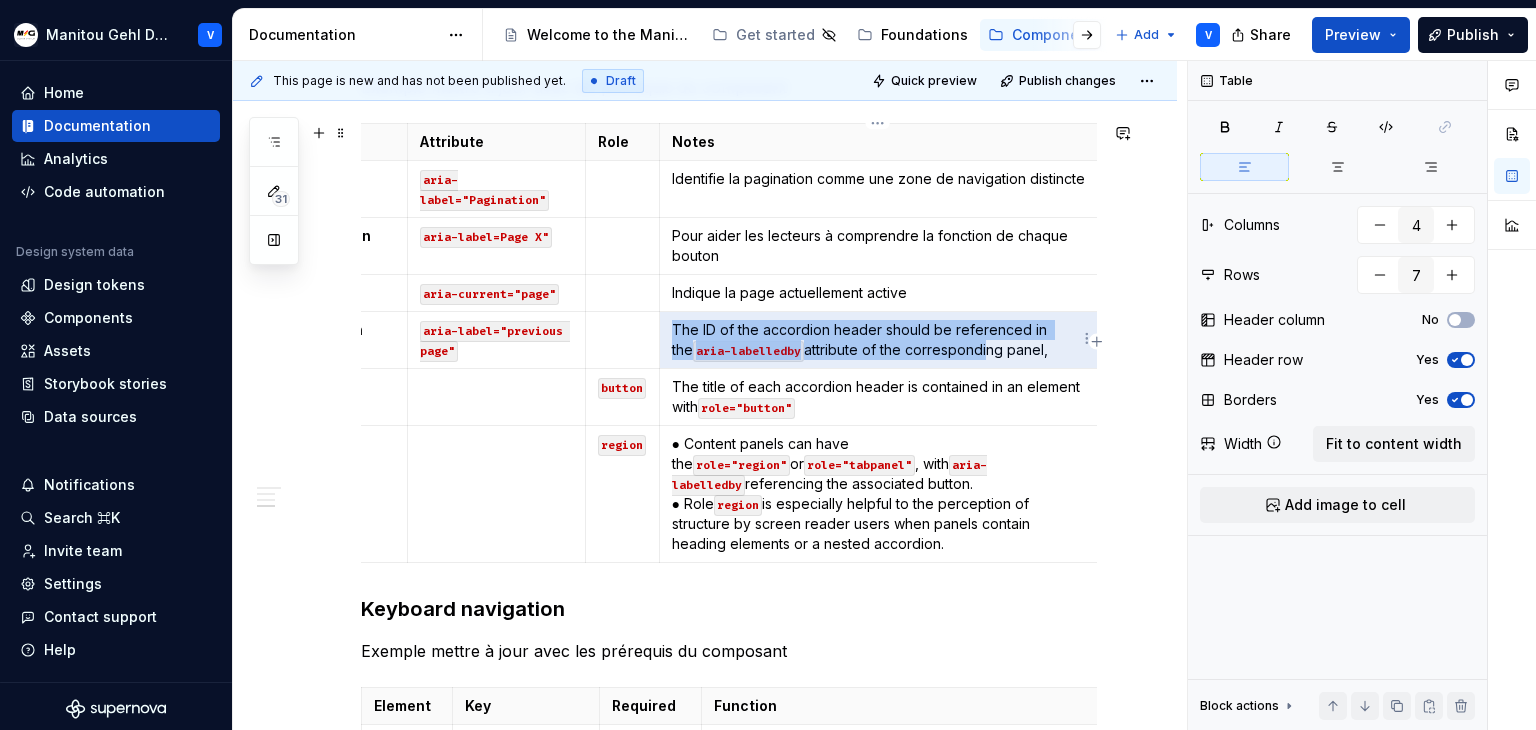 drag, startPoint x: 794, startPoint y: 322, endPoint x: 1033, endPoint y: 343, distance: 239.92082 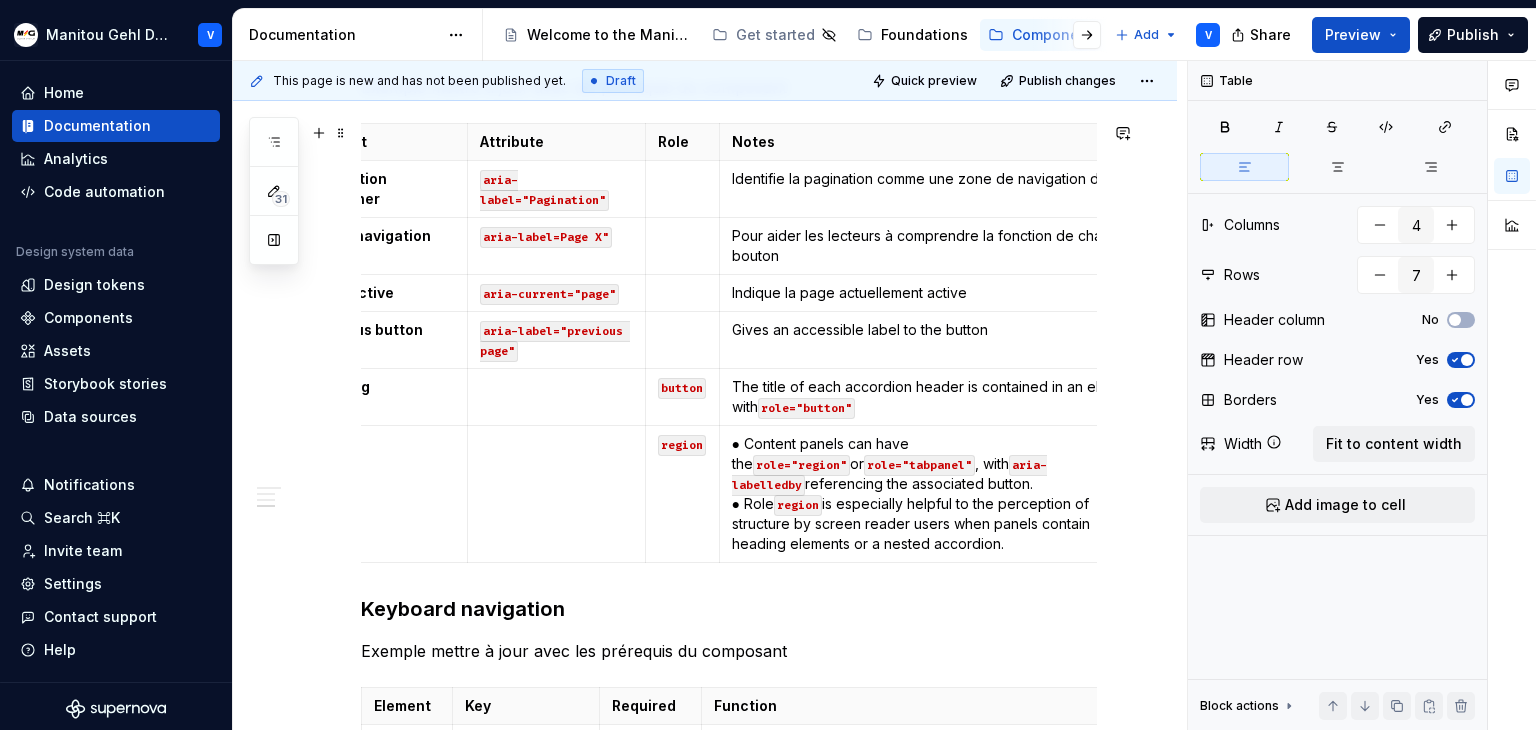 scroll, scrollTop: 0, scrollLeft: 0, axis: both 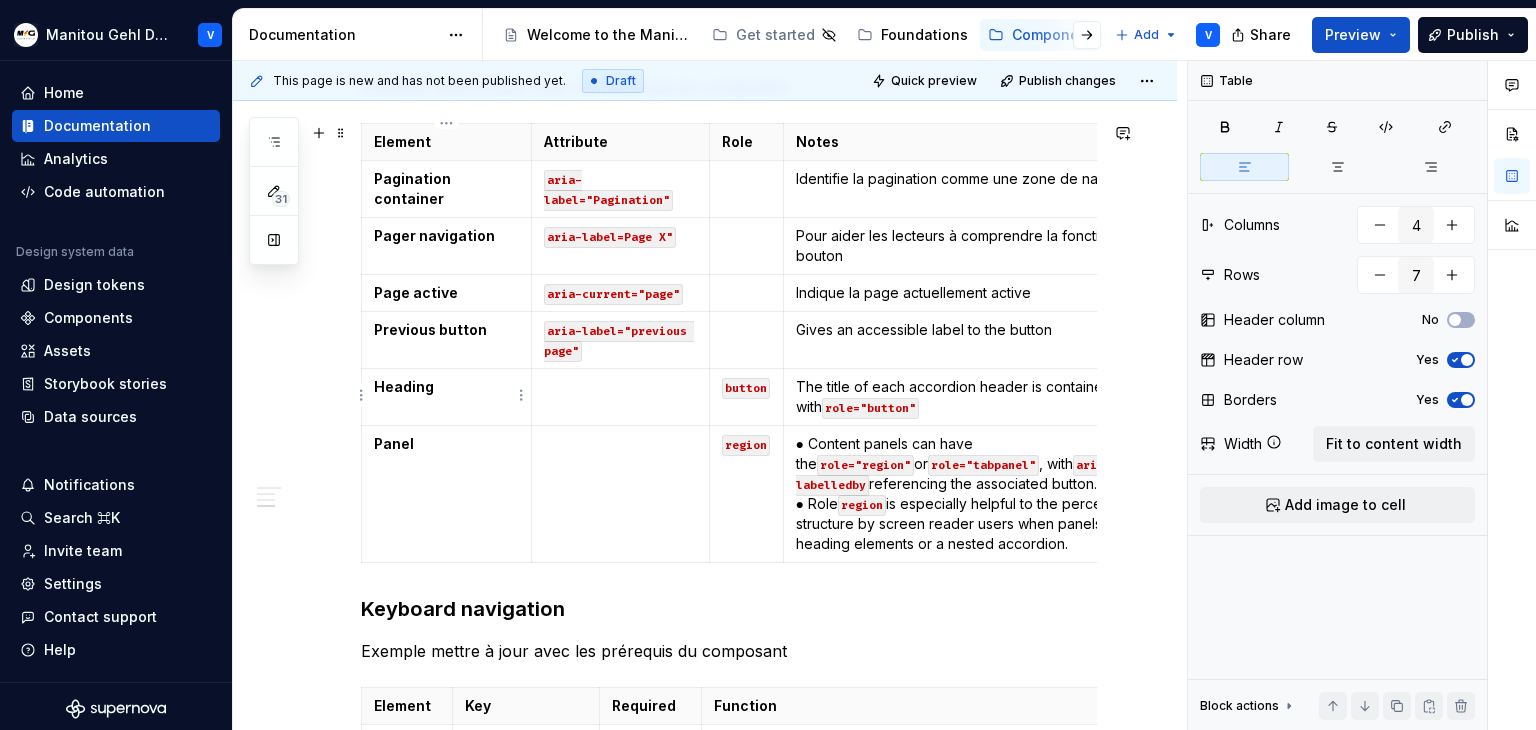 click on "Heading" at bounding box center (404, 386) 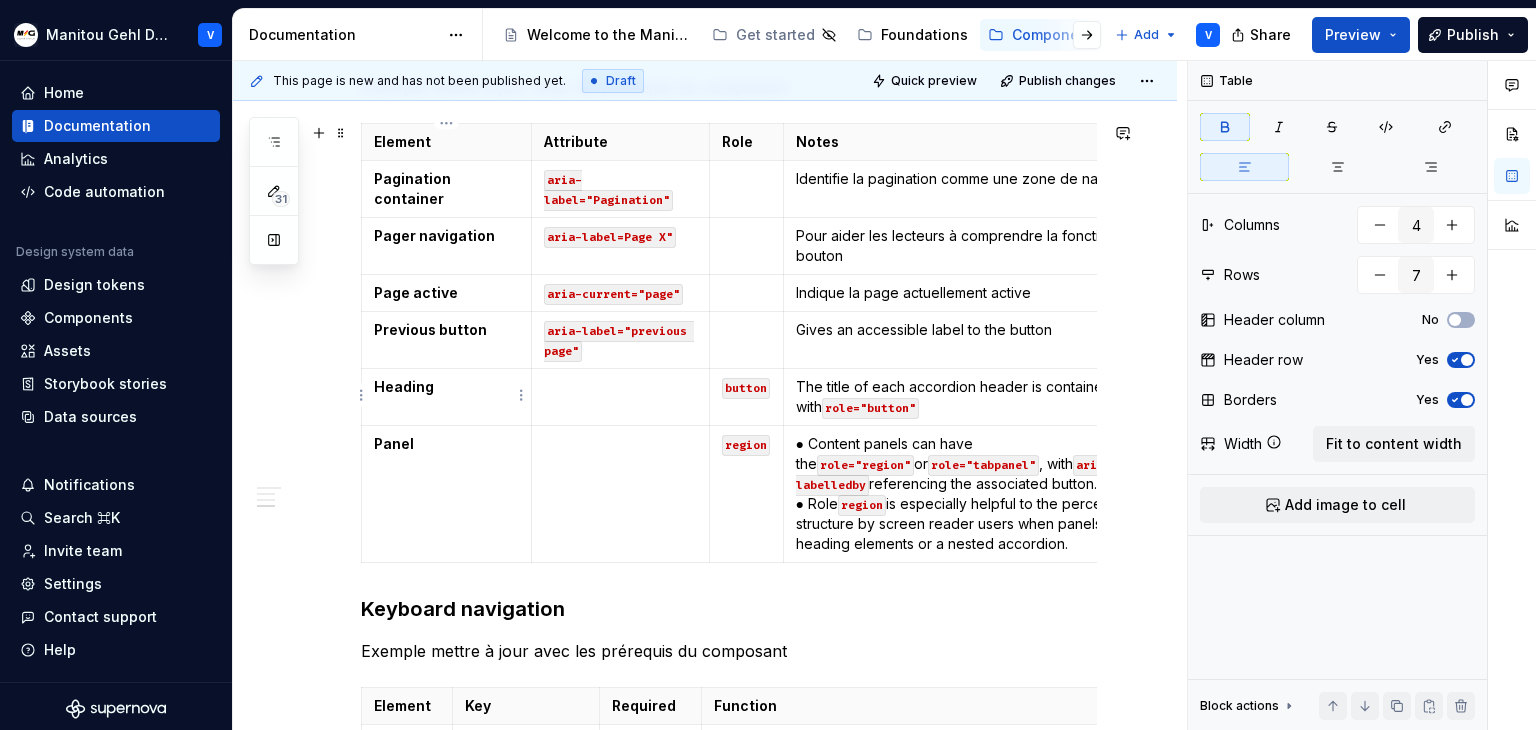 click on "Heading" at bounding box center (404, 386) 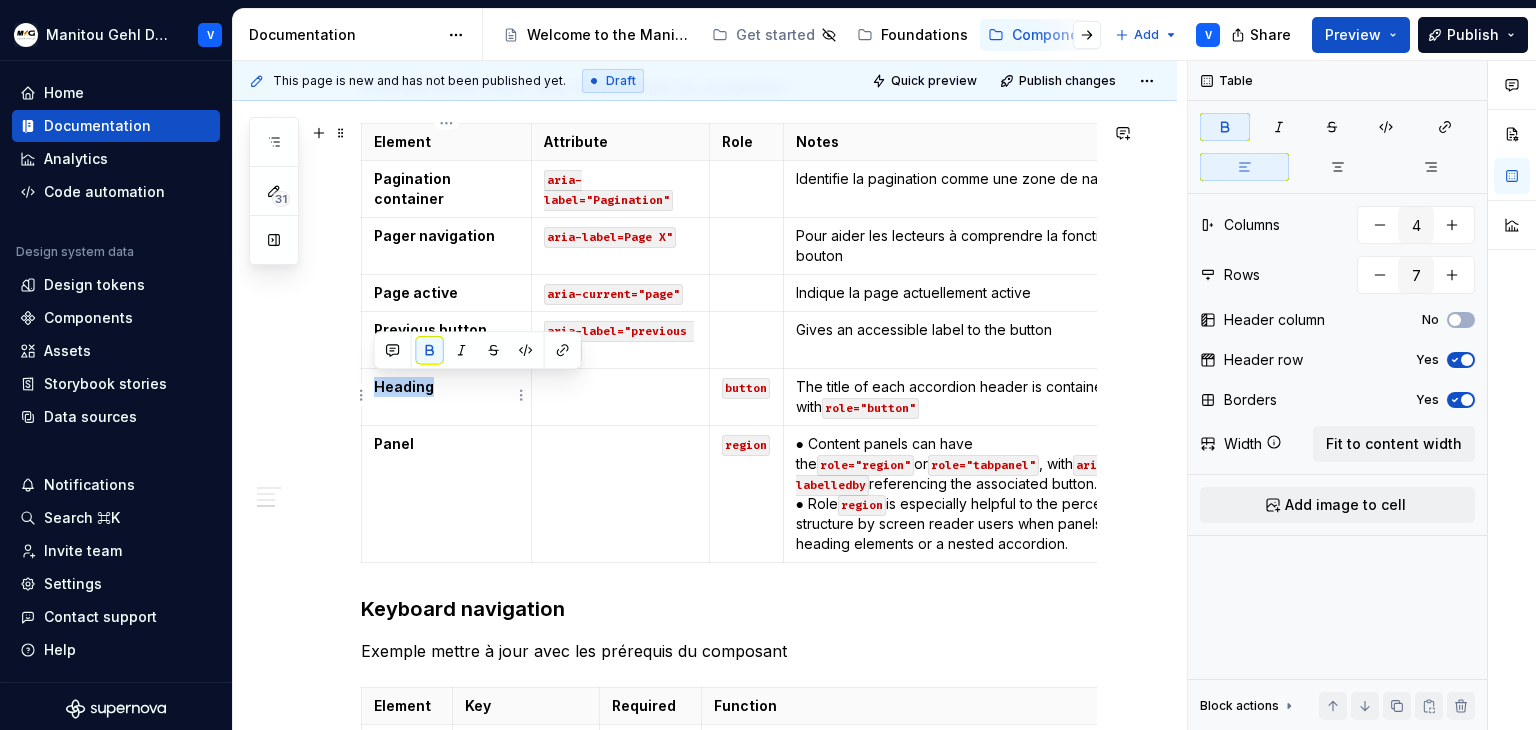 click on "Heading" at bounding box center [404, 386] 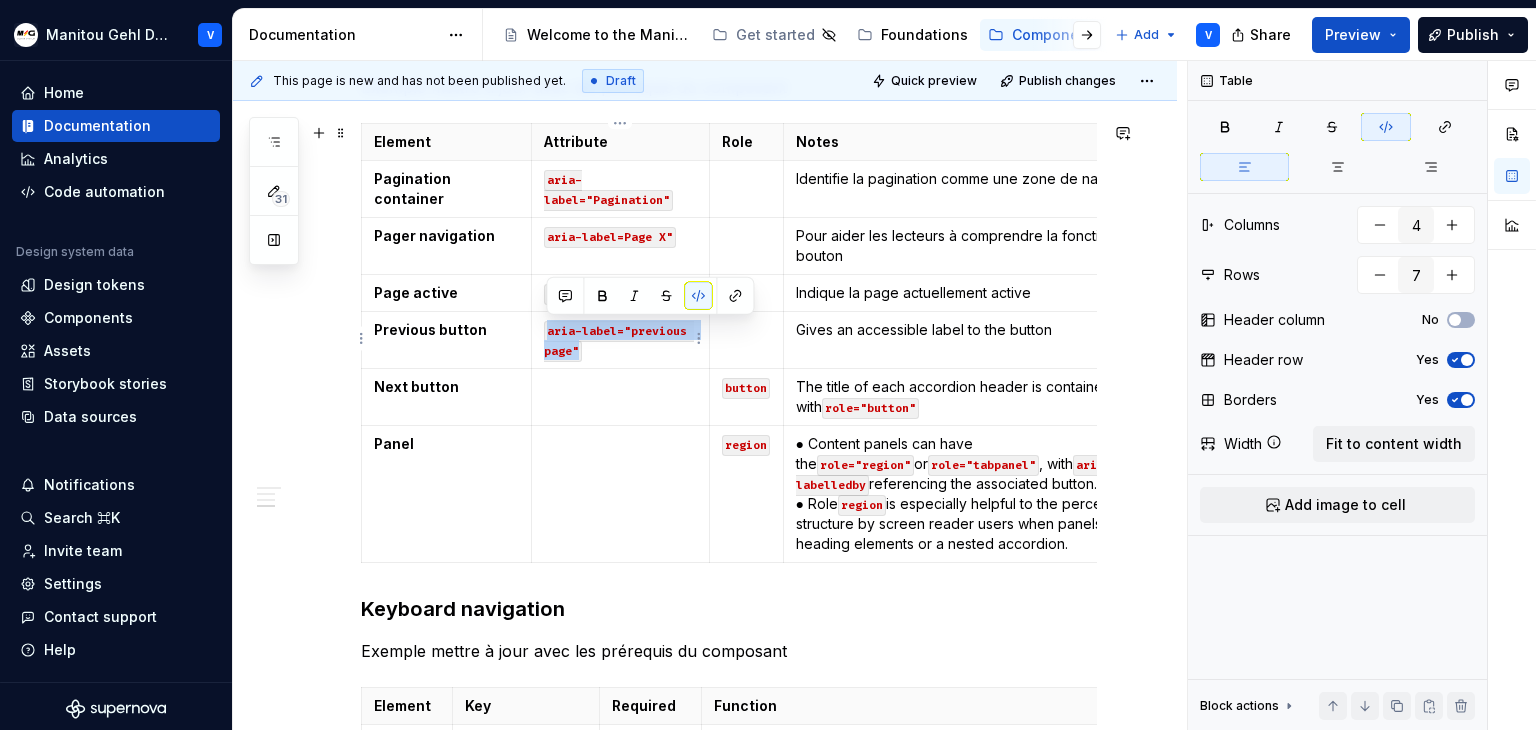 drag, startPoint x: 619, startPoint y: 344, endPoint x: 540, endPoint y: 322, distance: 82.006096 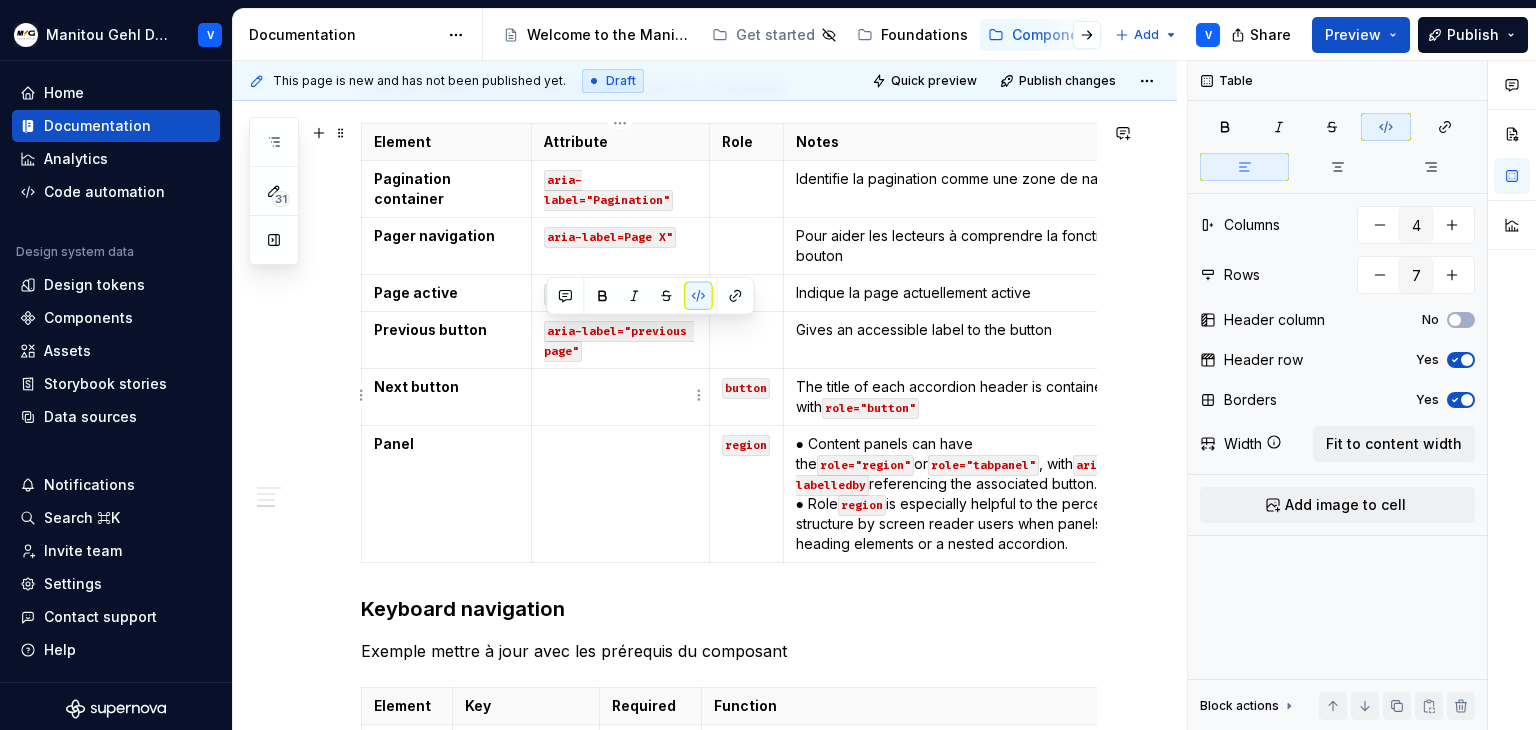 click at bounding box center (620, 397) 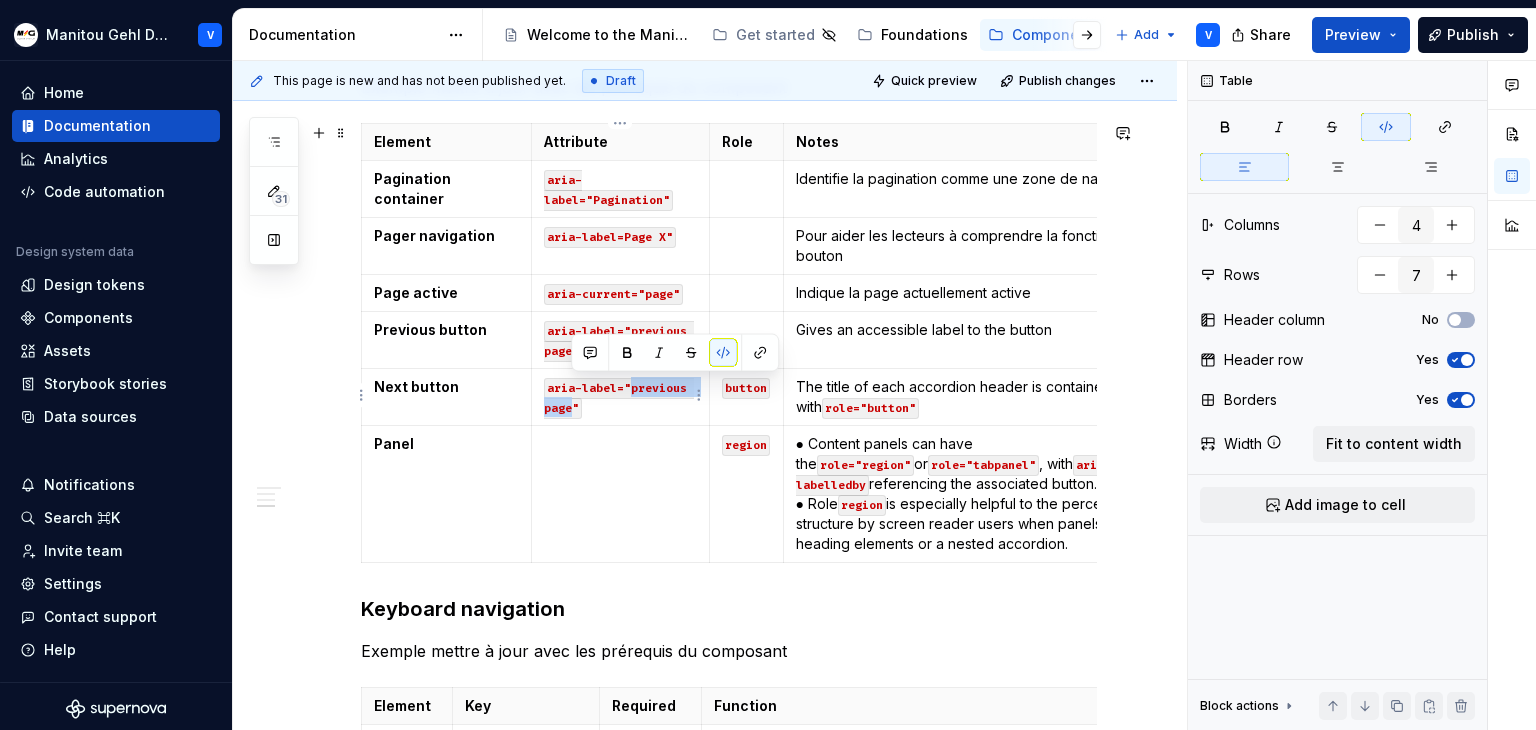 drag, startPoint x: 629, startPoint y: 386, endPoint x: 572, endPoint y: 404, distance: 59.77458 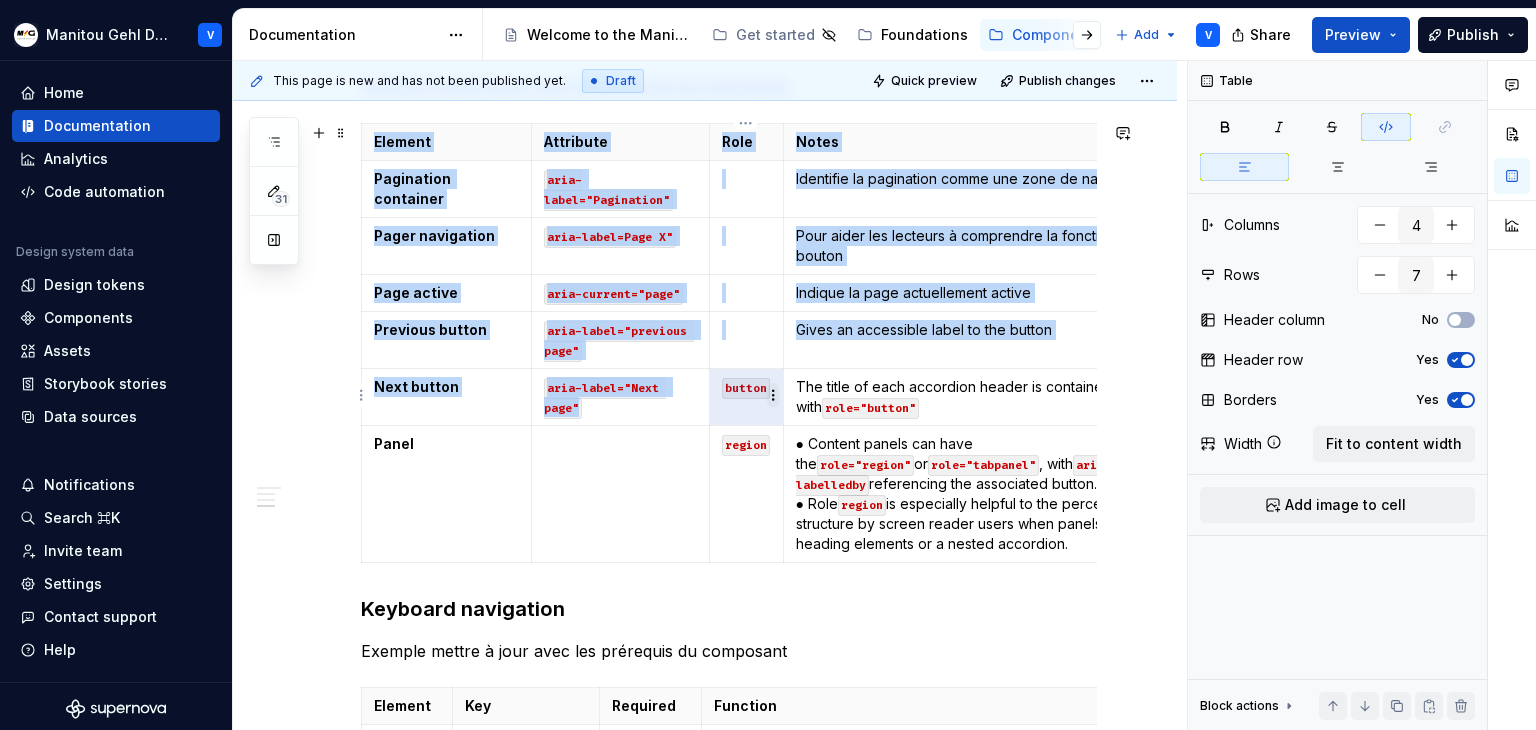 drag, startPoint x: 719, startPoint y: 386, endPoint x: 773, endPoint y: 389, distance: 54.08327 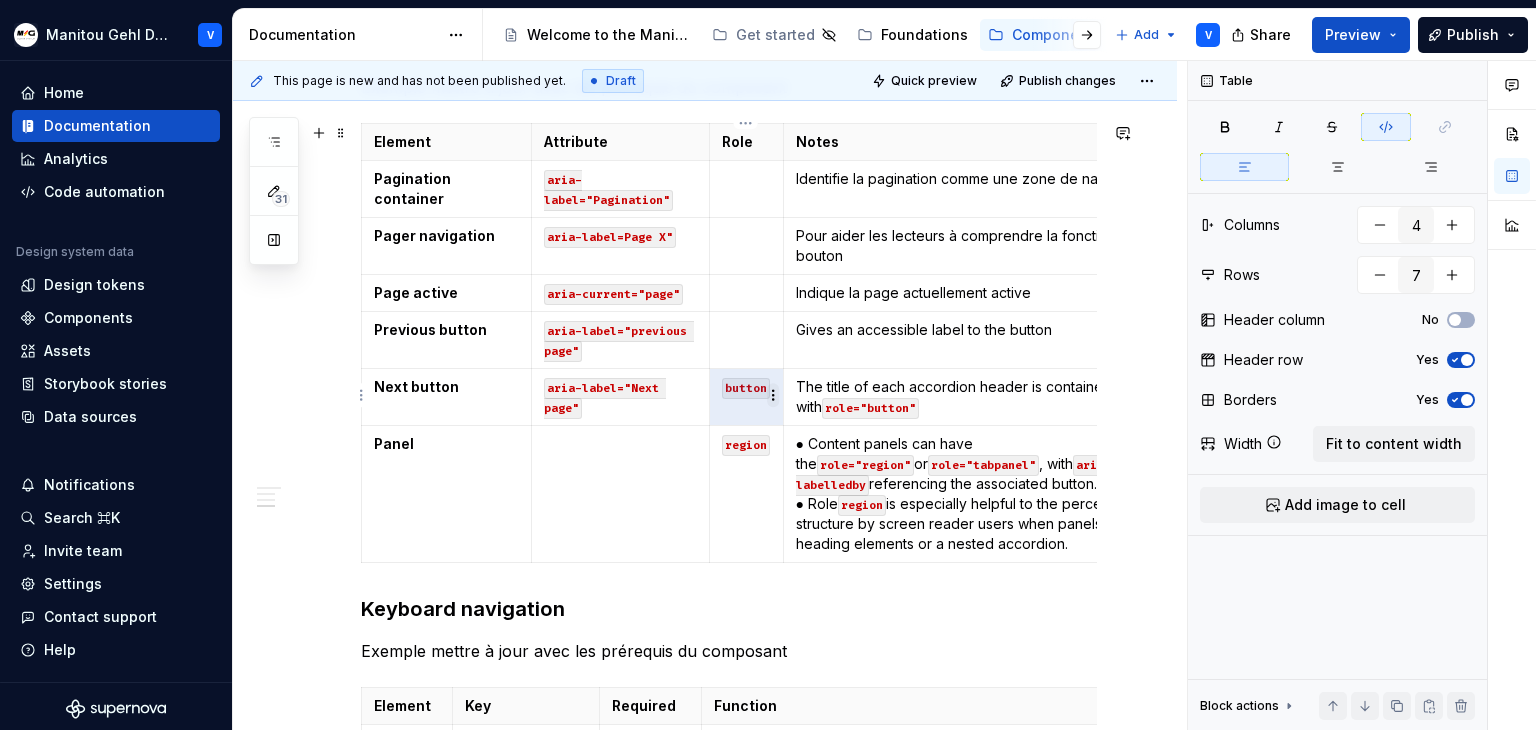 click on "Manitou Gehl Design System V Home Documentation Analytics Code automation Design system data Design tokens Components Assets Storybook stories Data sources Notifications Search ⌘K Invite team Settings Contact support Help Documentation
Accessibility guide for tree Page tree.
Navigate the tree with the arrow keys. Common tree hotkeys apply. Further keybindings are available:
enter to execute primary action on focused item
f2 to start renaming the focused item
escape to abort renaming an item
control+d to start dragging selected items
Welcome to the Manitou and Gehl Design System Get started Foundations Components Ressources Contact us Add V Share Preview Publish 31 Pages Add
Accessibility guide for tree Page tree.
Navigate the tree with the arrow keys. Common tree hotkeys apply. Further keybindings are available:
enter to execute primary action on focused item
Button" at bounding box center [768, 365] 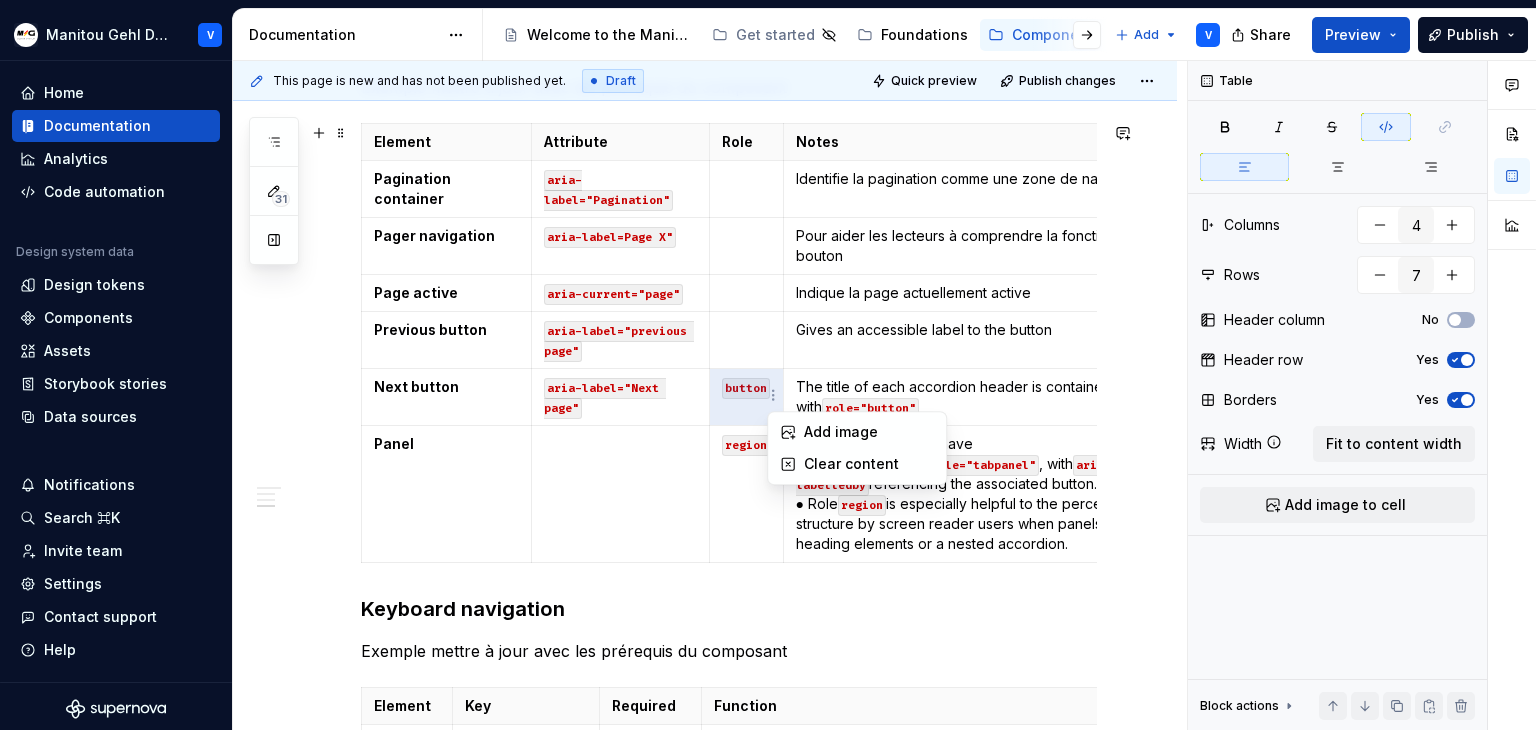 click on "Manitou Gehl Design System V Home Documentation Analytics Code automation Design system data Design tokens Components Assets Storybook stories Data sources Notifications Search ⌘K Invite team Settings Contact support Help Documentation
Accessibility guide for tree Page tree.
Navigate the tree with the arrow keys. Common tree hotkeys apply. Further keybindings are available:
enter to execute primary action on focused item
f2 to start renaming the focused item
escape to abort renaming an item
control+d to start dragging selected items
Welcome to the Manitou and Gehl Design System Get started Foundations Components Ressources Contact us Add V Share Preview Publish 31 Pages Add
Accessibility guide for tree Page tree.
Navigate the tree with the arrow keys. Common tree hotkeys apply. Further keybindings are available:
enter to execute primary action on focused item
Button" at bounding box center [768, 365] 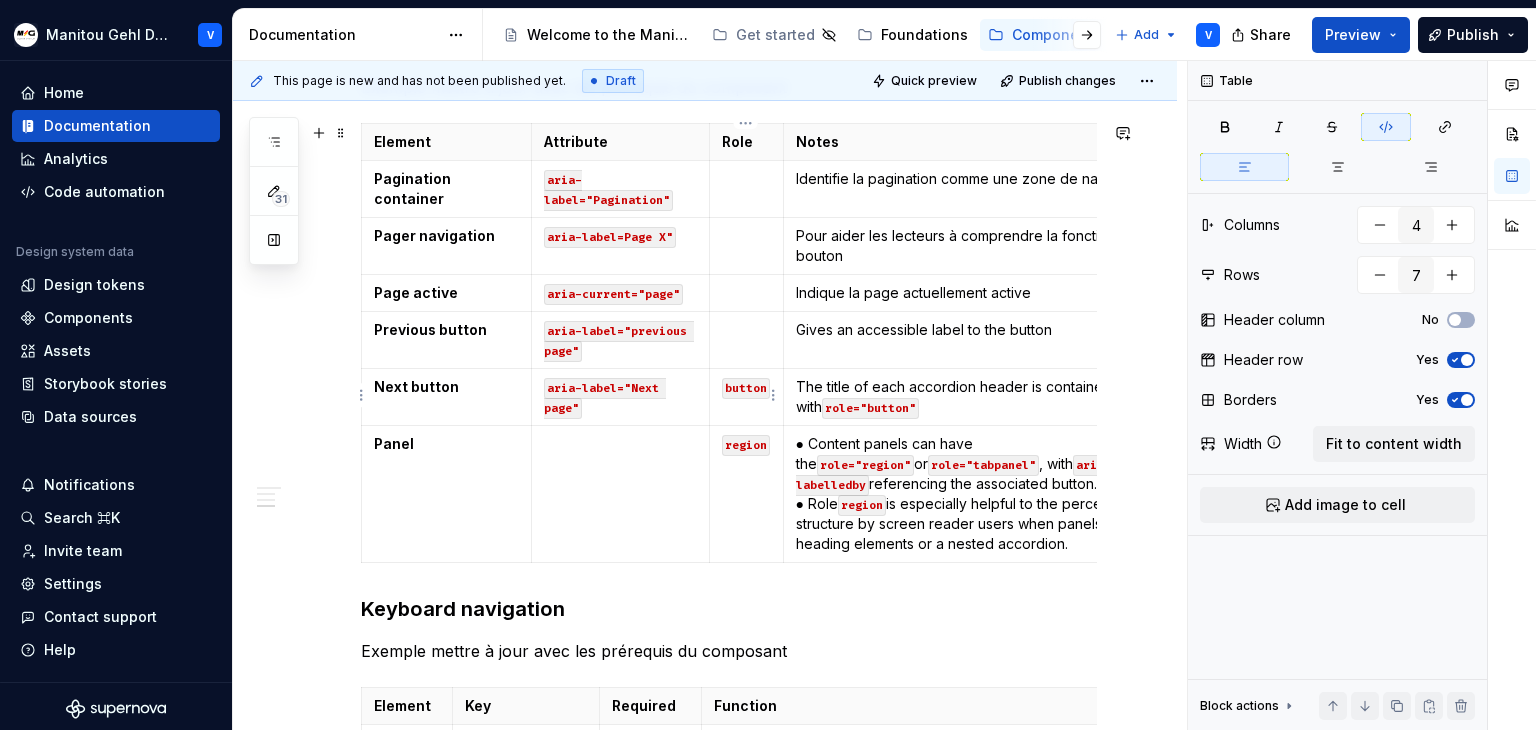 click on "button" at bounding box center [746, 388] 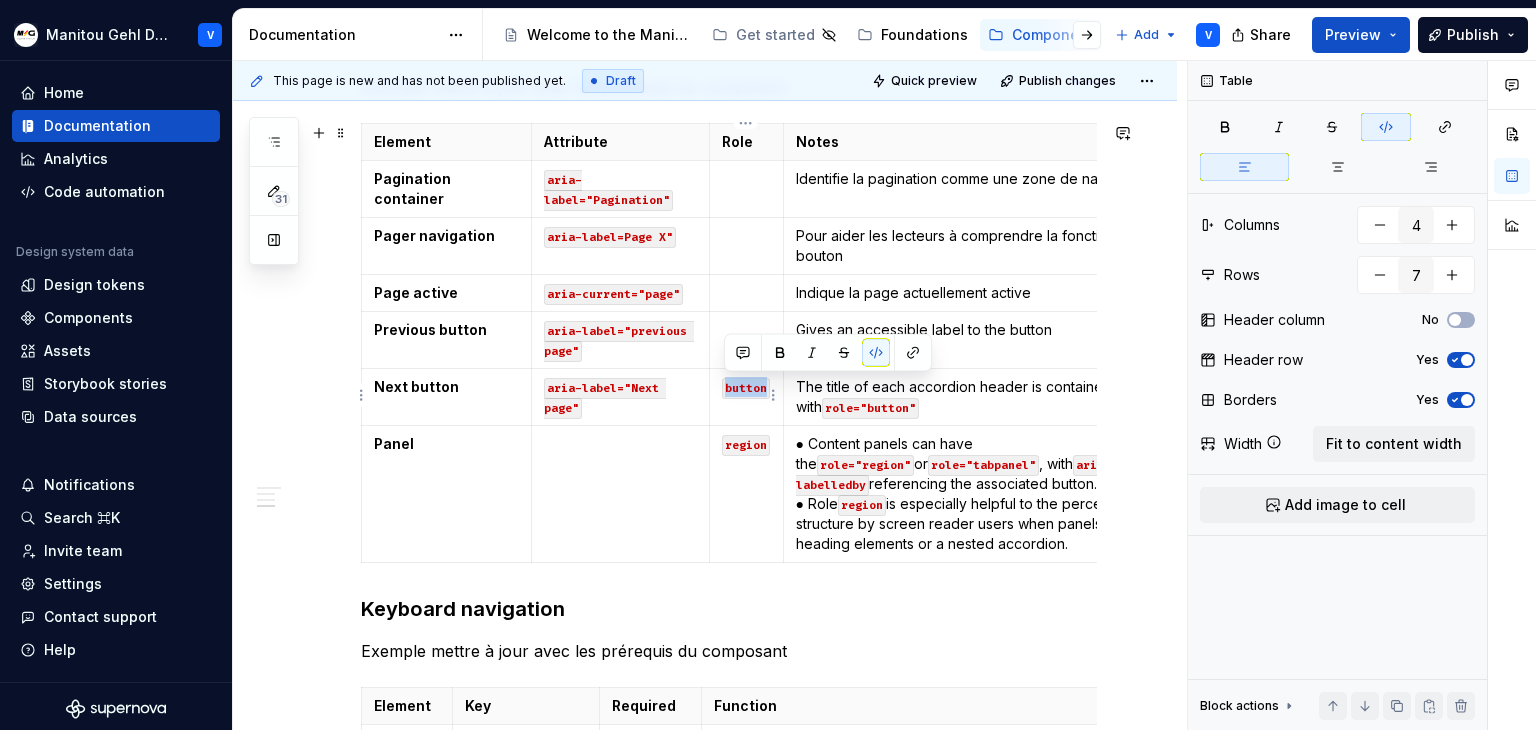 drag, startPoint x: 724, startPoint y: 387, endPoint x: 765, endPoint y: 386, distance: 41.01219 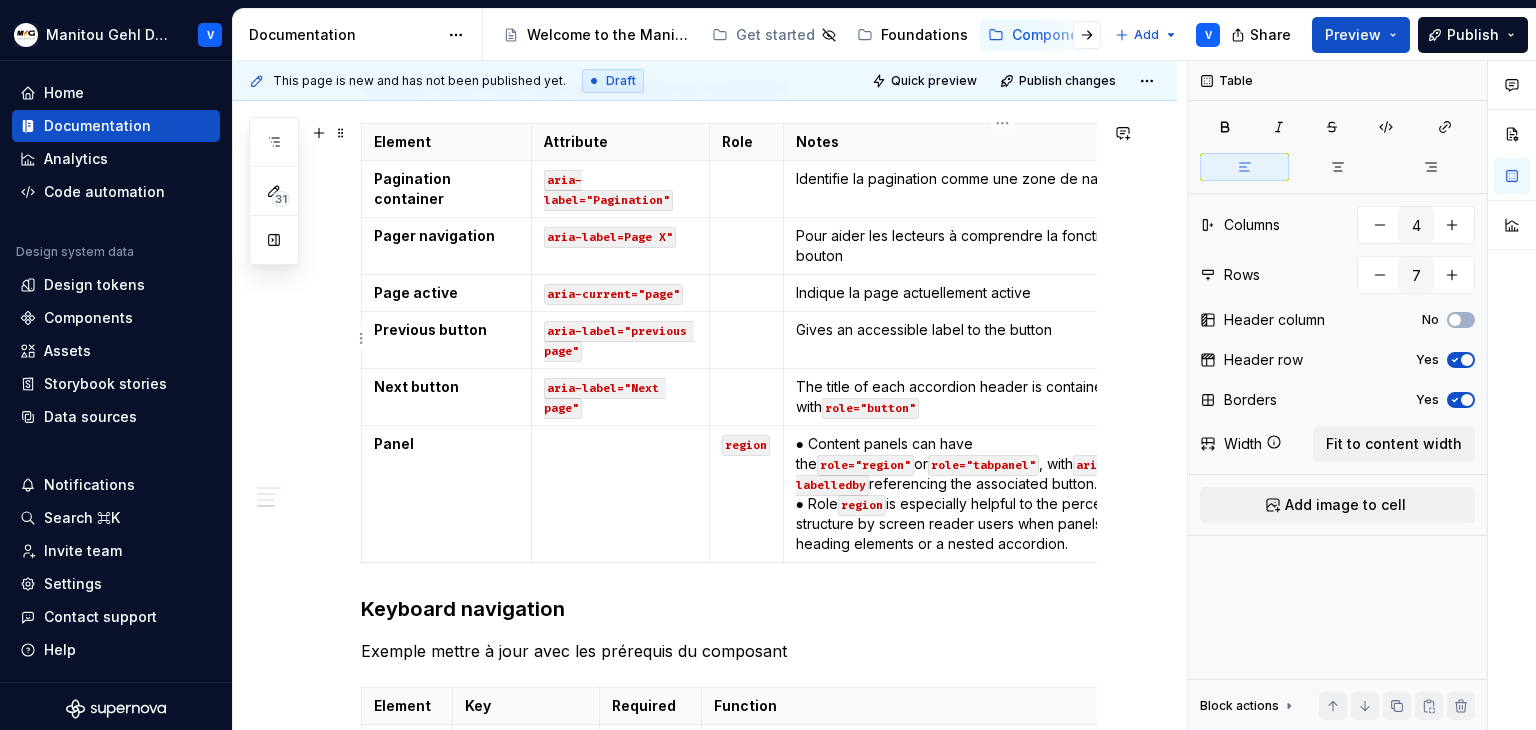 click on "Gives an accessible label to the button" at bounding box center [1002, 330] 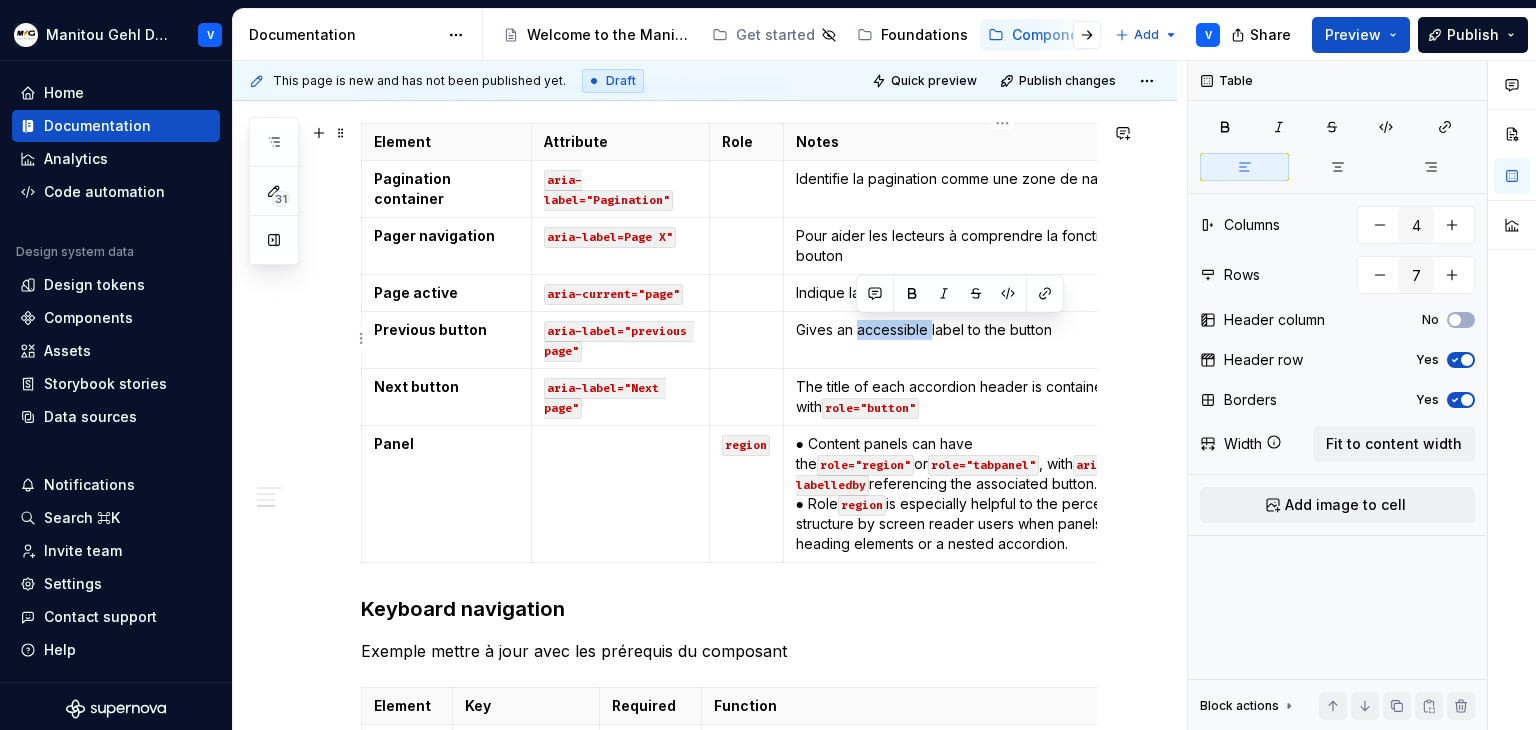 click on "Gives an accessible label to the button" at bounding box center (1002, 330) 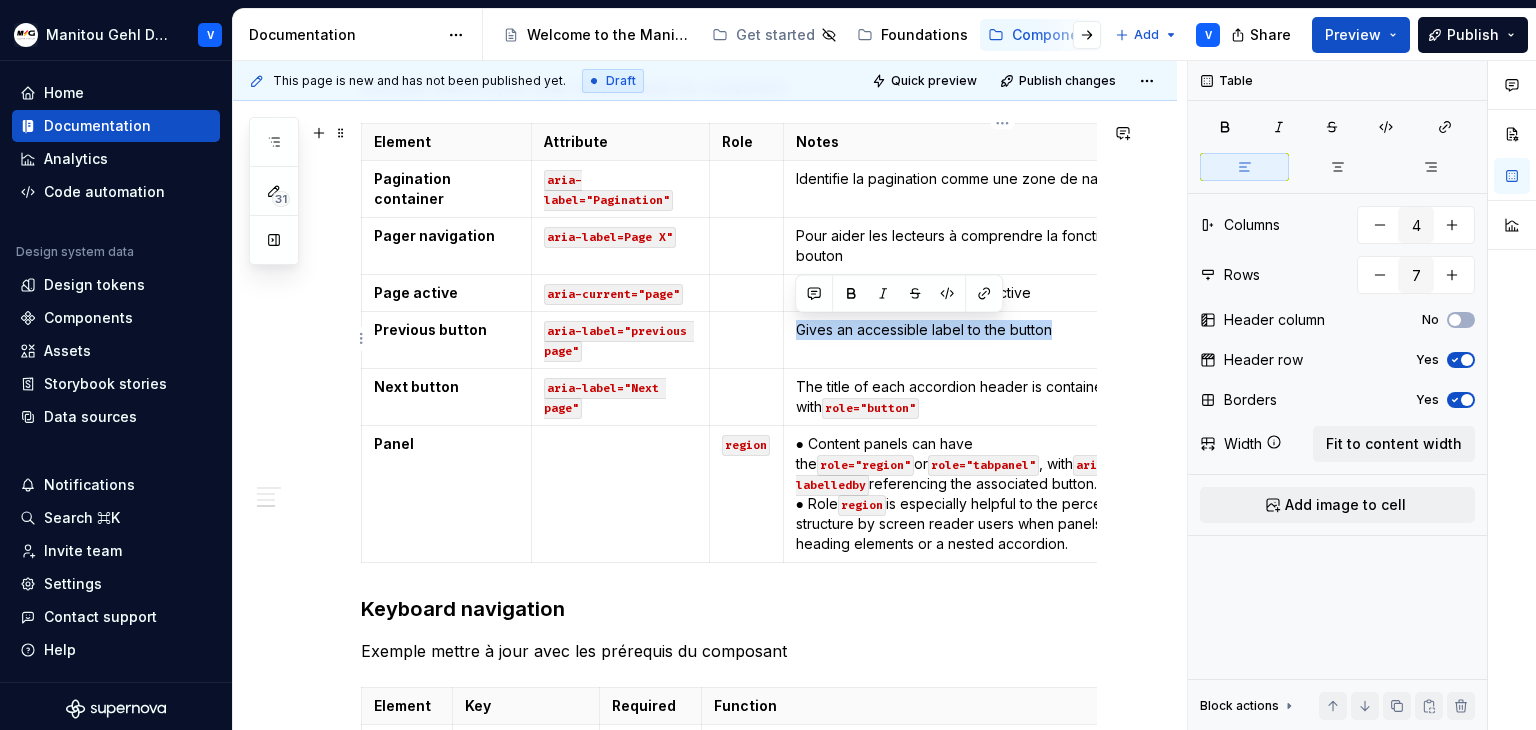drag, startPoint x: 797, startPoint y: 326, endPoint x: 1046, endPoint y: 324, distance: 249.00803 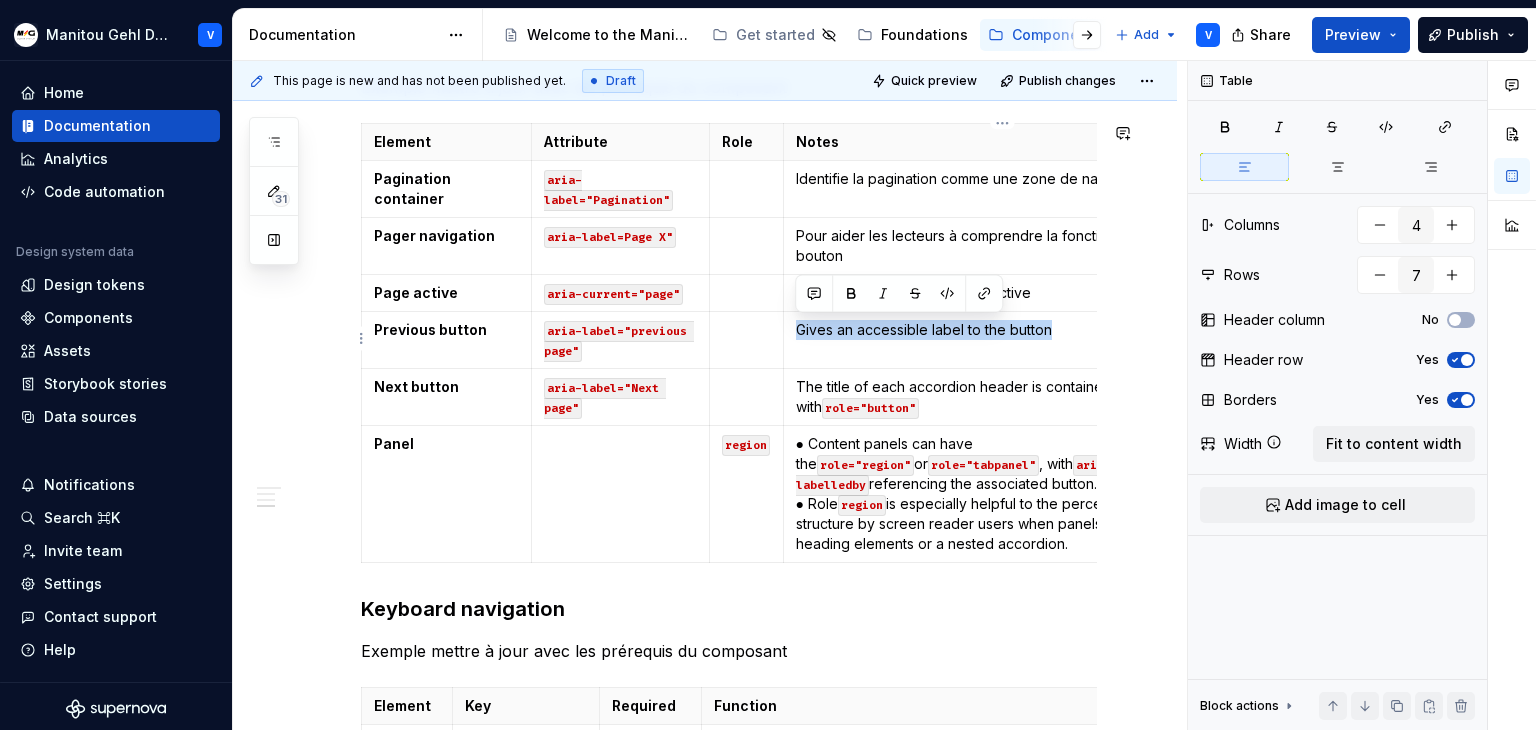 copy on "Gives an accessible label to the button" 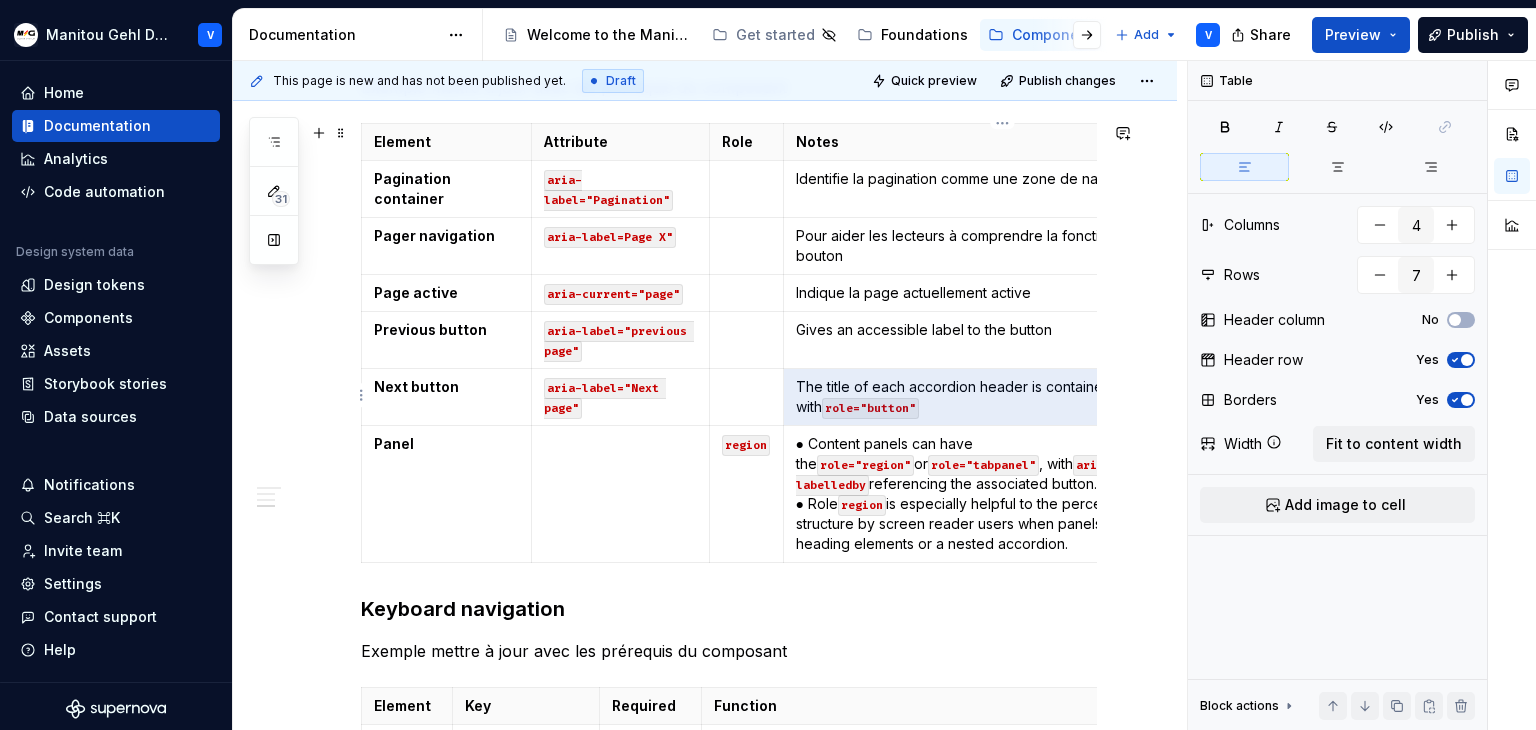 drag, startPoint x: 960, startPoint y: 402, endPoint x: 799, endPoint y: 372, distance: 163.77118 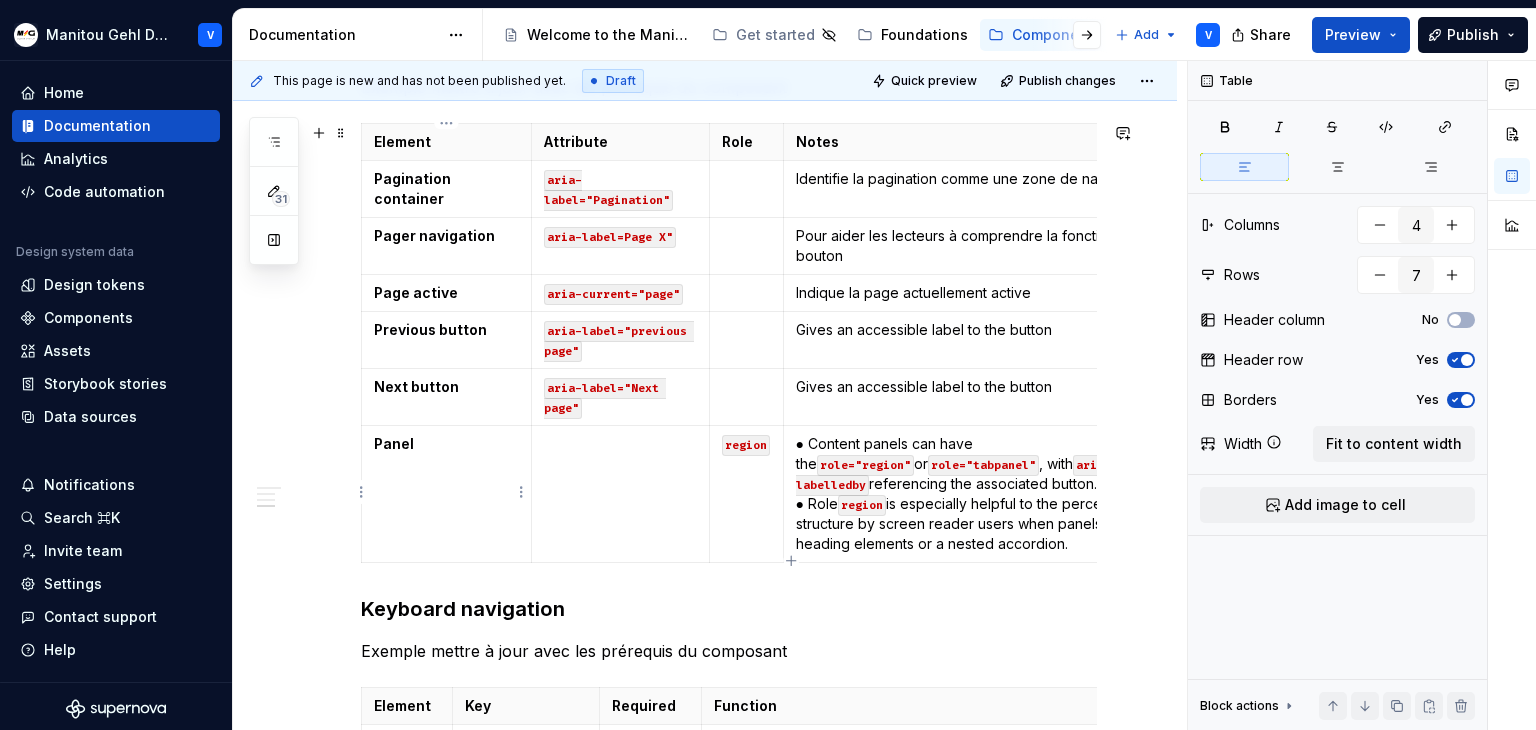 click on "Panel" at bounding box center [394, 443] 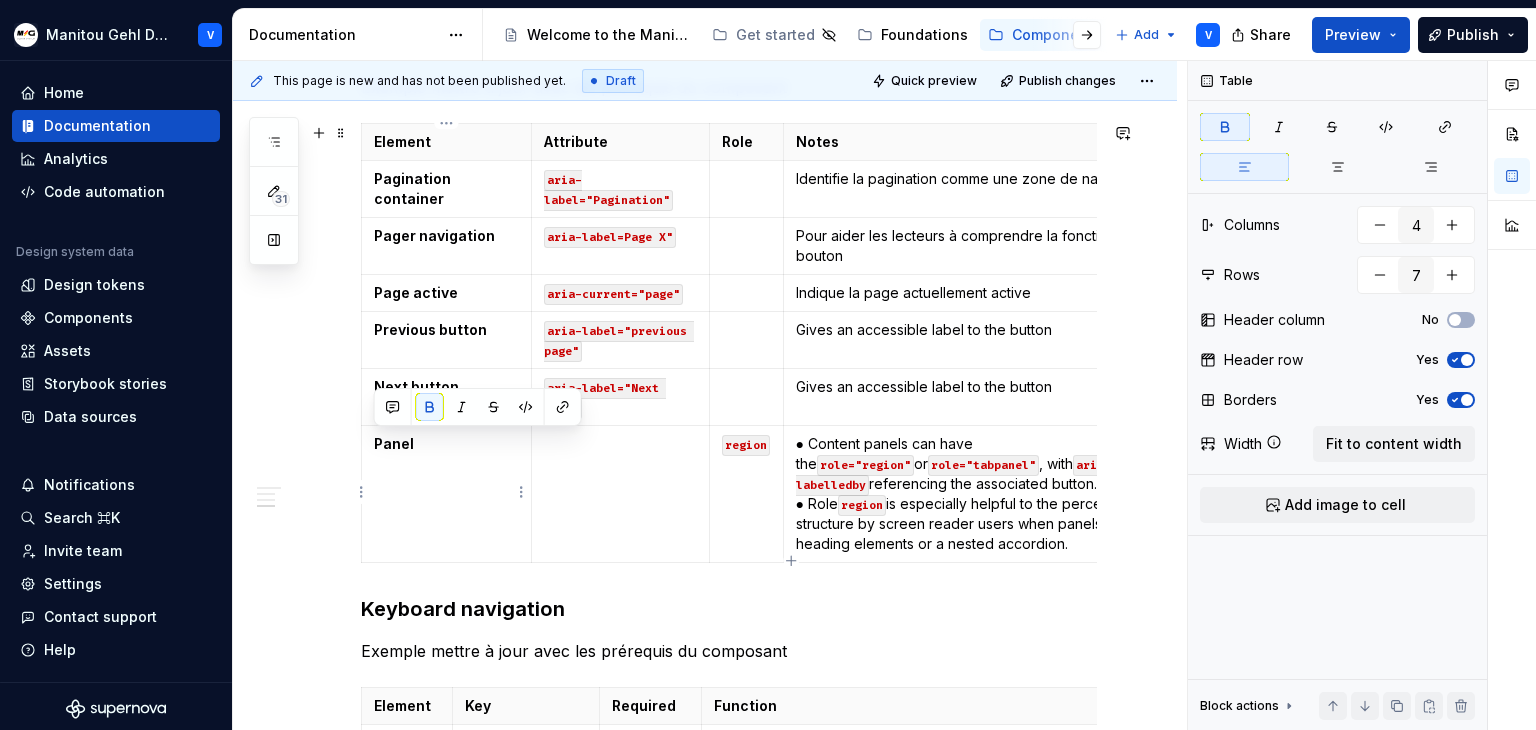 click on "Panel" at bounding box center [394, 443] 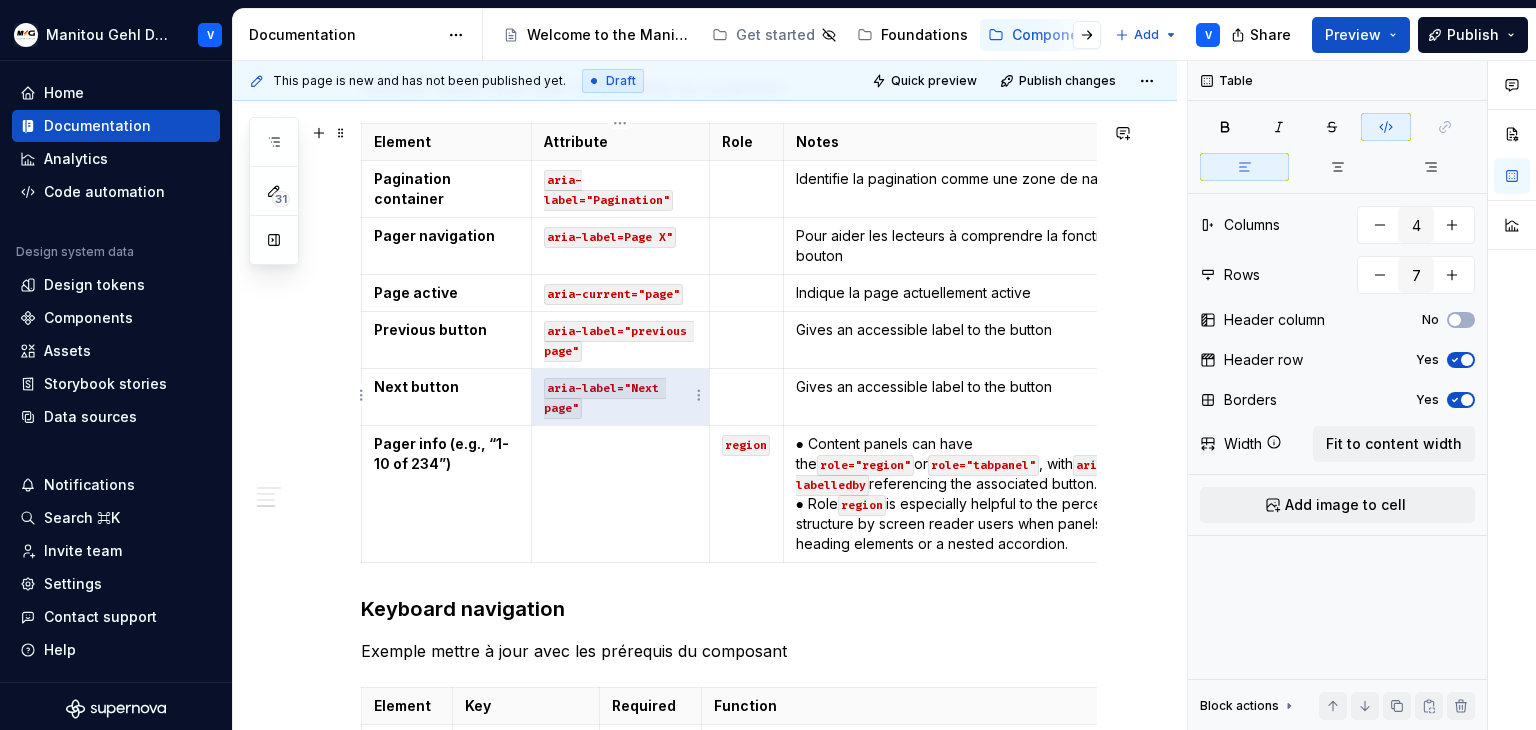 drag, startPoint x: 631, startPoint y: 421, endPoint x: 544, endPoint y: 383, distance: 94.93682 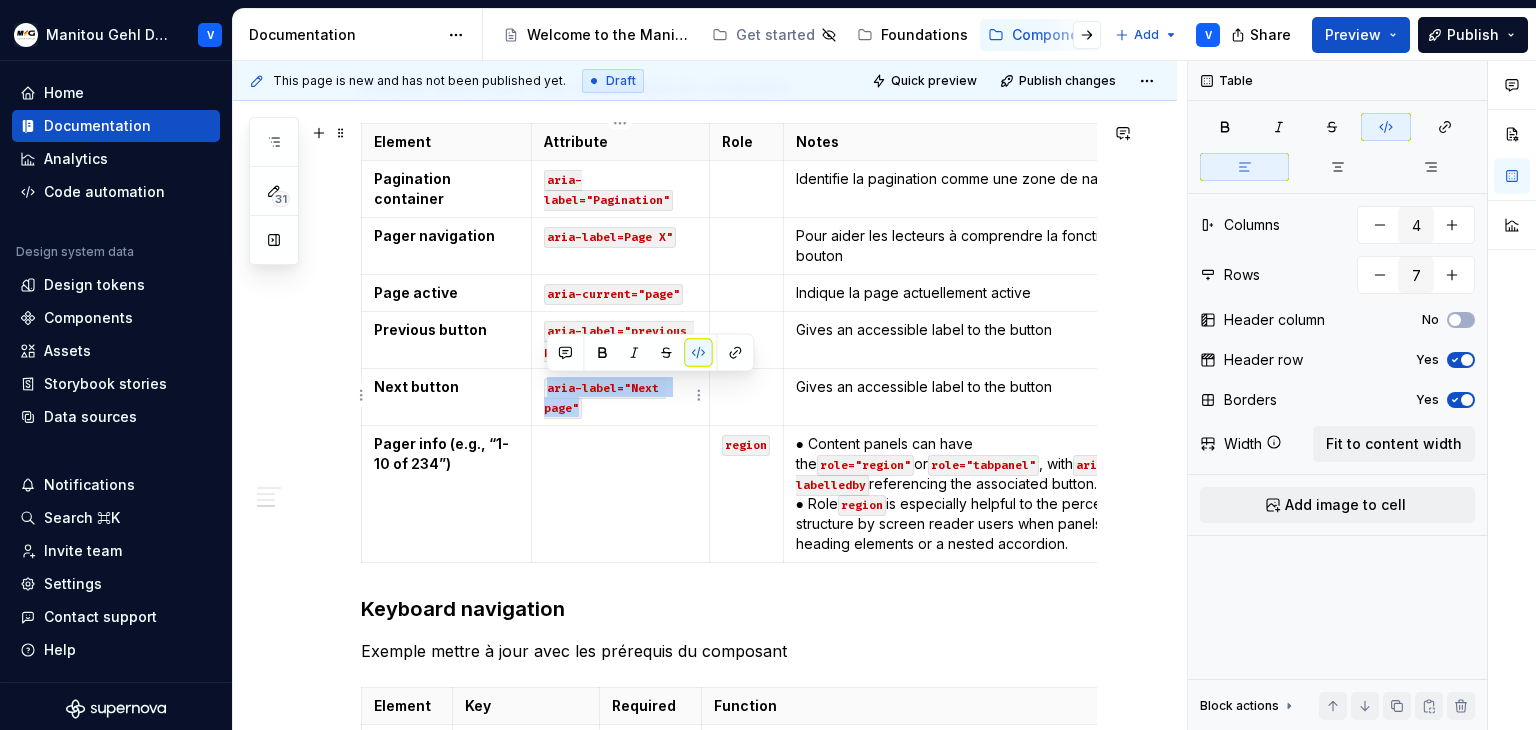 drag, startPoint x: 582, startPoint y: 404, endPoint x: 544, endPoint y: 382, distance: 43.908997 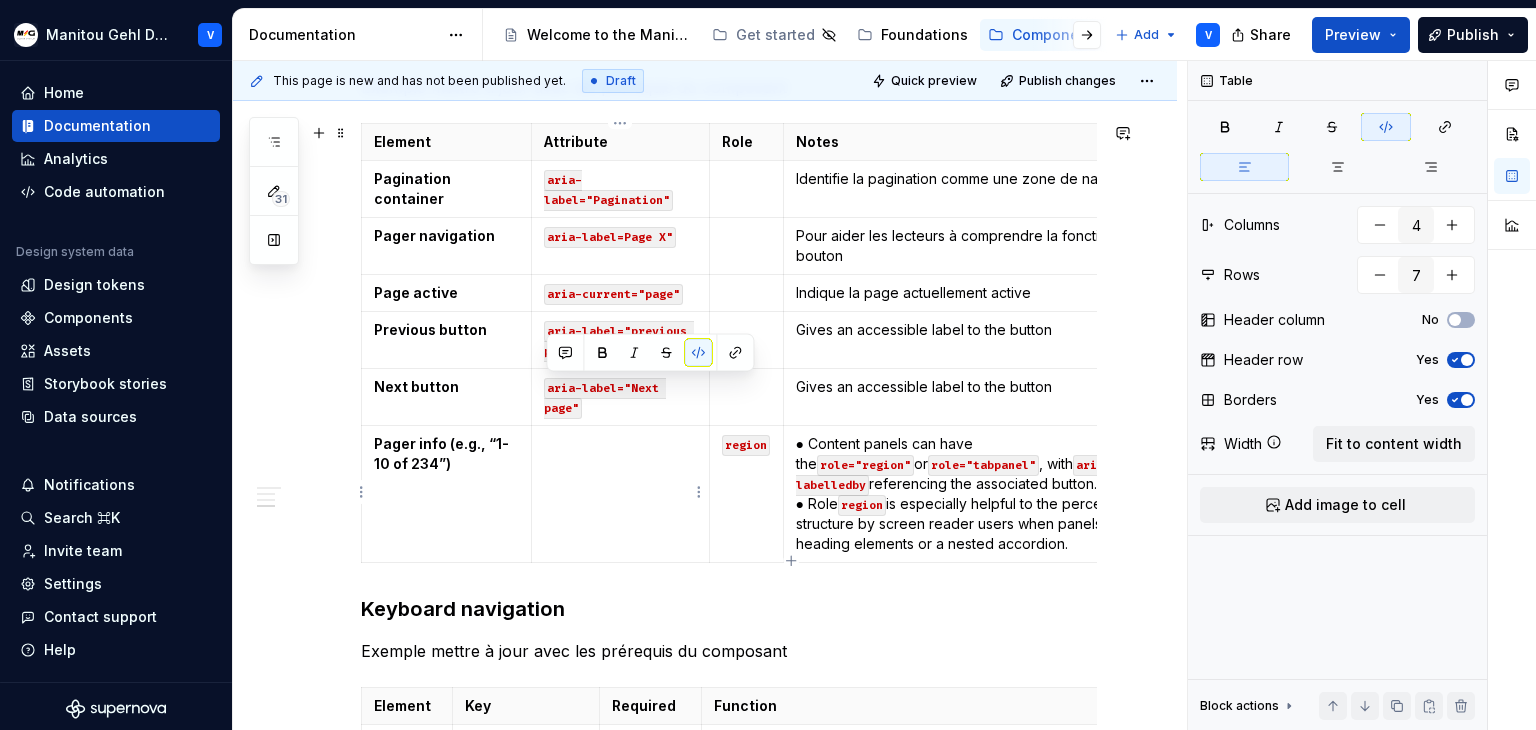 click at bounding box center [620, 494] 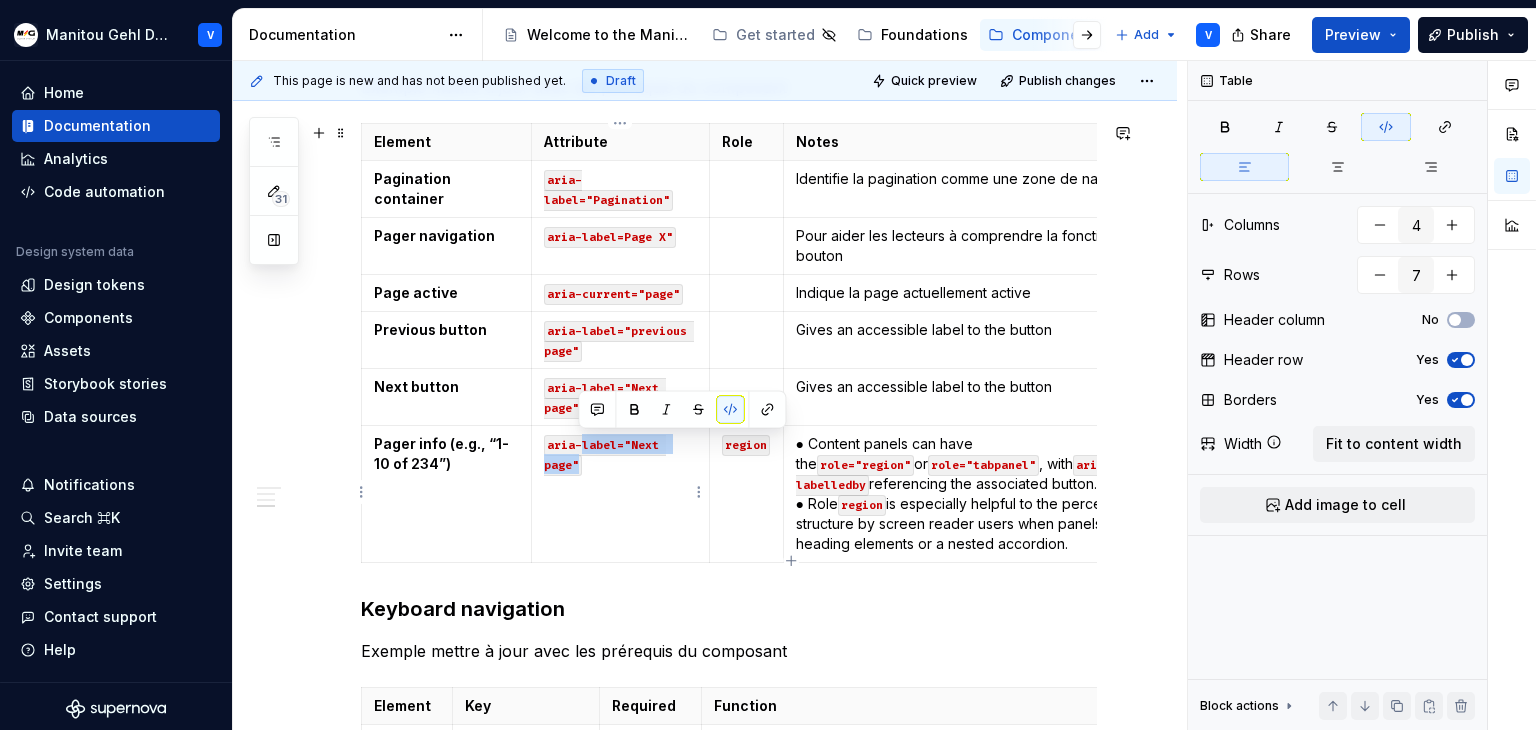 drag, startPoint x: 606, startPoint y: 472, endPoint x: 580, endPoint y: 444, distance: 38.209946 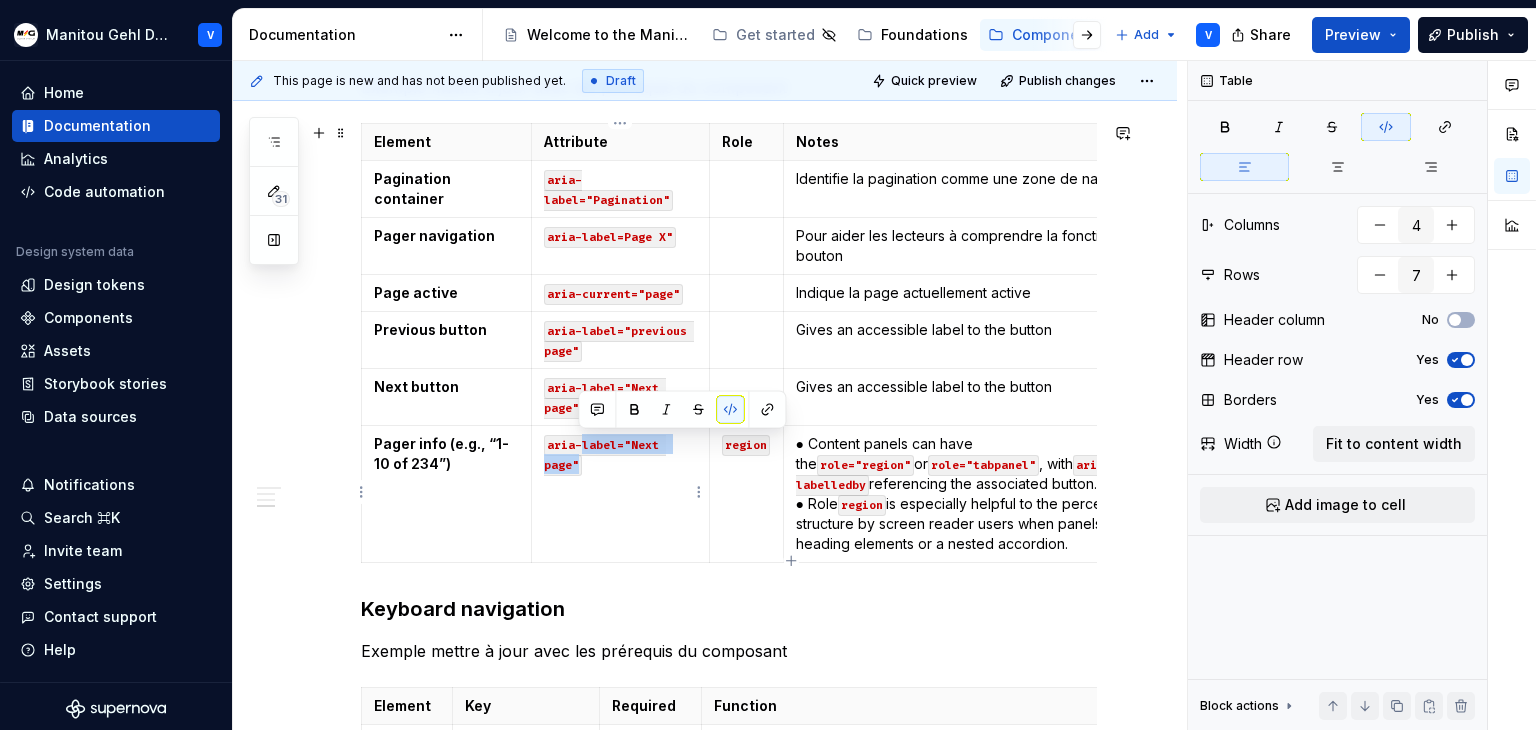 click on "aria-label="Next page"" at bounding box center (620, 494) 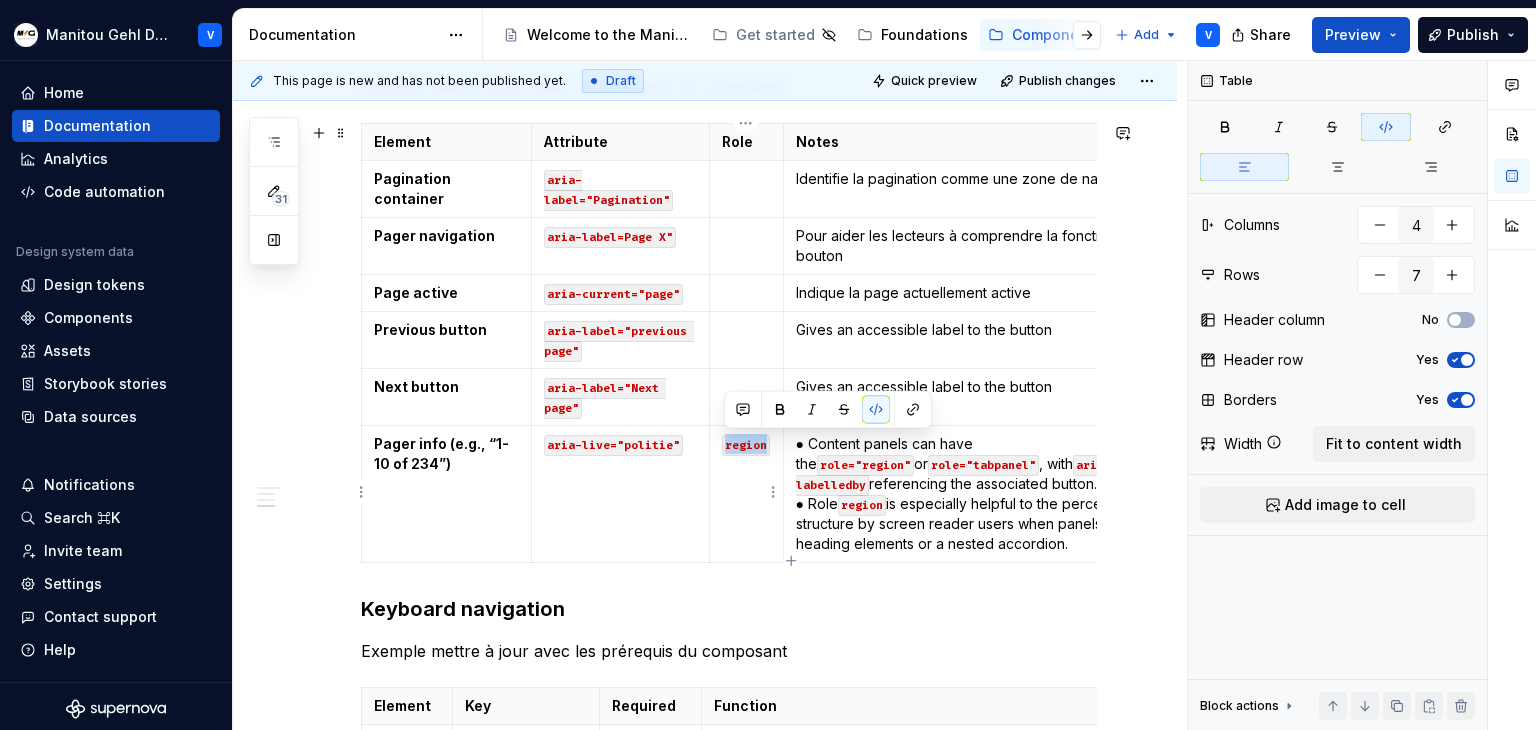 drag, startPoint x: 775, startPoint y: 440, endPoint x: 726, endPoint y: 456, distance: 51.546097 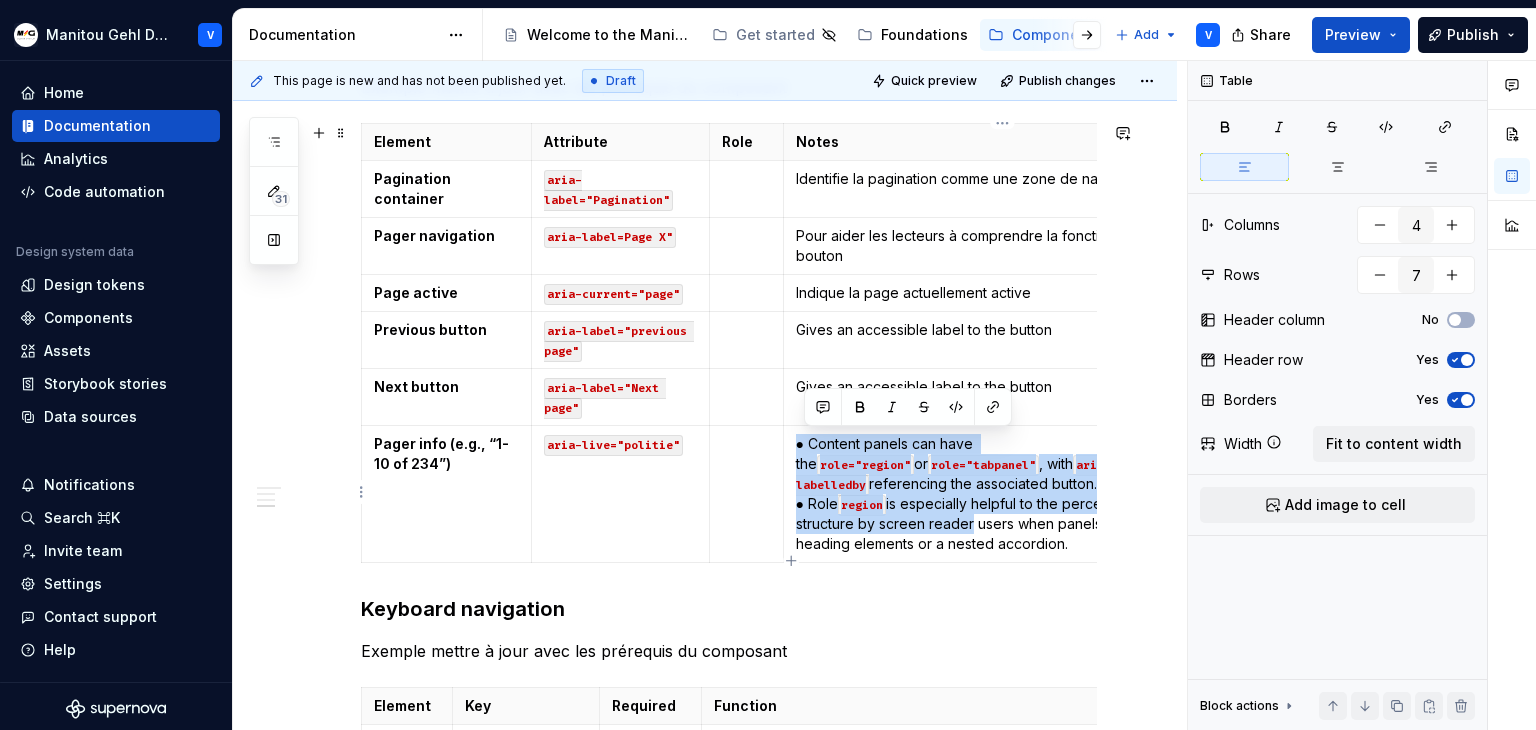 drag, startPoint x: 927, startPoint y: 489, endPoint x: 798, endPoint y: 436, distance: 139.46326 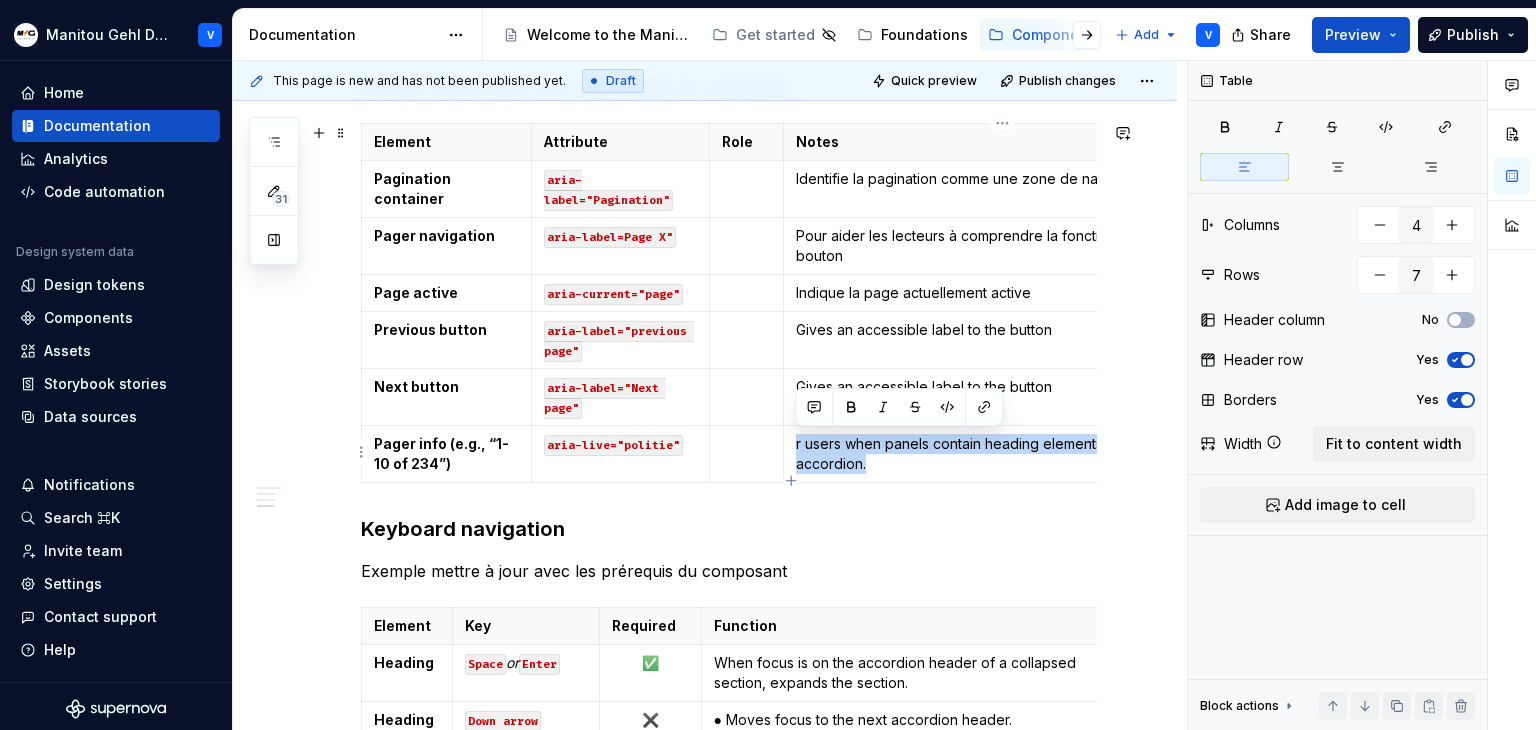 drag, startPoint x: 876, startPoint y: 462, endPoint x: 793, endPoint y: 441, distance: 85.61542 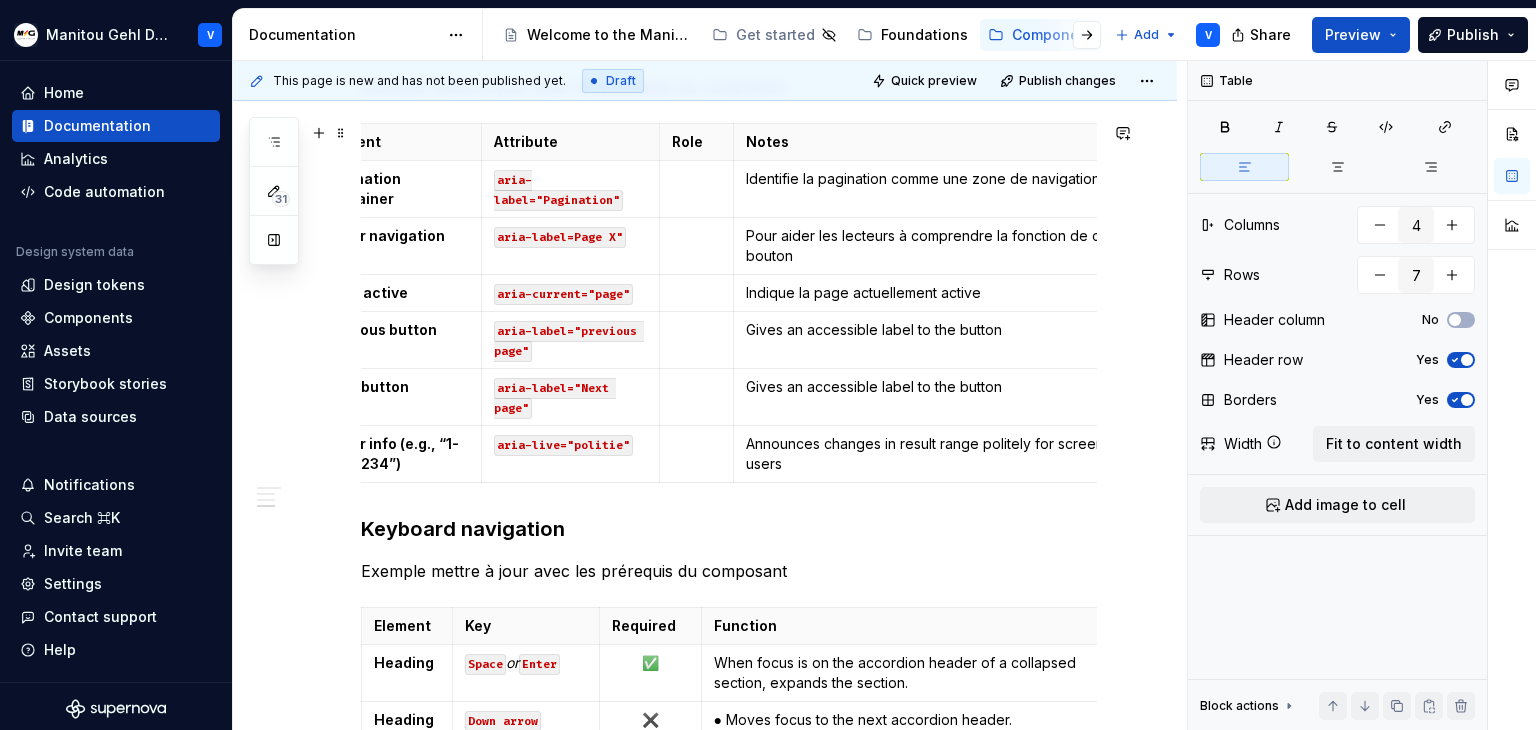scroll, scrollTop: 0, scrollLeft: 0, axis: both 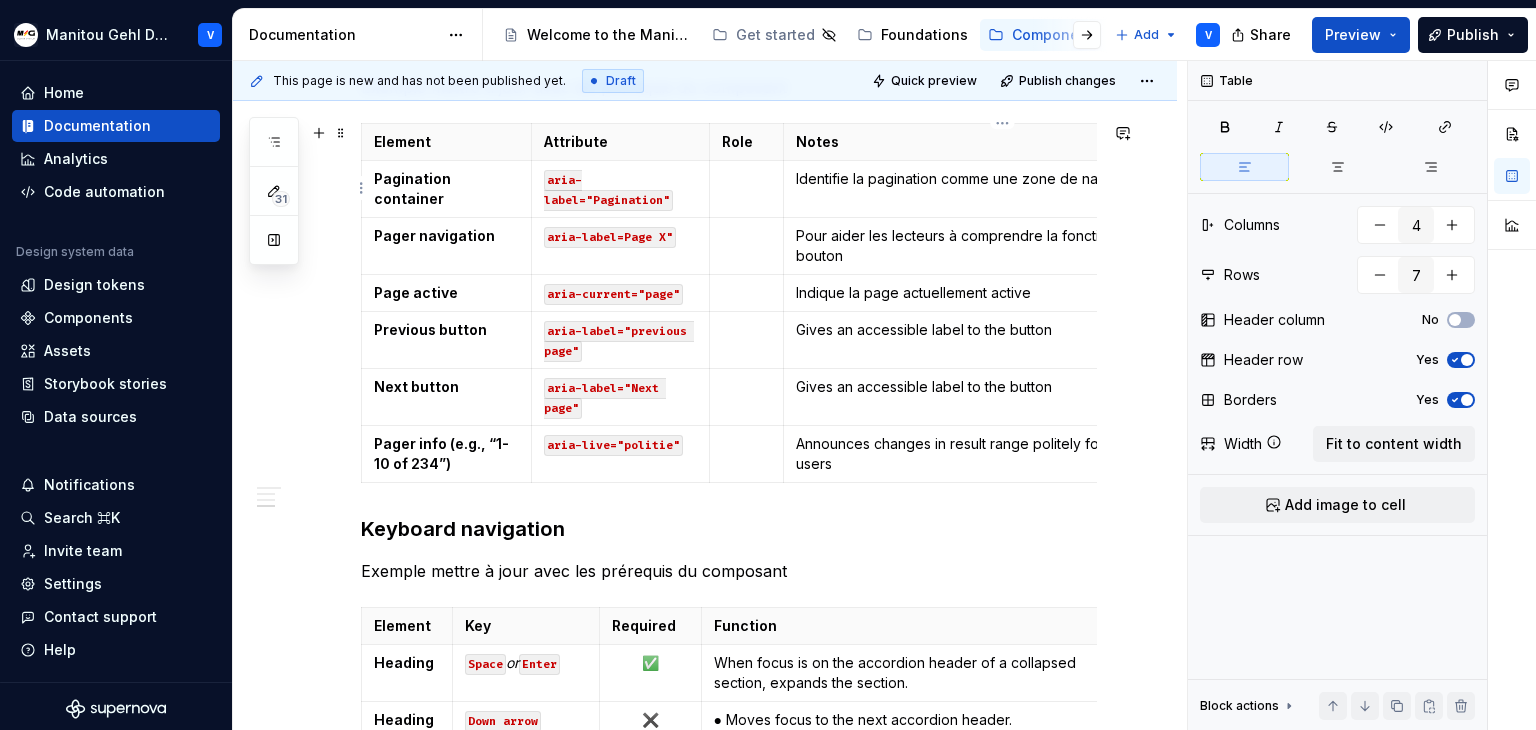 click on "Identifie la pagination comme une zone de navigation distincte" at bounding box center [1002, 179] 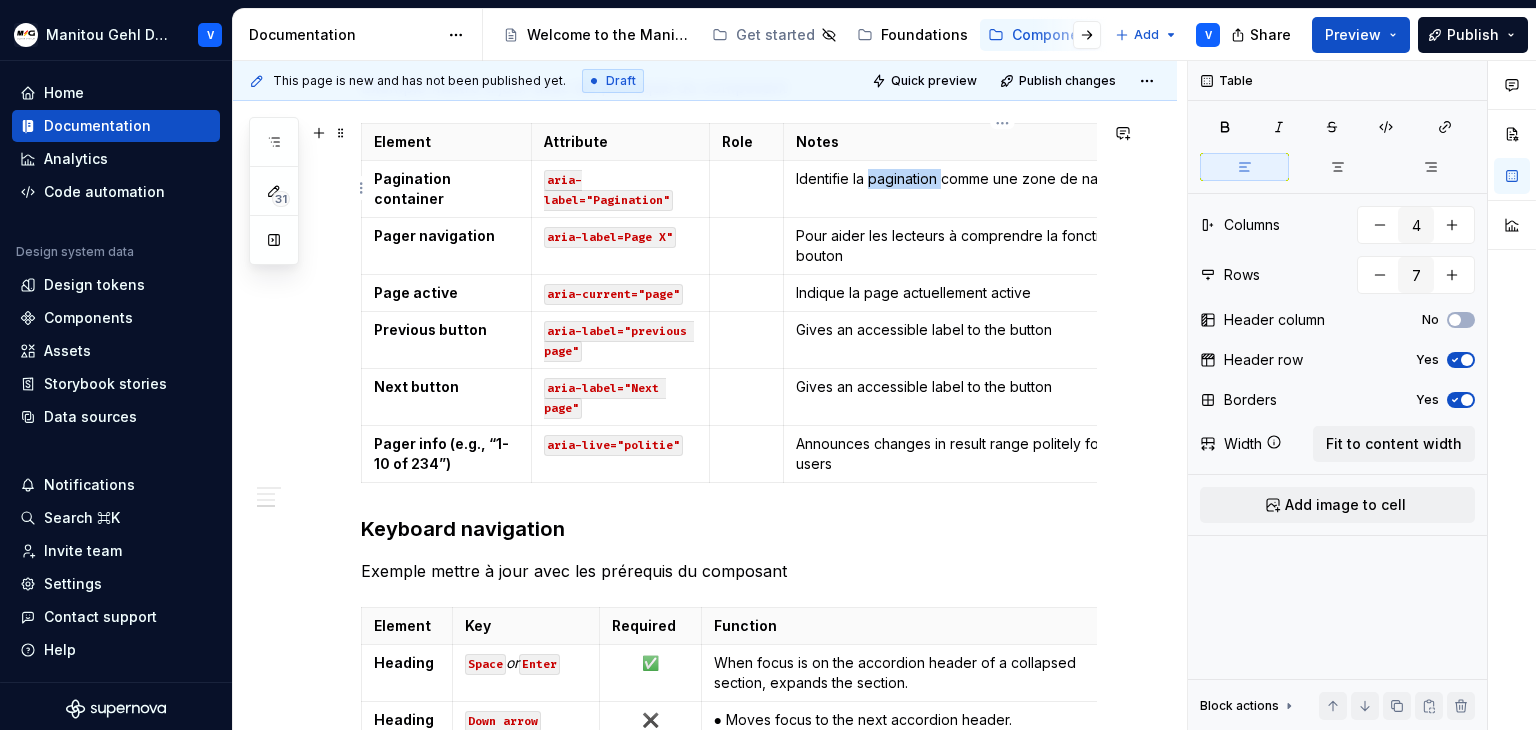 click on "Identifie la pagination comme une zone de navigation distincte" at bounding box center [1002, 179] 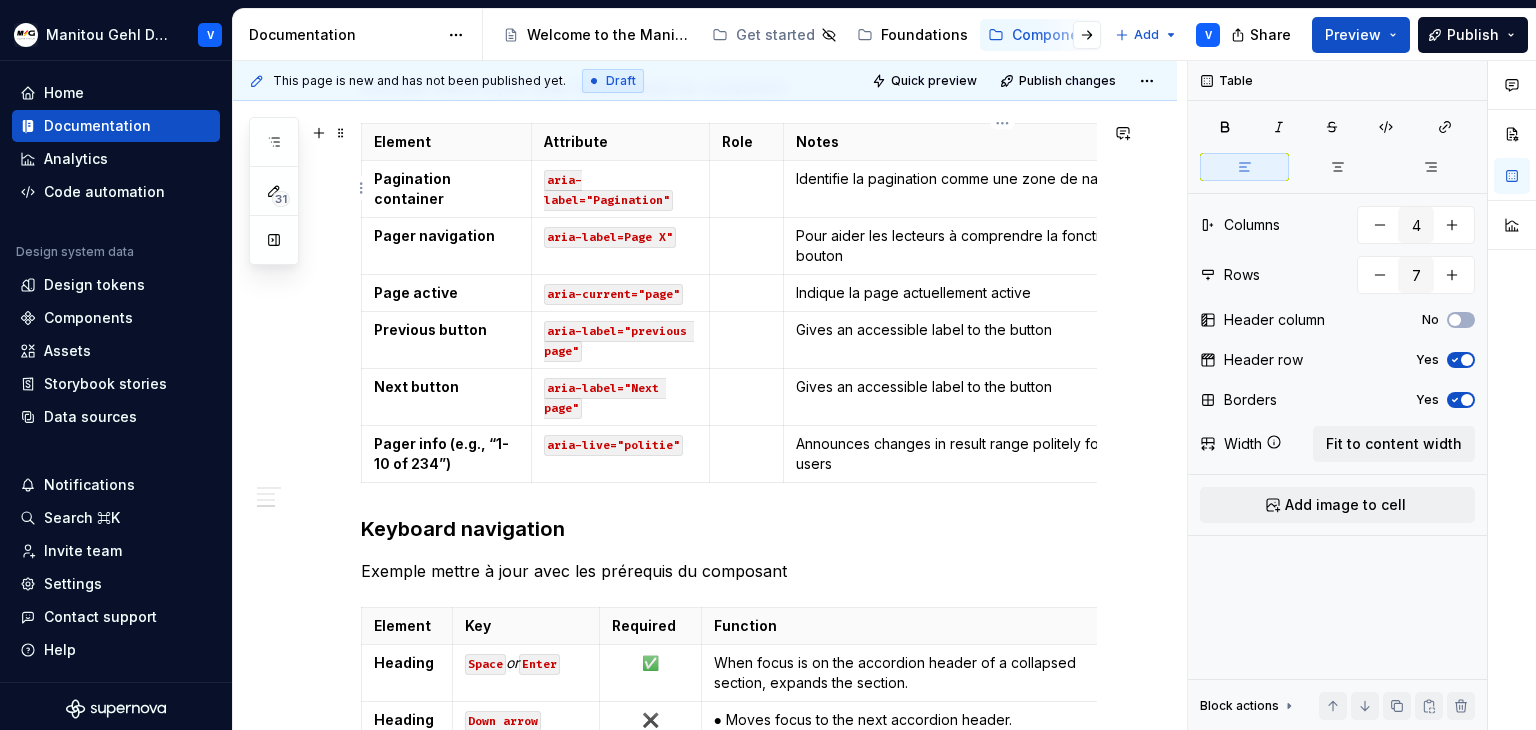 click on "Identifie la pagination comme une zone de navigation distincte" at bounding box center [1002, 179] 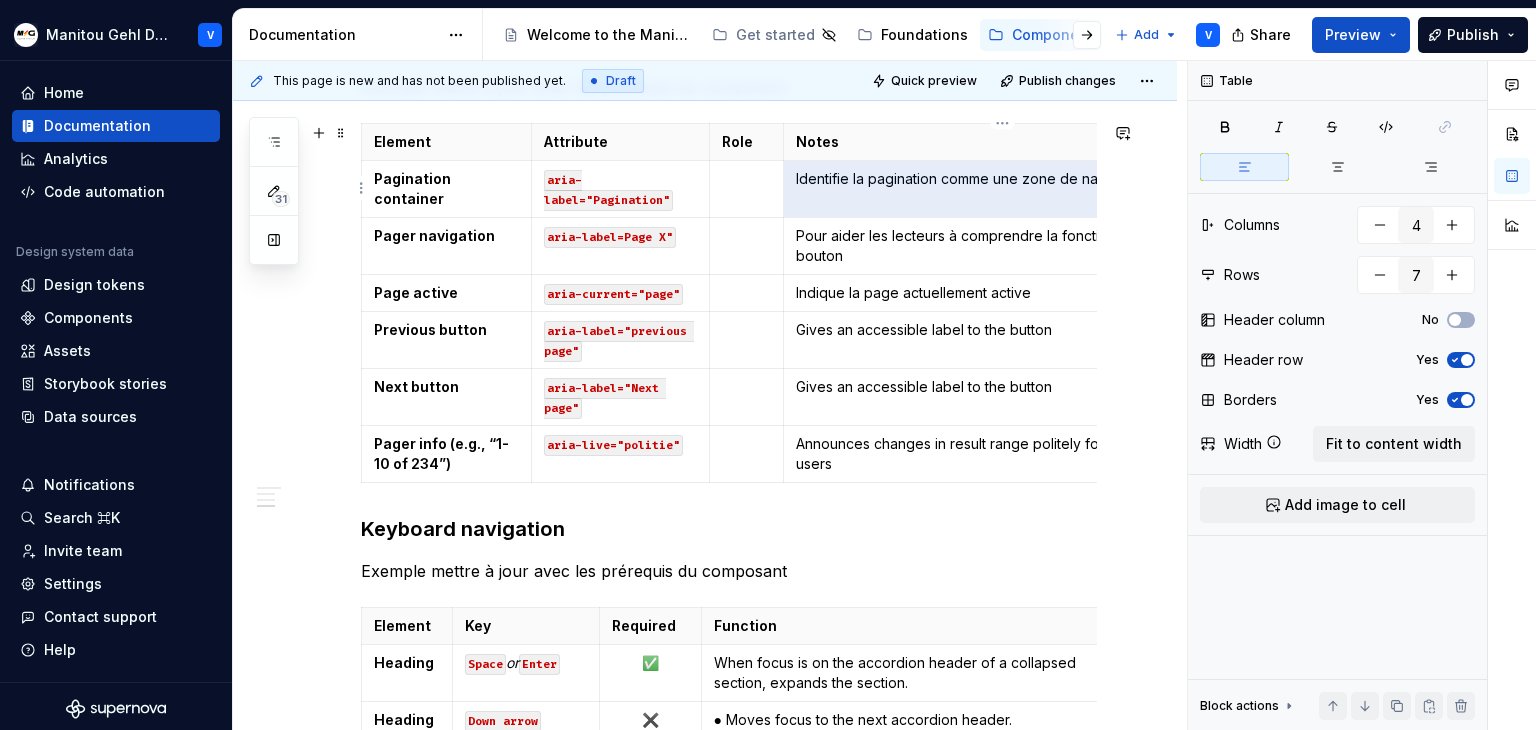 click on "Identifie la pagination comme une zone de navigation distincte" at bounding box center [1002, 179] 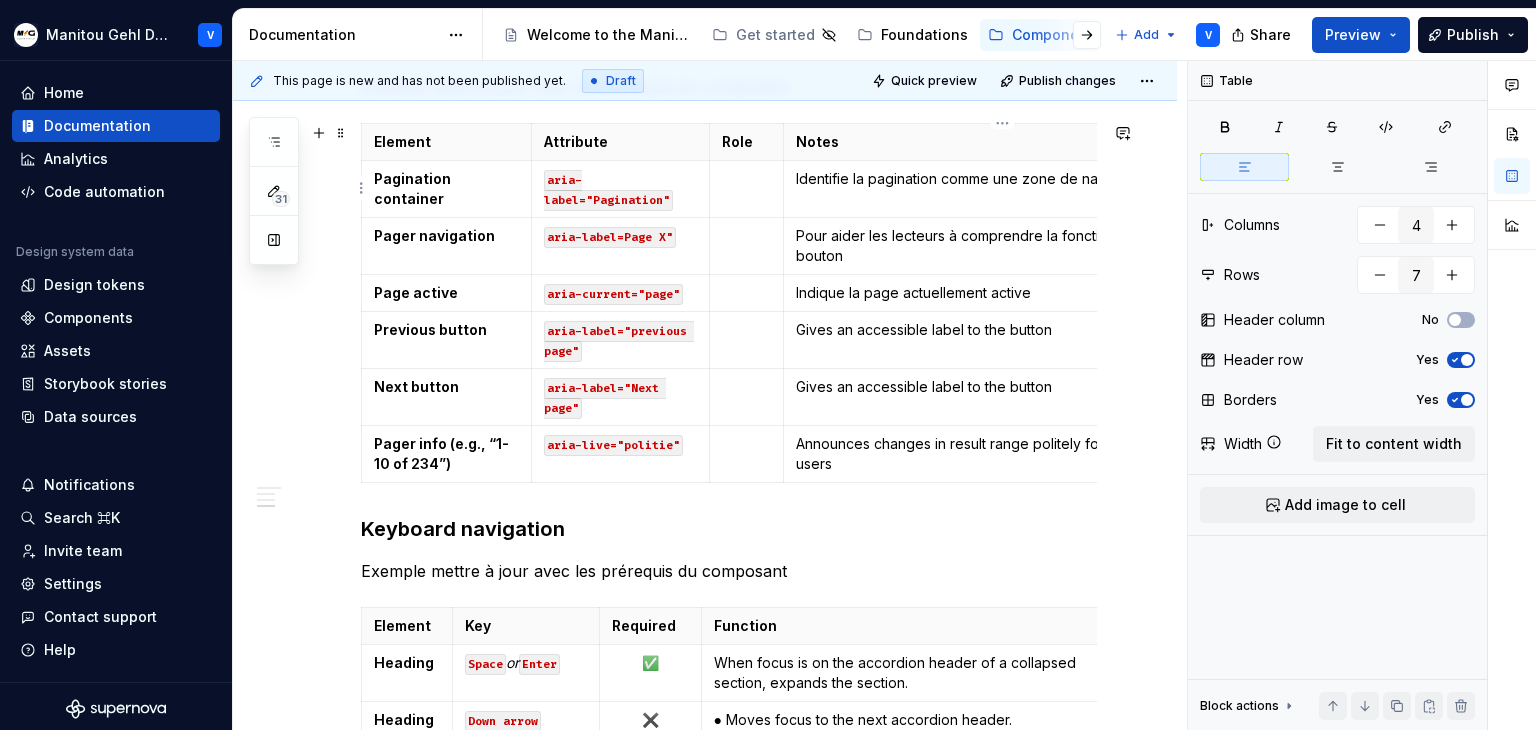 click on "Identifie la pagination comme une zone de navigation distincte" at bounding box center [1002, 179] 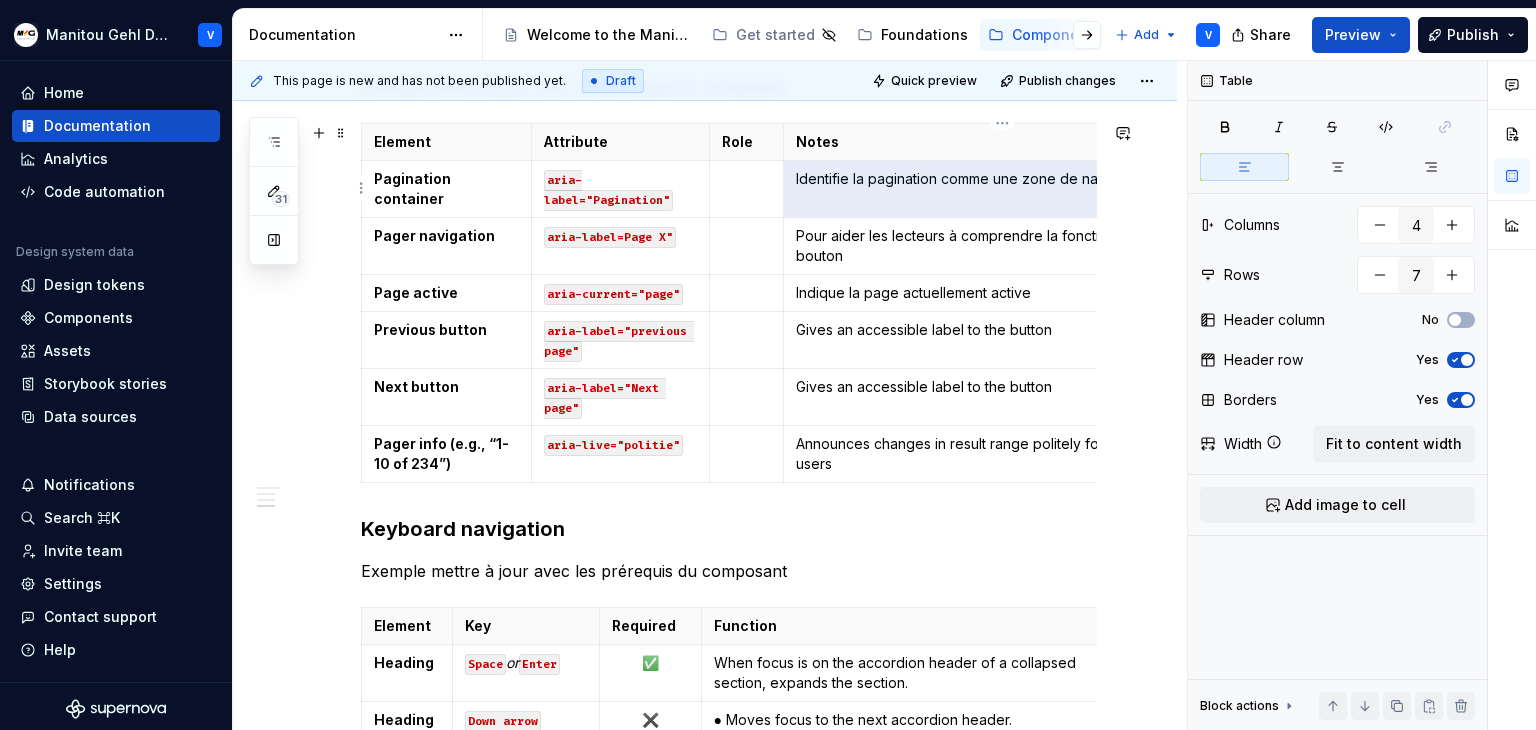 click on "Identifie la pagination comme une zone de navigation distincte" at bounding box center (1002, 179) 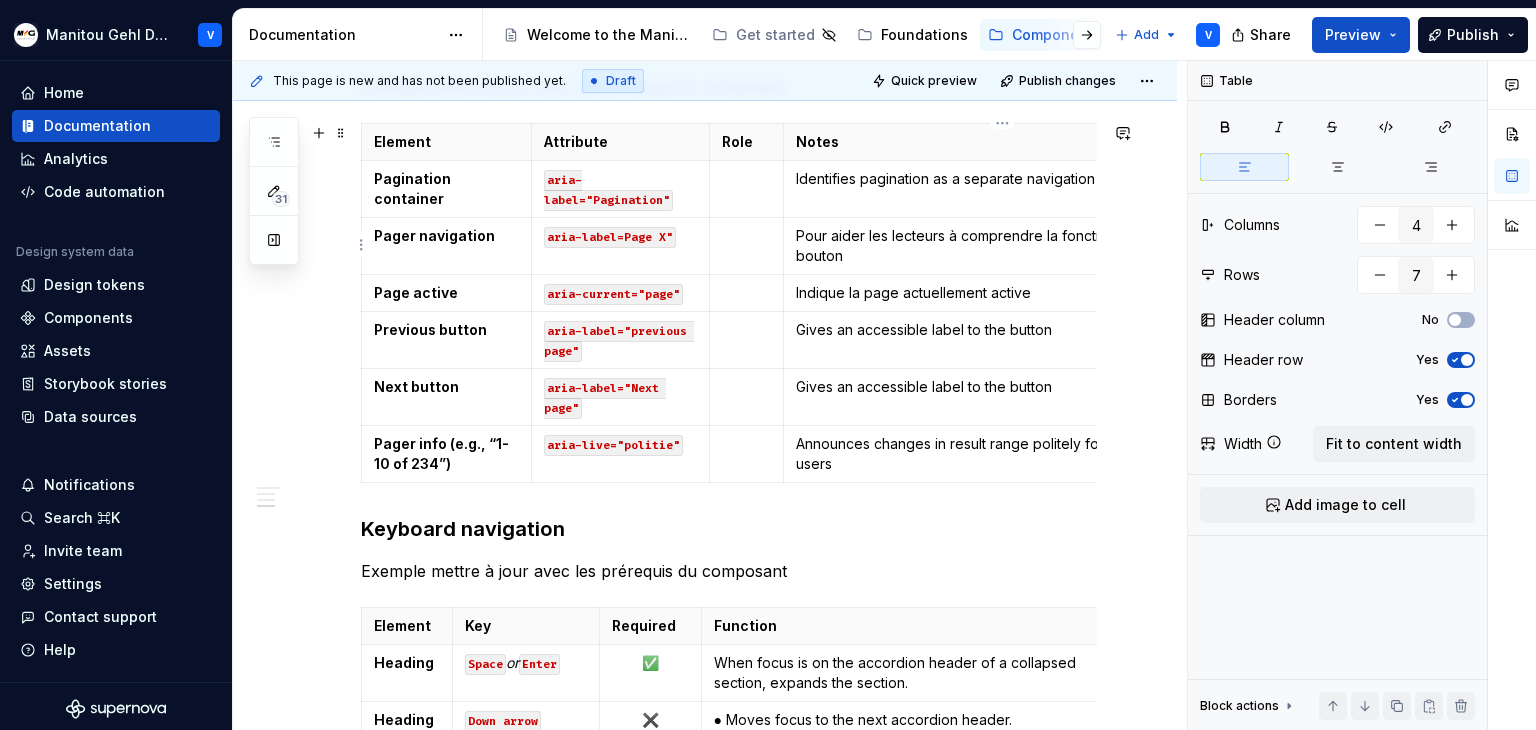 click on "Pour aider les lecteurs à comprendre la fonction de chaque bouton" at bounding box center [1002, 246] 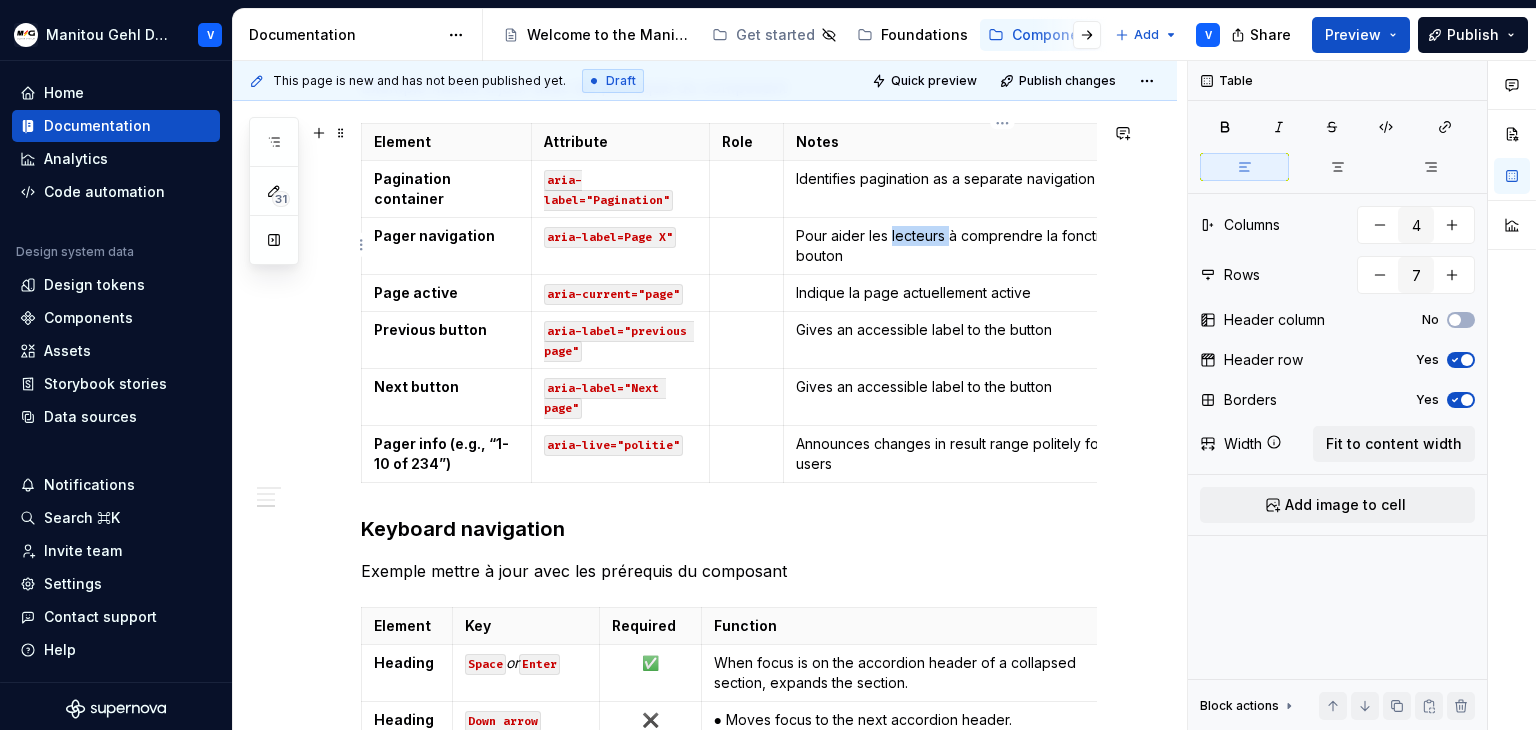 click on "Pour aider les lecteurs à comprendre la fonction de chaque bouton" at bounding box center [1002, 246] 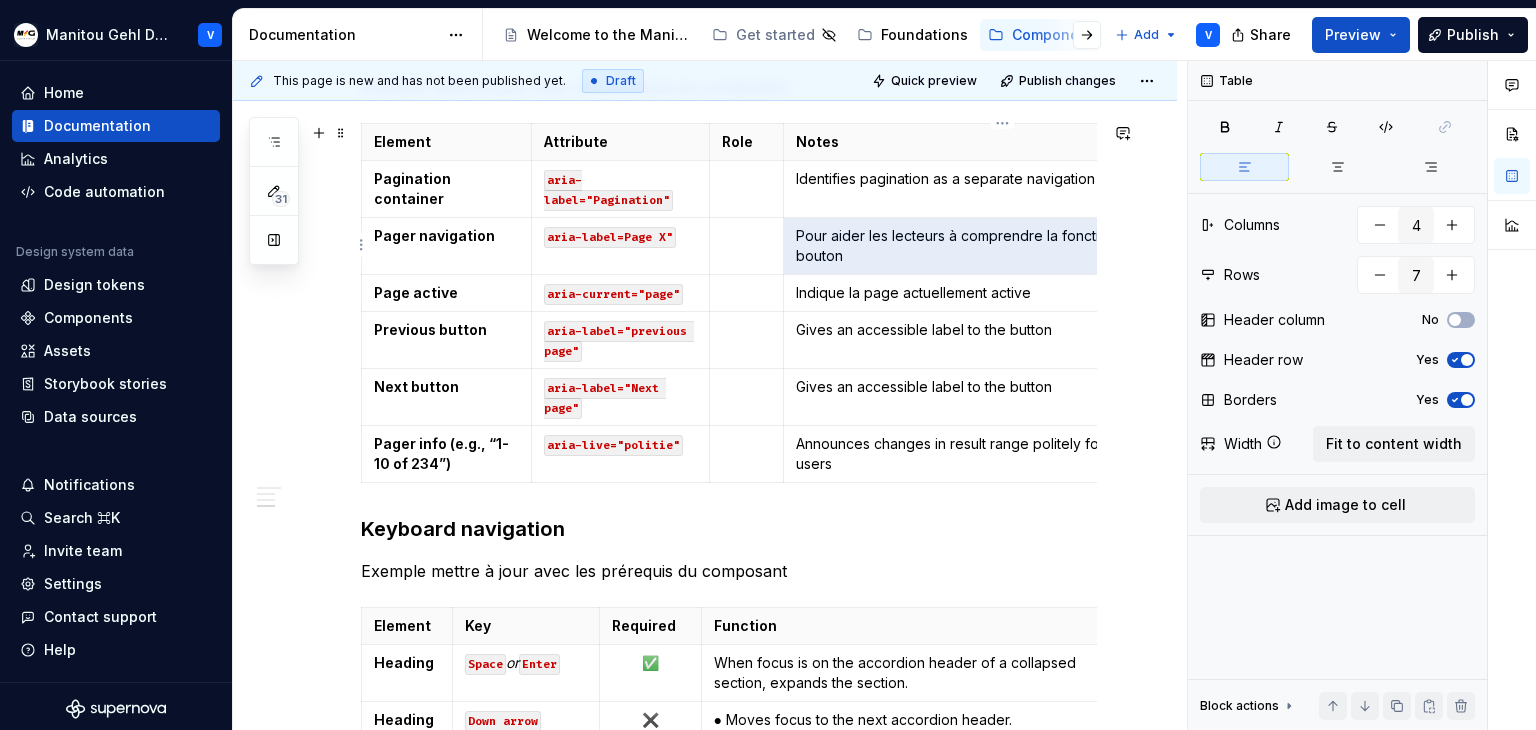 click on "Pour aider les lecteurs à comprendre la fonction de chaque bouton" at bounding box center [1002, 246] 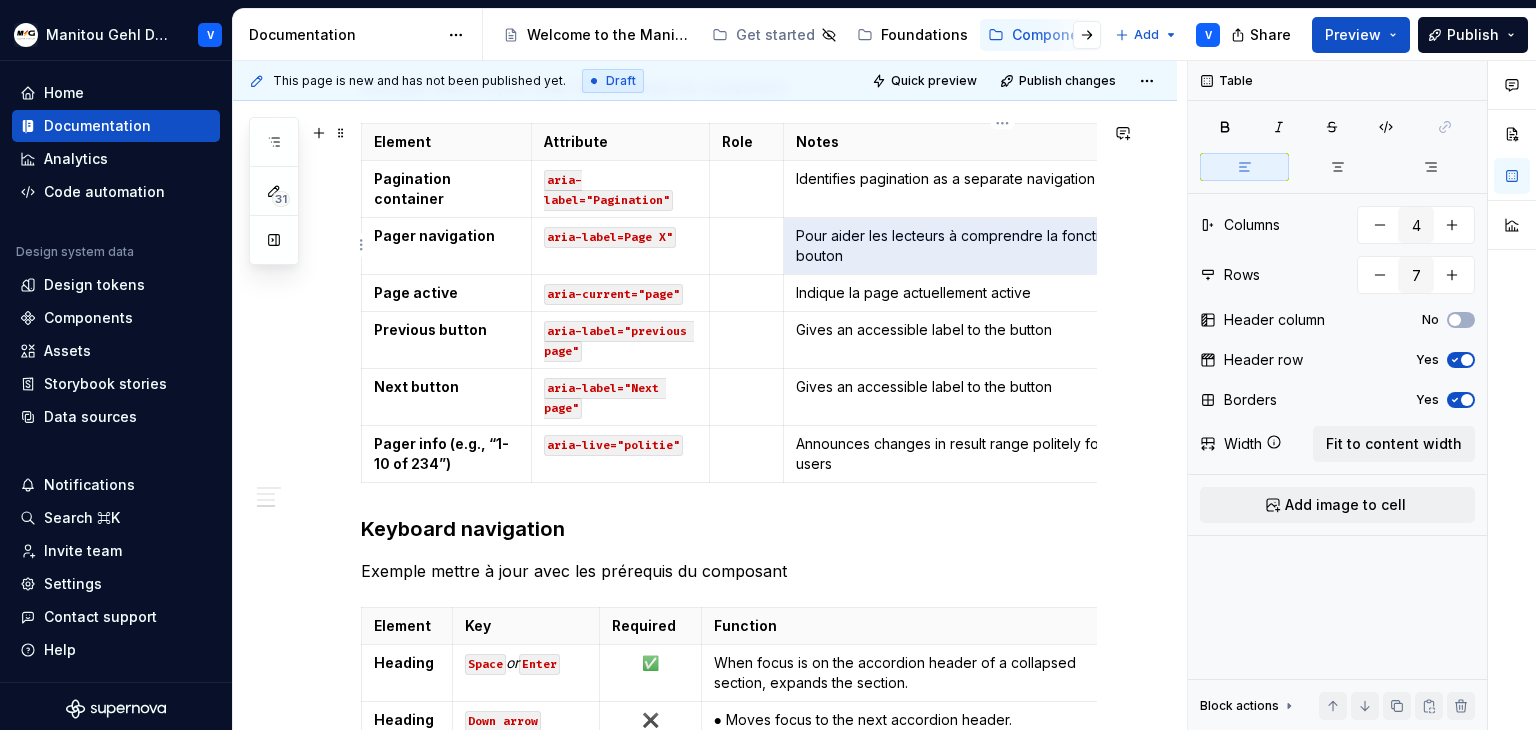 click on "Pour aider les lecteurs à comprendre la fonction de chaque bouton" at bounding box center [1002, 246] 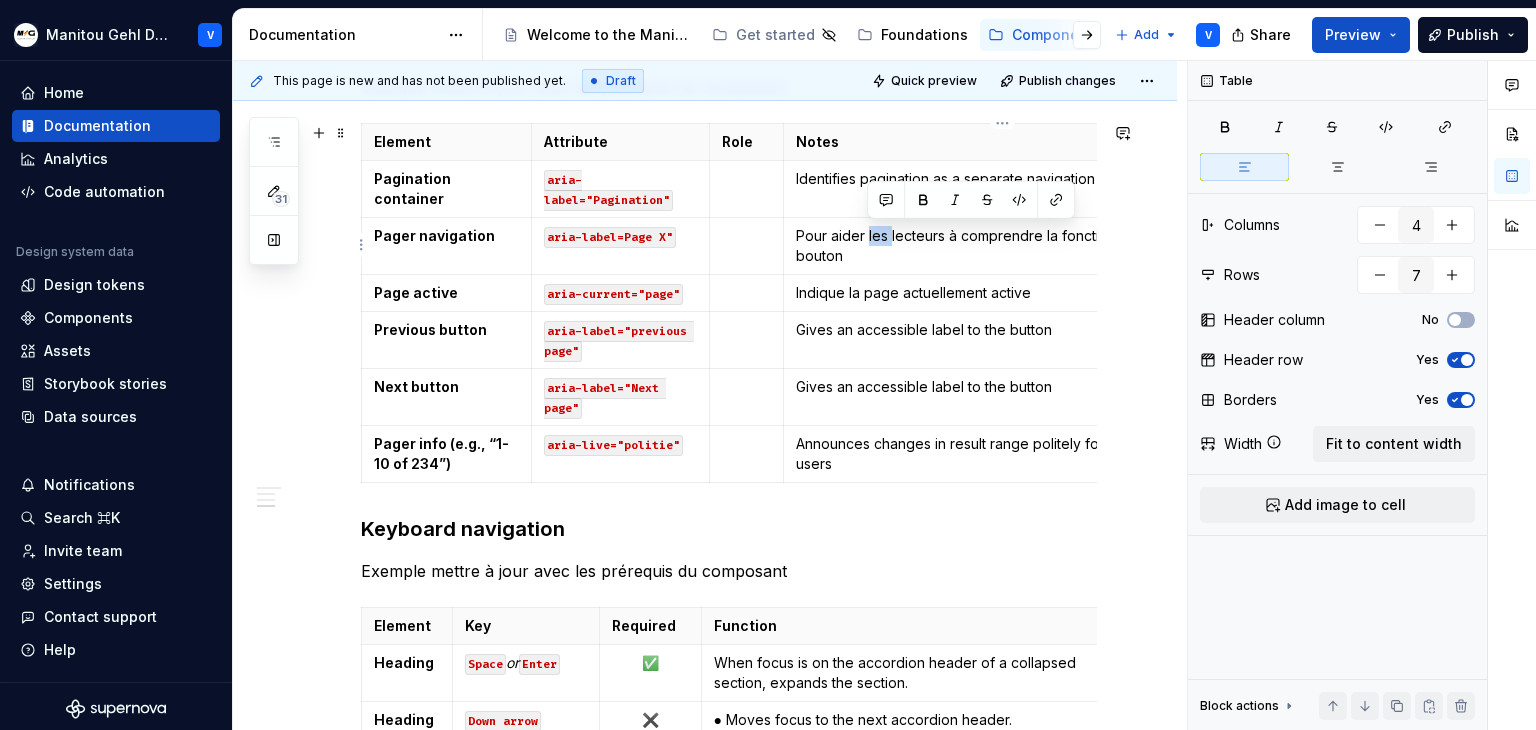 click on "Pour aider les lecteurs à comprendre la fonction de chaque bouton" at bounding box center (1002, 246) 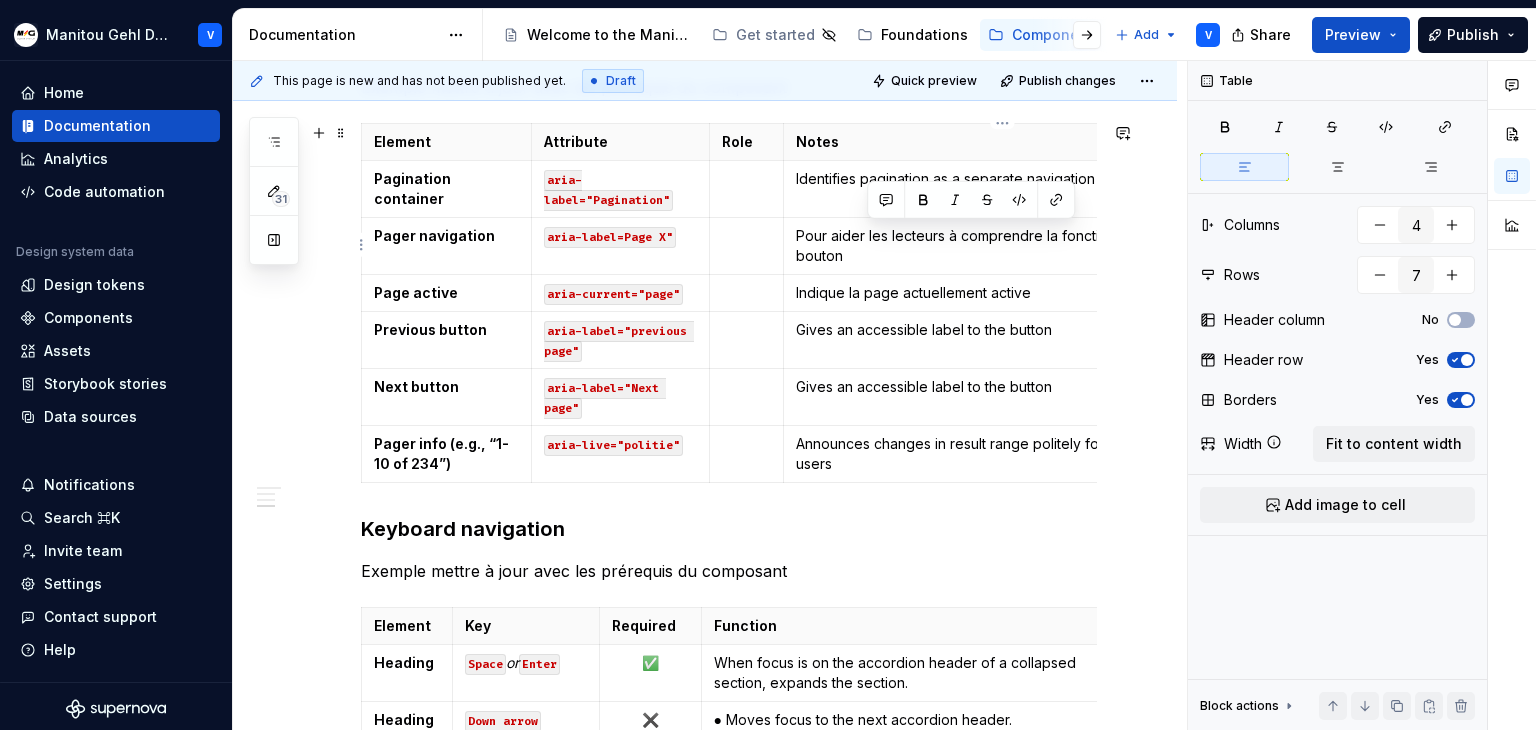 click on "Pour aider les lecteurs à comprendre la fonction de chaque bouton" at bounding box center (1002, 246) 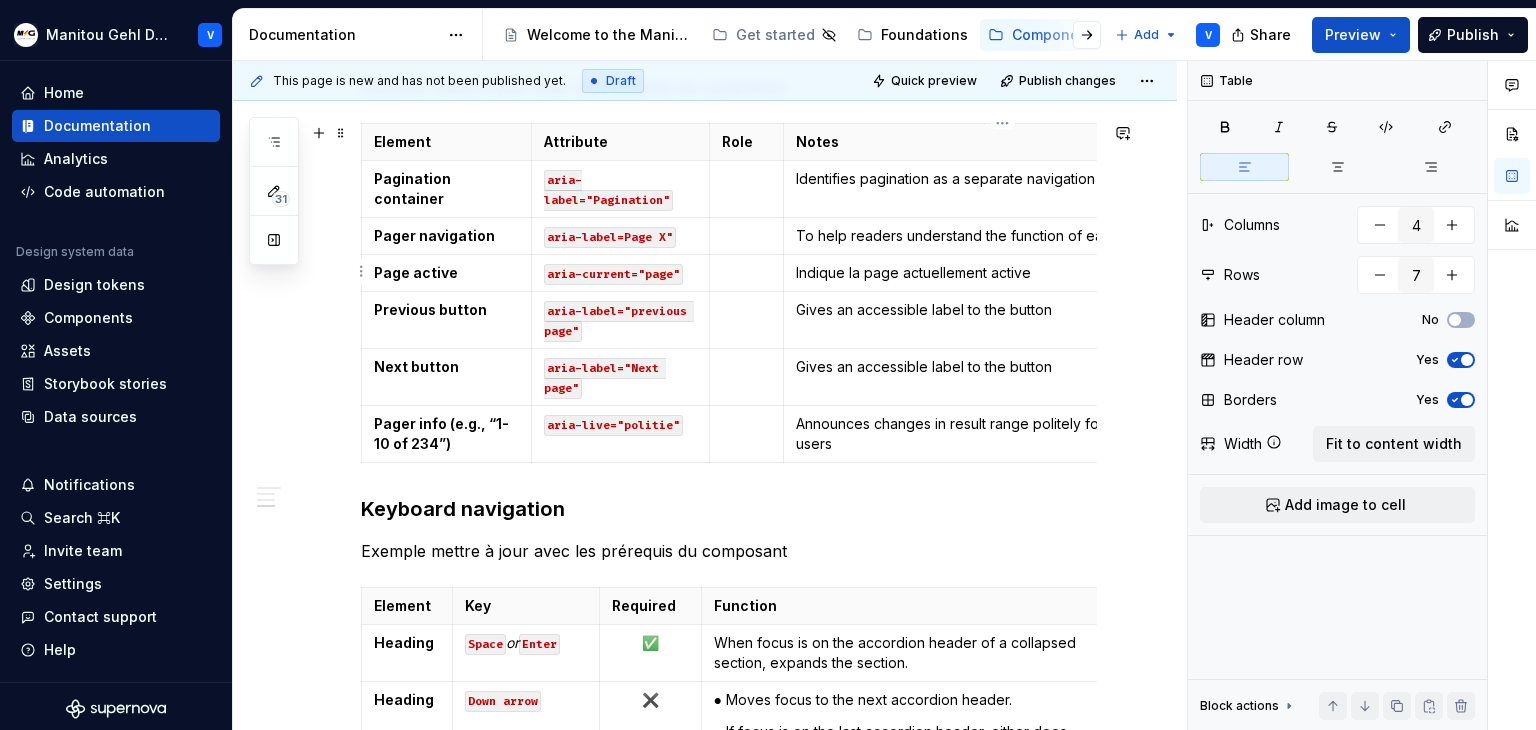 click on "Indique la page actuellement active" at bounding box center [1002, 273] 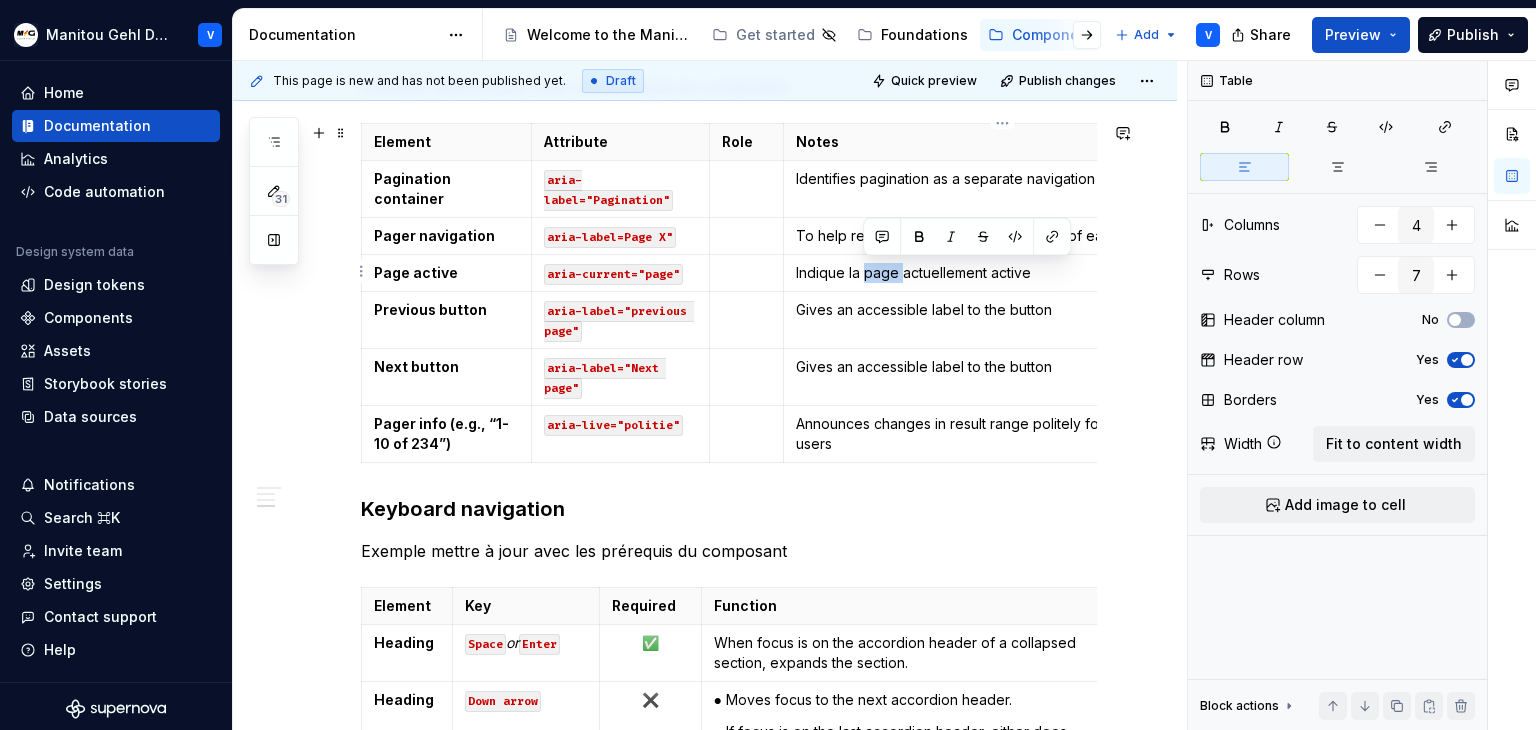 click on "Indique la page actuellement active" at bounding box center [1002, 273] 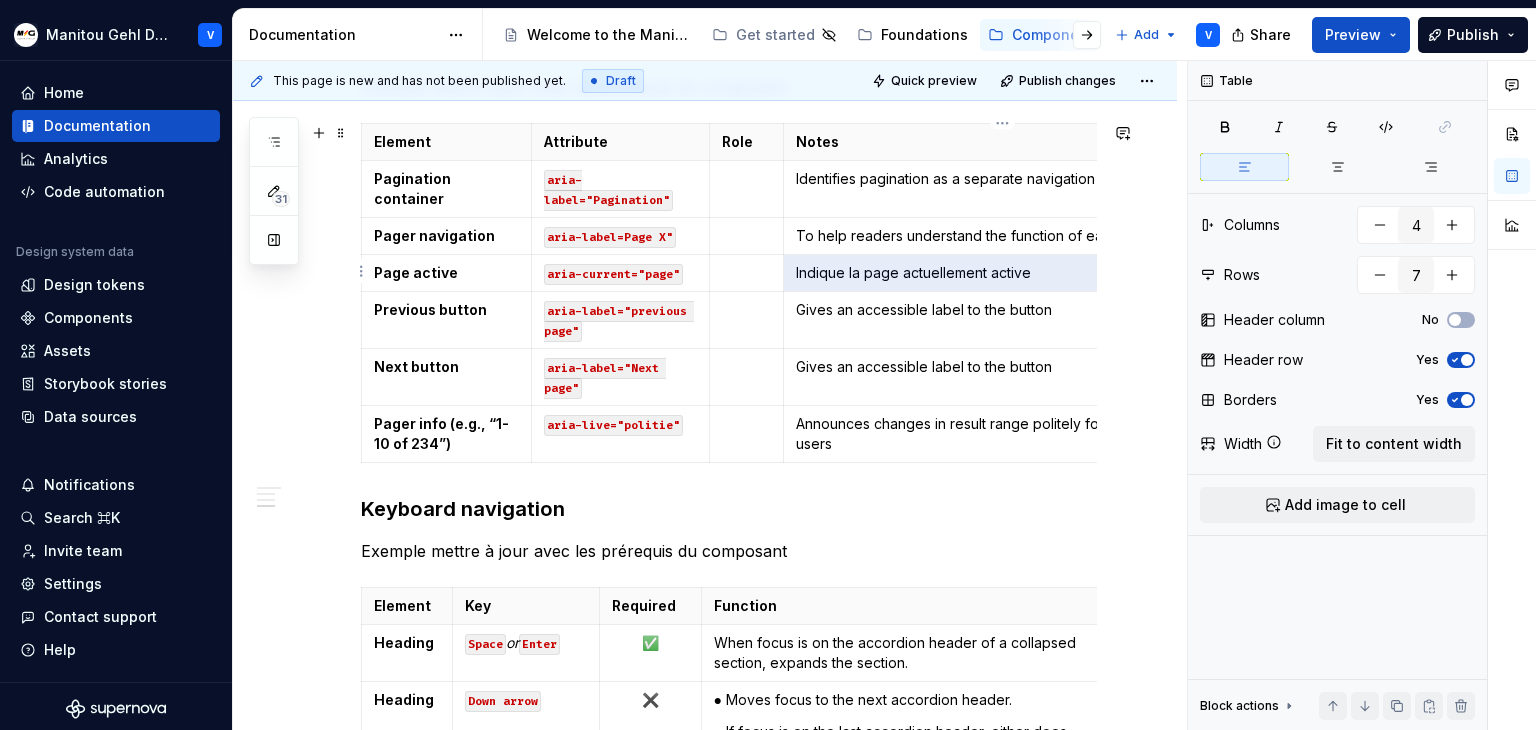click on "Indique la page actuellement active" at bounding box center (1002, 273) 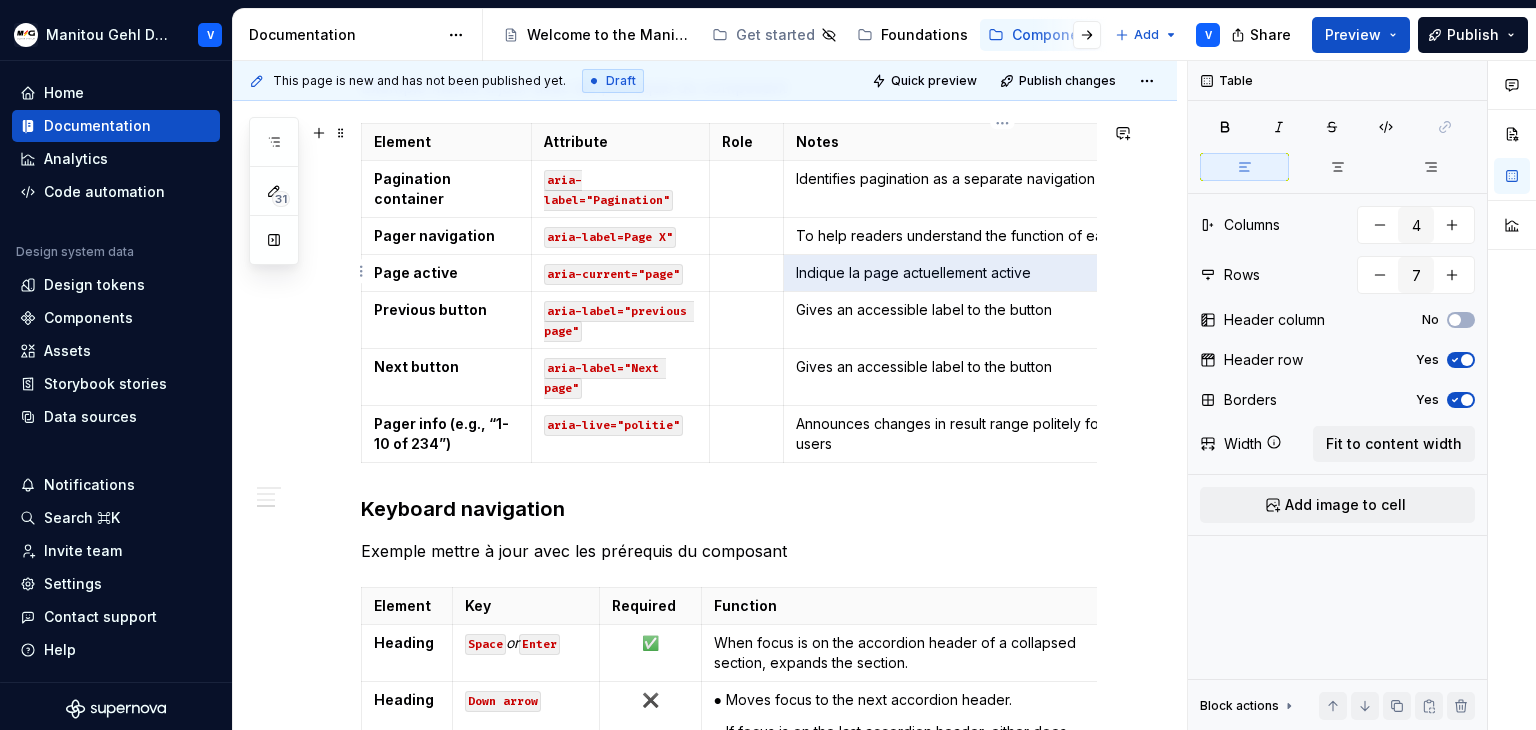click on "Indique la page actuellement active" at bounding box center (1002, 273) 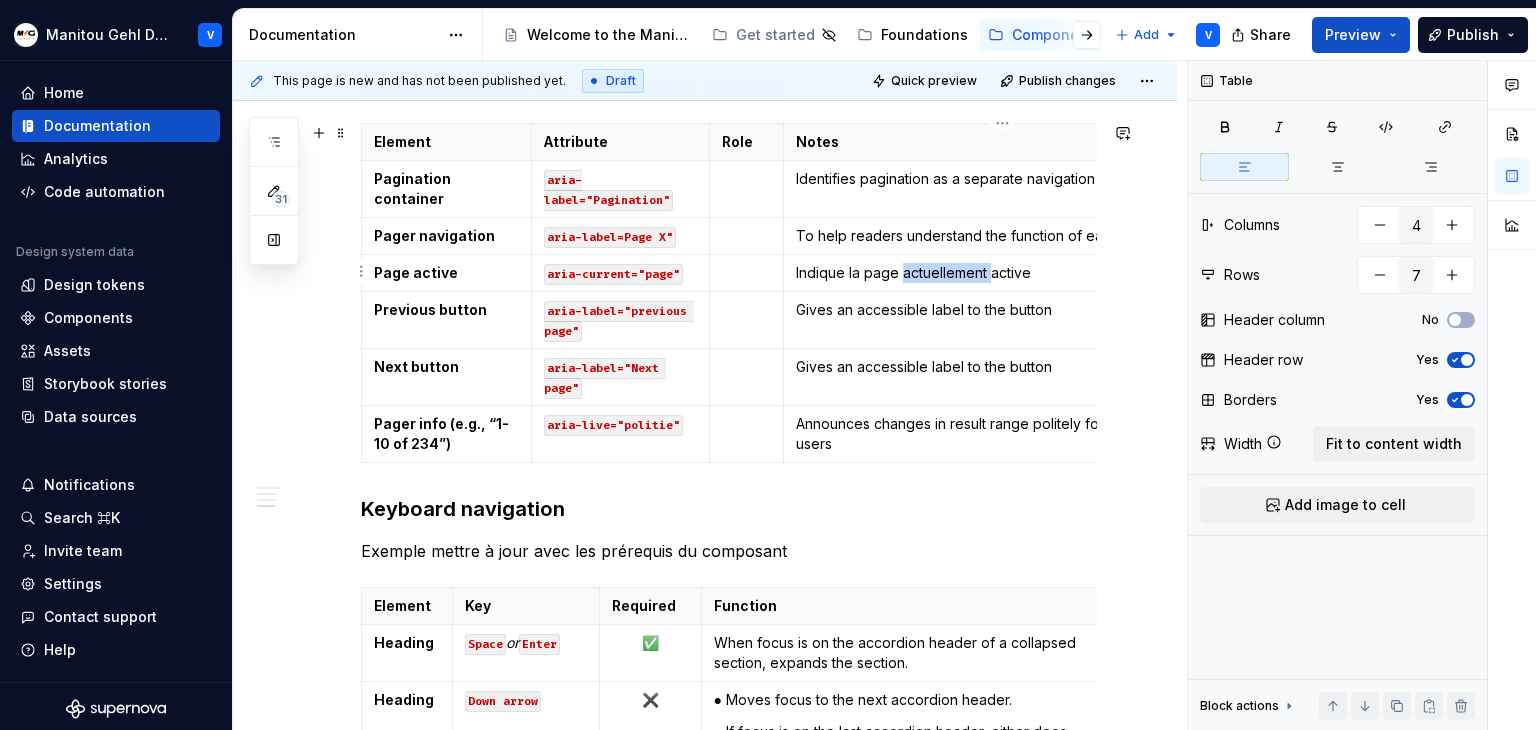 click on "Indique la page actuellement active" at bounding box center [1002, 273] 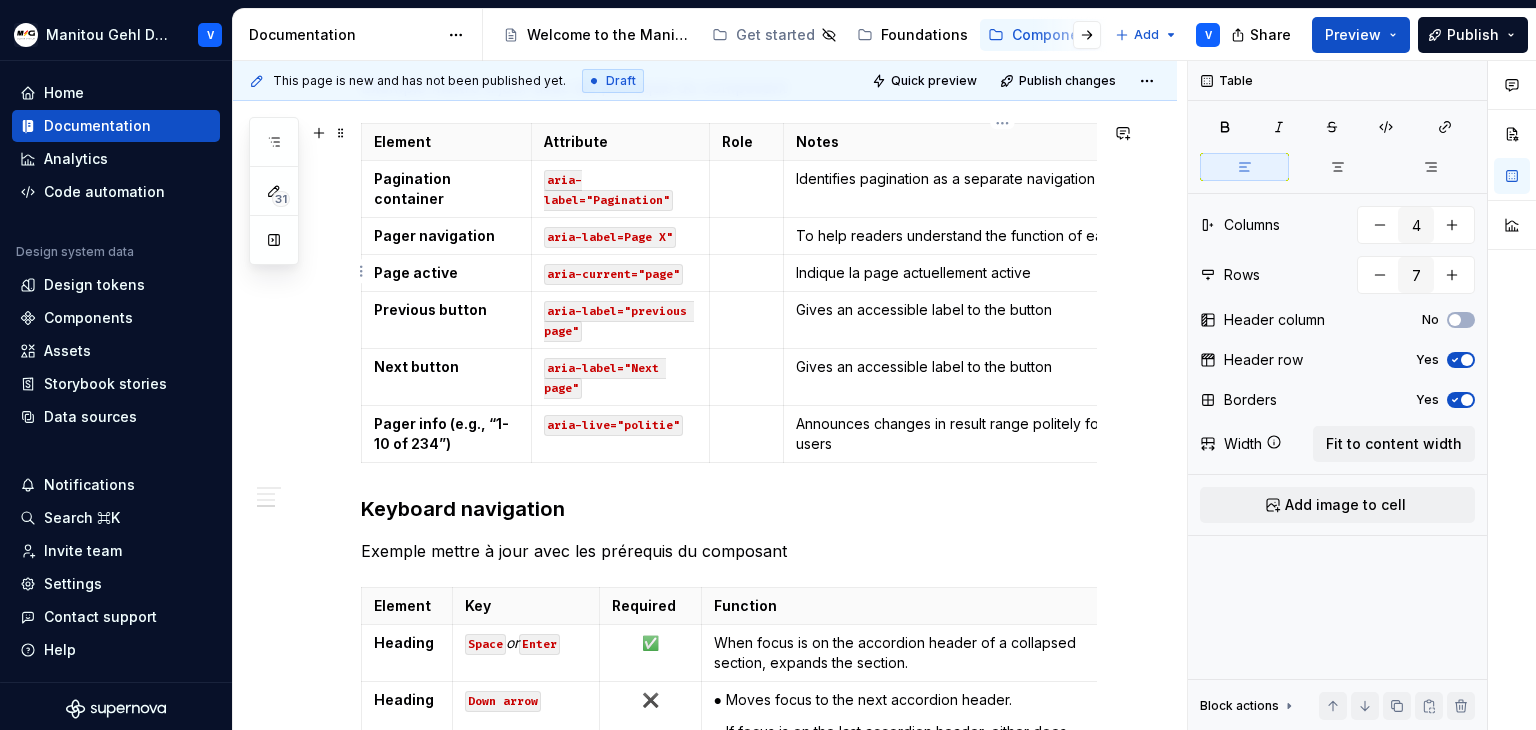 click on "Indique la page actuellement active" at bounding box center (1002, 273) 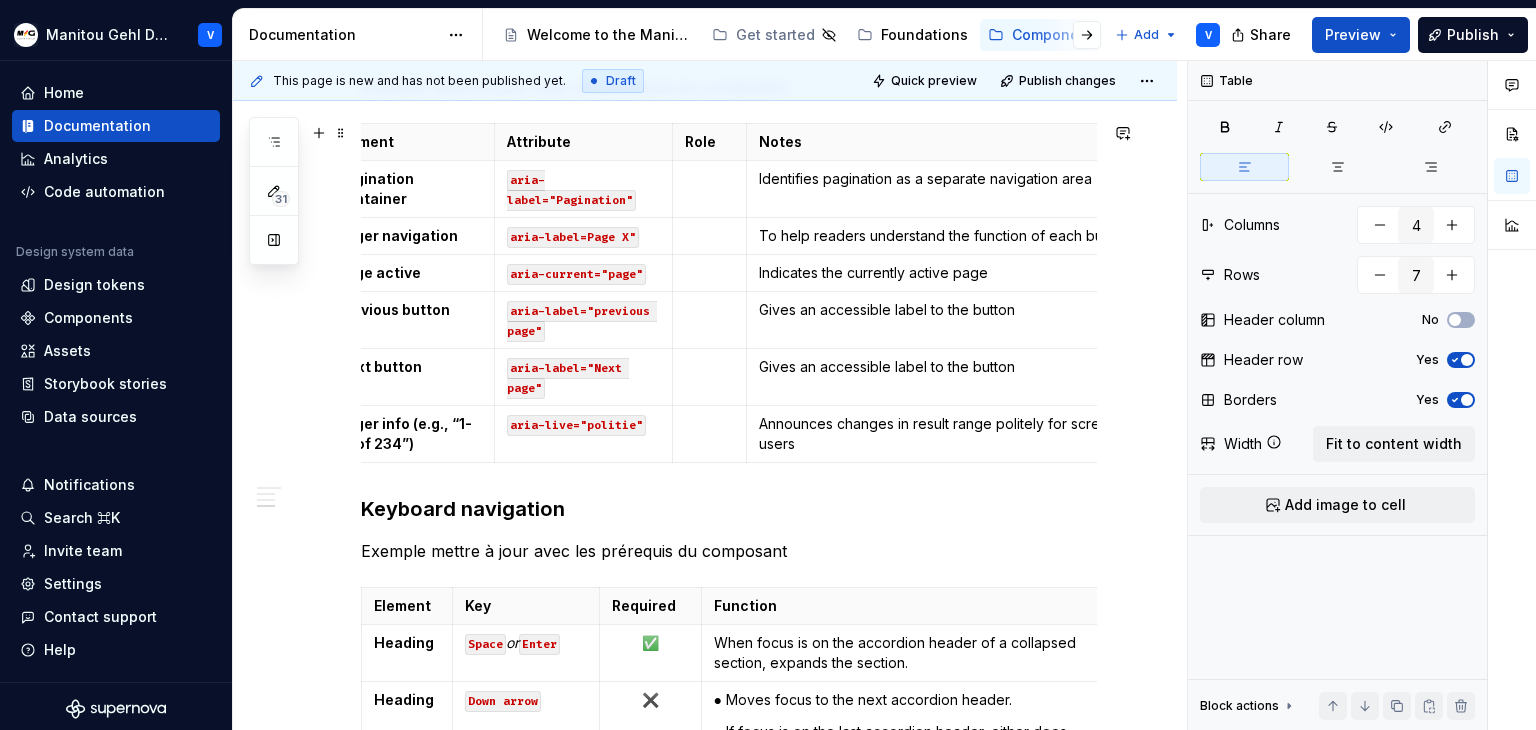 scroll, scrollTop: 0, scrollLeft: 0, axis: both 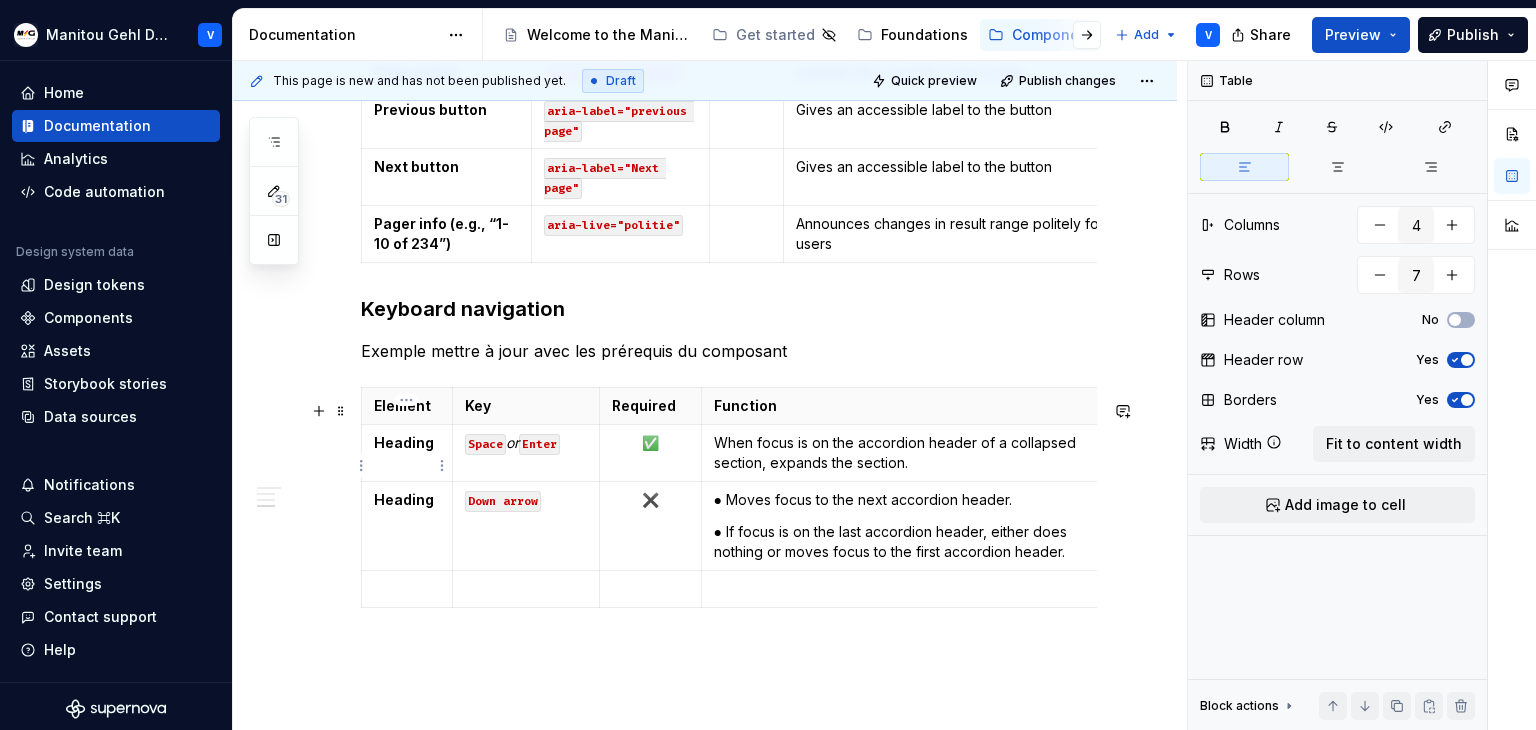 type on "4" 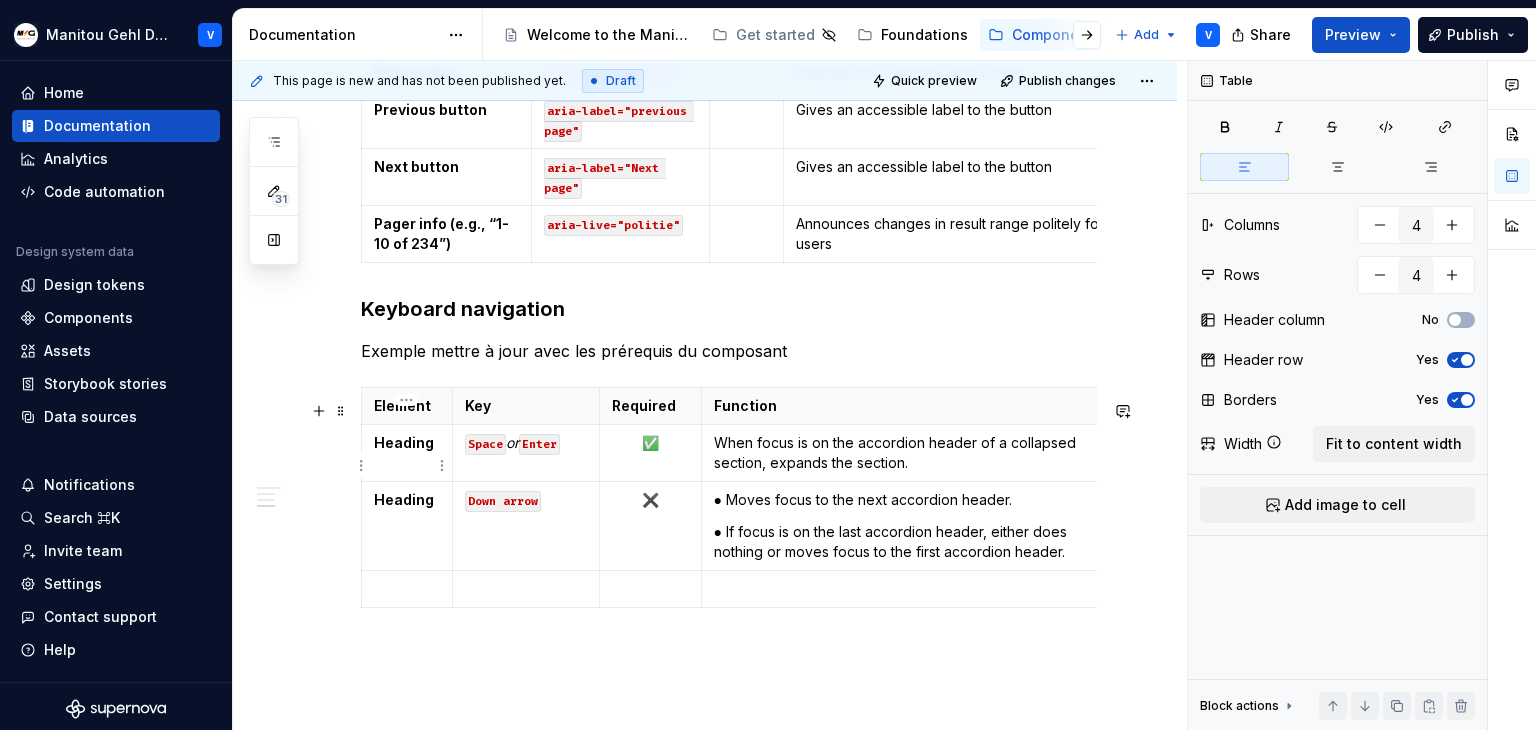 click on "Heading" at bounding box center [404, 442] 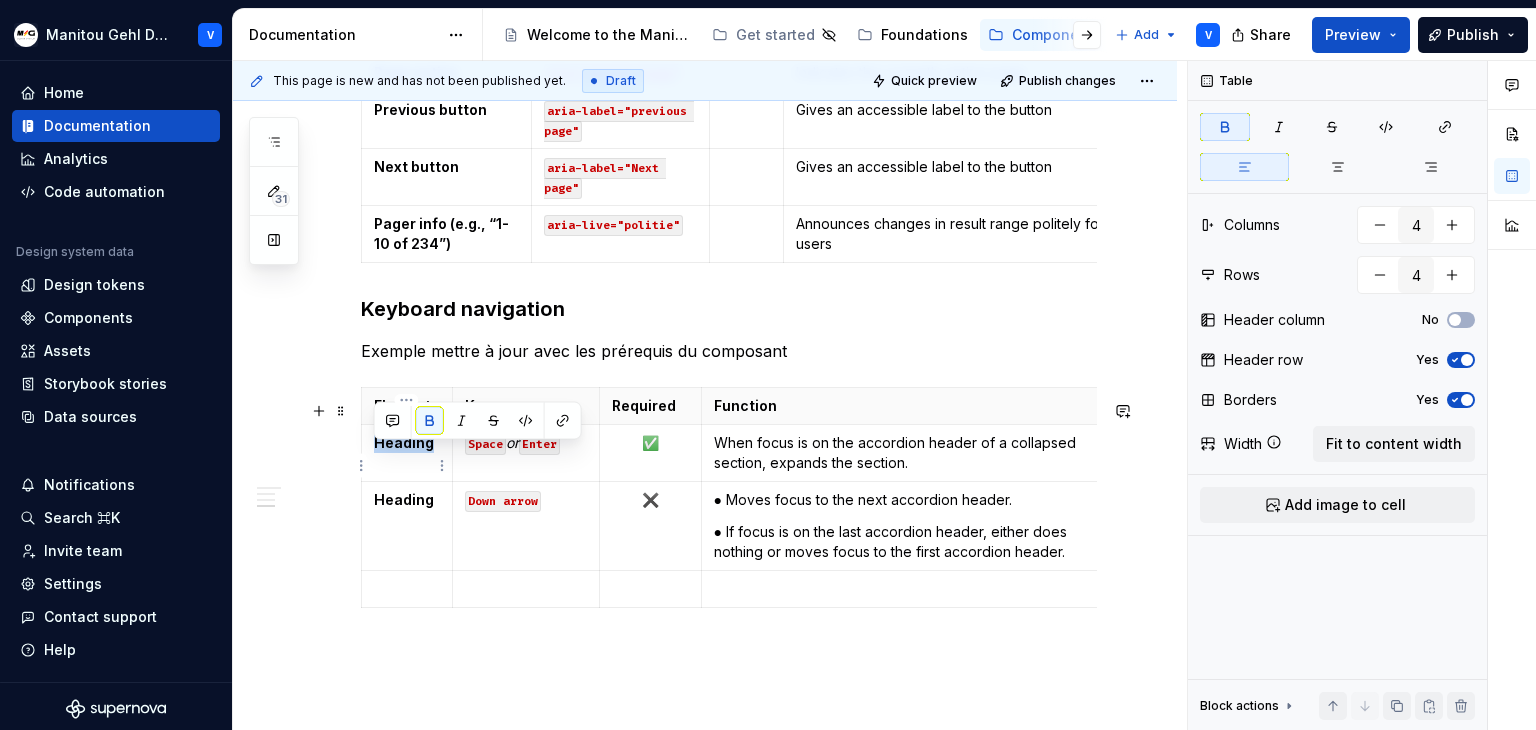 click on "Heading" at bounding box center [404, 442] 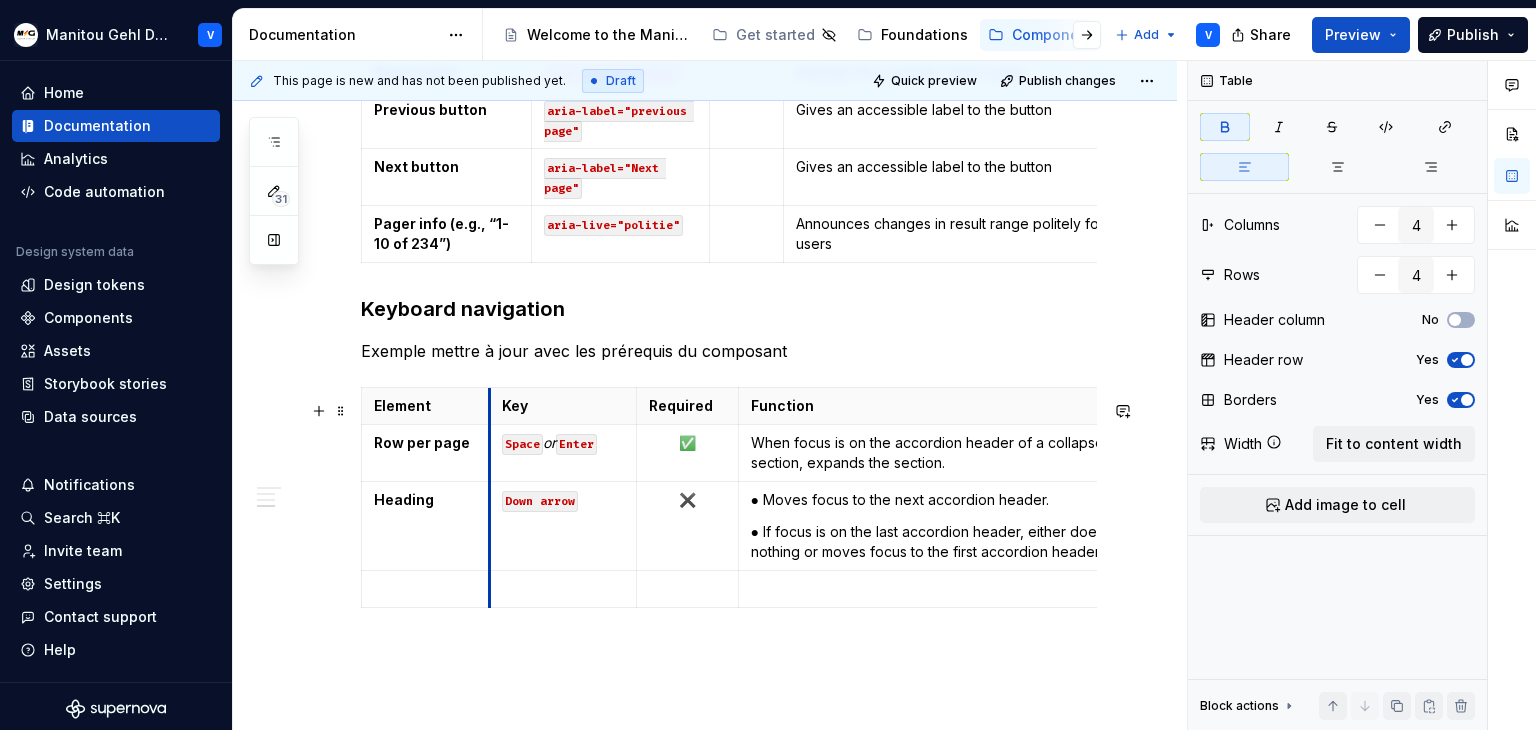 drag, startPoint x: 451, startPoint y: 412, endPoint x: 485, endPoint y: 402, distance: 35.44009 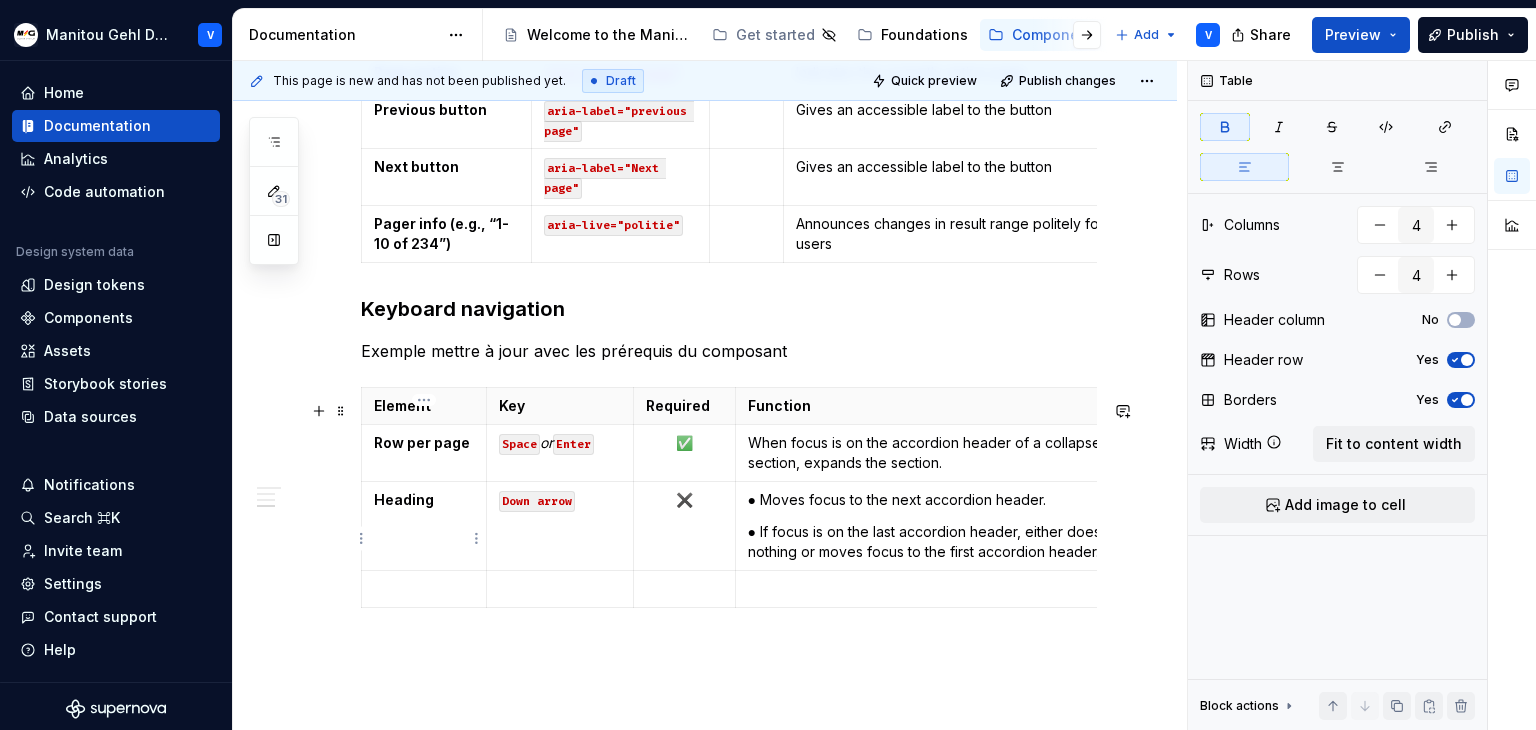 click on "Heading" at bounding box center (404, 499) 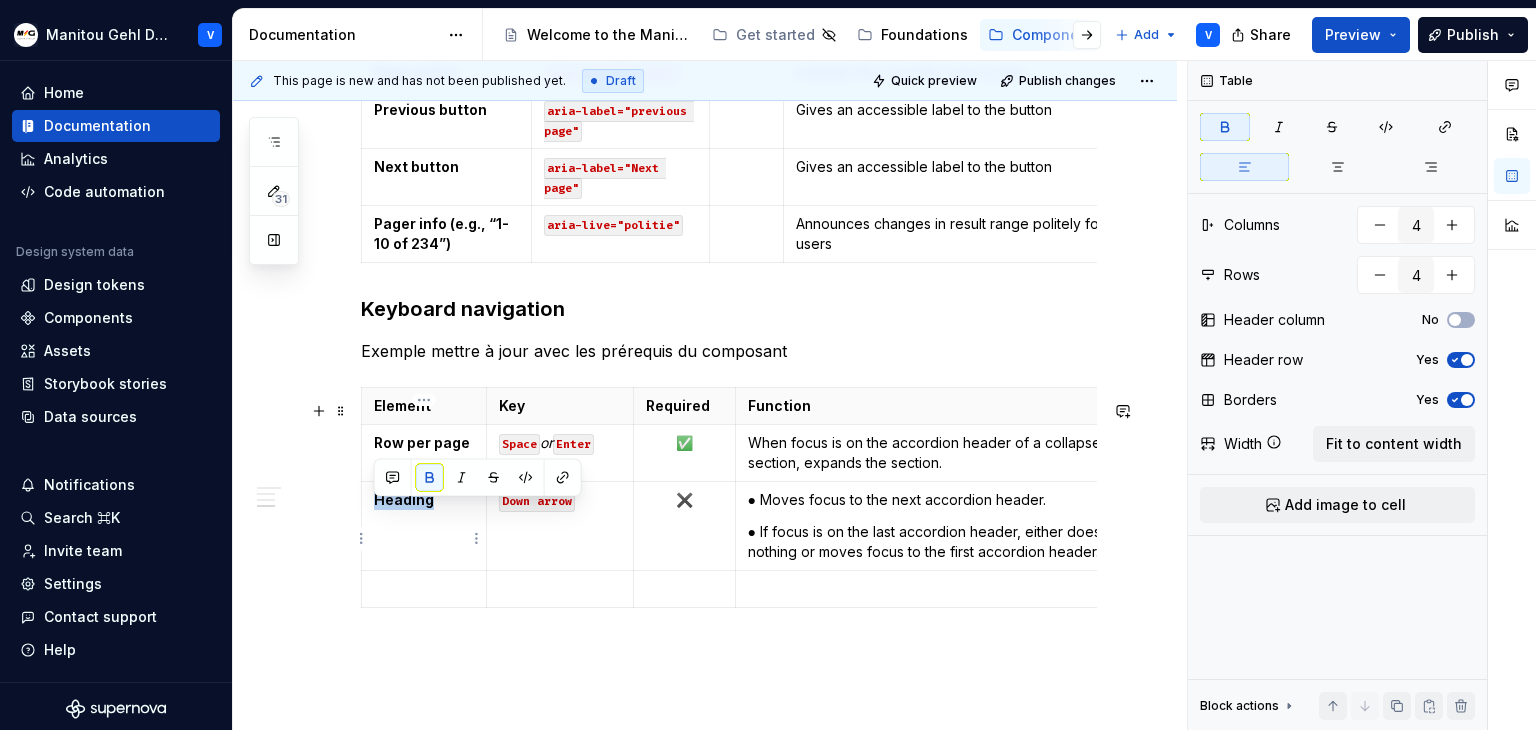 click on "Heading" at bounding box center [404, 499] 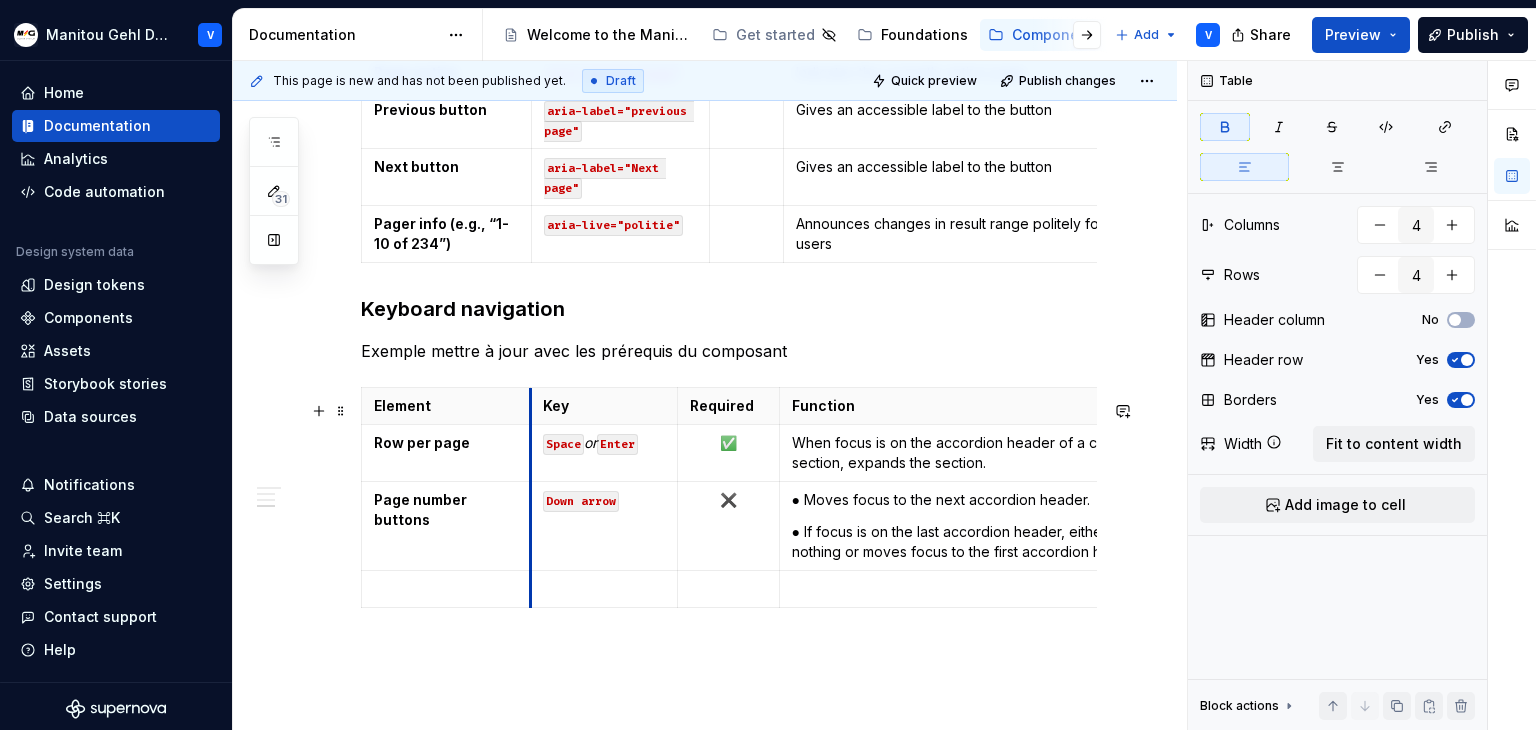 drag, startPoint x: 489, startPoint y: 421, endPoint x: 533, endPoint y: 417, distance: 44.181442 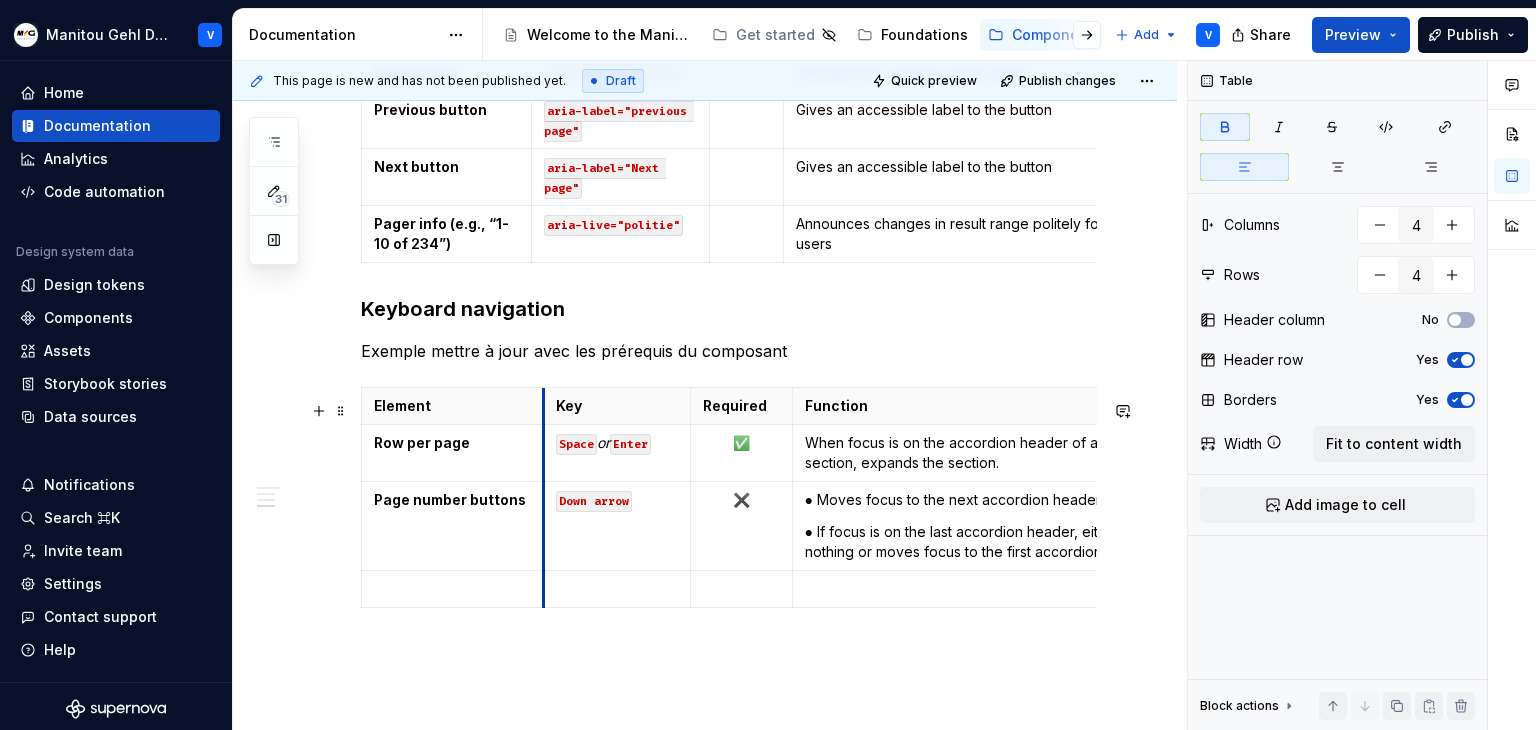 drag, startPoint x: 532, startPoint y: 424, endPoint x: 542, endPoint y: 422, distance: 10.198039 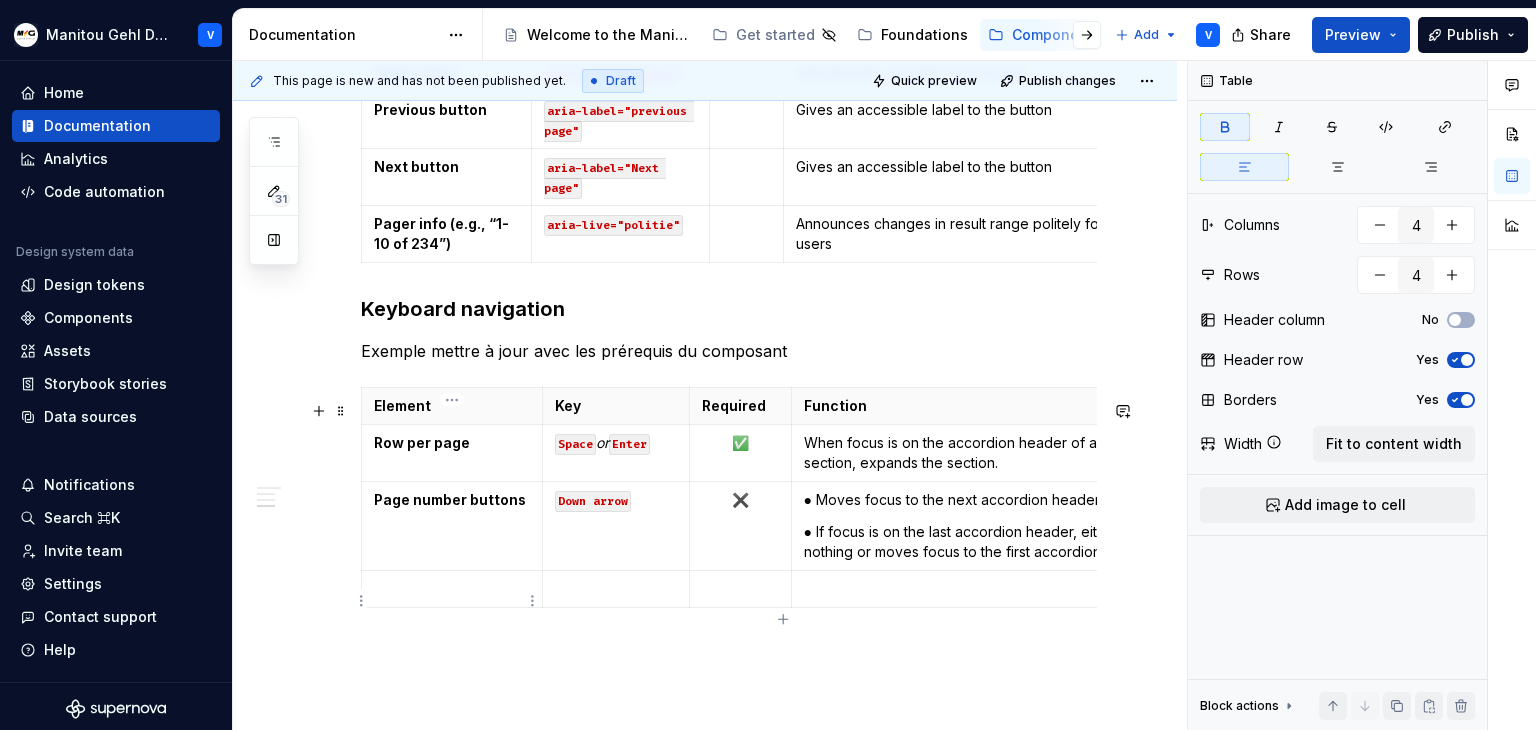 click at bounding box center (452, 589) 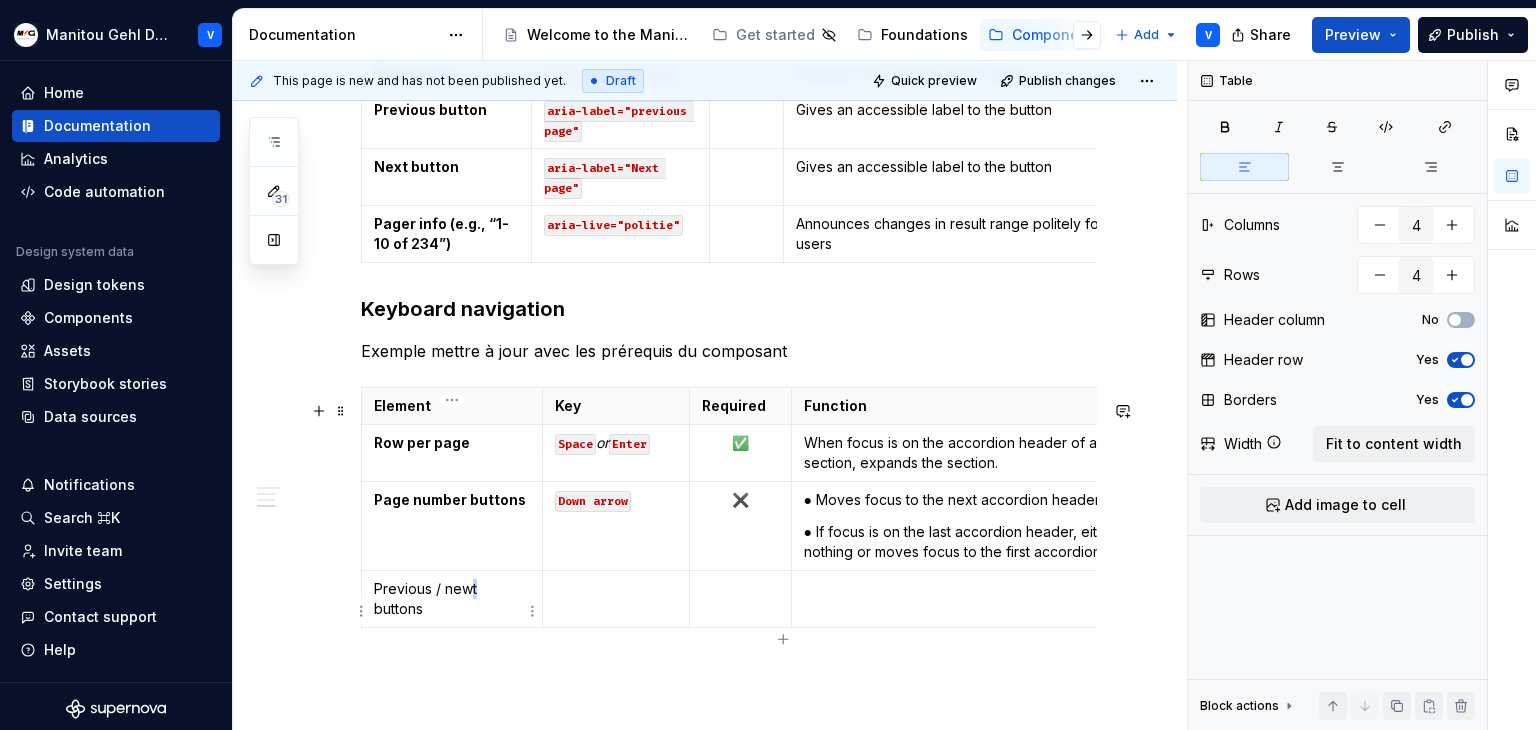 click on "Previous / newt buttons" at bounding box center (452, 599) 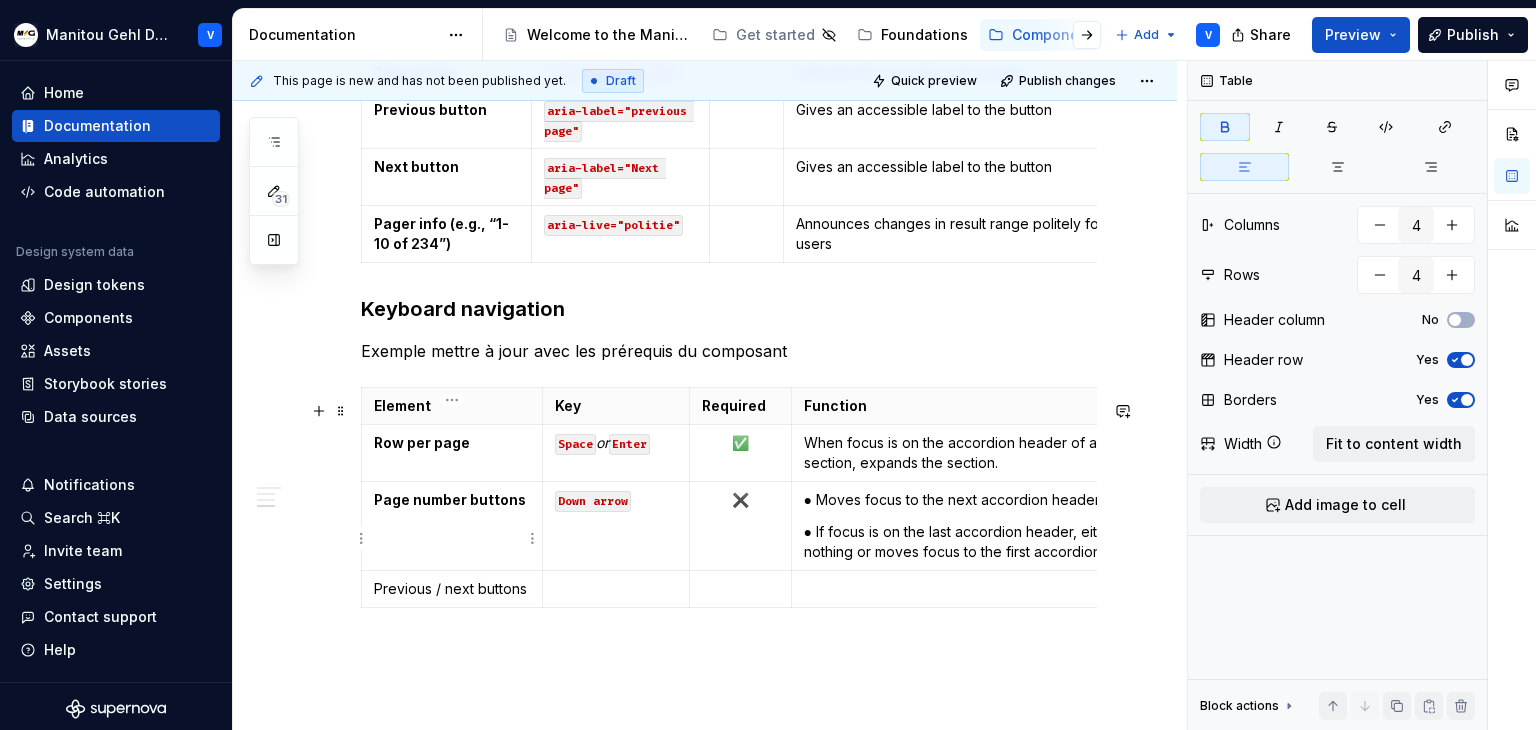 click on "Page number buttons" at bounding box center [452, 526] 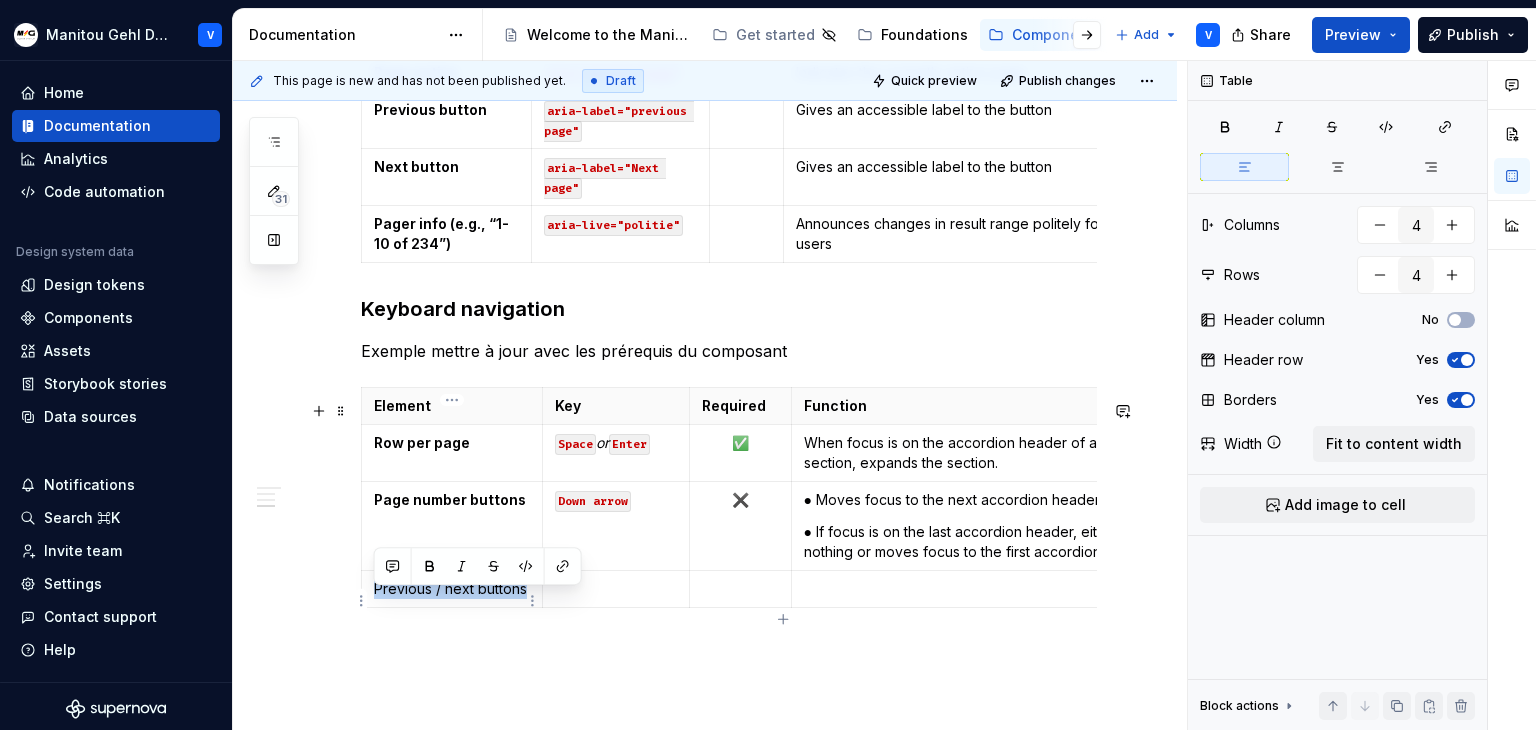 drag, startPoint x: 524, startPoint y: 598, endPoint x: 370, endPoint y: 589, distance: 154.26276 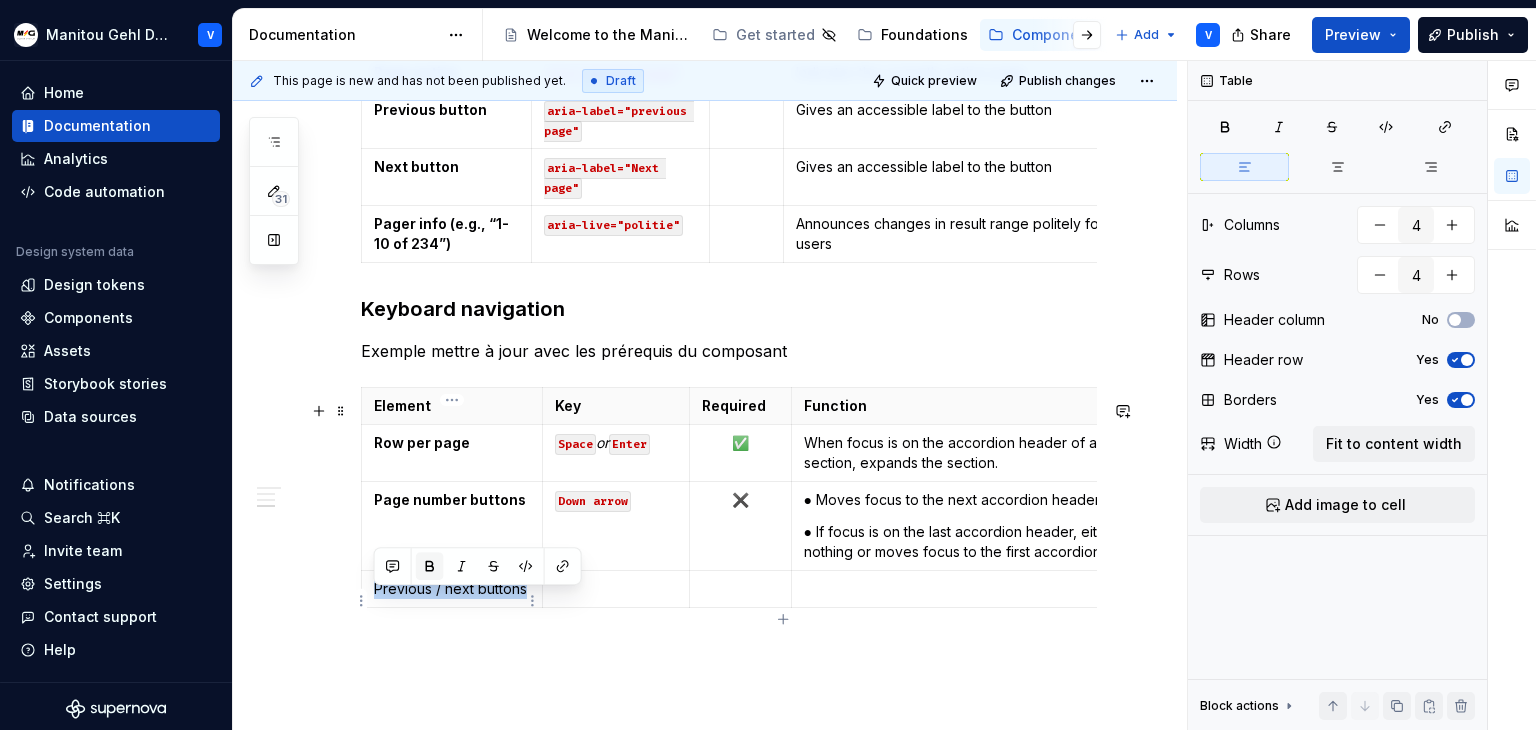 click at bounding box center [430, 566] 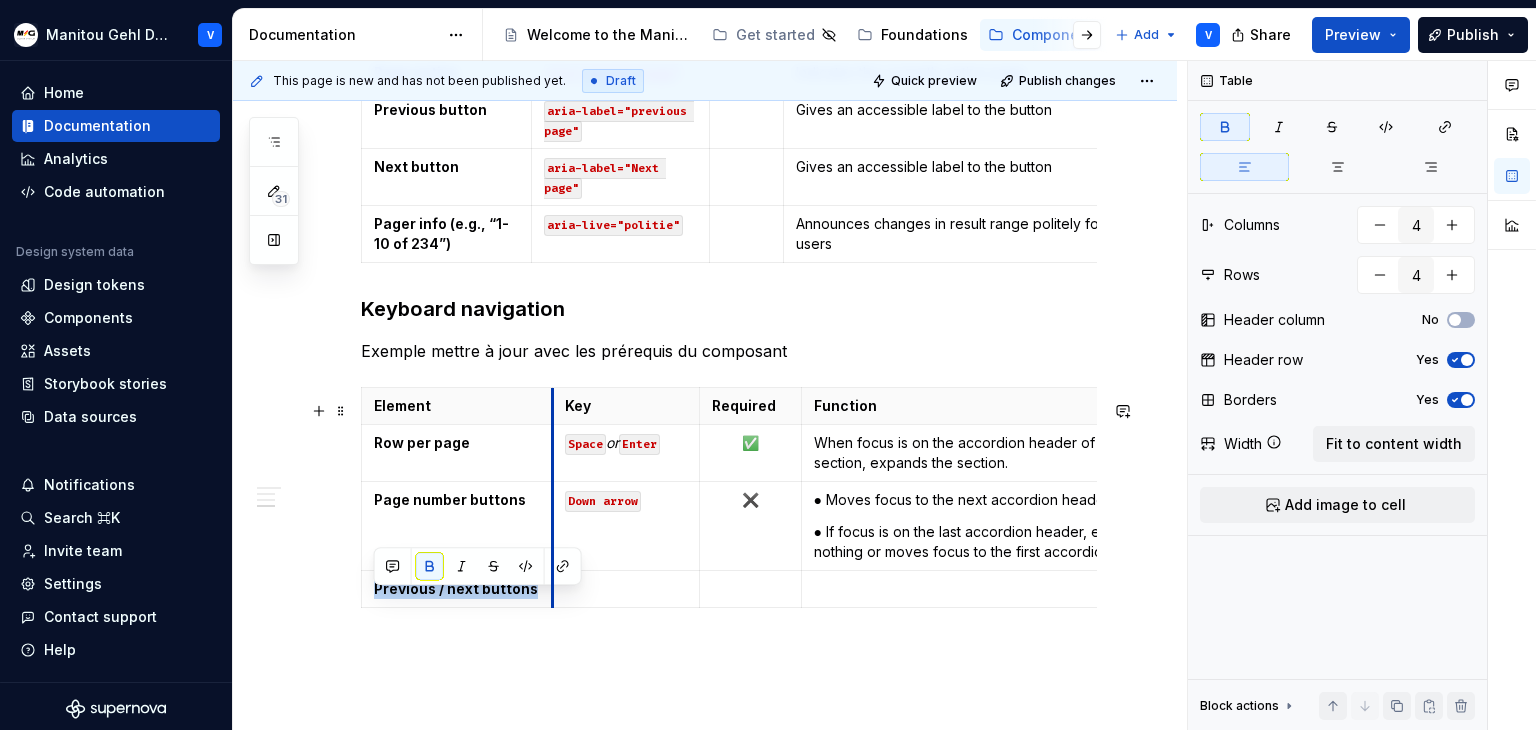 click on "Key" at bounding box center (625, 406) 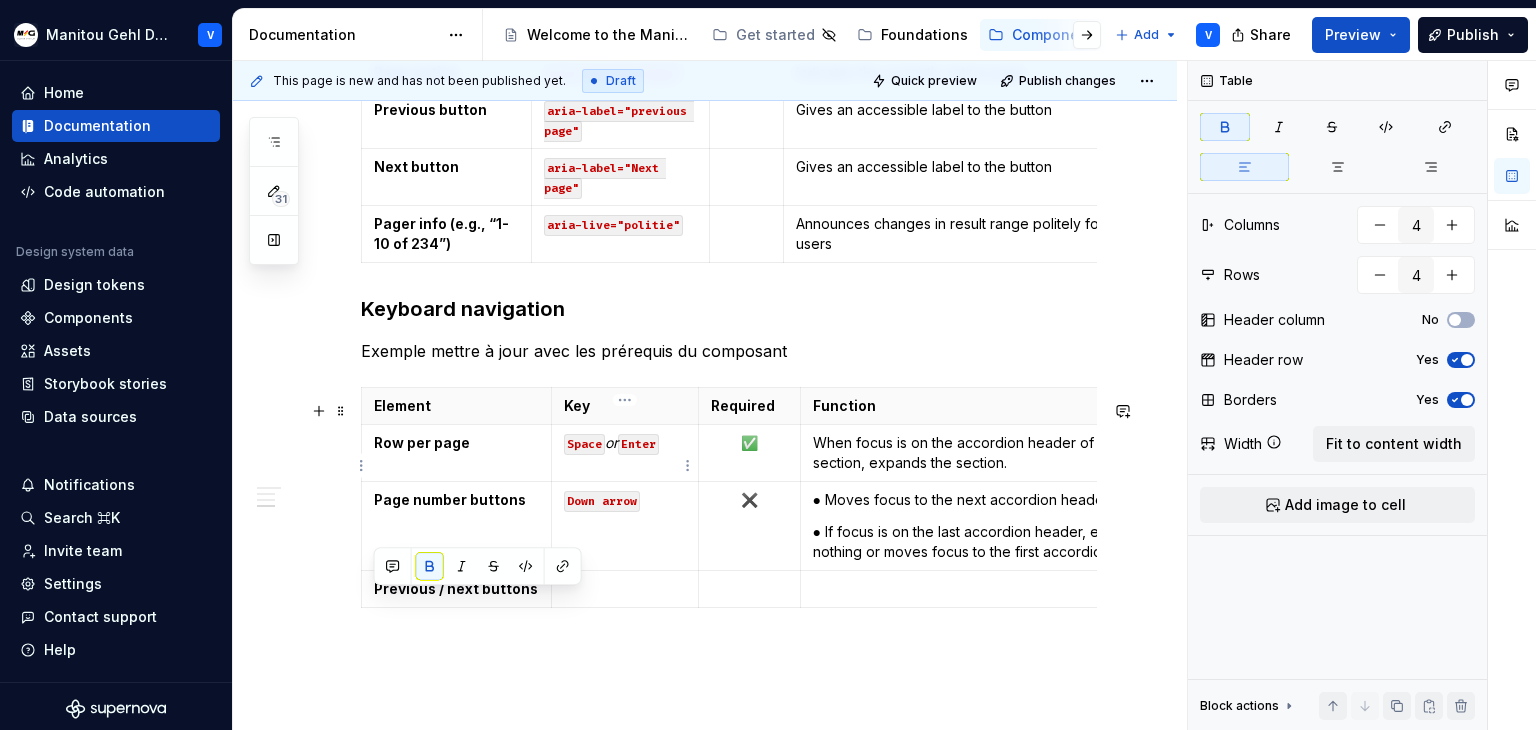 click on "Space" at bounding box center (584, 444) 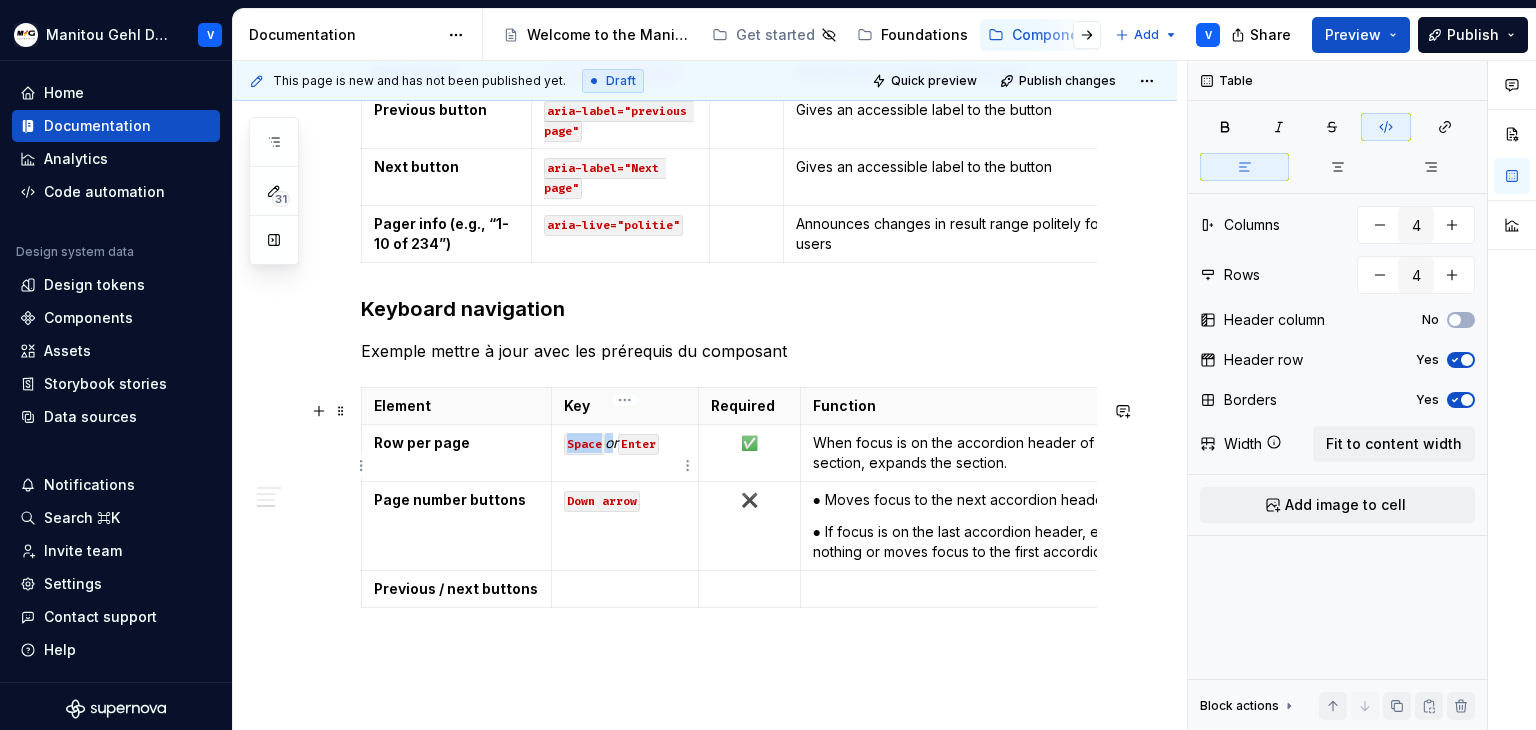 click on "Space" at bounding box center (584, 444) 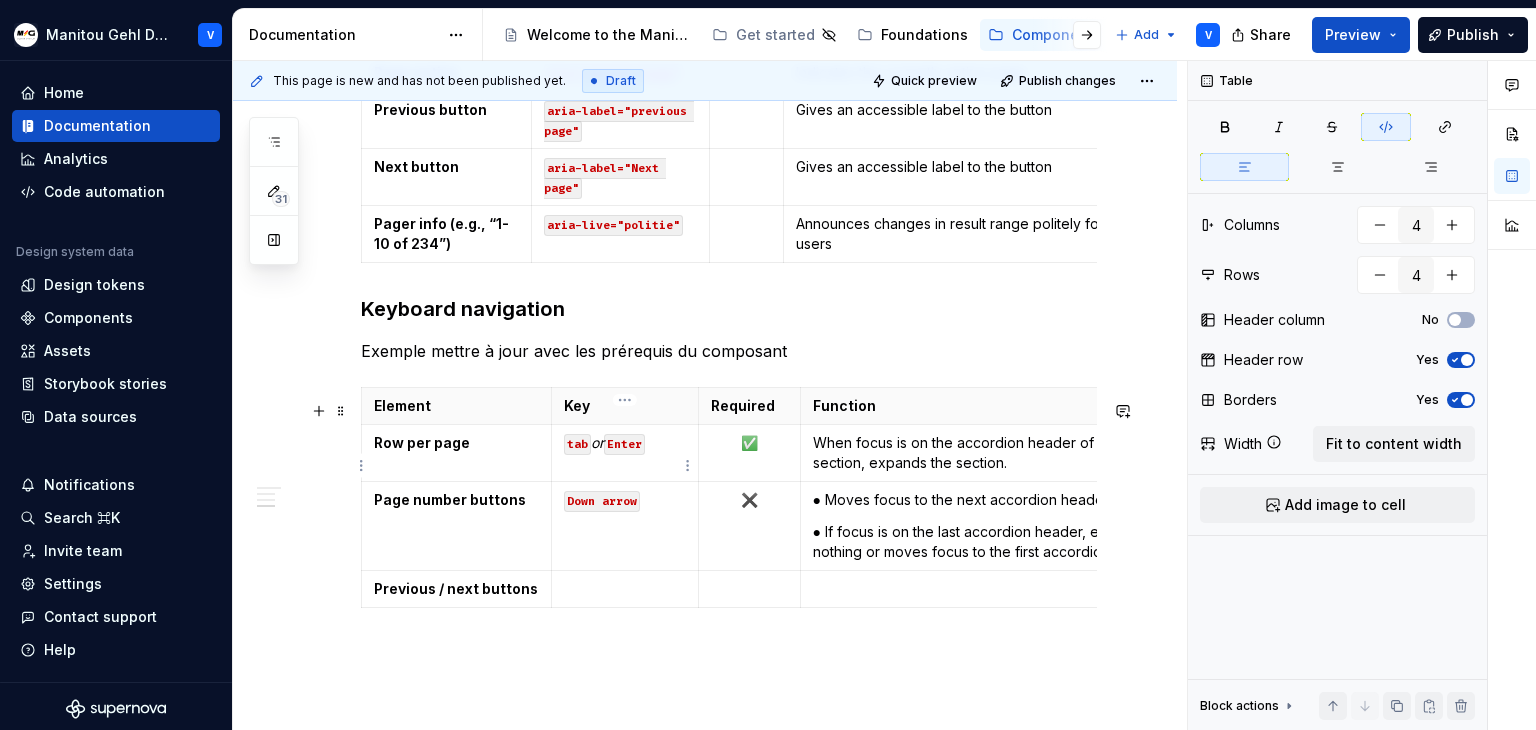 click on "or" at bounding box center [597, 442] 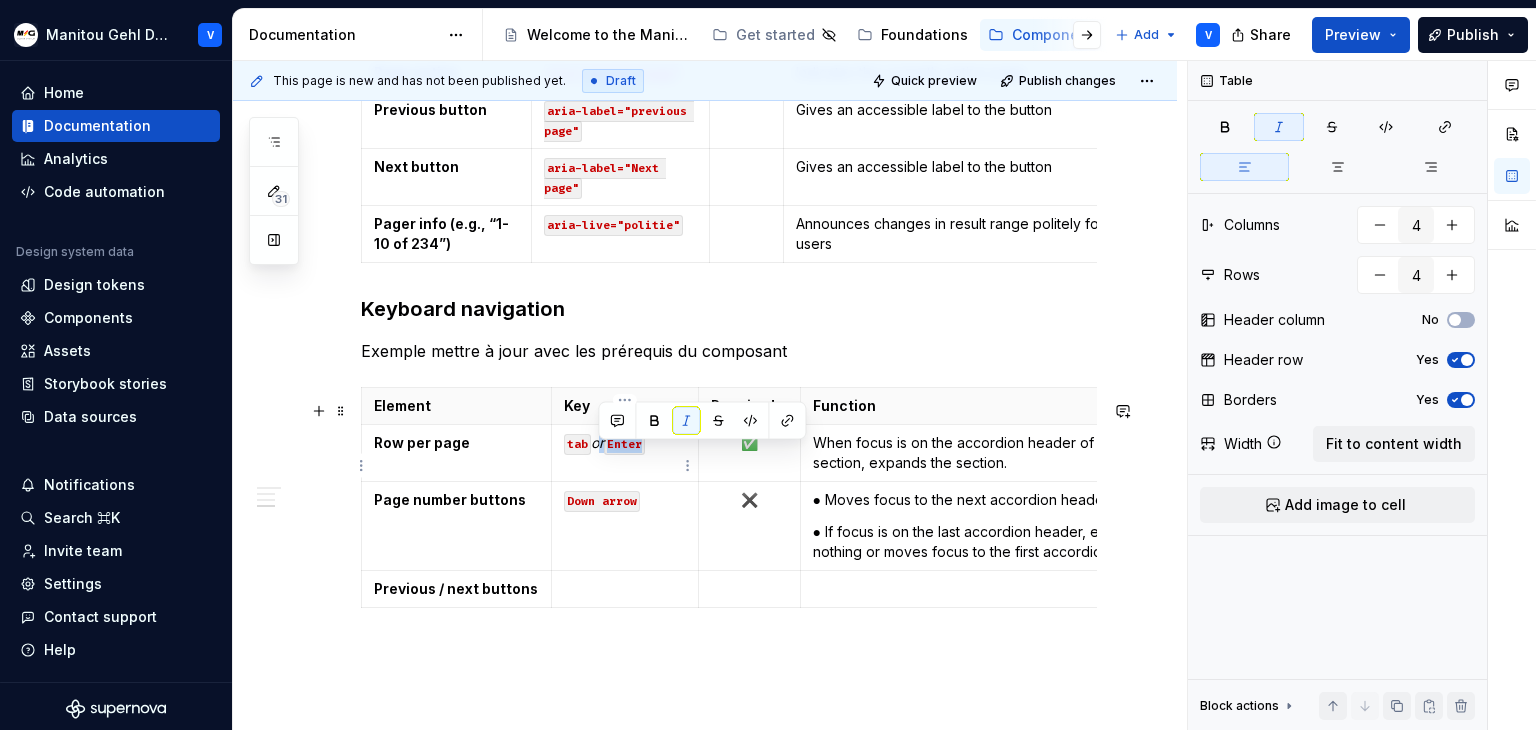 drag, startPoint x: 650, startPoint y: 456, endPoint x: 600, endPoint y: 455, distance: 50.01 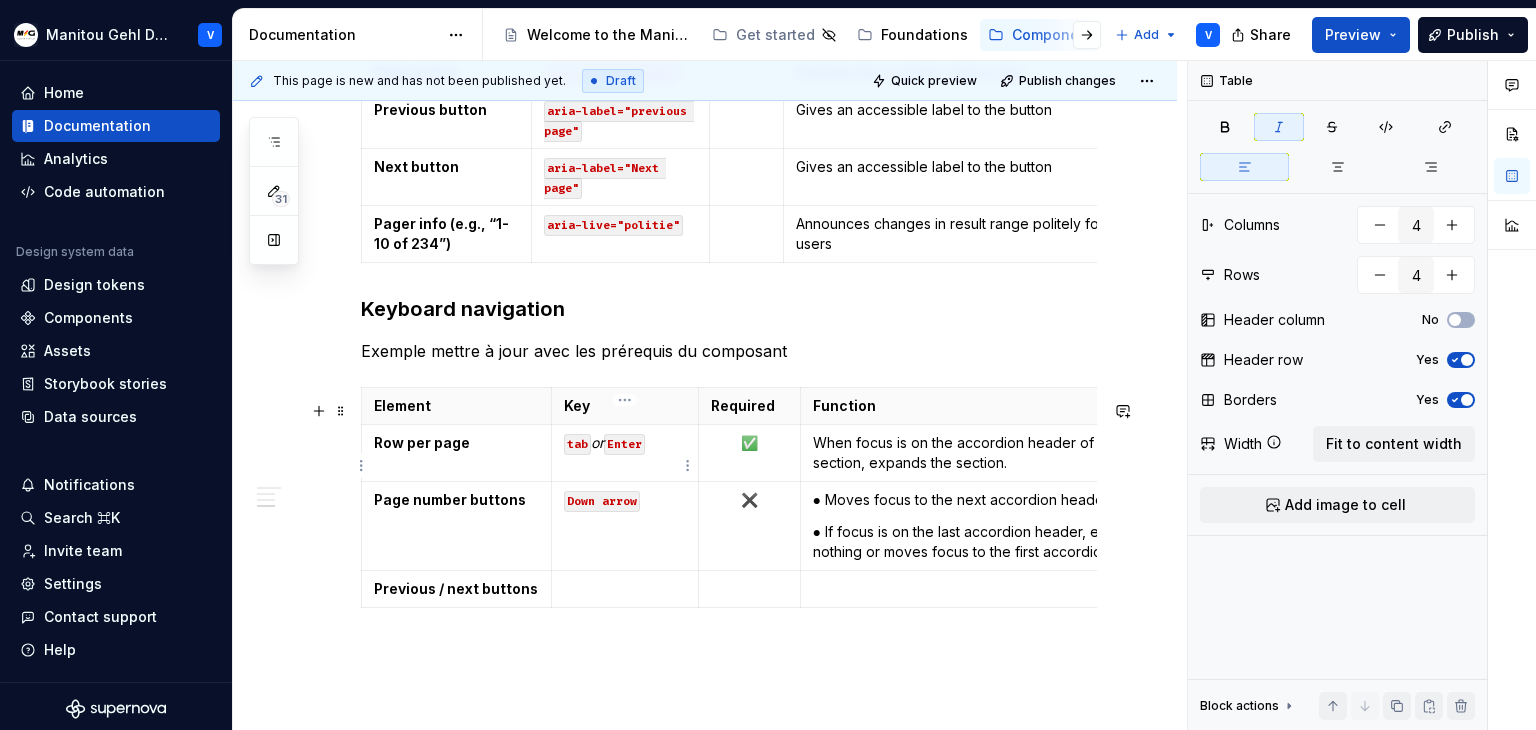 click on "Enter" at bounding box center [624, 444] 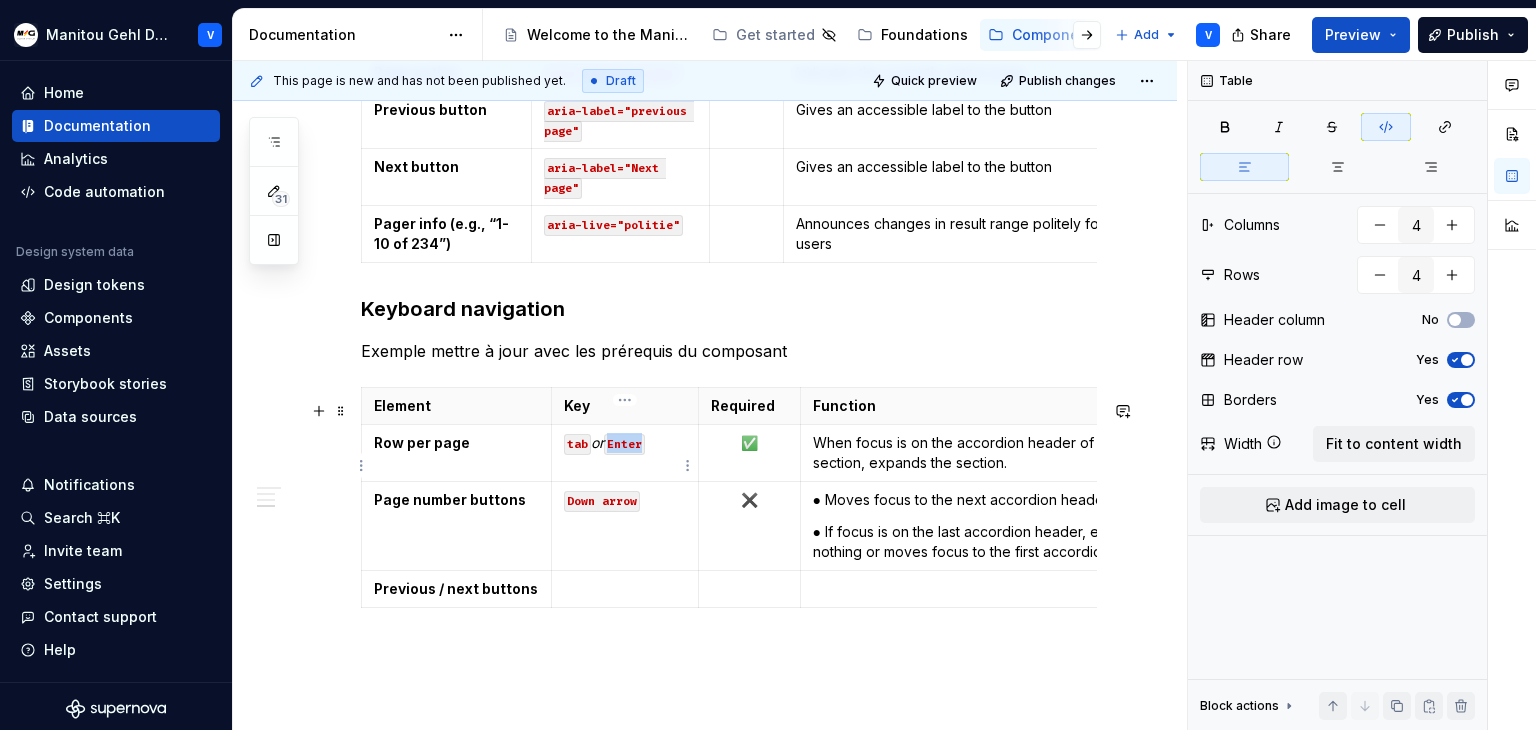 click on "Enter" at bounding box center (624, 444) 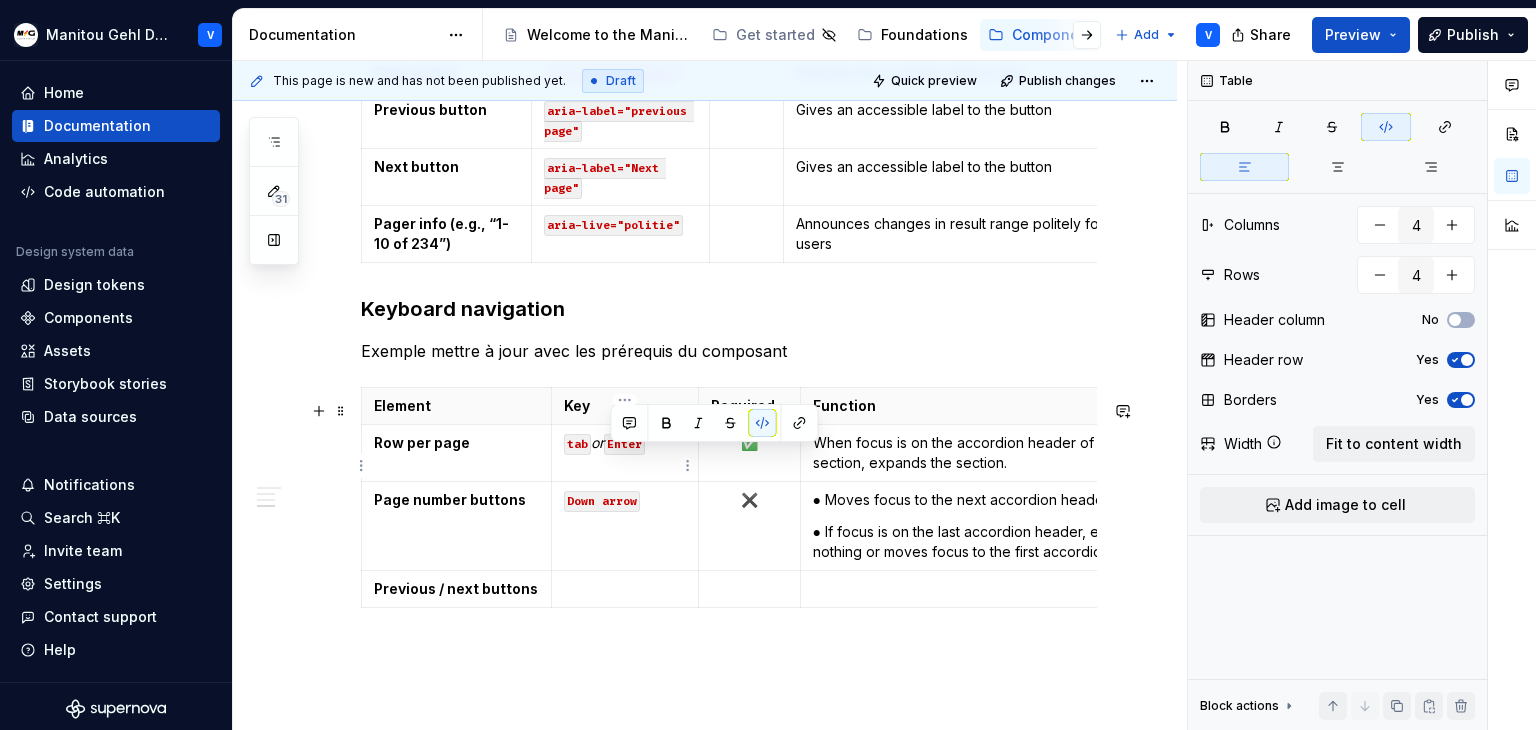 click on "or" at bounding box center (597, 442) 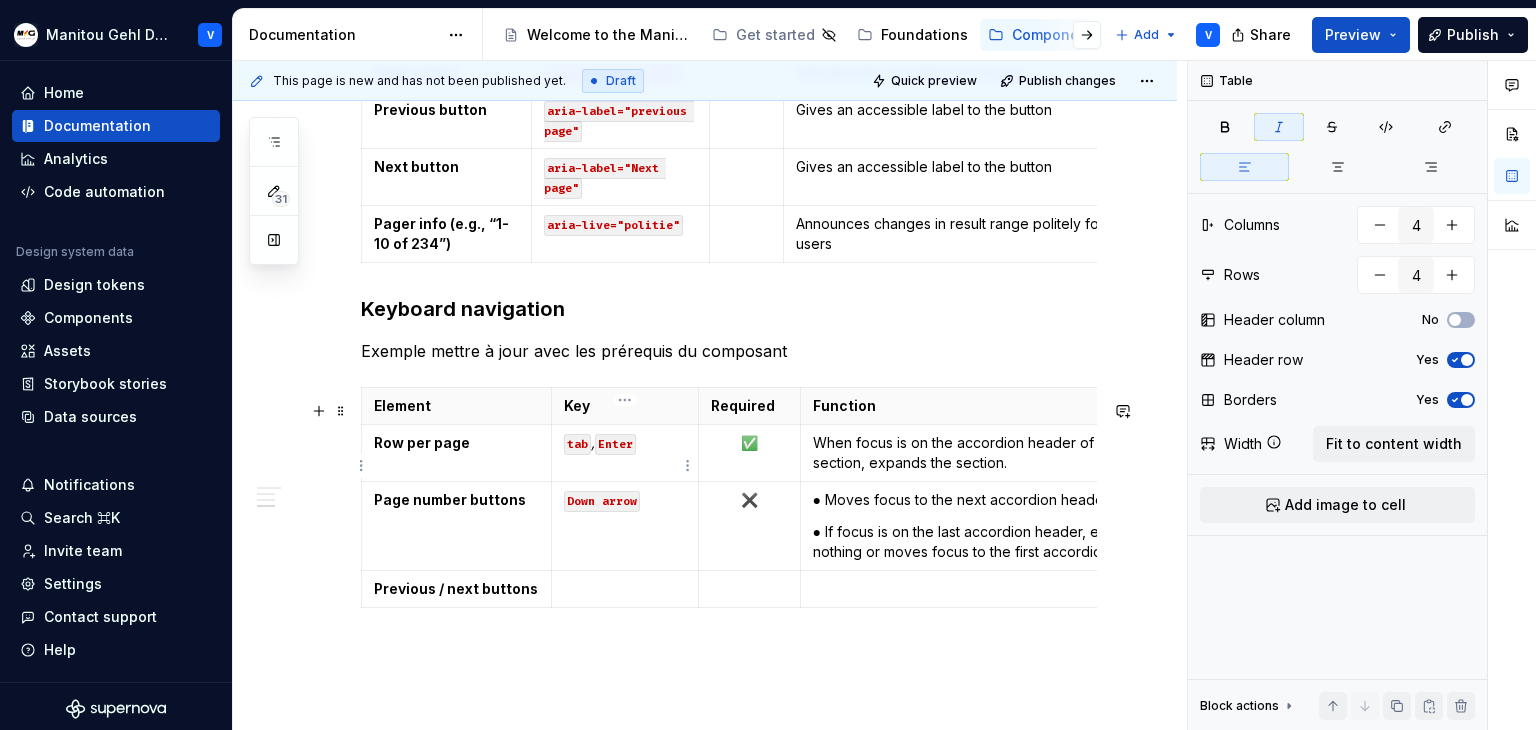 click on "Enter" at bounding box center (615, 444) 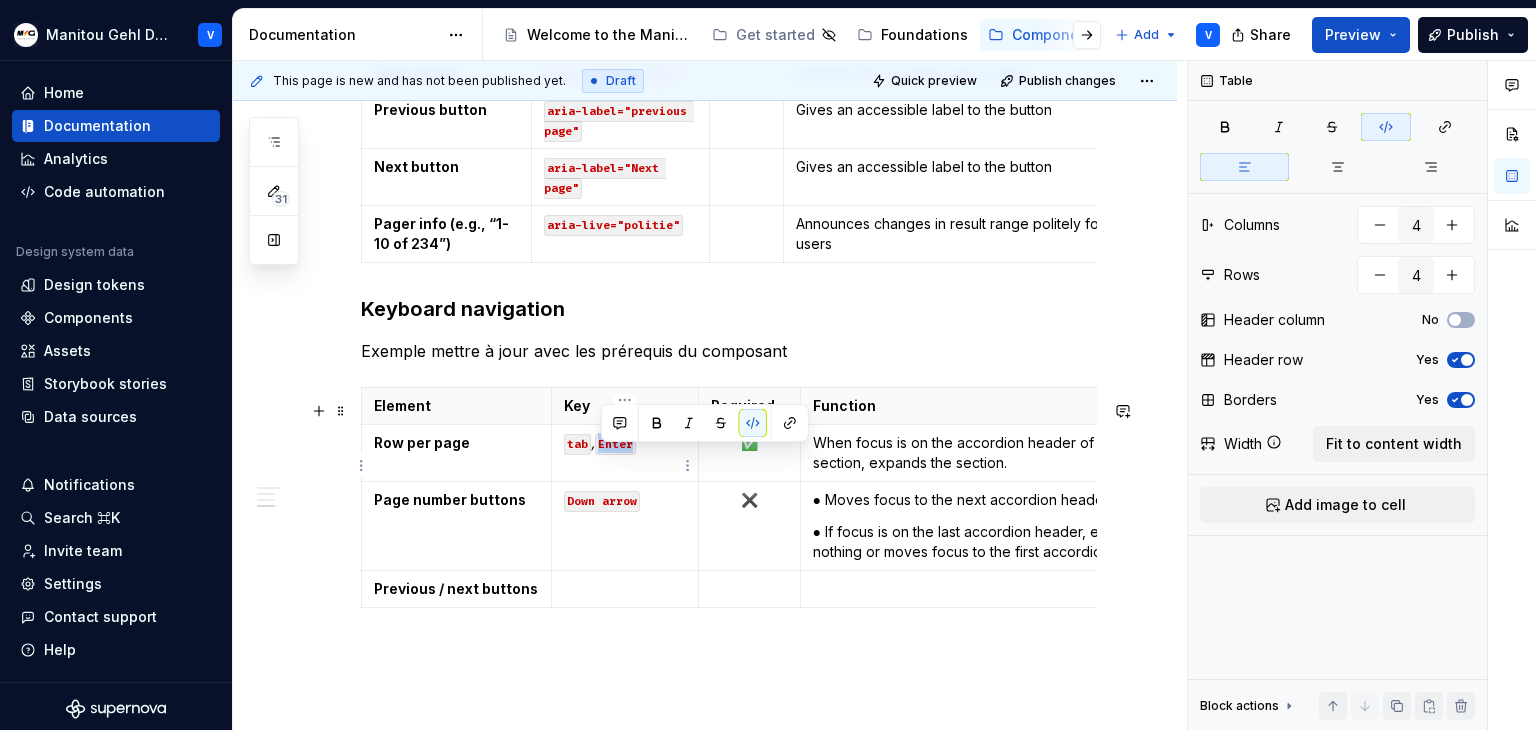 click on "Enter" at bounding box center [615, 444] 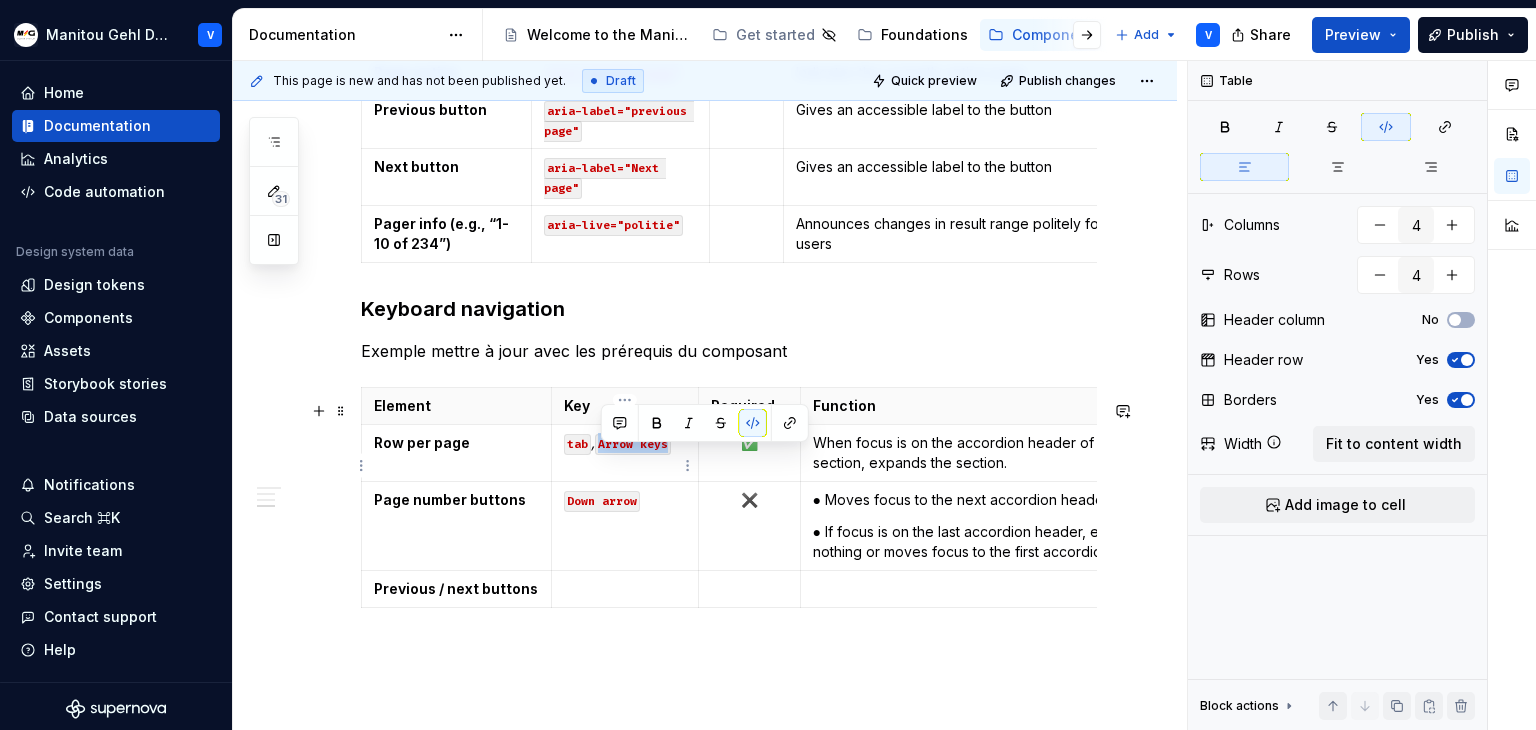drag, startPoint x: 598, startPoint y: 454, endPoint x: 668, endPoint y: 459, distance: 70.178345 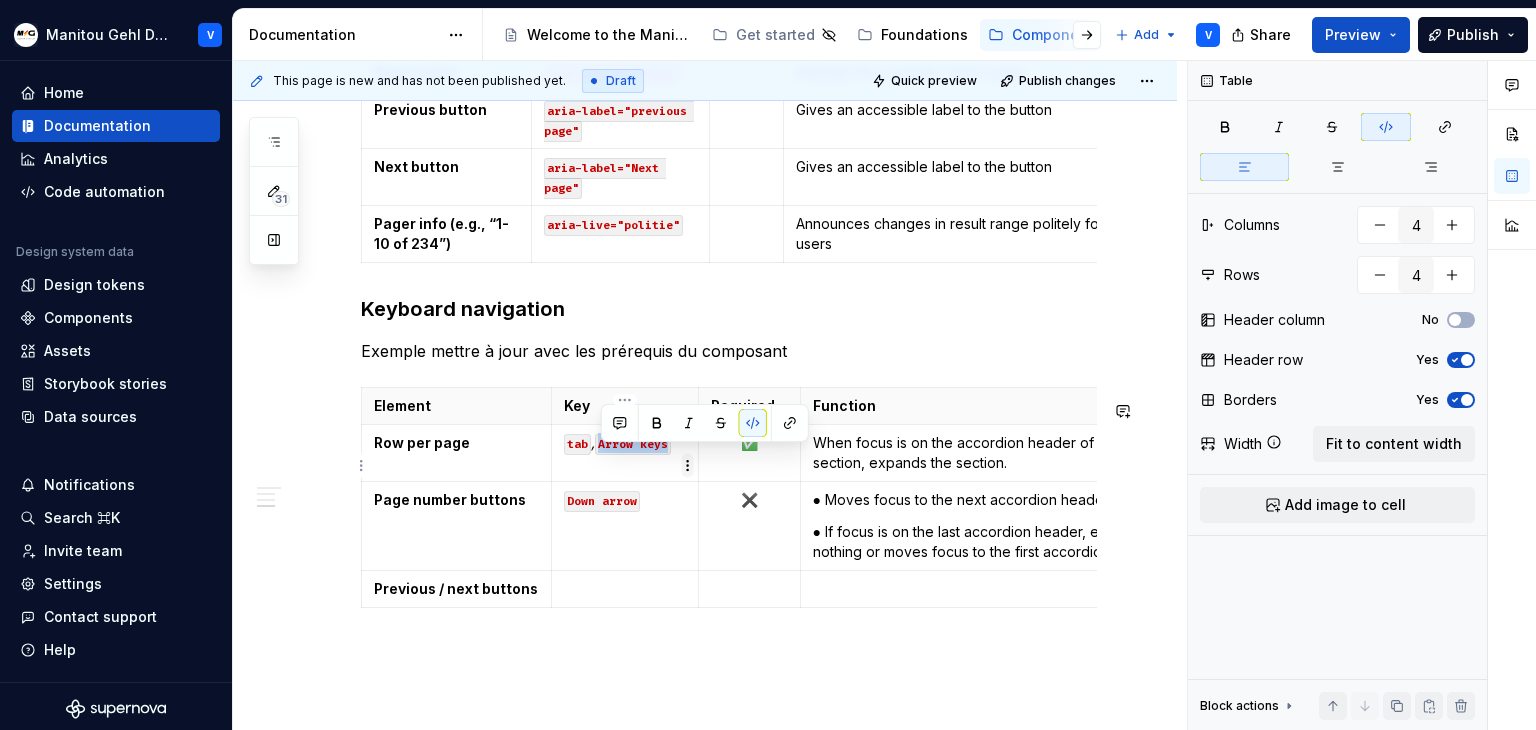 copy on "Arrow keys" 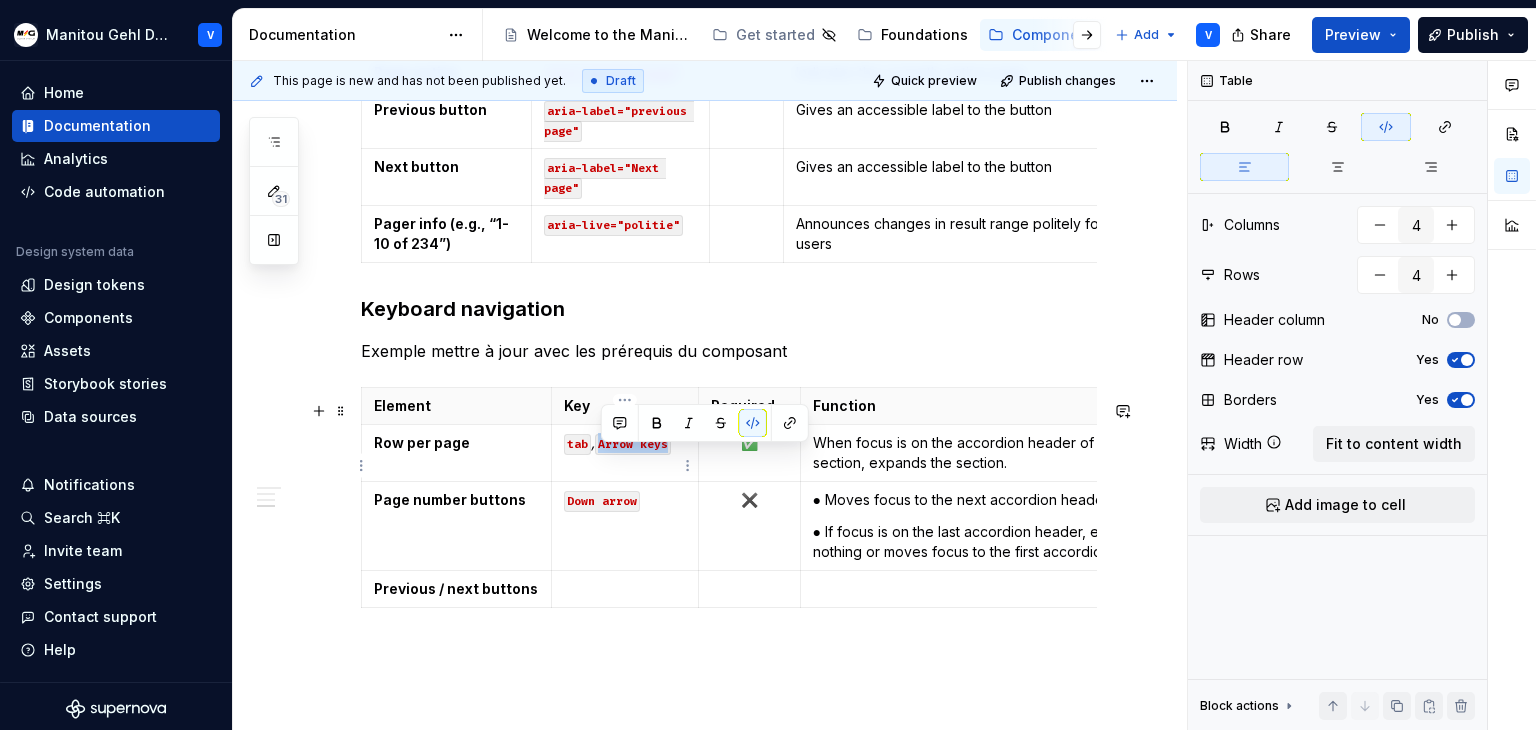 click on "tab ,  Arrow keys" at bounding box center (625, 443) 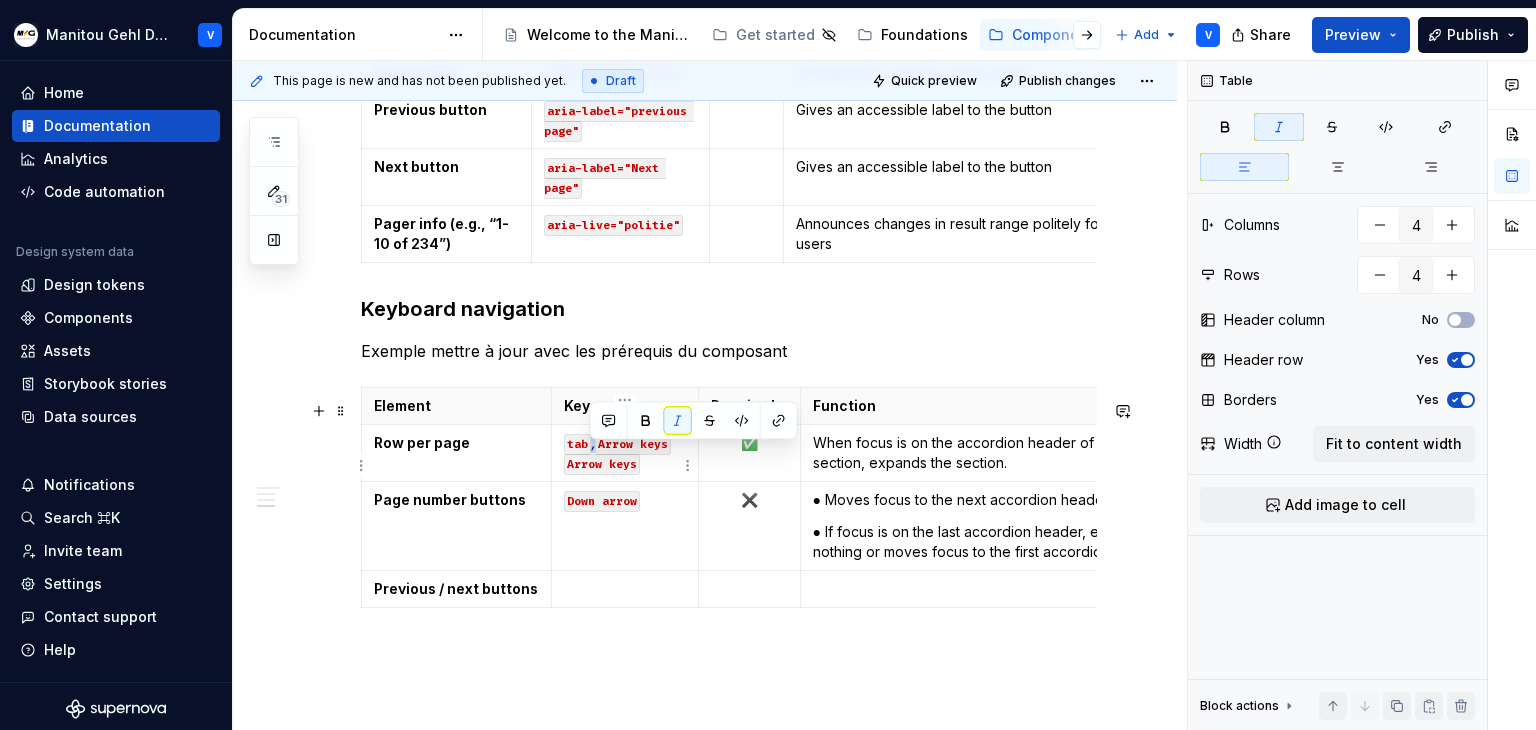 click on "tab ,  Arrow keys Arrow keys" at bounding box center (625, 453) 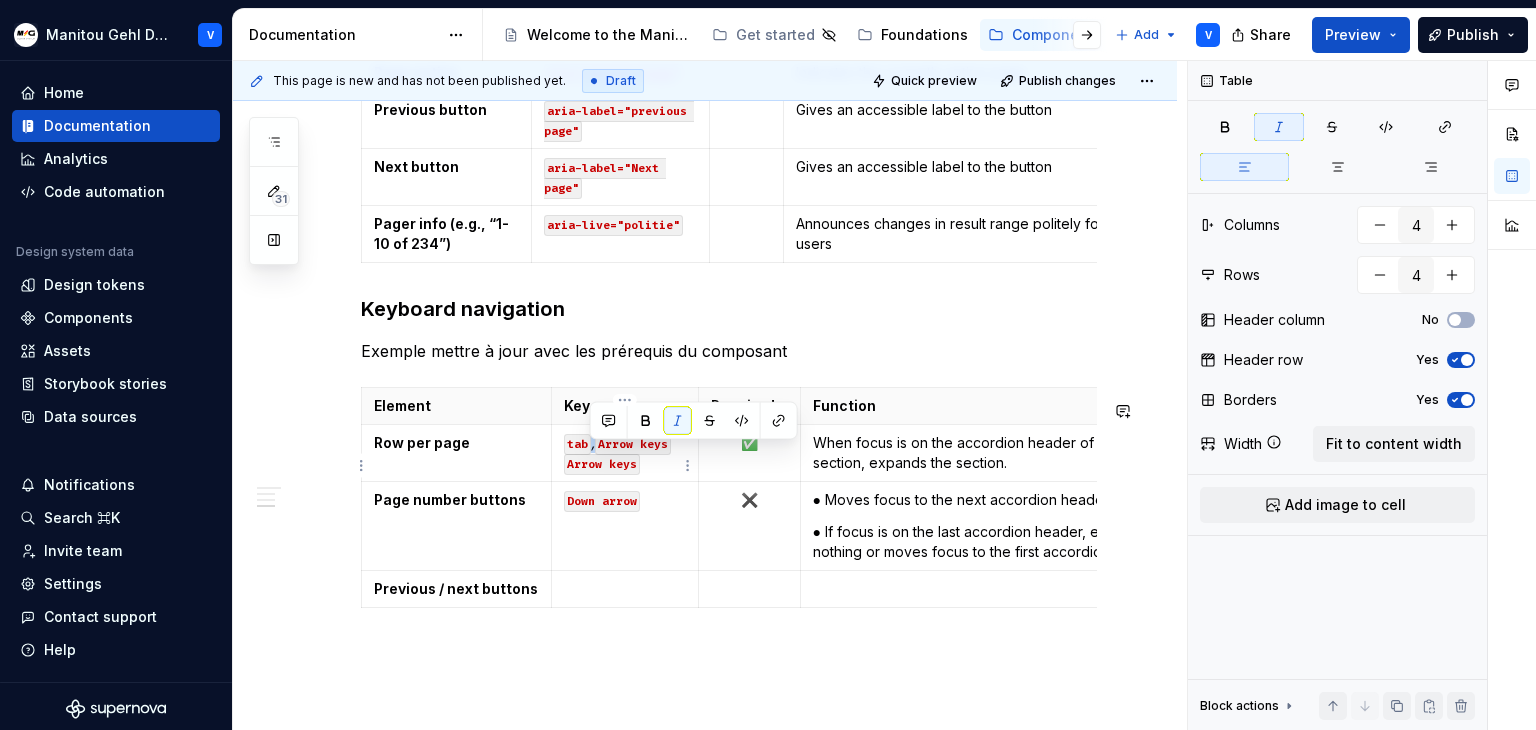copy on "," 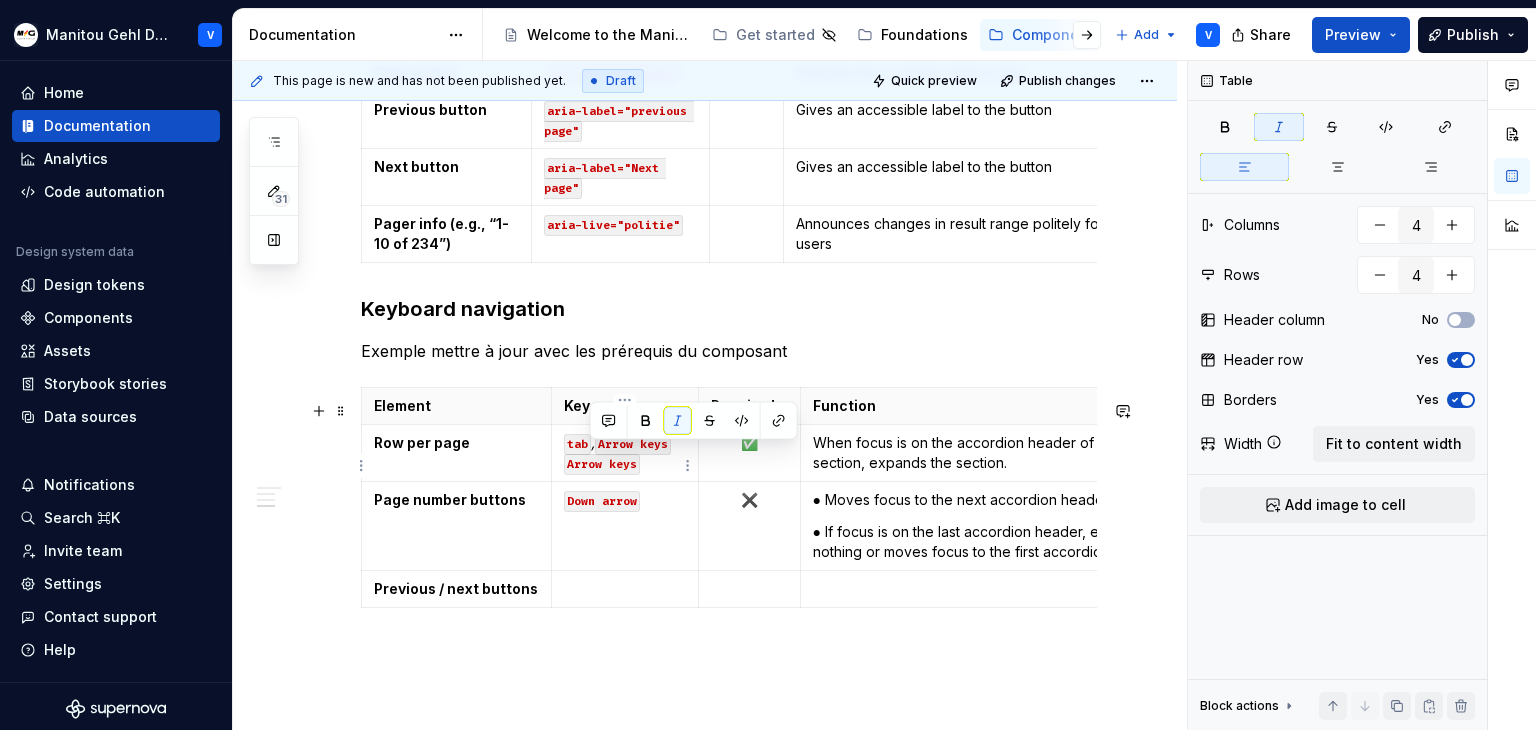 click on "tab ,  Arrow keys Arrow keys" at bounding box center (625, 453) 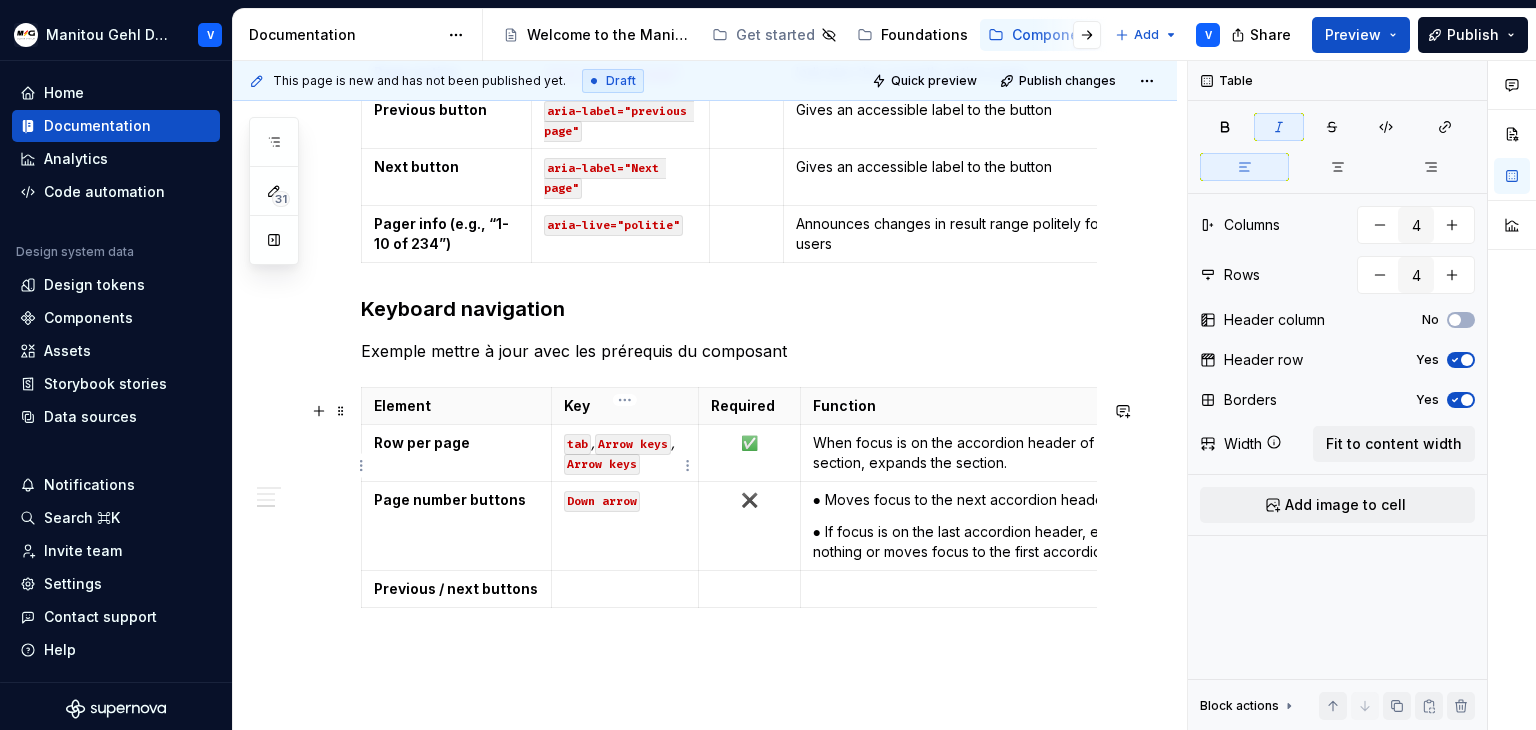click on "tab ,  Arrow keys  , Arrow keys" at bounding box center [625, 453] 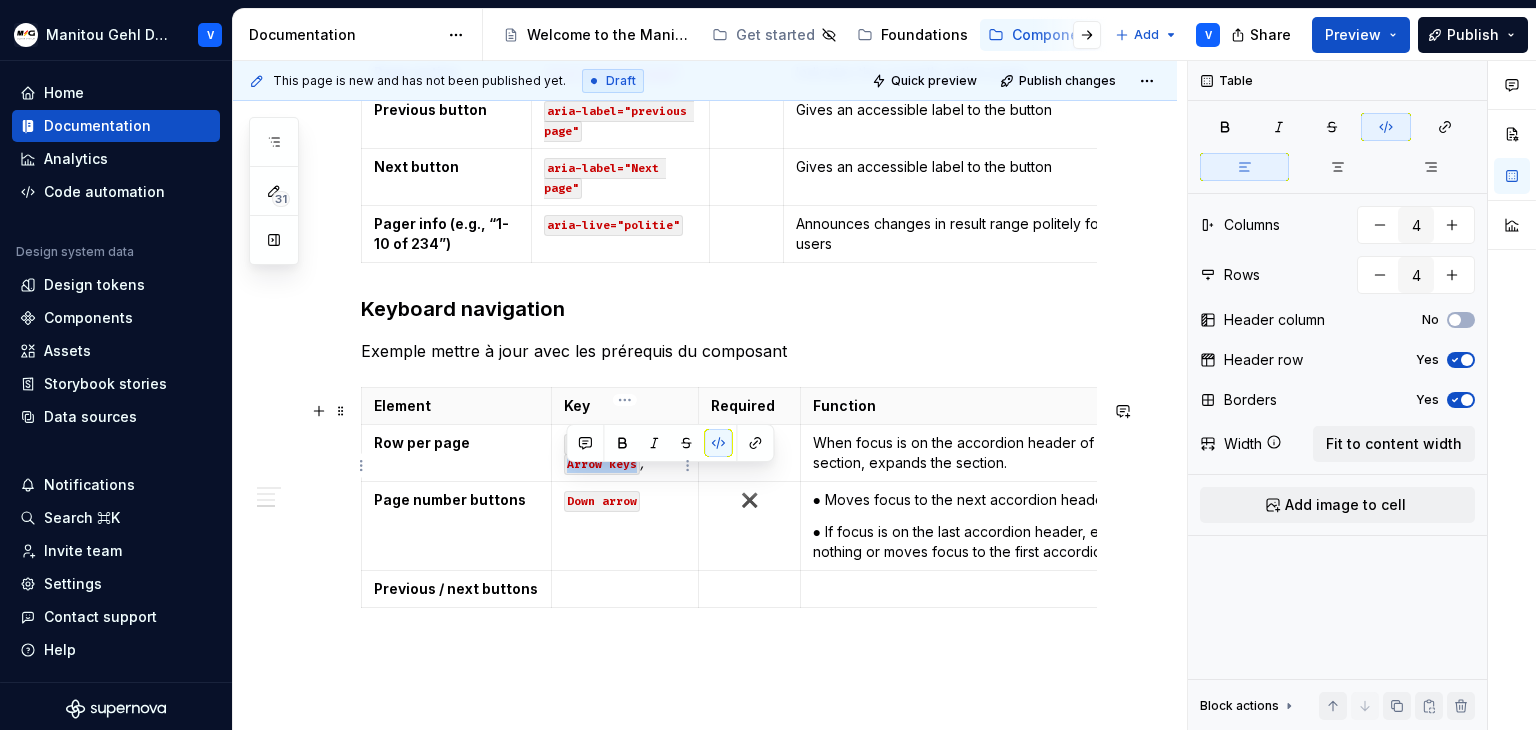 drag, startPoint x: 636, startPoint y: 478, endPoint x: 567, endPoint y: 478, distance: 69 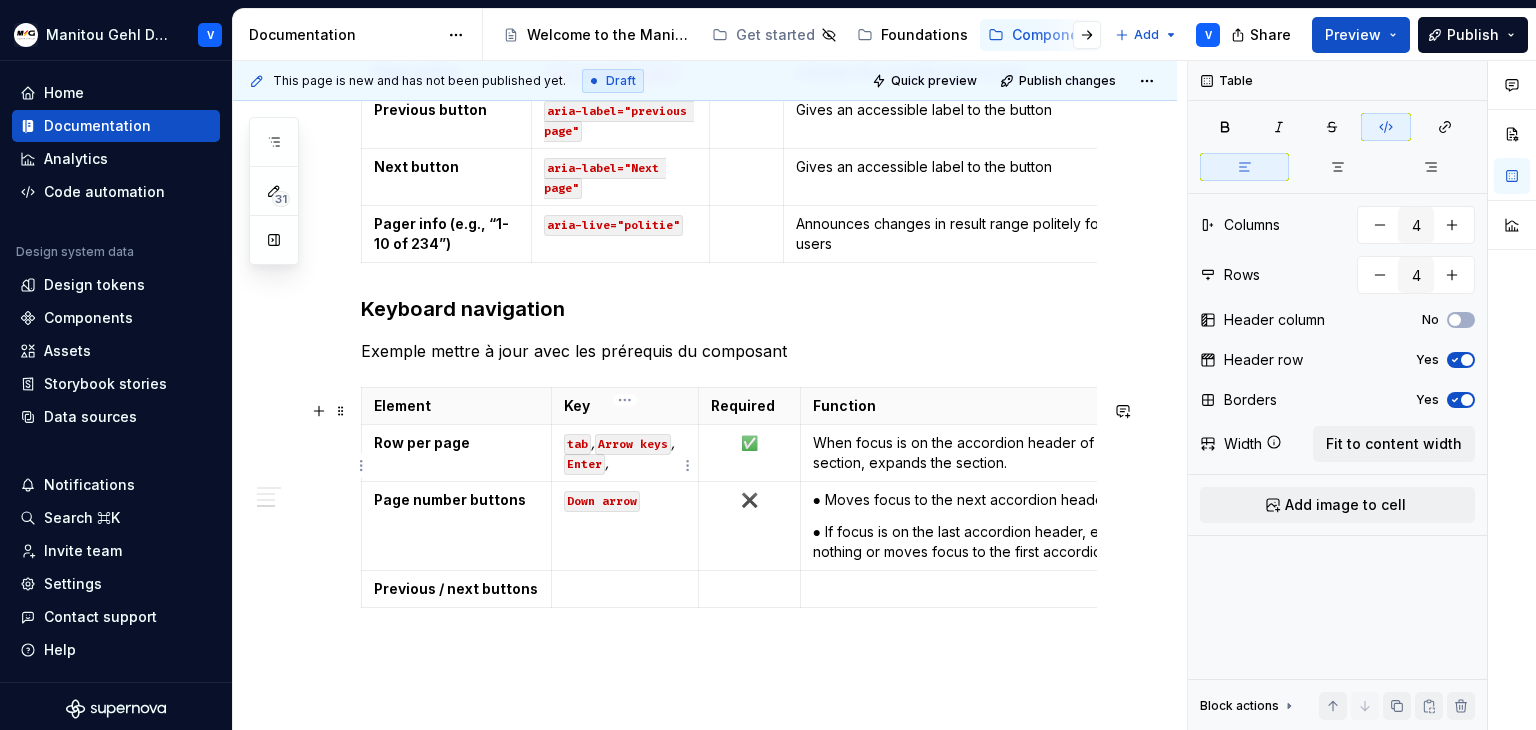click on "tab" at bounding box center [577, 444] 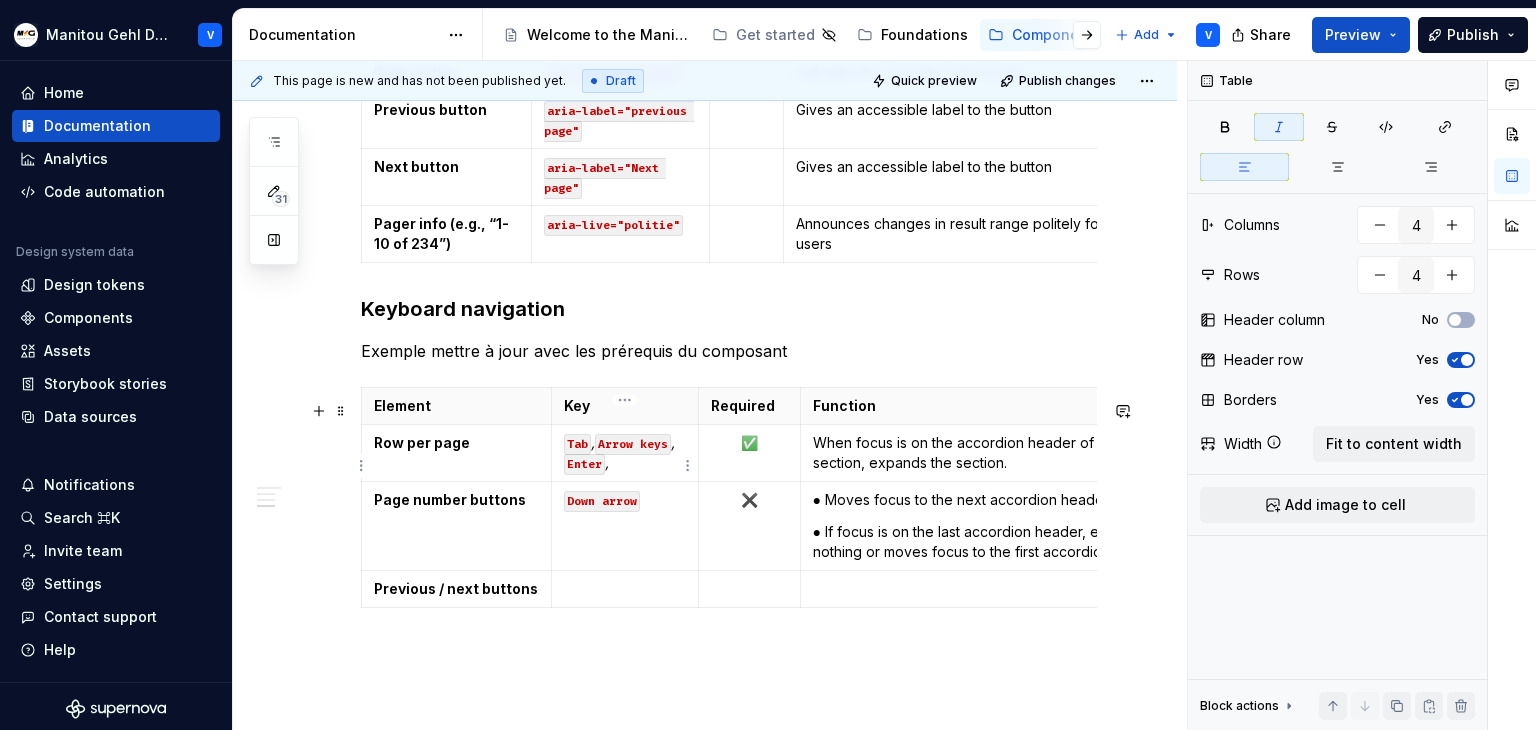 click on "Tab ,  Arrow keys  , Enter  ," at bounding box center (625, 453) 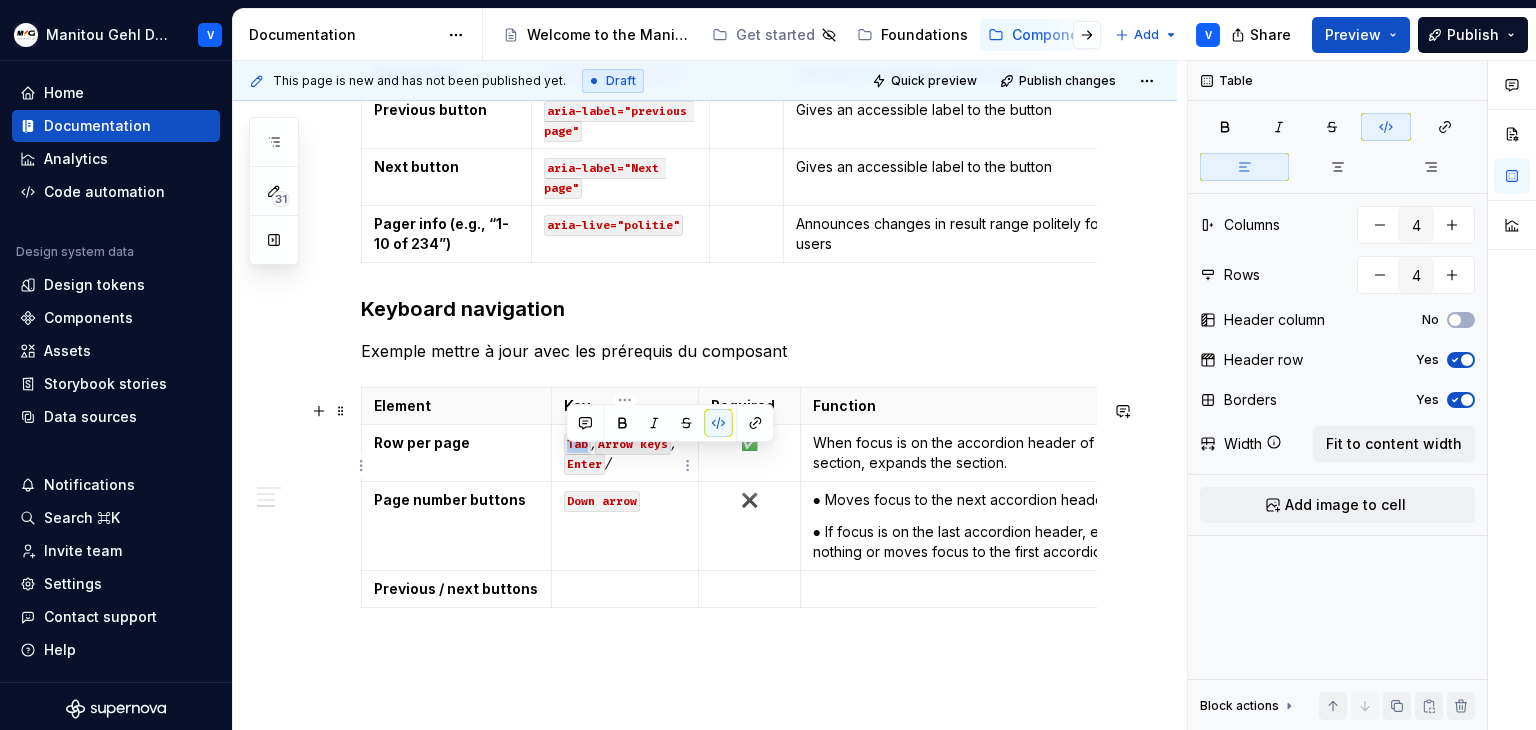 drag, startPoint x: 590, startPoint y: 457, endPoint x: 562, endPoint y: 453, distance: 28.284271 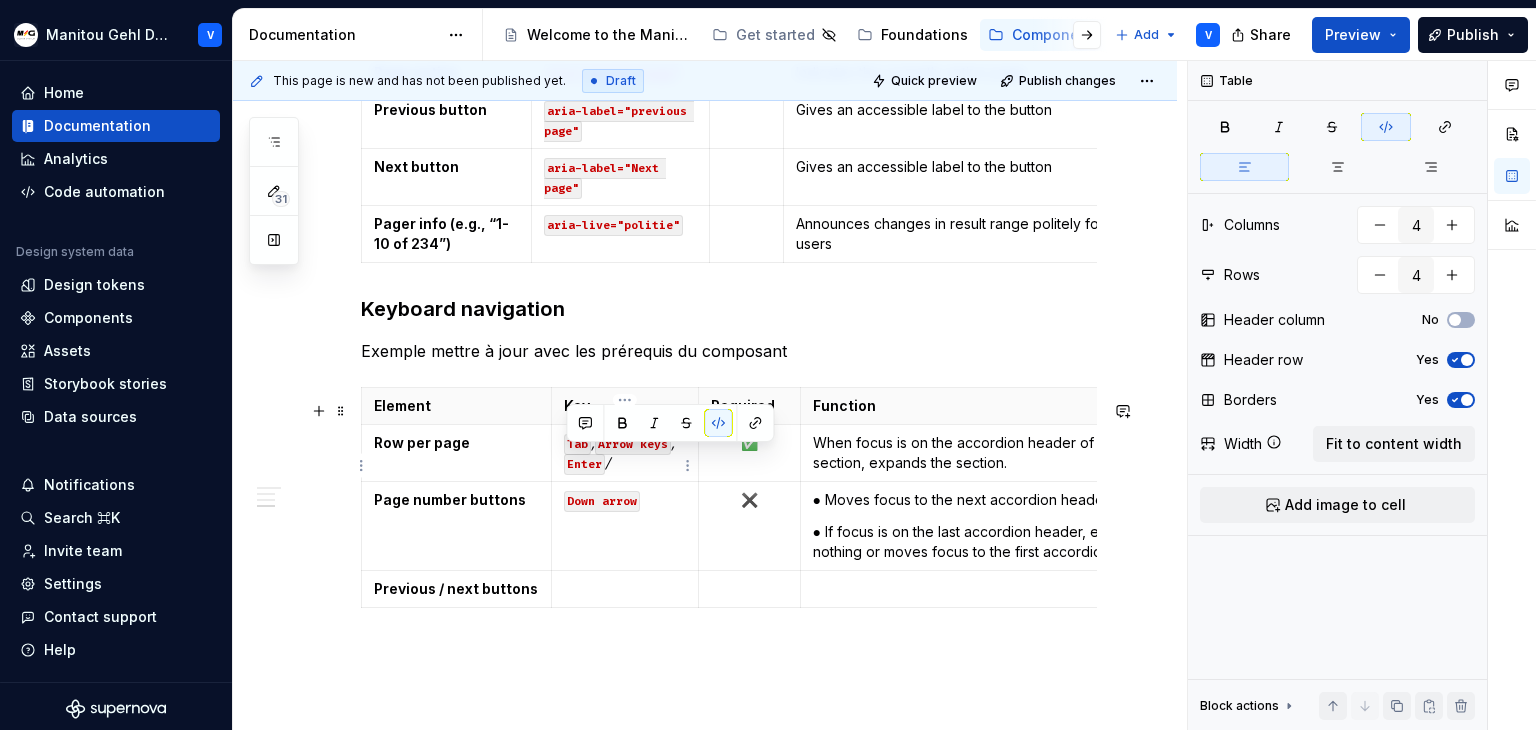 click on "Tab ,  Arrow keys  , Enter  /" at bounding box center [625, 453] 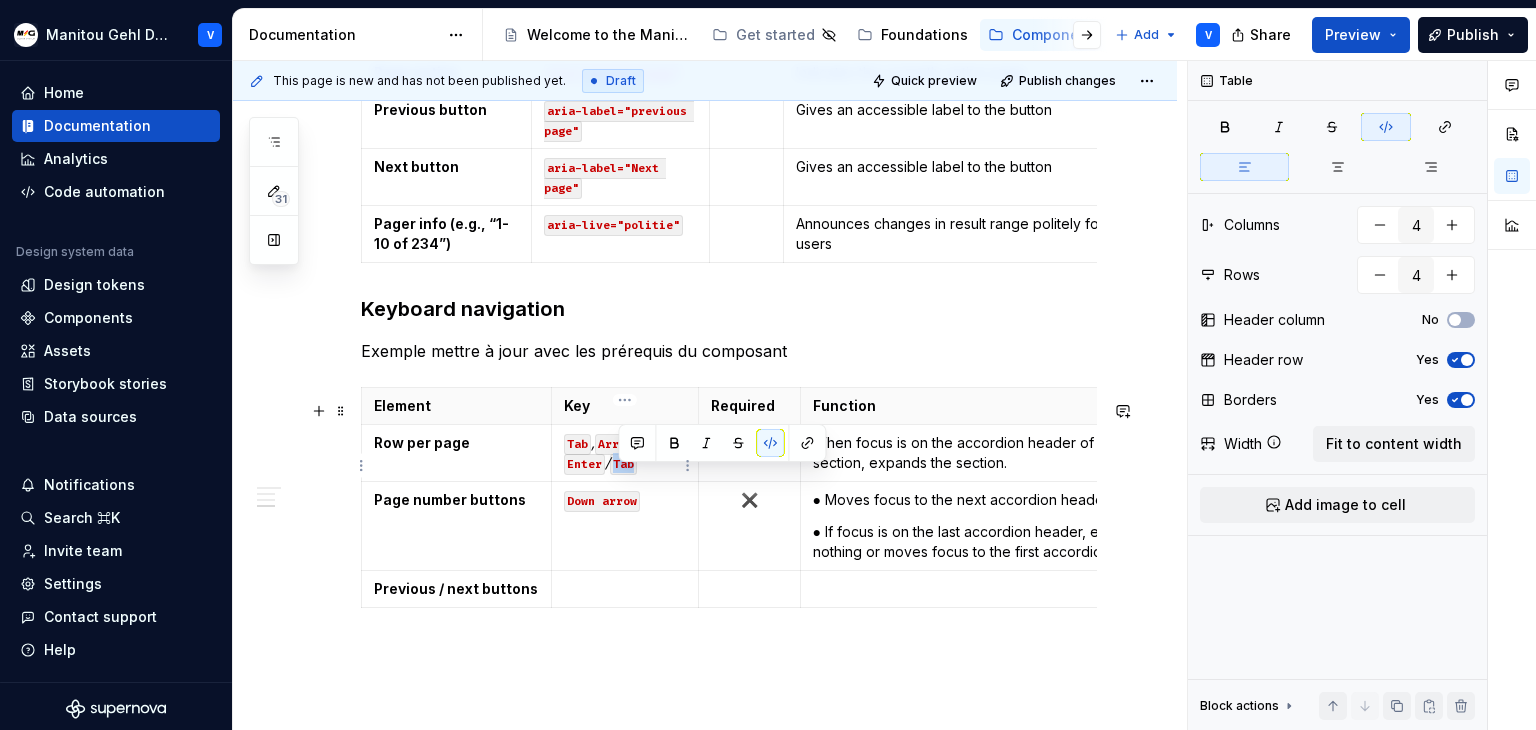 drag, startPoint x: 616, startPoint y: 473, endPoint x: 644, endPoint y: 476, distance: 28.160255 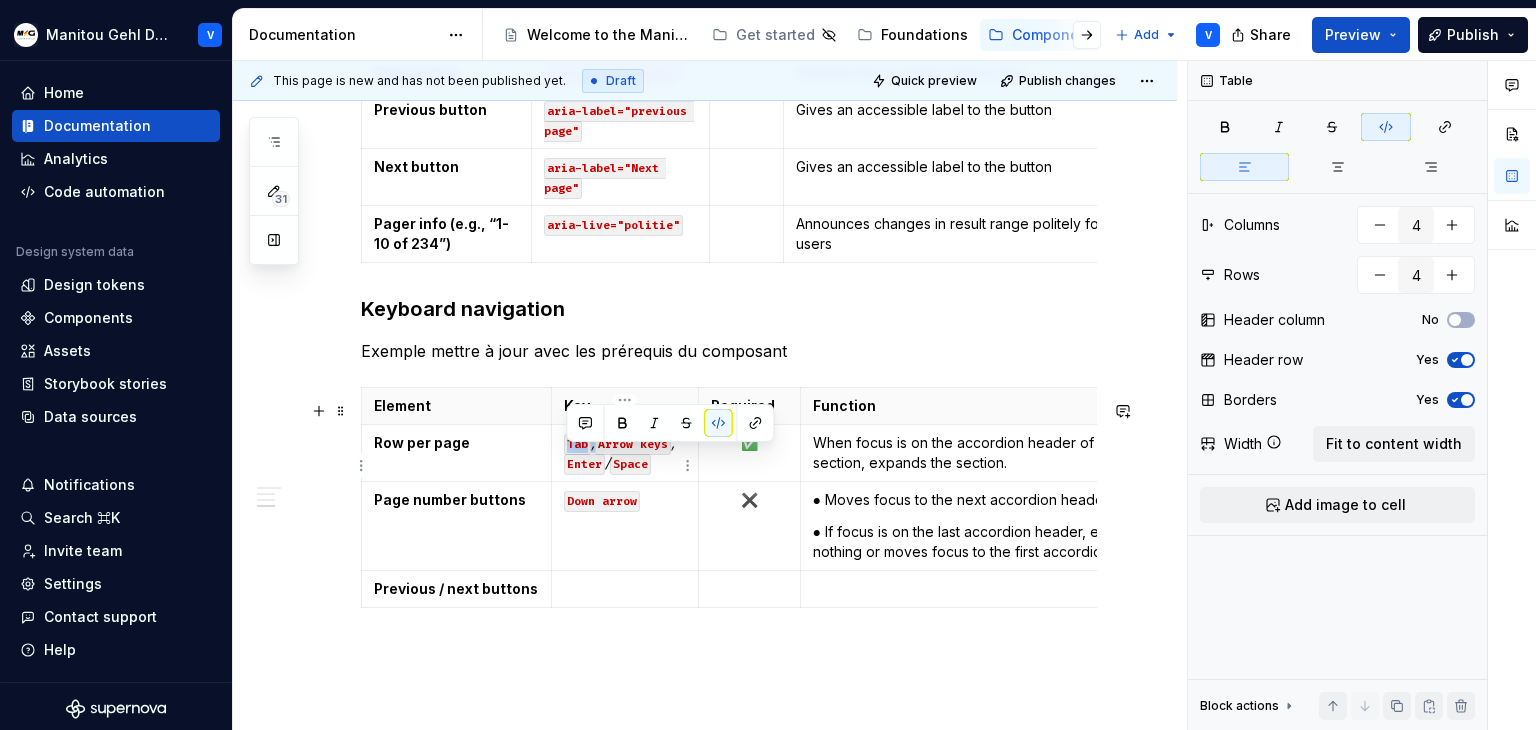 drag, startPoint x: 561, startPoint y: 459, endPoint x: 592, endPoint y: 454, distance: 31.400637 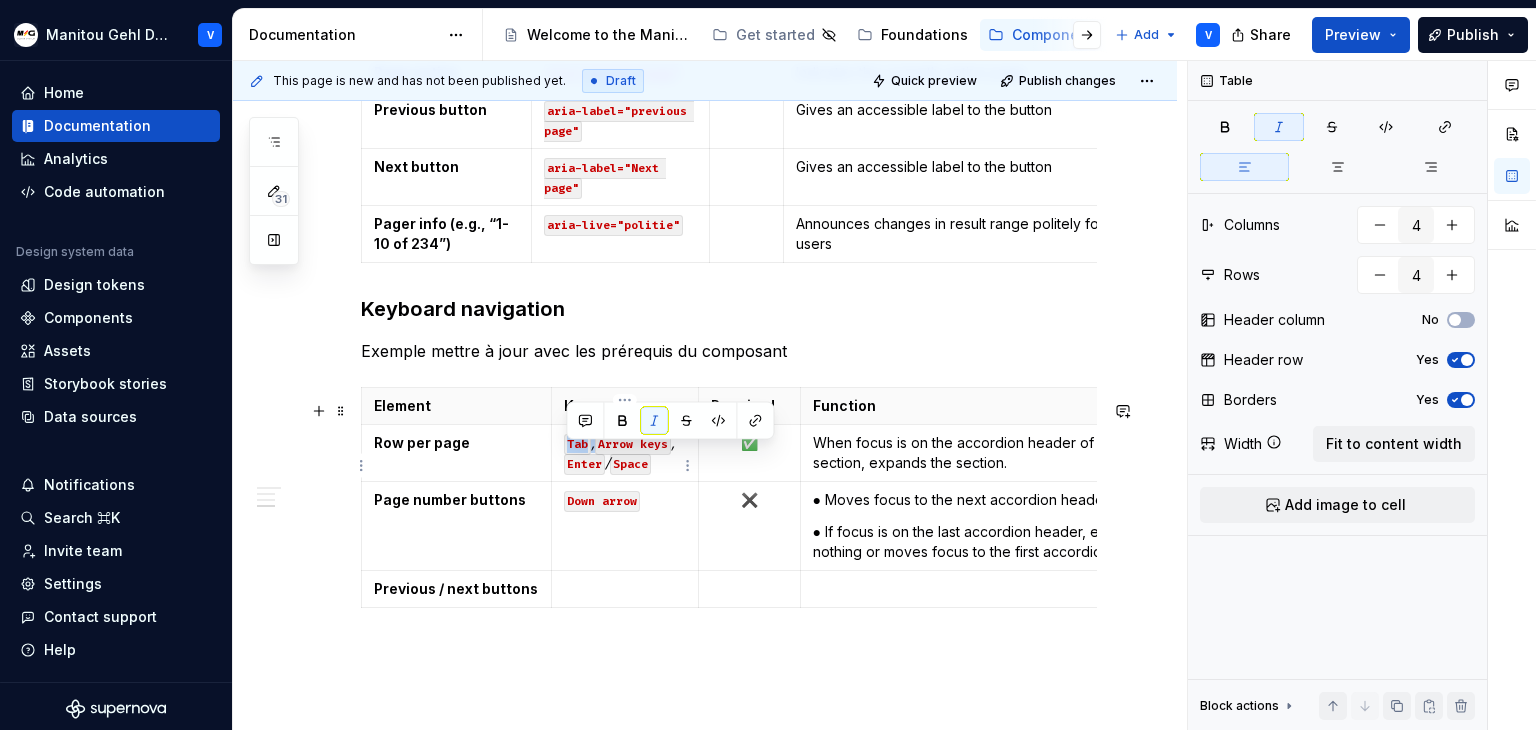 click on "Tab" at bounding box center (577, 444) 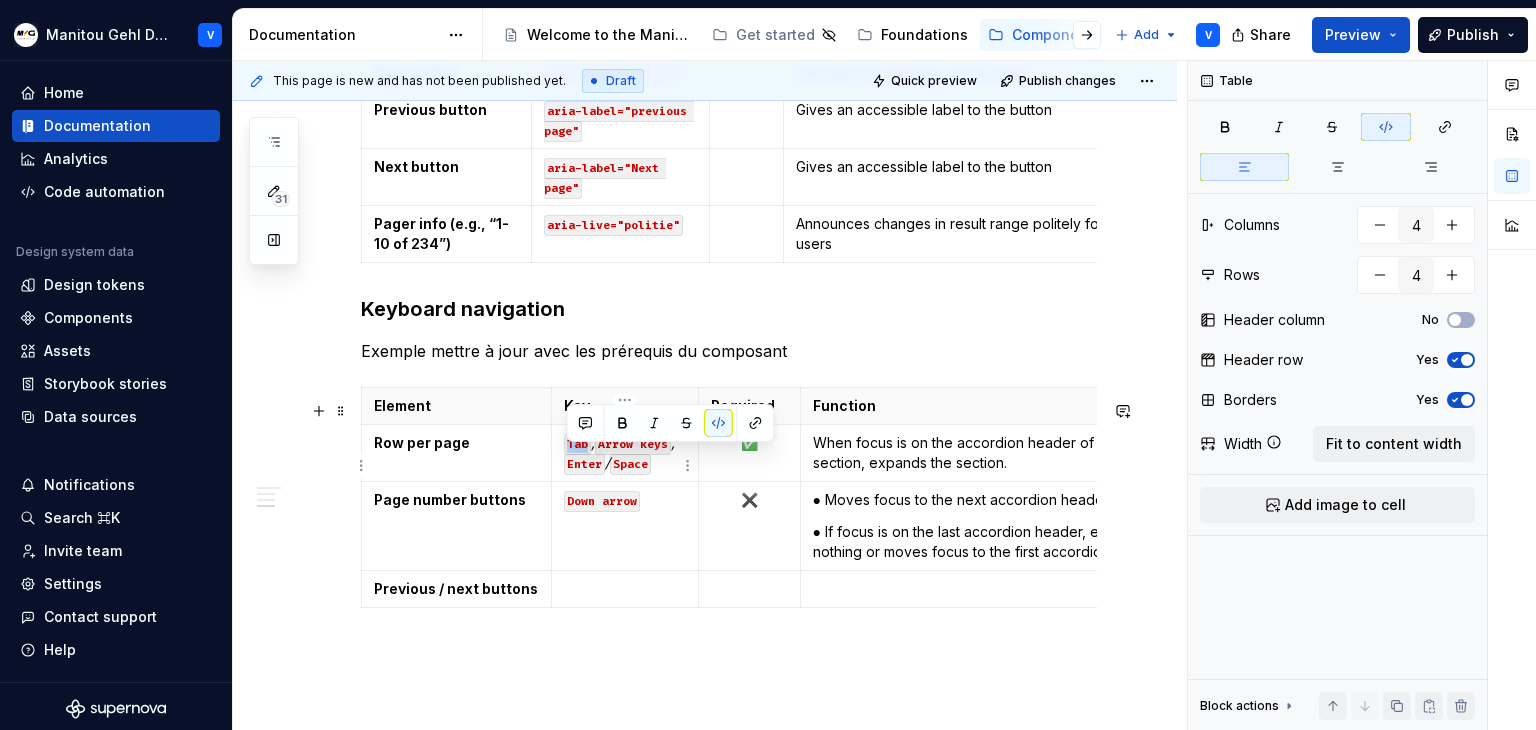 drag, startPoint x: 587, startPoint y: 456, endPoint x: 564, endPoint y: 455, distance: 23.021729 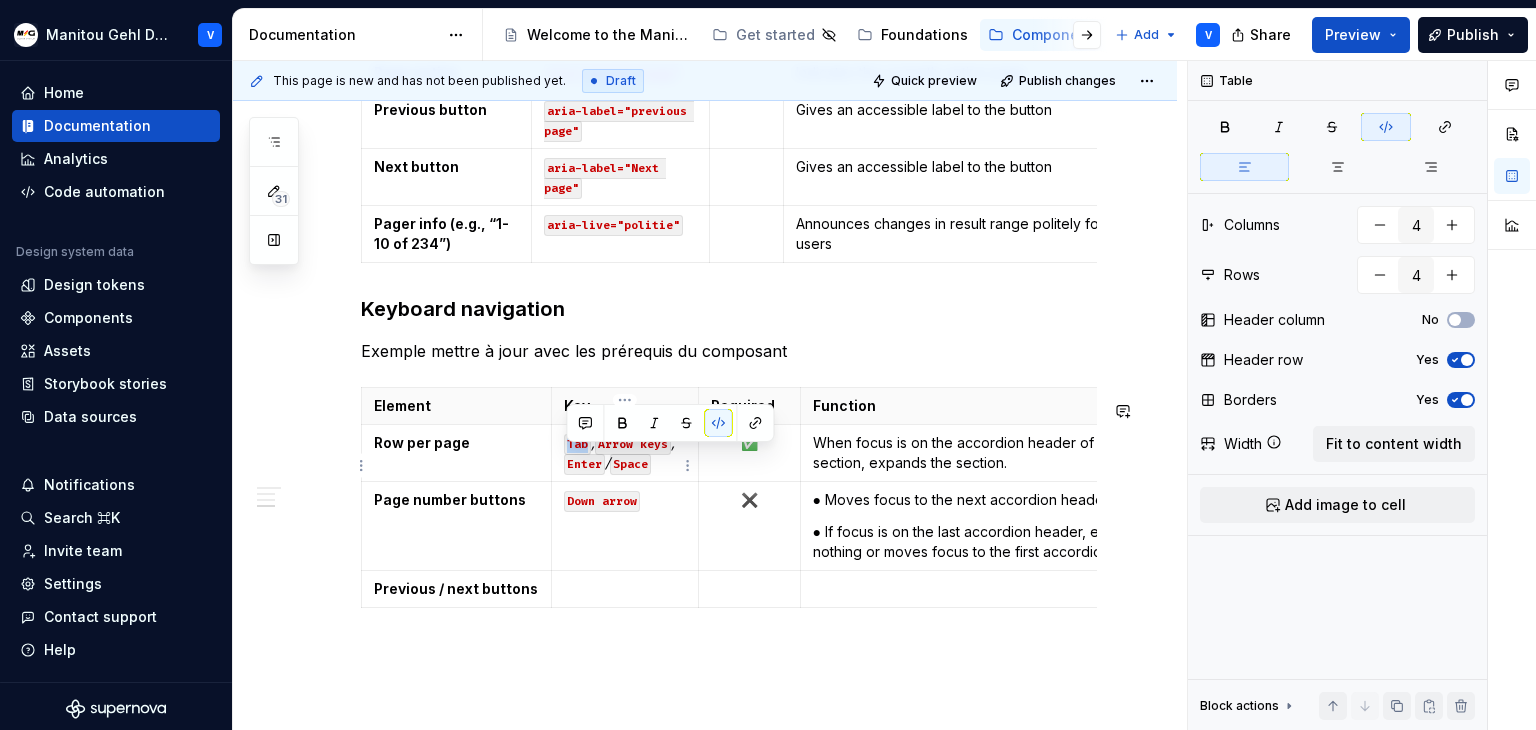 copy on "Tab" 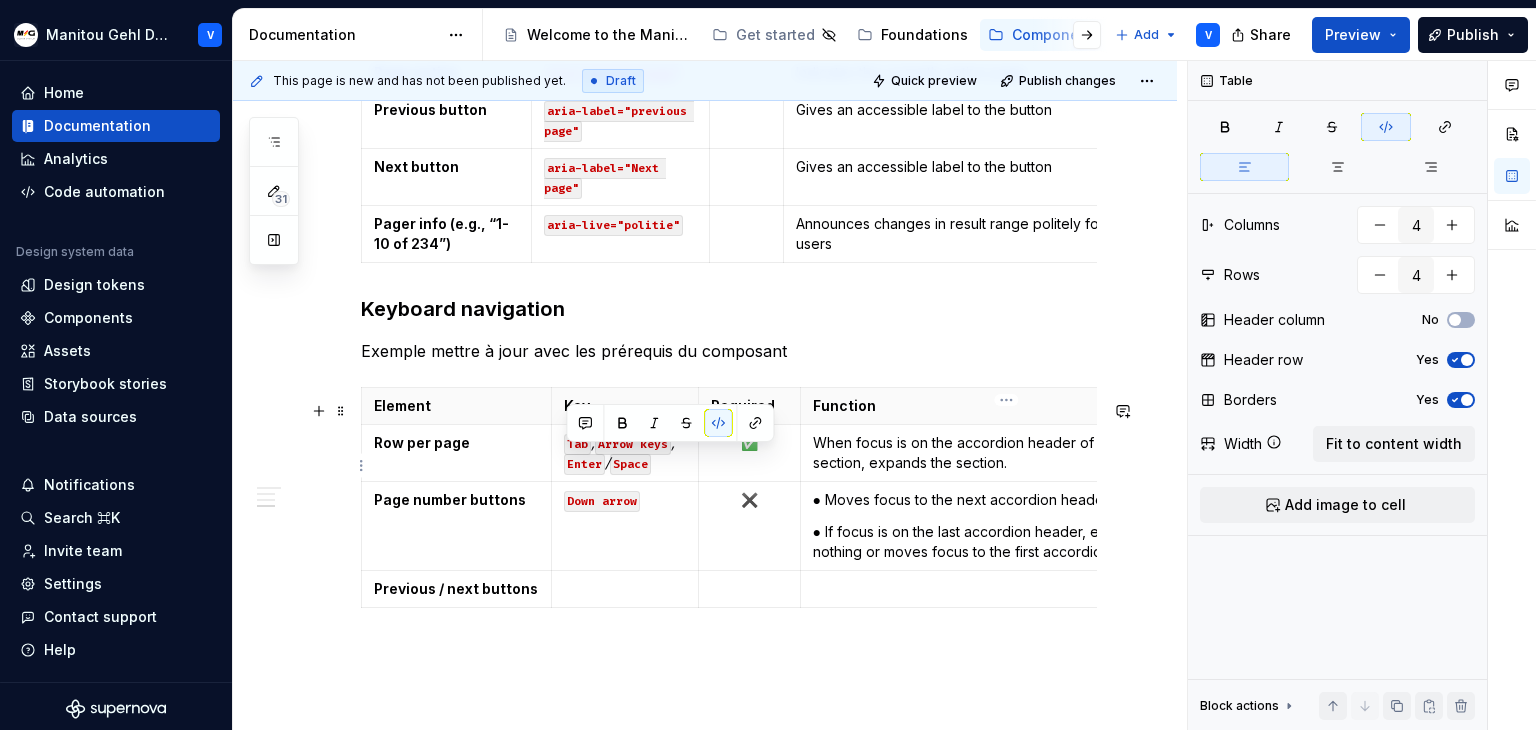 click on "When focus is on the accordion header of a collapsed section, expands the section." at bounding box center [1007, 453] 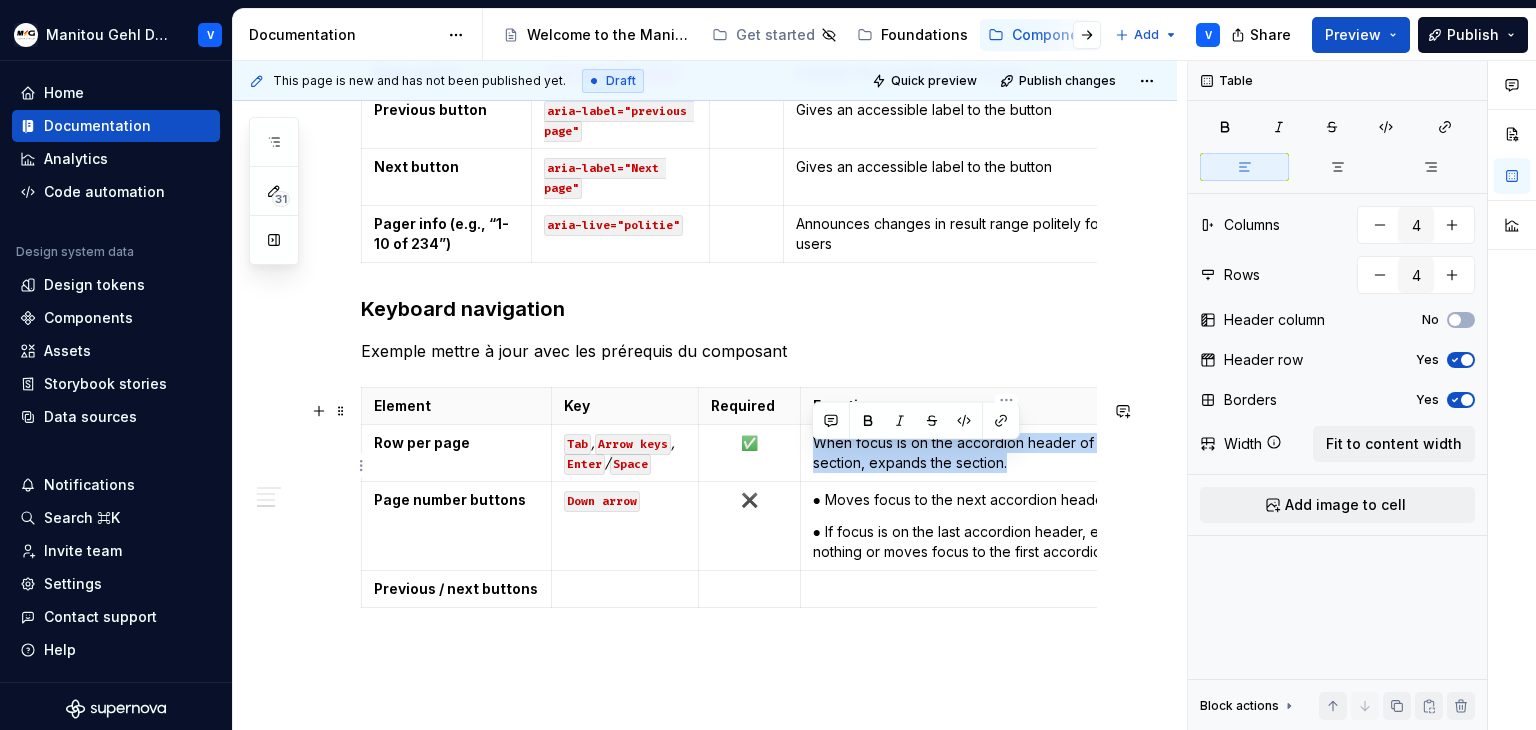 drag, startPoint x: 1021, startPoint y: 482, endPoint x: 808, endPoint y: 450, distance: 215.39035 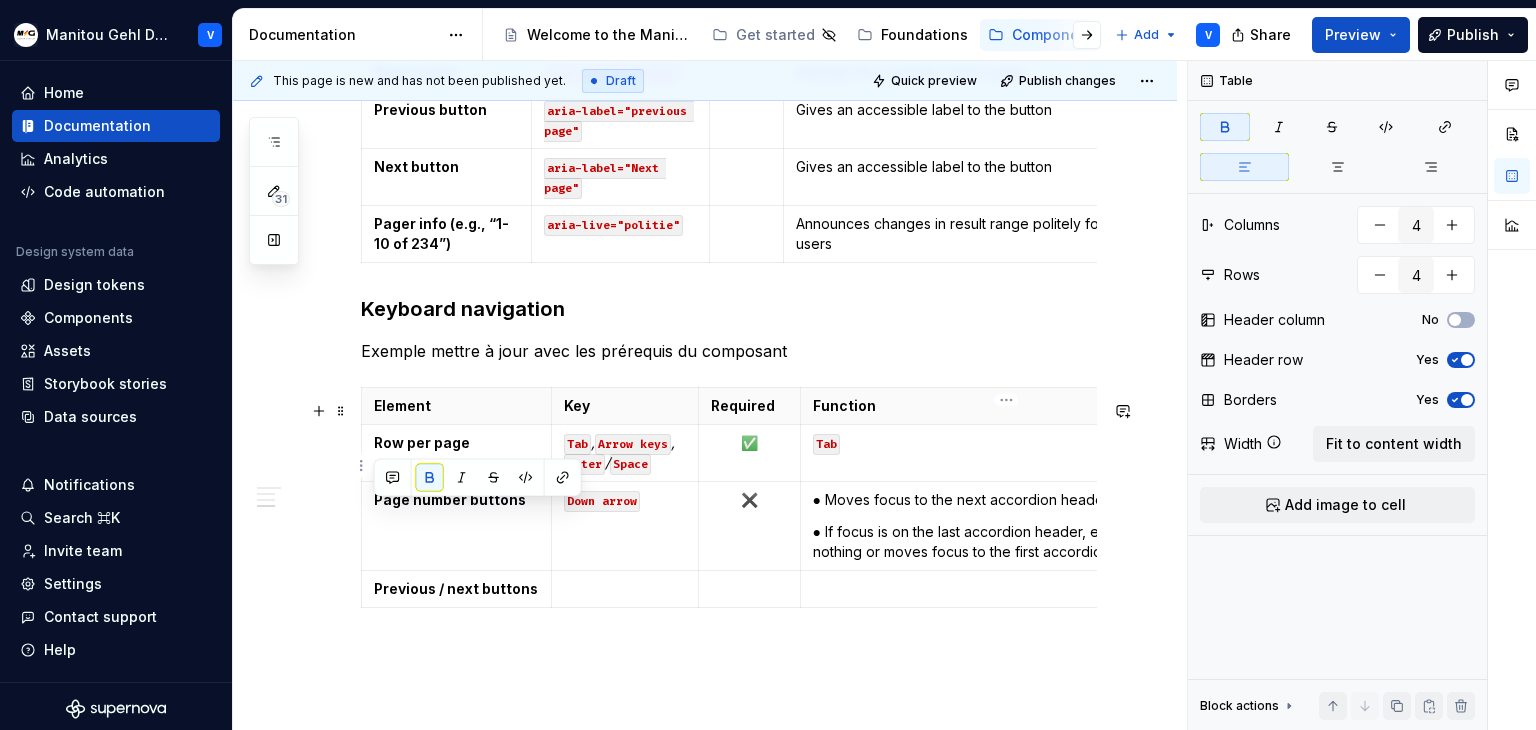 click on "Tab" at bounding box center (1007, 443) 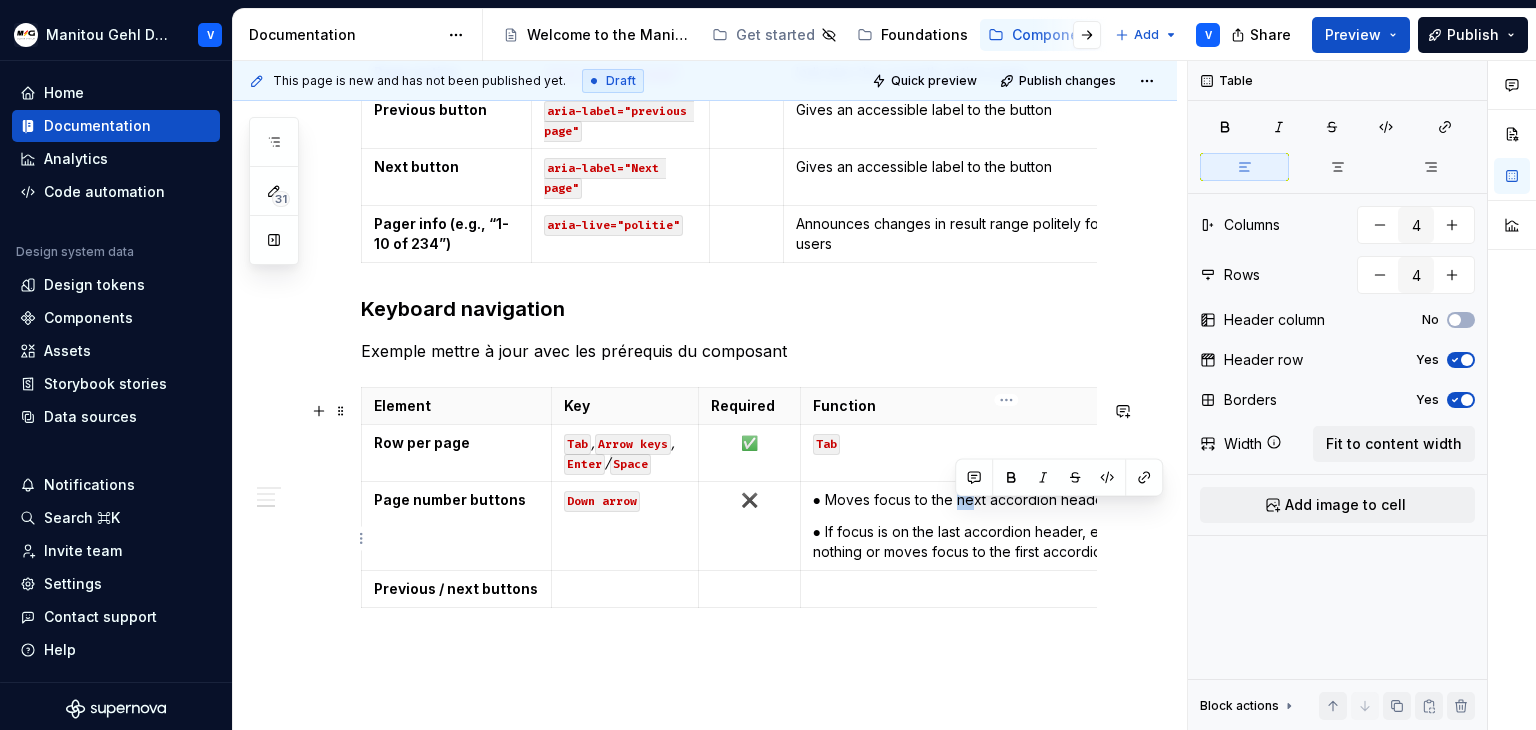click on "● Moves focus to the next accordion header." at bounding box center [1007, 500] 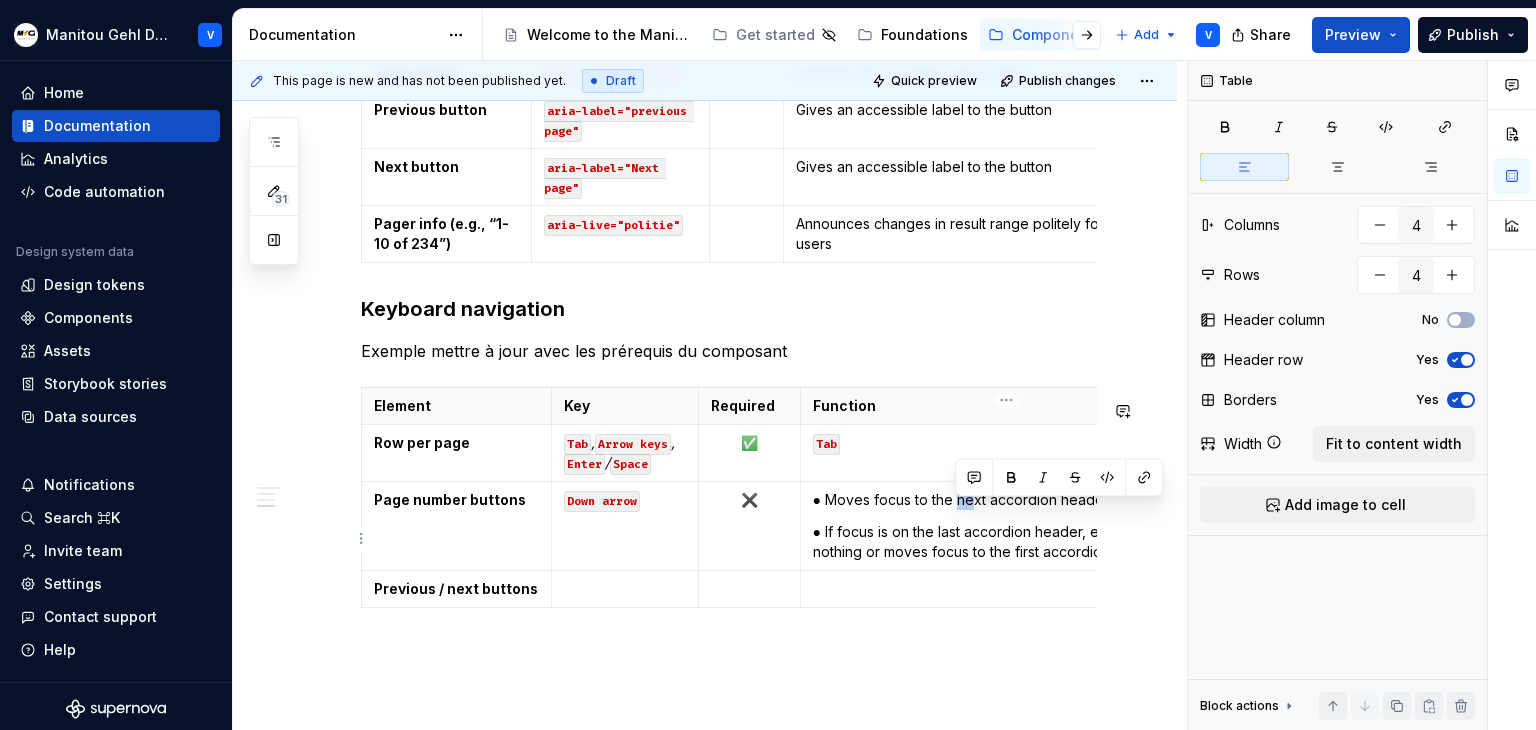 copy on "ne" 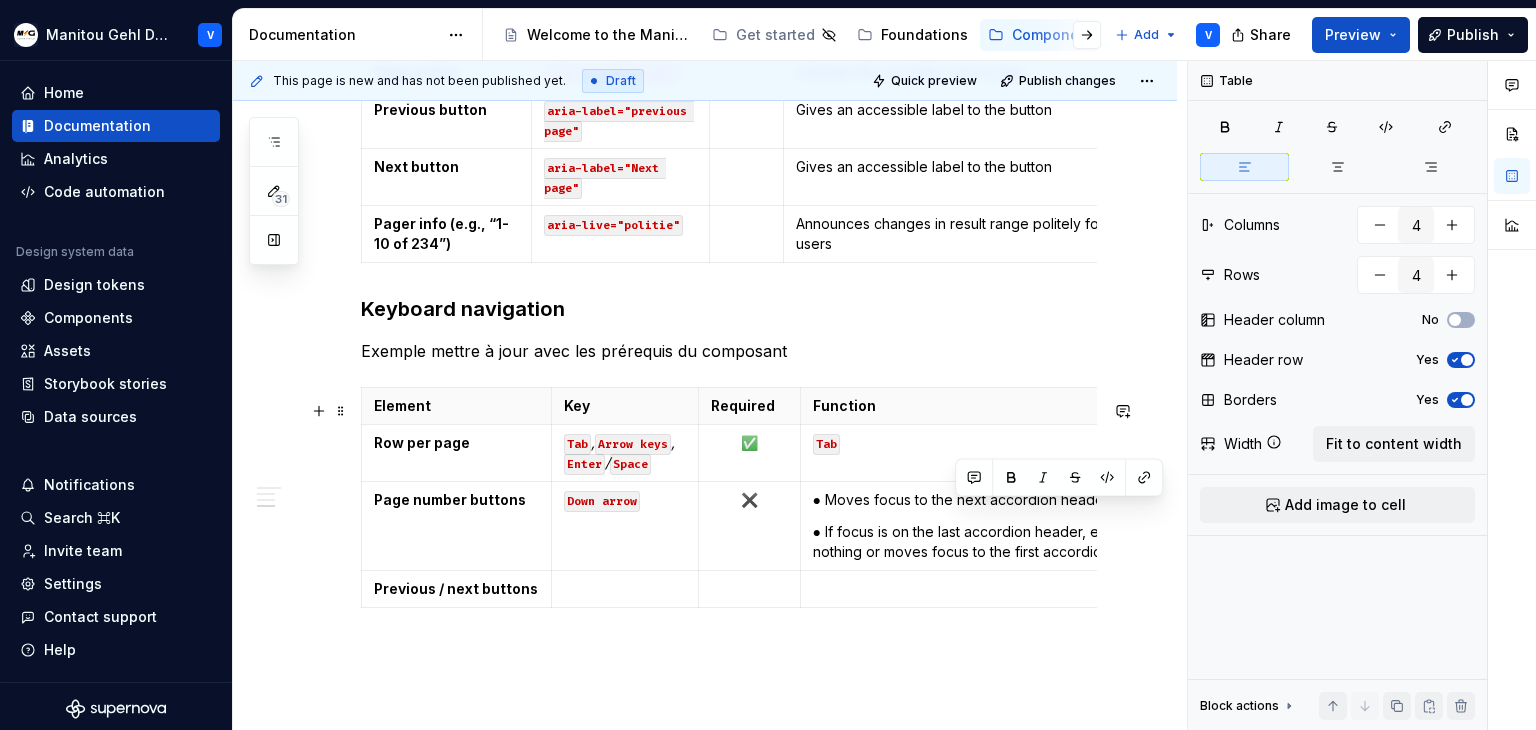click on "Tab" at bounding box center [1006, 453] 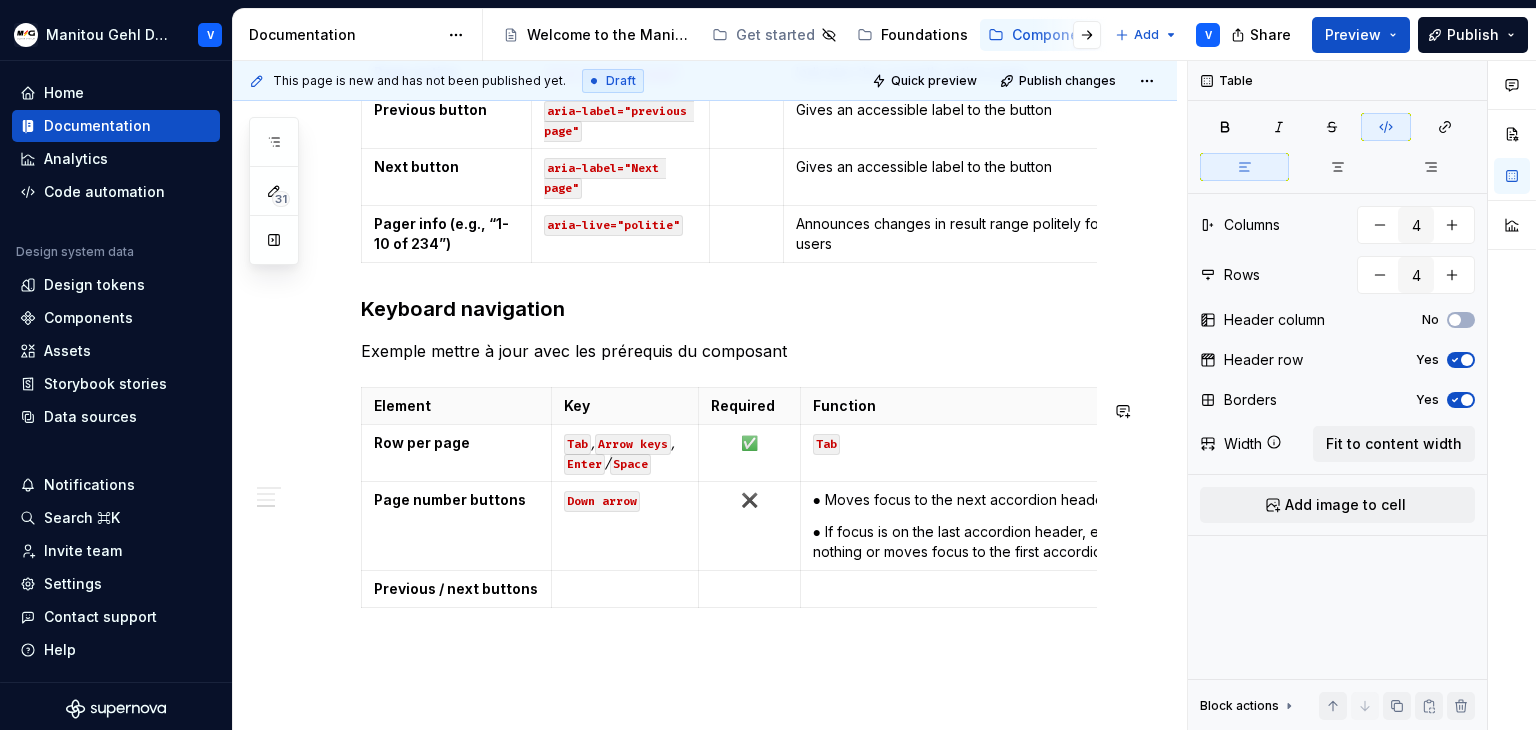 click on "Tab" at bounding box center (1007, 443) 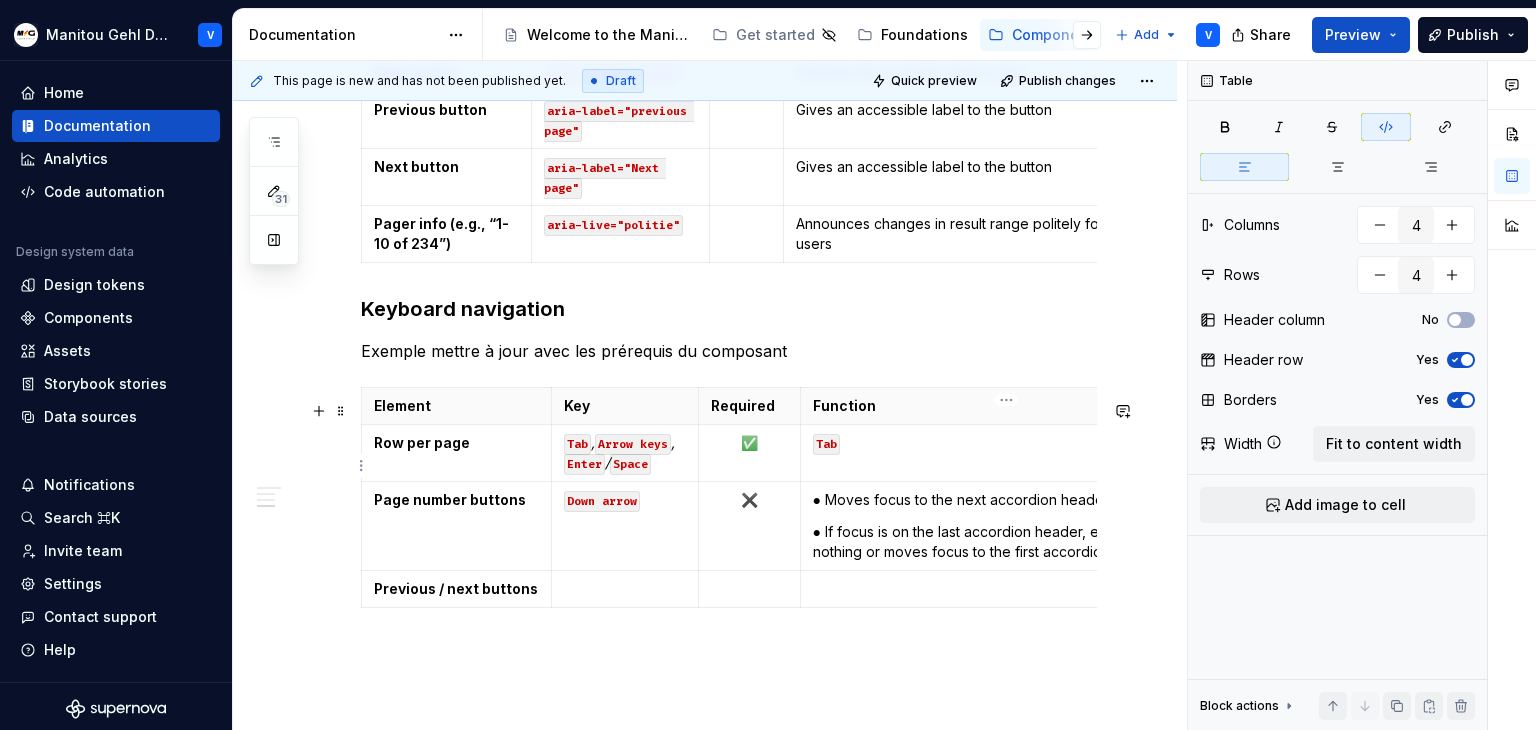 click on "Tab" at bounding box center [1006, 453] 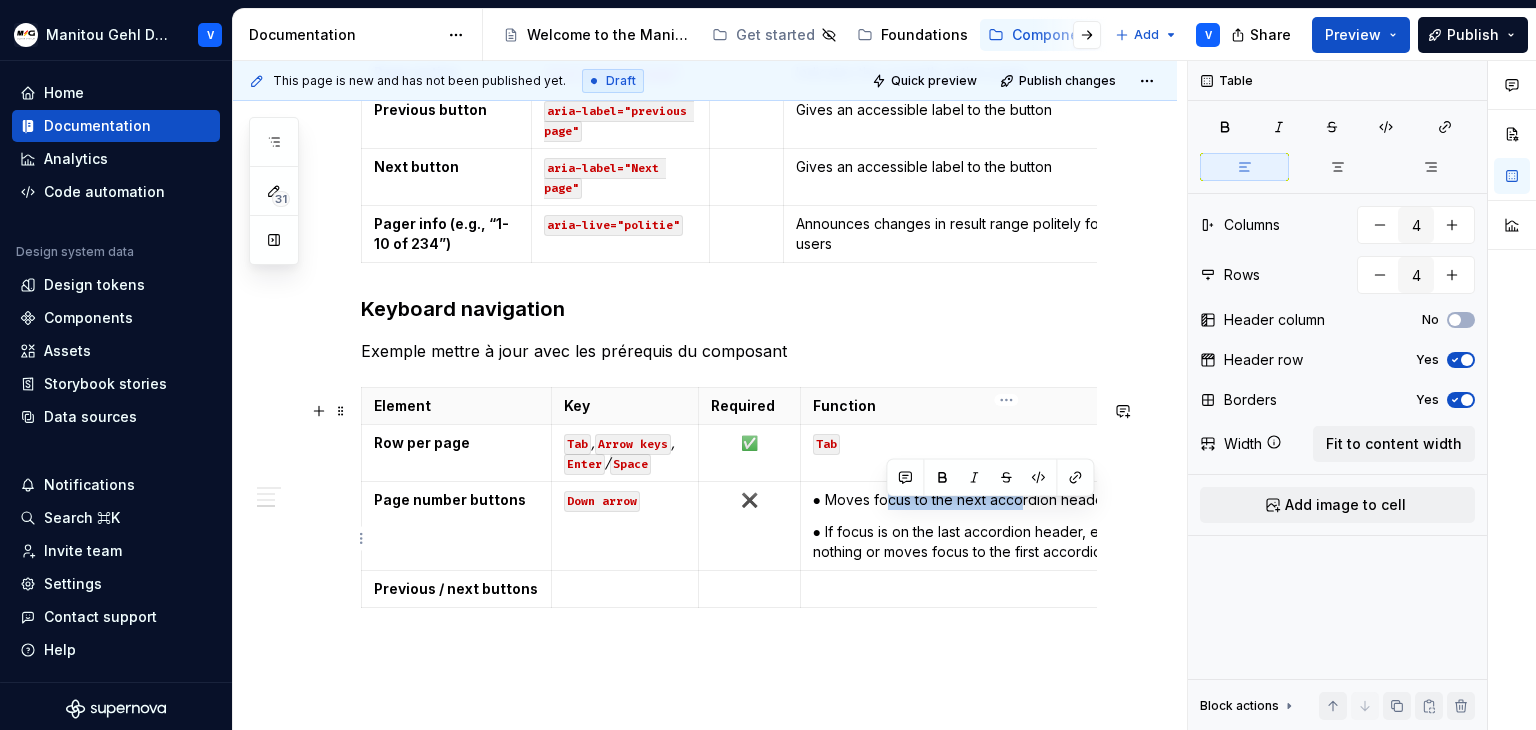 drag, startPoint x: 888, startPoint y: 505, endPoint x: 1021, endPoint y: 505, distance: 133 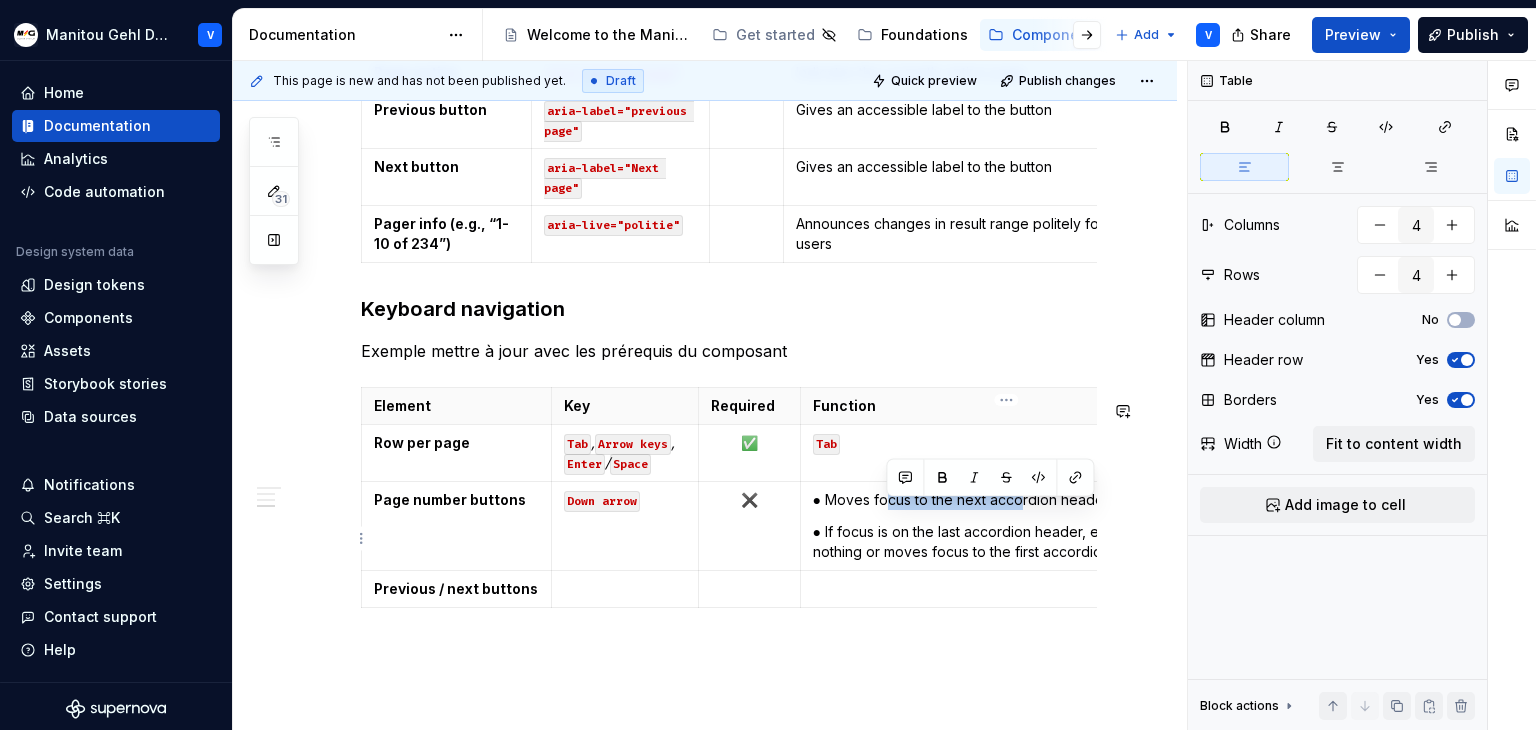 copy on "cus to the next acco" 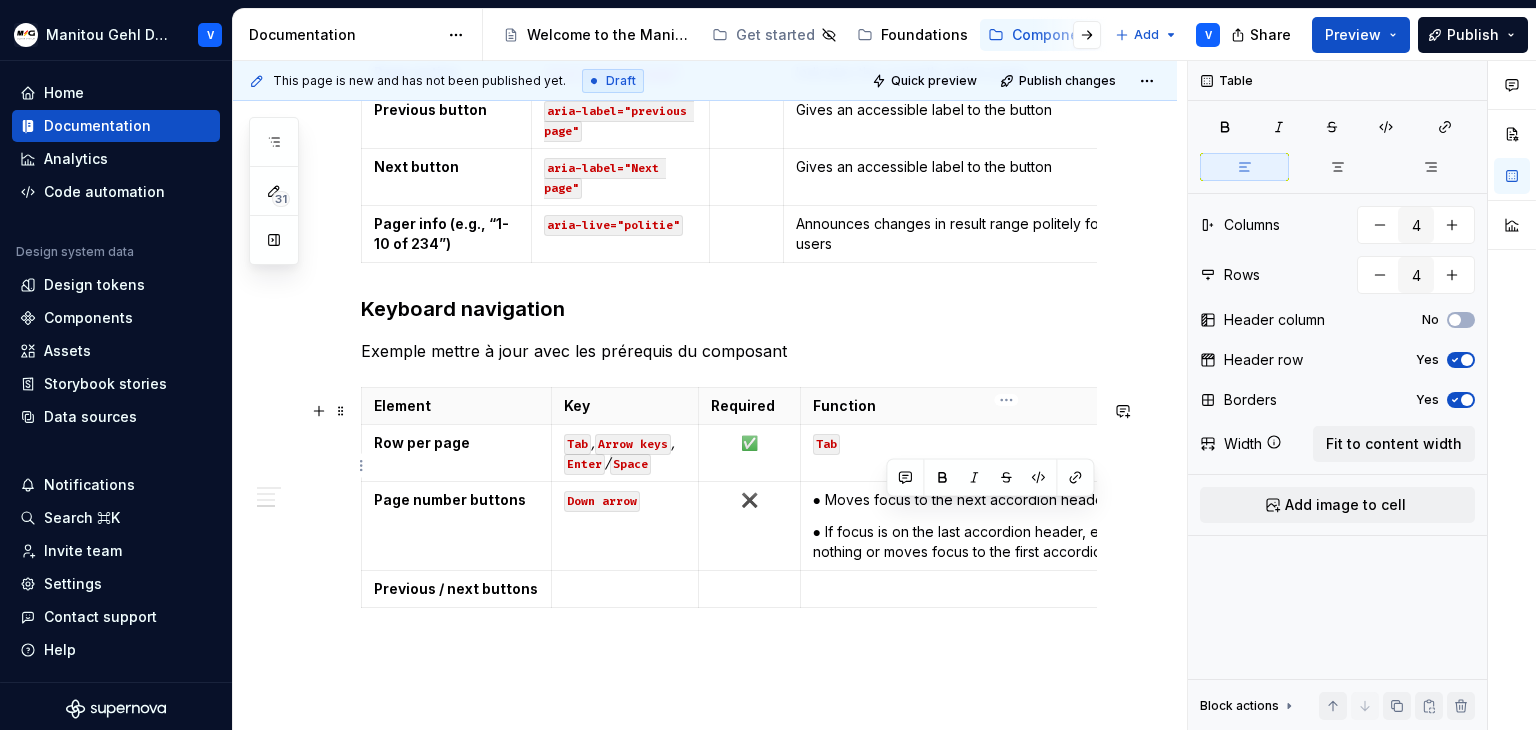 click at bounding box center [990, 477] 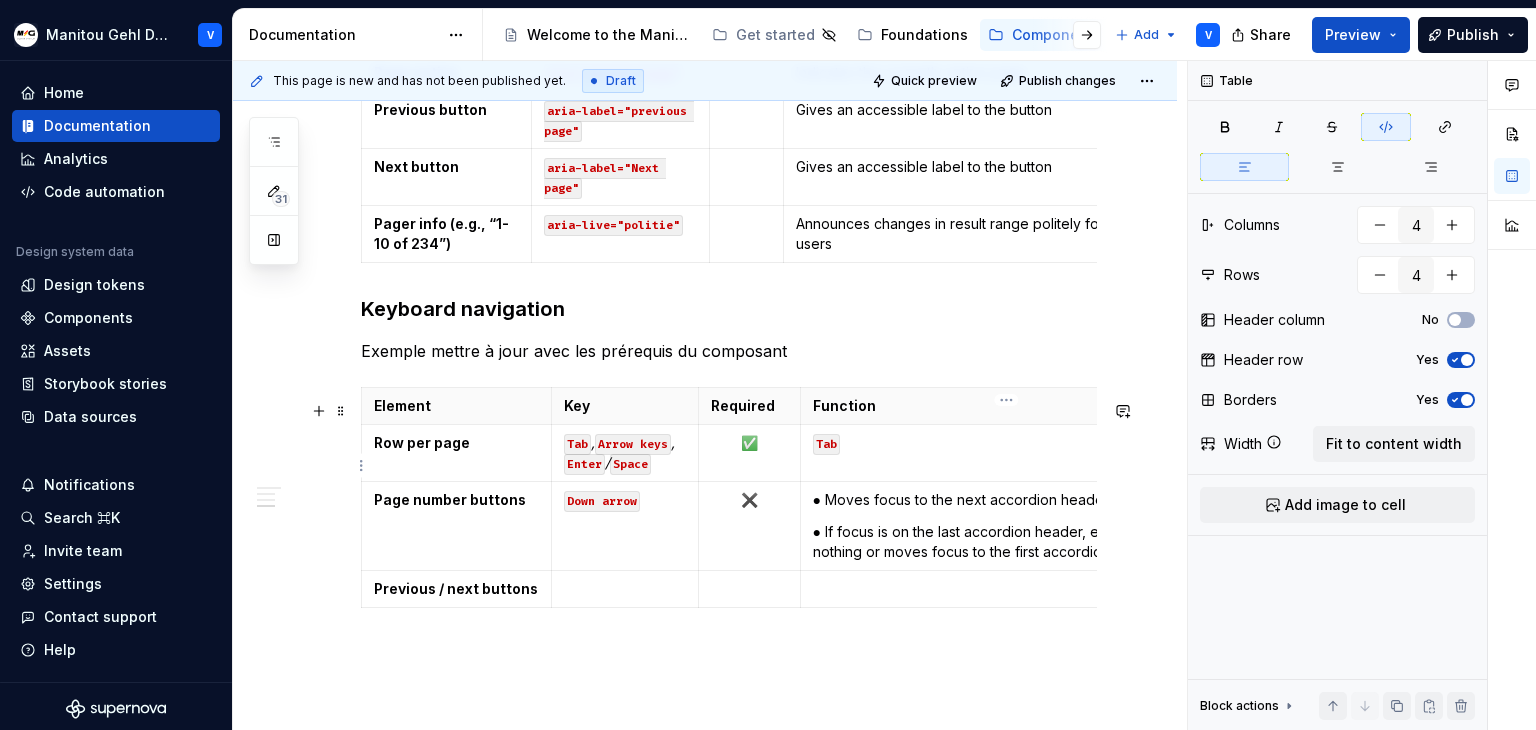 click on "Tab" at bounding box center (1007, 443) 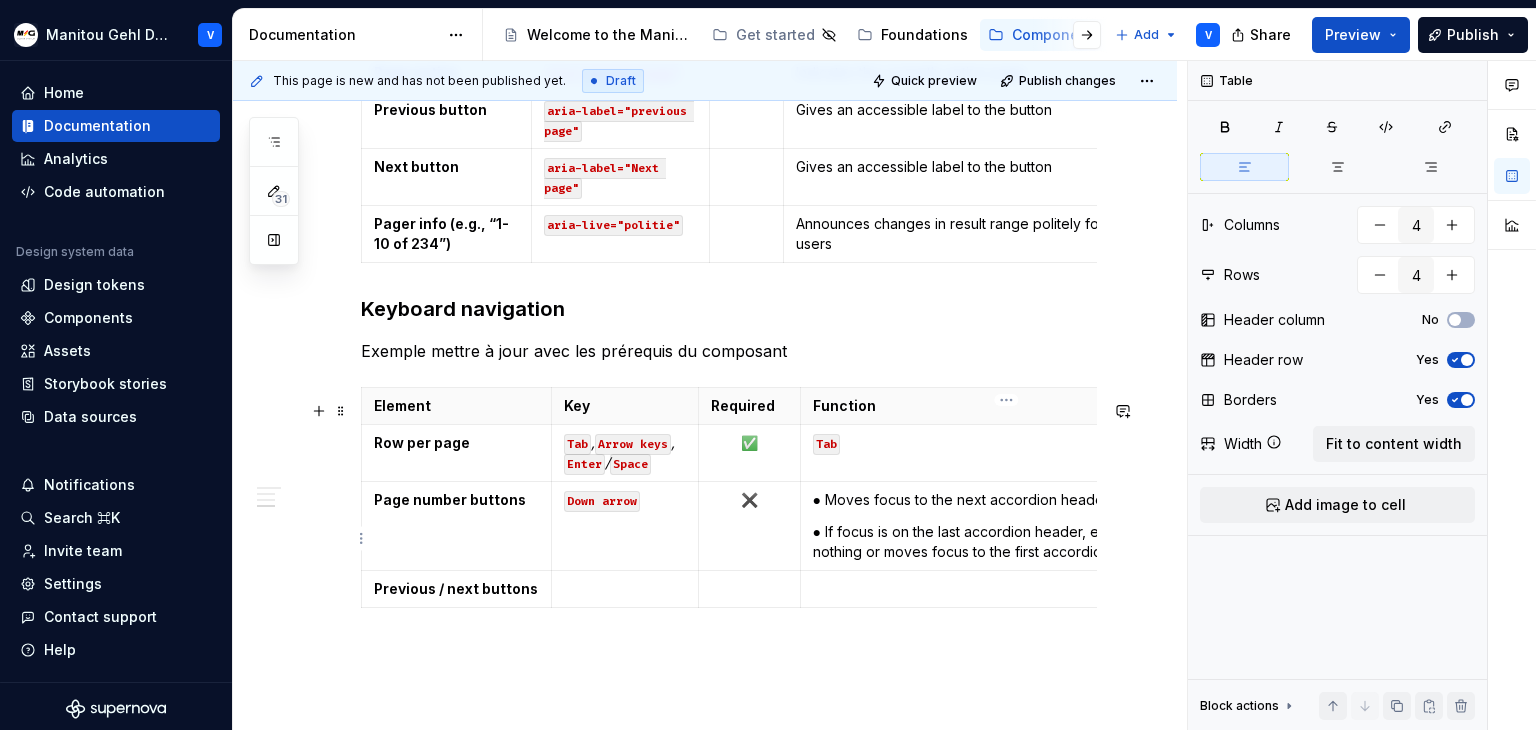 click on "● Moves focus to the next accordion header.  ● If focus is on the last accordion header, either does nothing or moves focus to the first accordion header." at bounding box center [1006, 526] 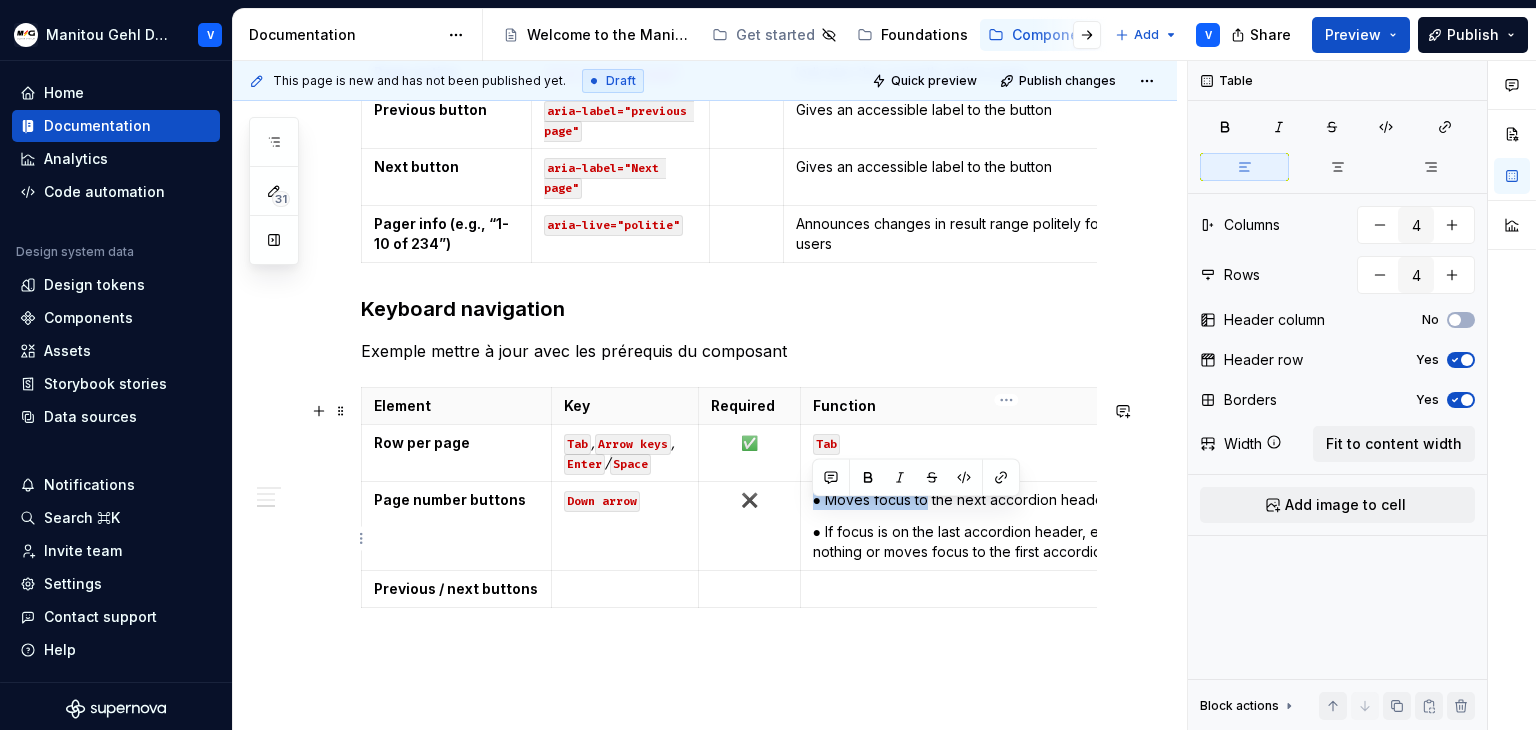 drag, startPoint x: 815, startPoint y: 511, endPoint x: 914, endPoint y: 504, distance: 99.24717 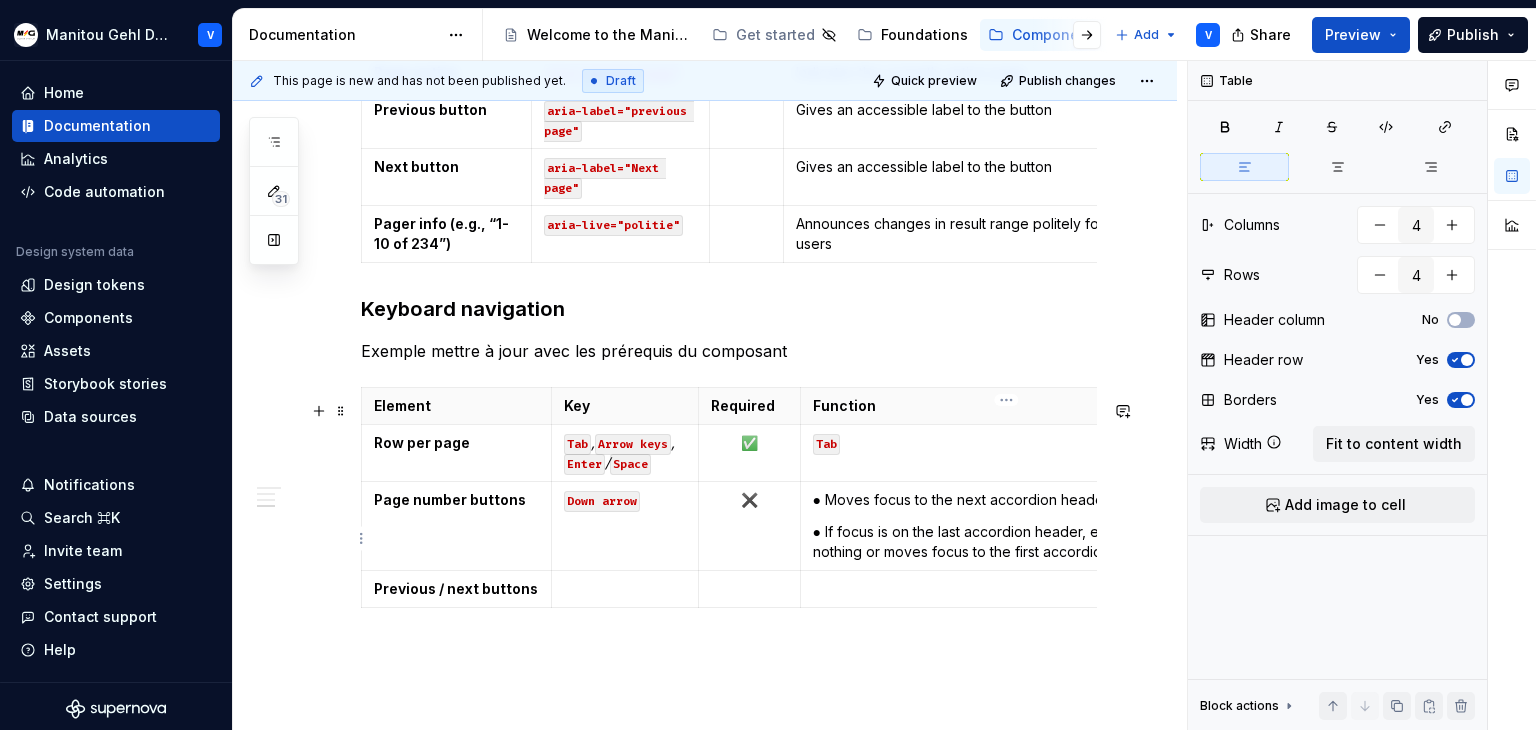 click on "● Moves focus to the next accordion header.  ● If focus is on the last accordion header, either does nothing or moves focus to the first accordion header." at bounding box center (1006, 526) 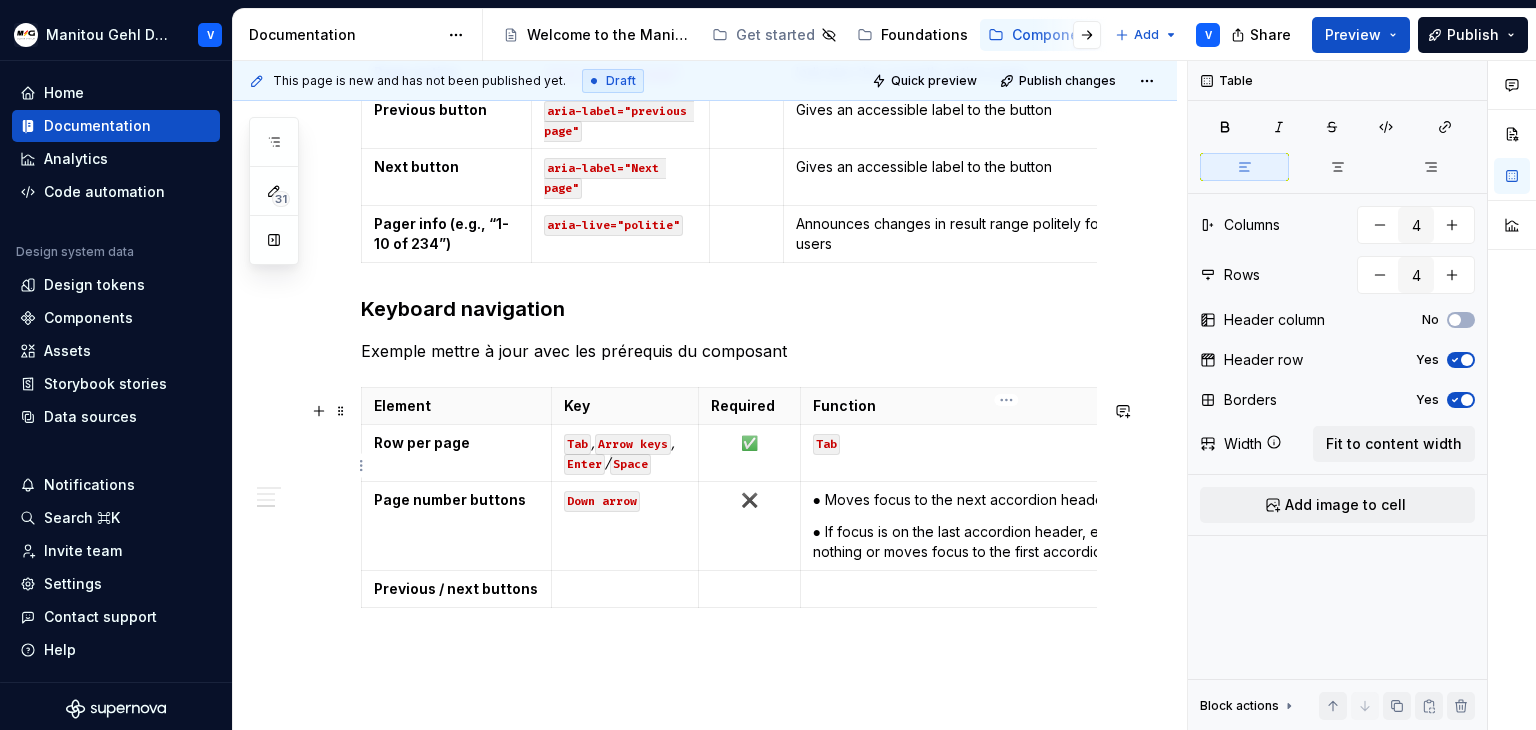 click on "Tab" at bounding box center (1007, 443) 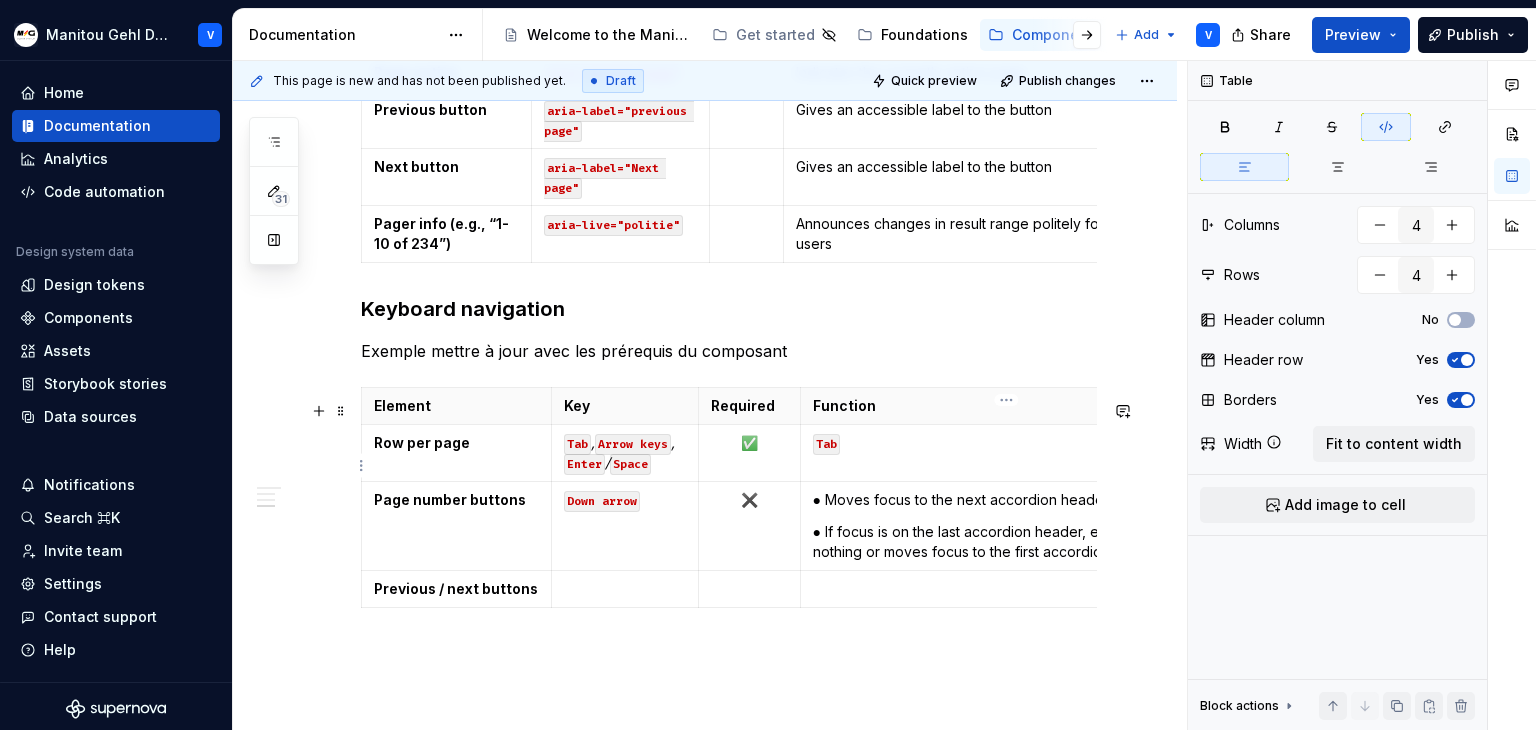click on "Tab" at bounding box center [826, 444] 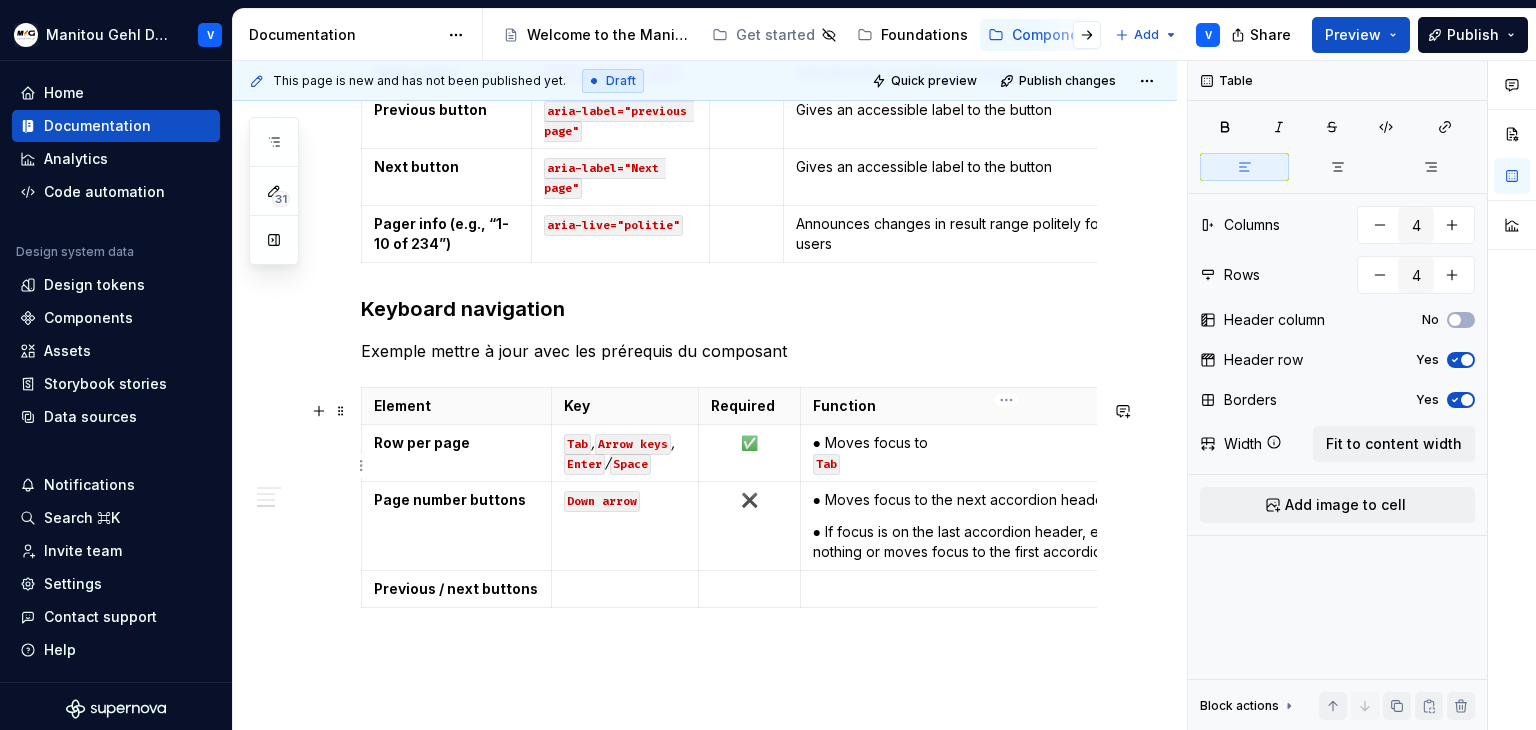 click on "● Moves focus to Tab" at bounding box center [1007, 453] 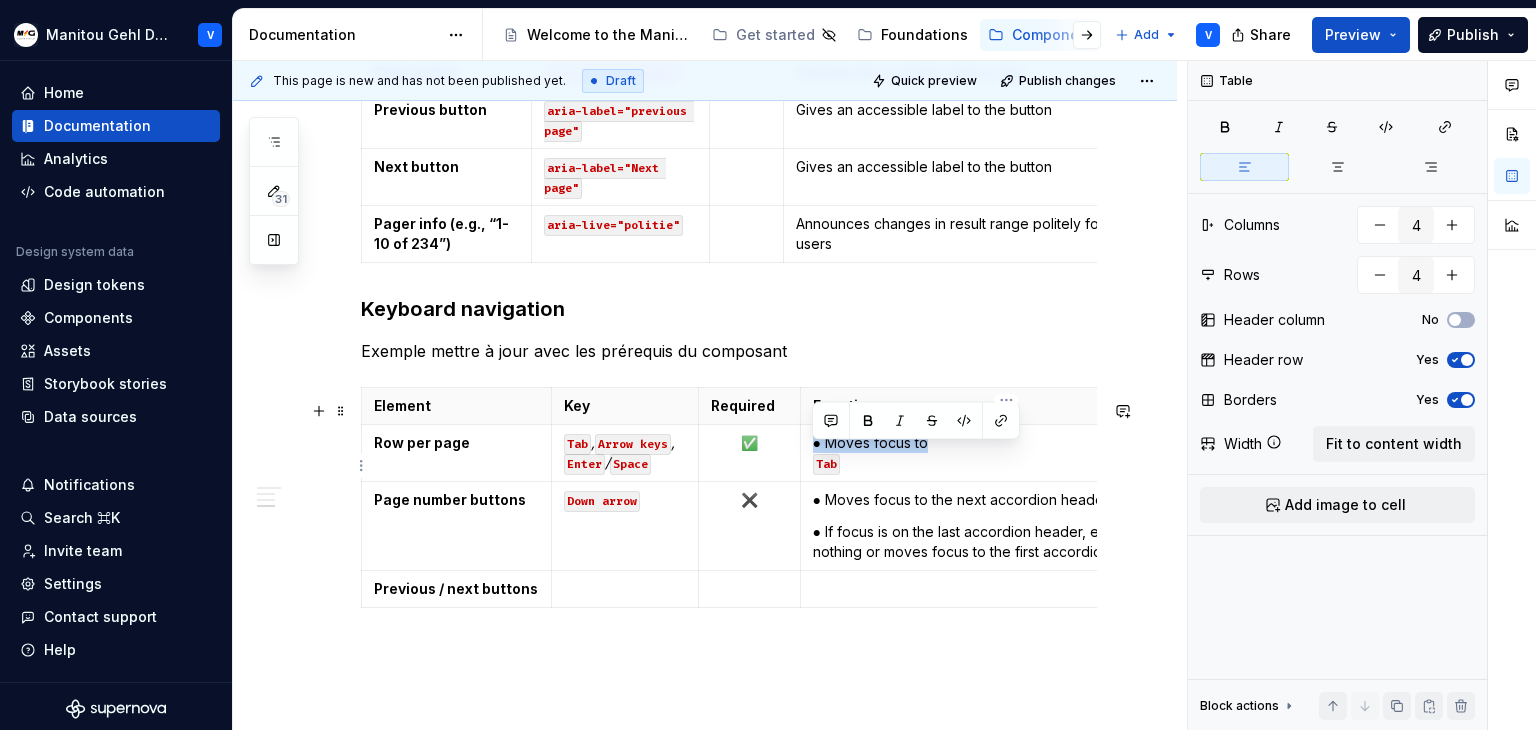 drag, startPoint x: 812, startPoint y: 453, endPoint x: 943, endPoint y: 451, distance: 131.01526 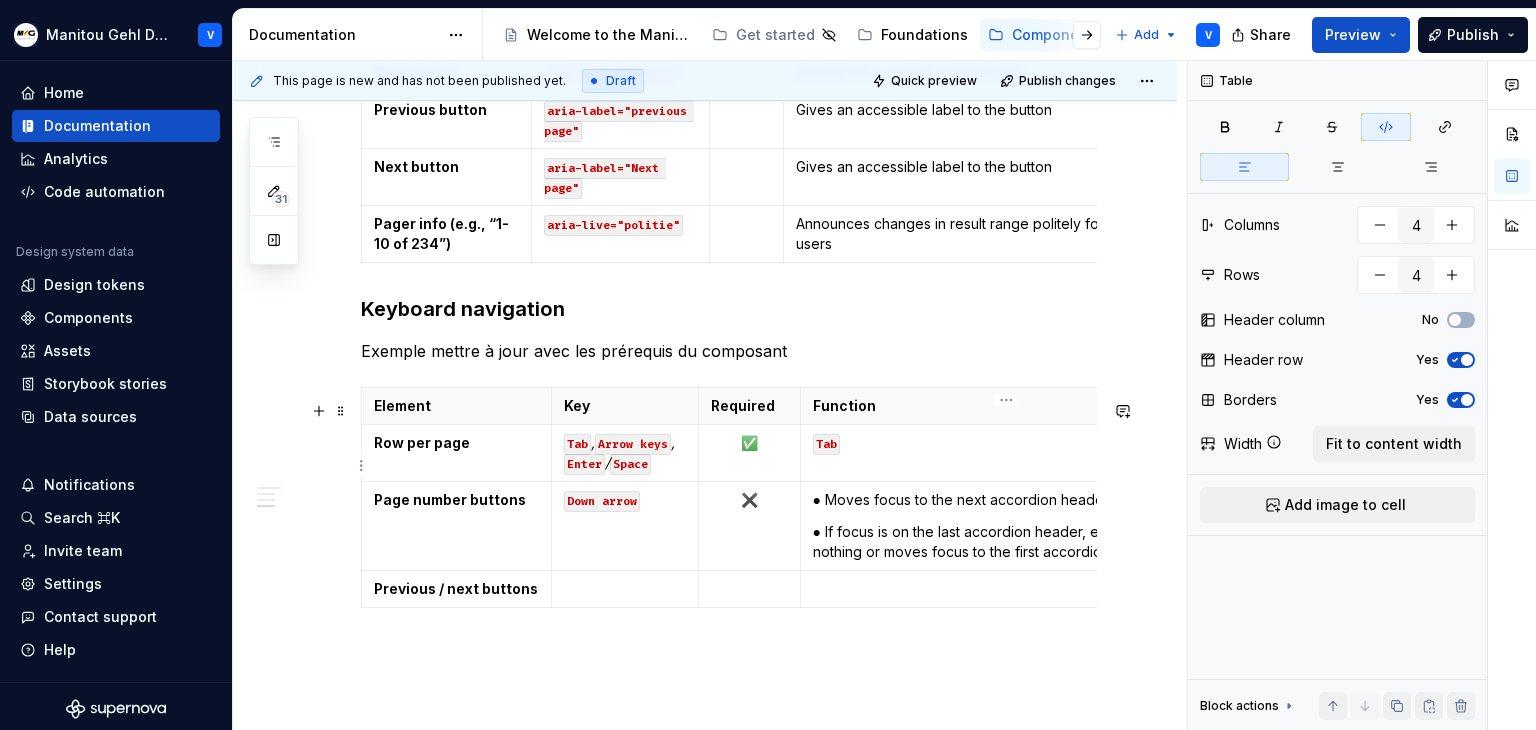 click on "Tab" at bounding box center [1007, 443] 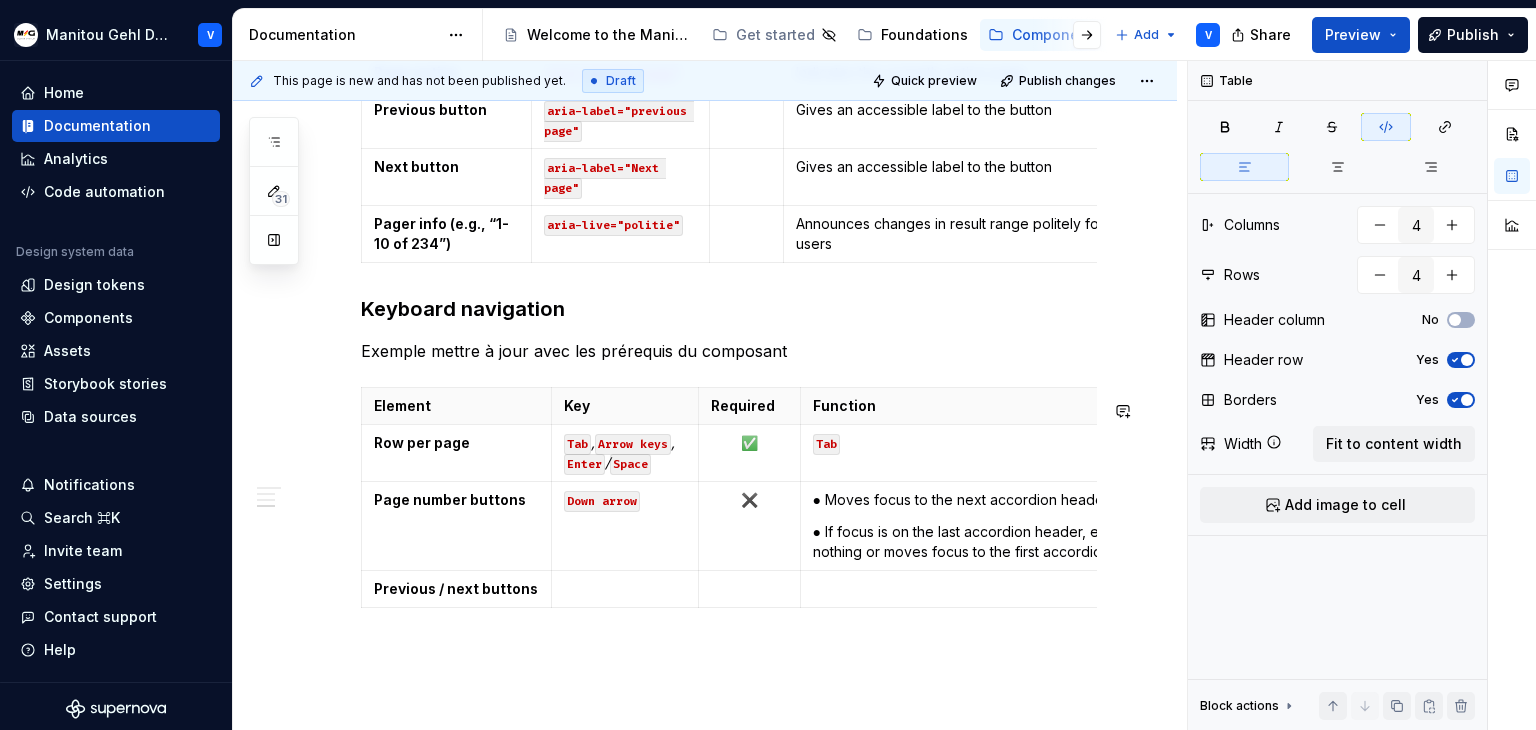 type on "*" 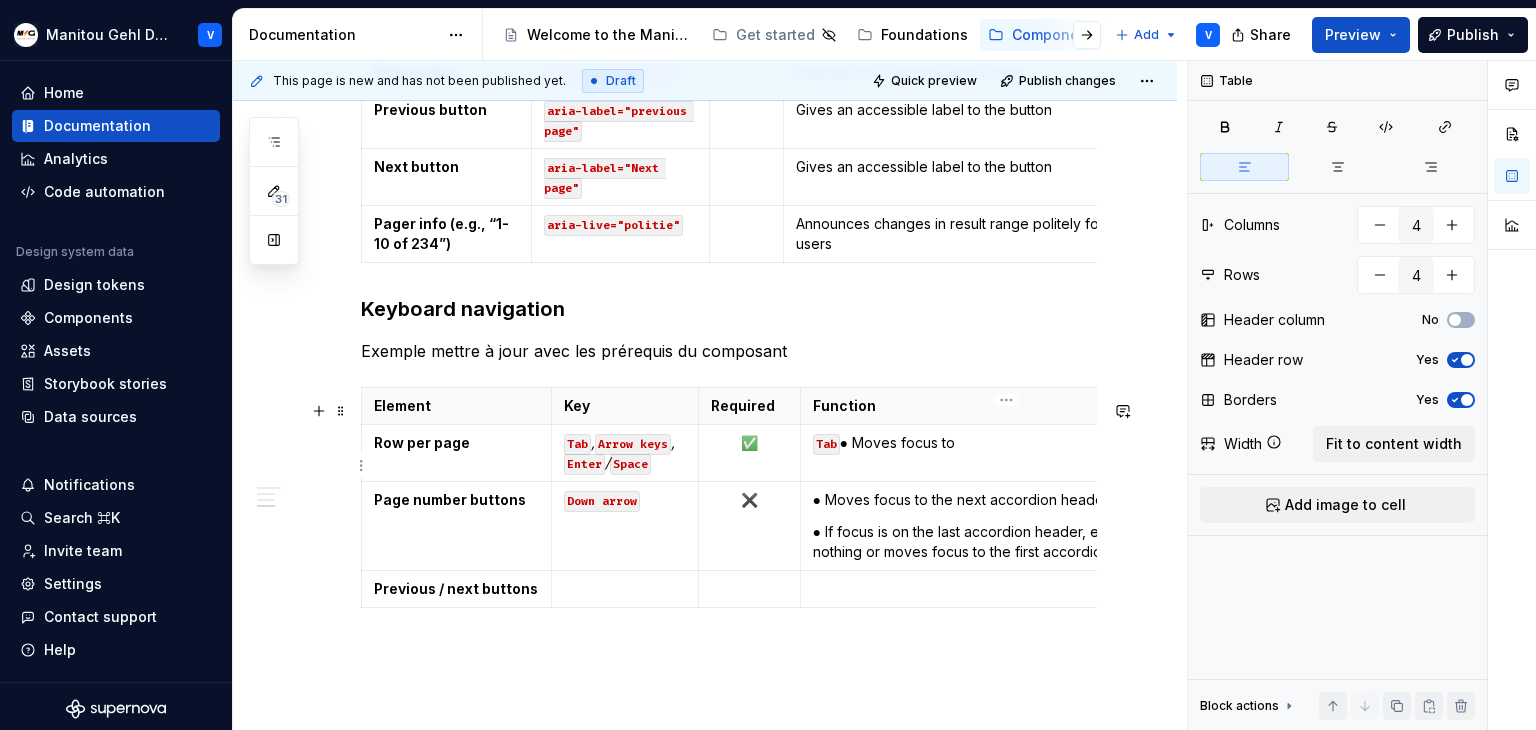 click on "Tab  ● Moves focus to" at bounding box center [1007, 443] 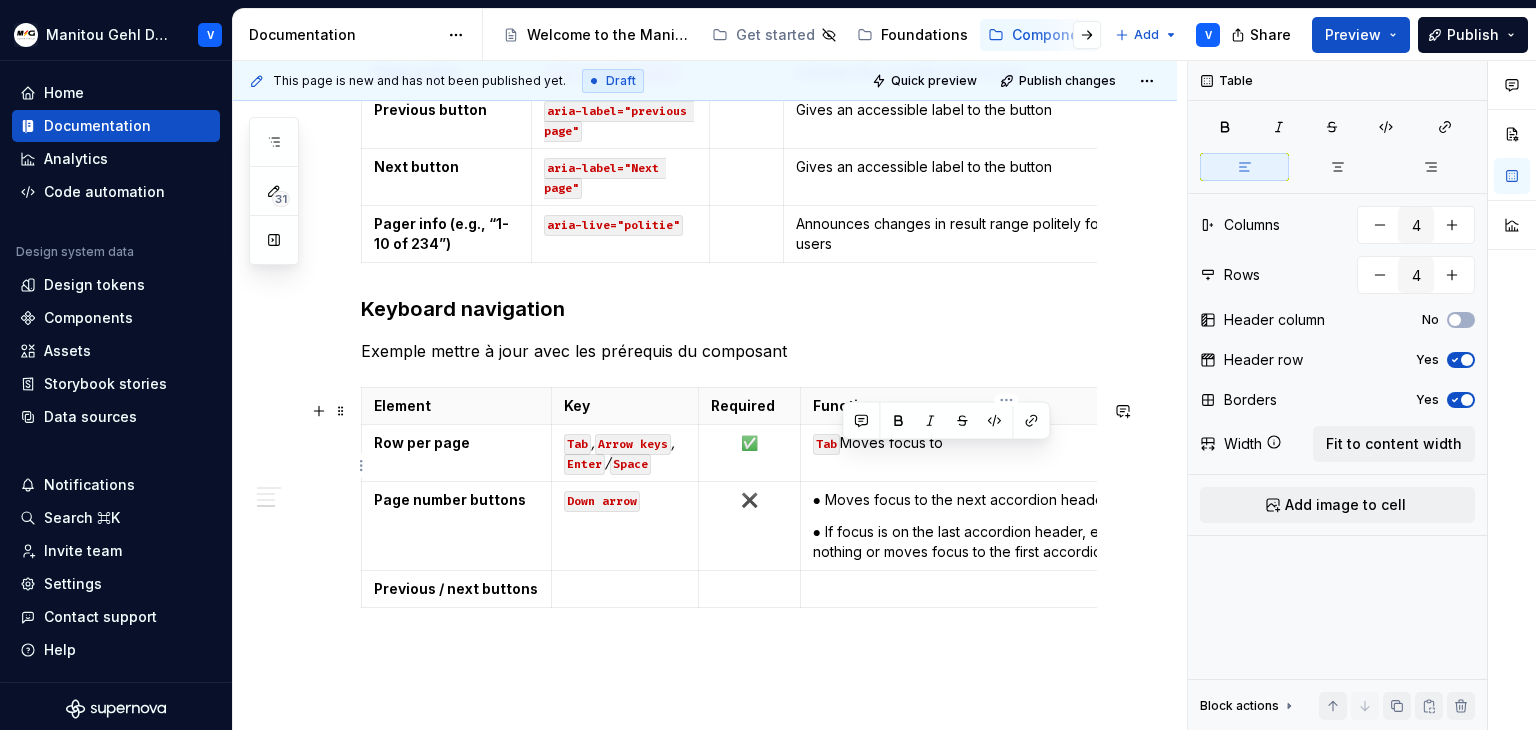 drag, startPoint x: 843, startPoint y: 456, endPoint x: 964, endPoint y: 449, distance: 121.20231 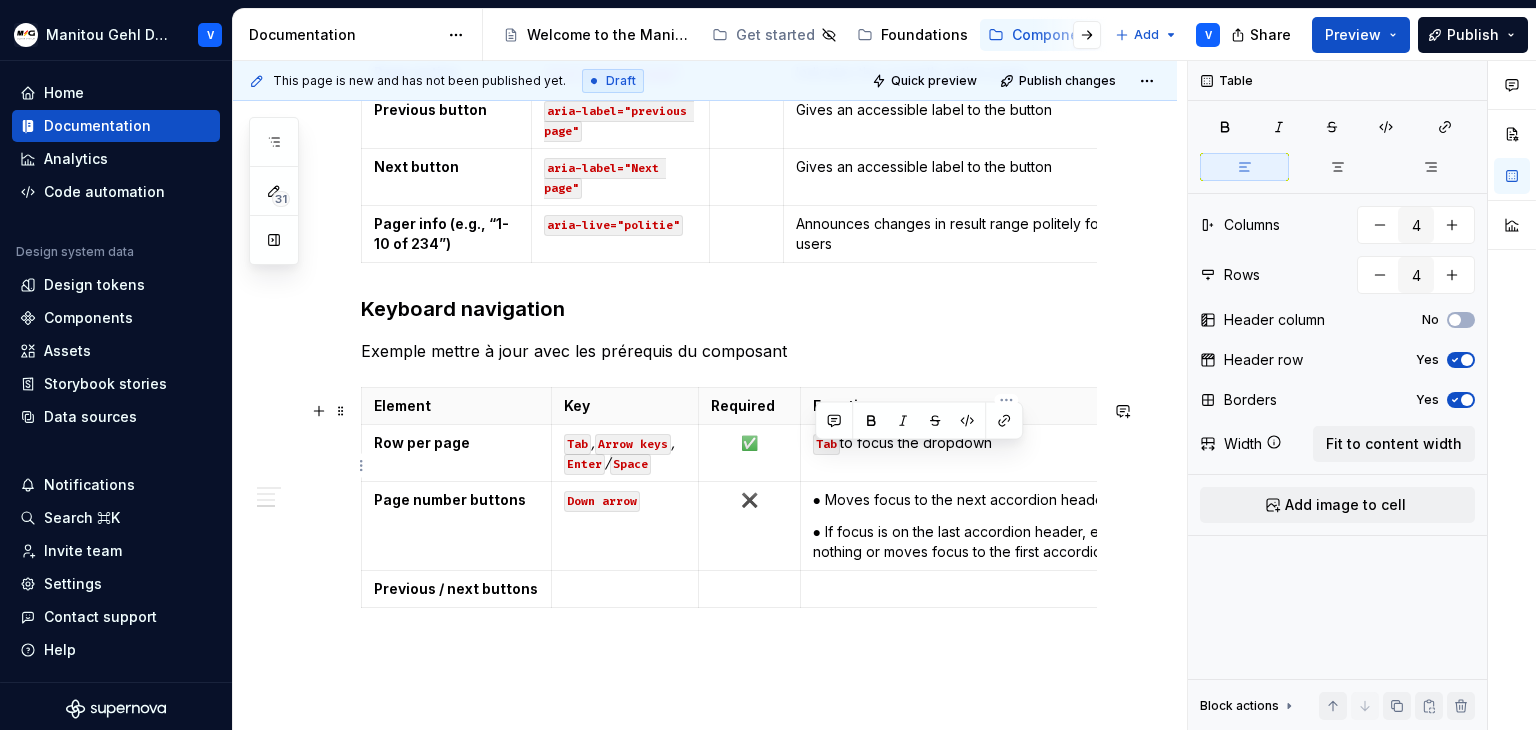 drag, startPoint x: 1060, startPoint y: 469, endPoint x: 812, endPoint y: 455, distance: 248.39485 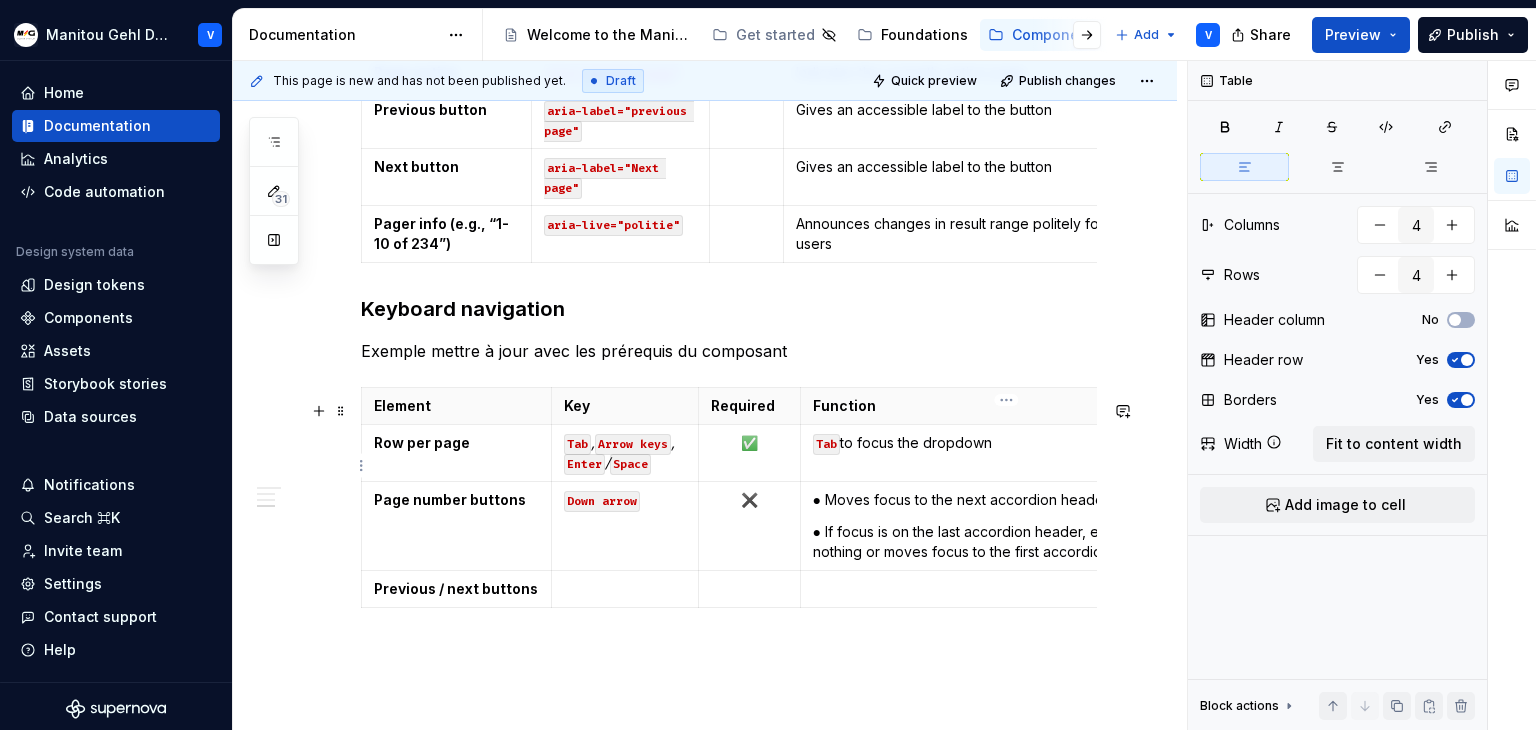 click on "Tab  to focus the dropdown" at bounding box center (1006, 453) 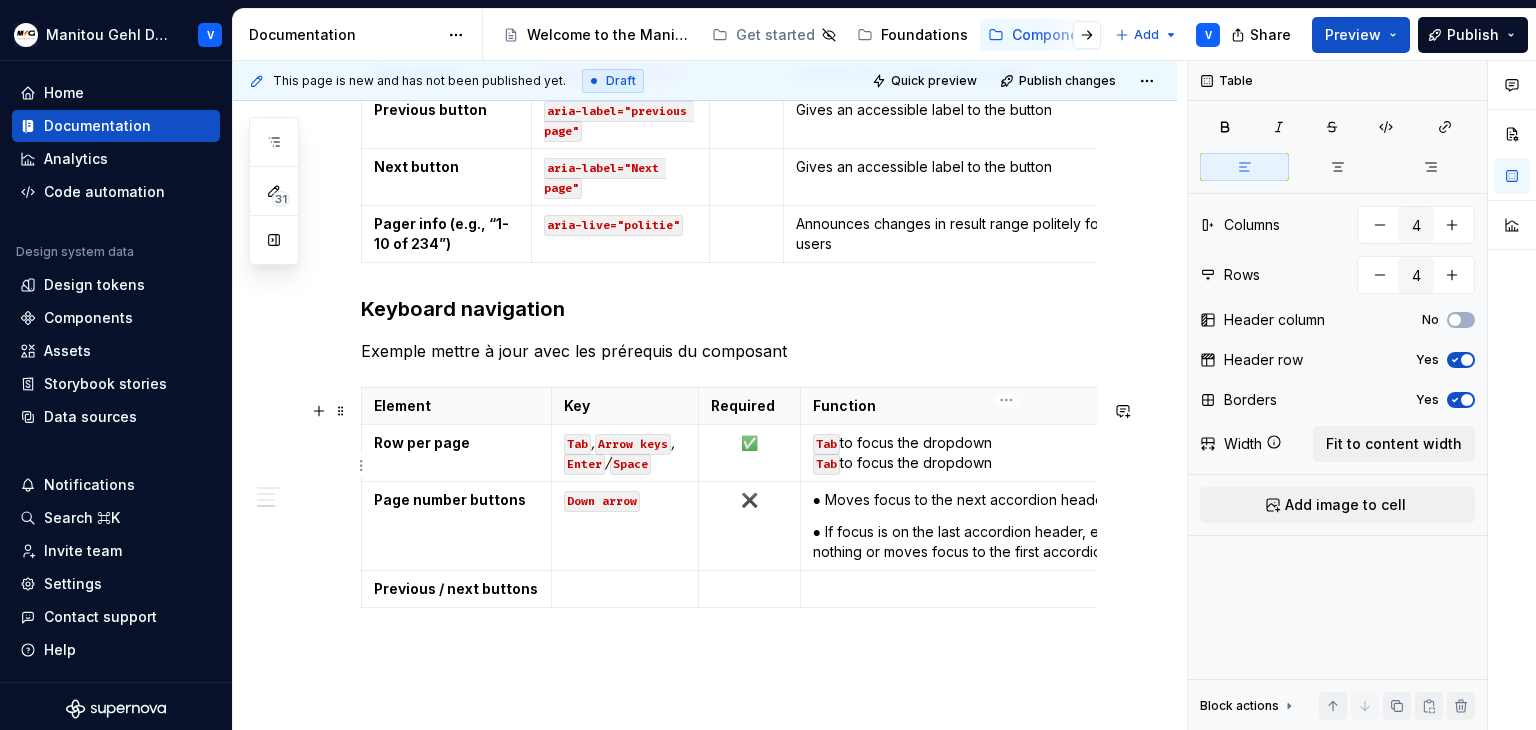 click on "Tab" at bounding box center (826, 464) 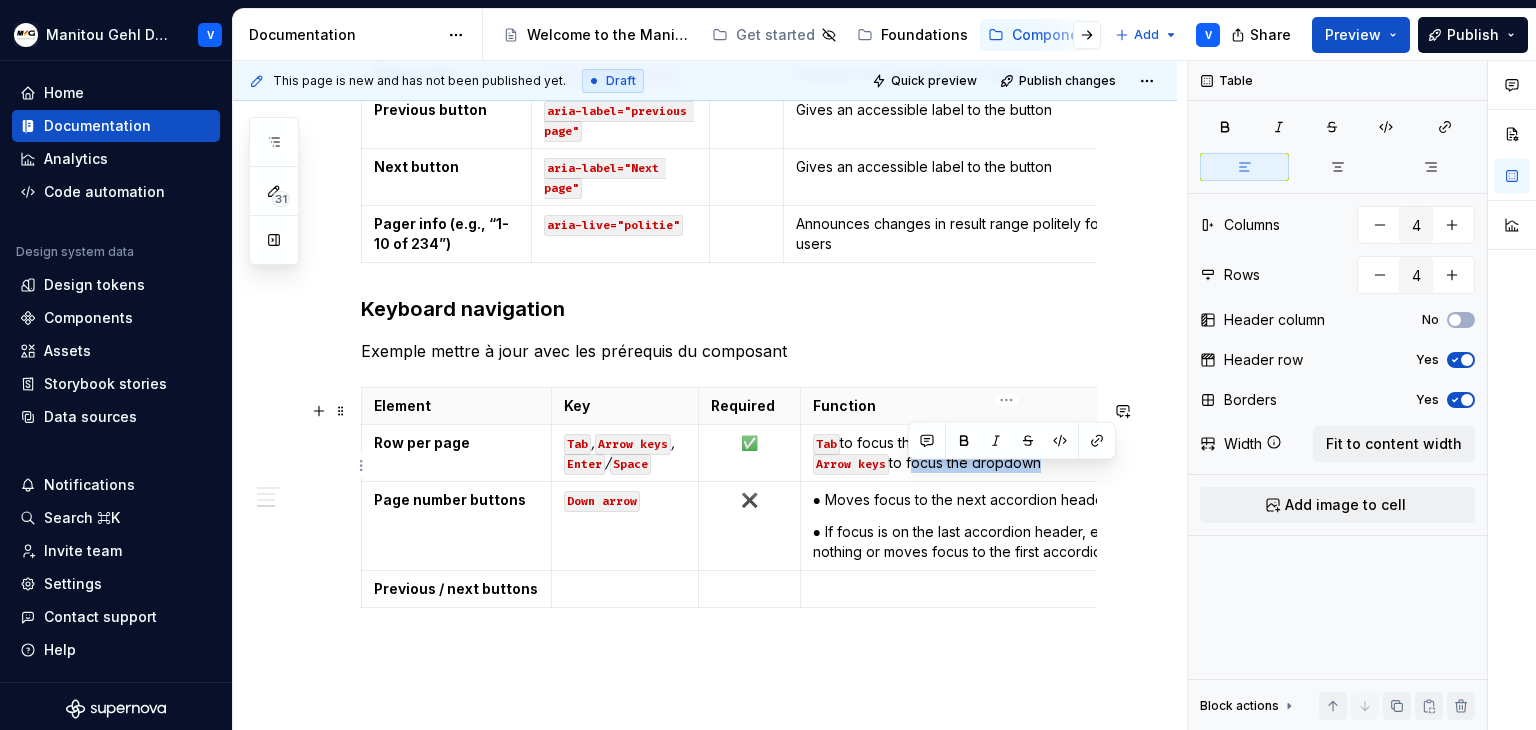 drag, startPoint x: 907, startPoint y: 474, endPoint x: 1034, endPoint y: 472, distance: 127.01575 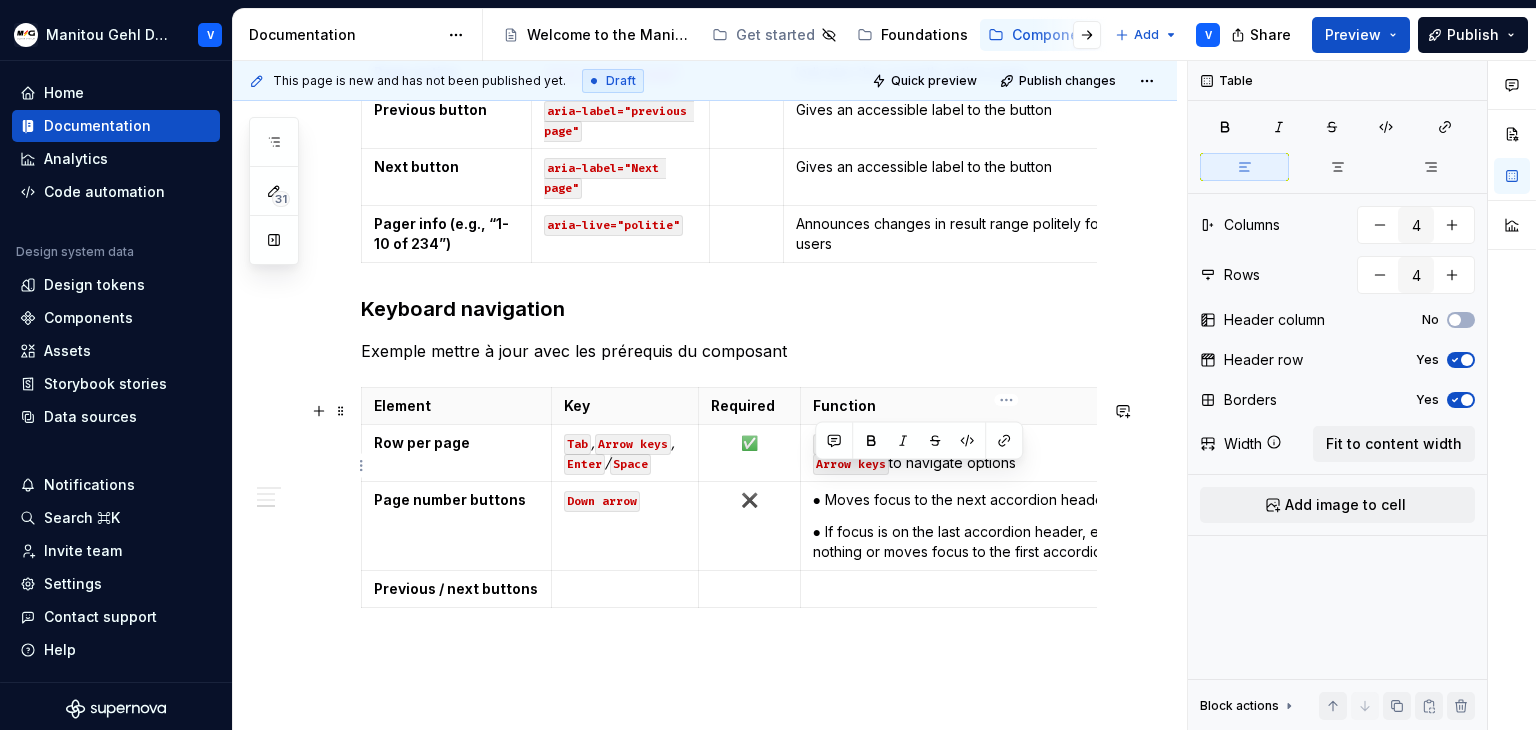 drag, startPoint x: 1016, startPoint y: 476, endPoint x: 816, endPoint y: 476, distance: 200 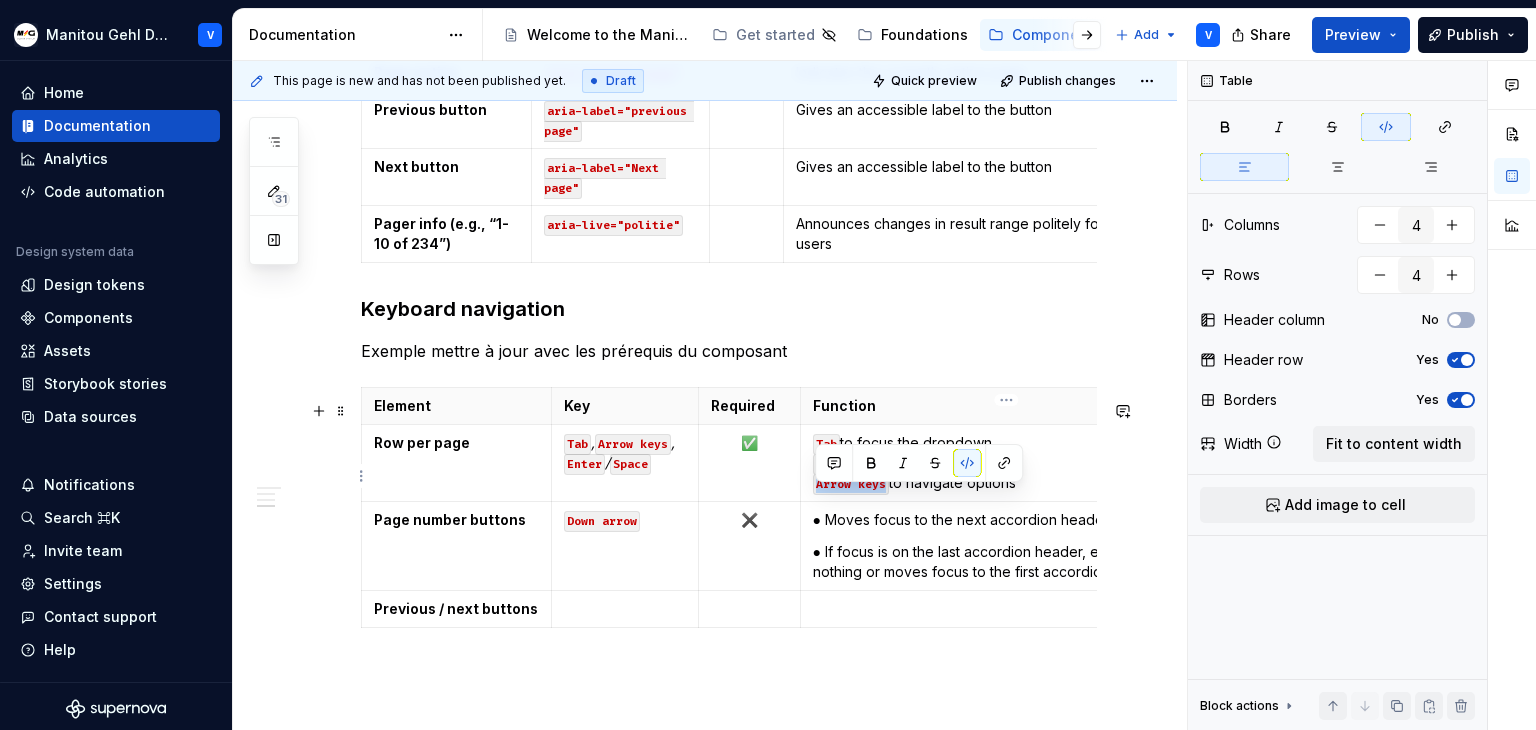 drag, startPoint x: 884, startPoint y: 500, endPoint x: 810, endPoint y: 495, distance: 74.168724 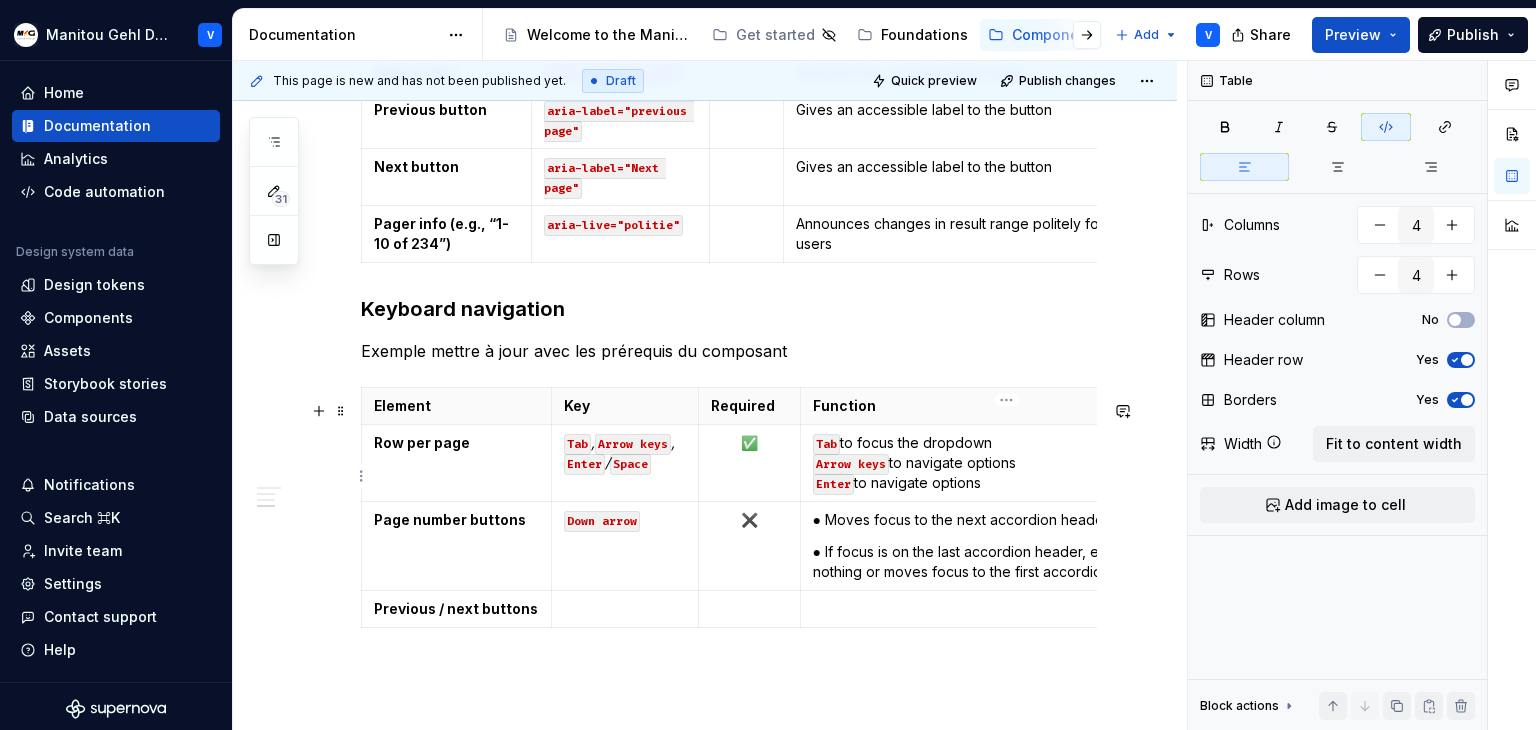 click on "Tab  to focus the dropdown Arrow keys  to navigate options Enter  to navigate options" at bounding box center [1007, 463] 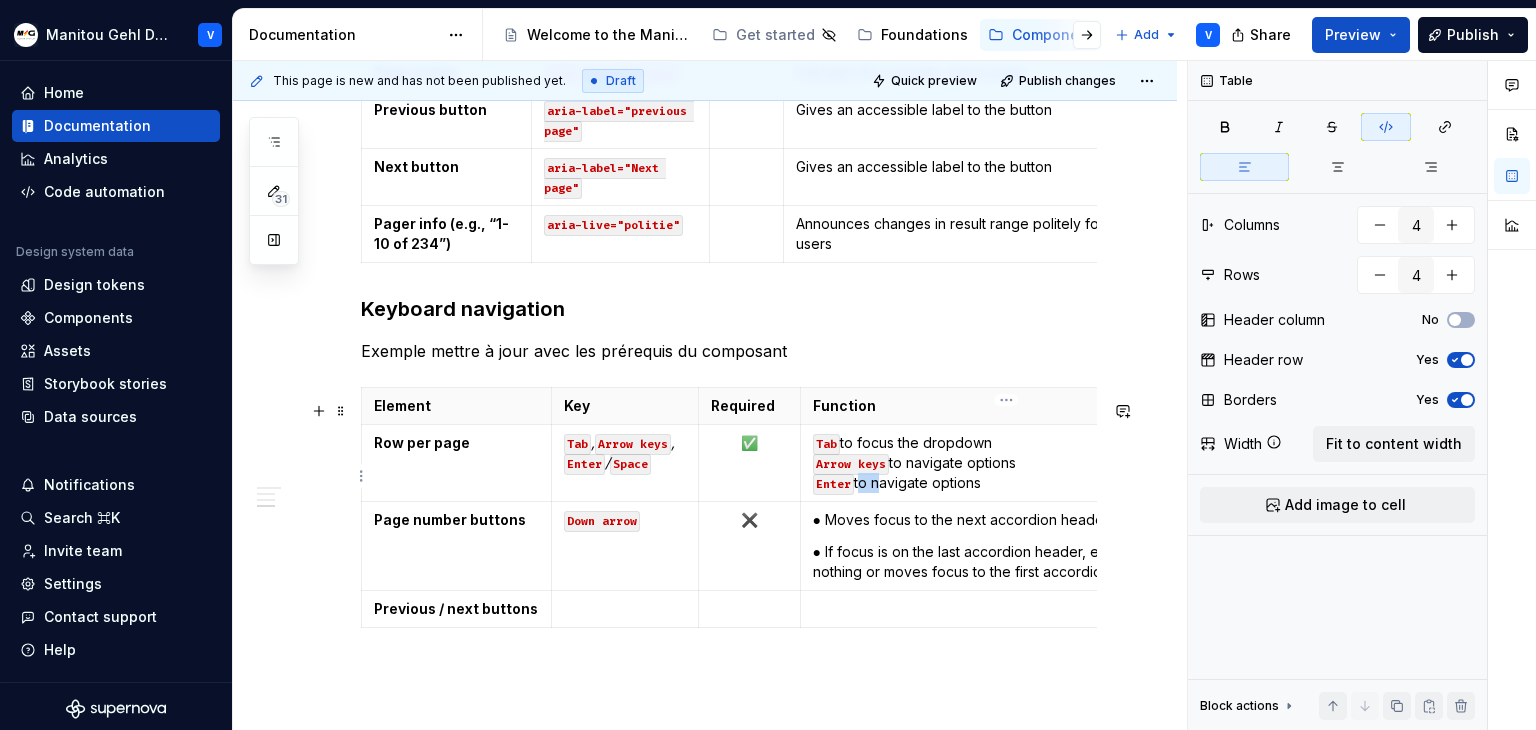 click on "Tab  to focus the dropdown Arrow keys  to navigate options Enter  to navigate options" at bounding box center (1007, 463) 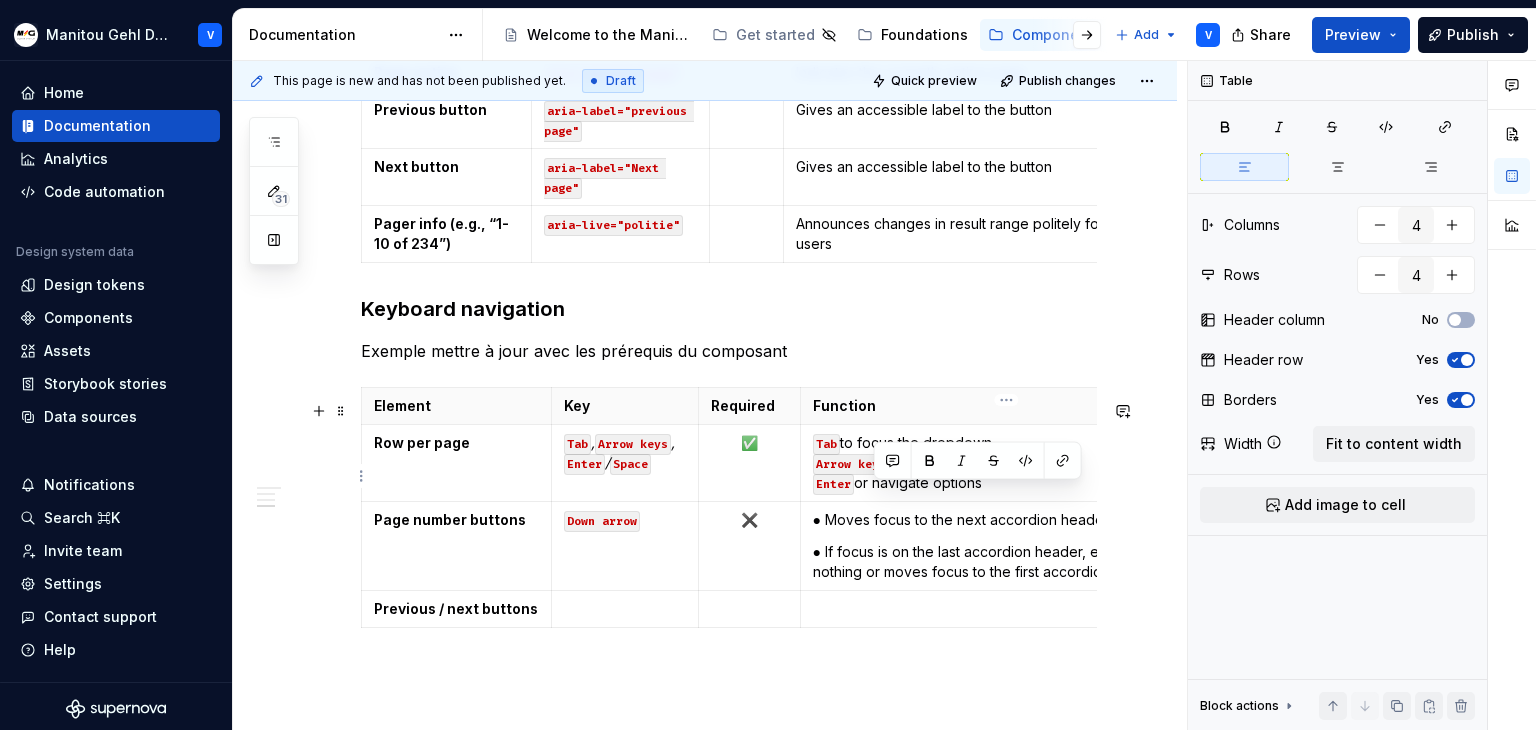 drag, startPoint x: 877, startPoint y: 493, endPoint x: 1004, endPoint y: 493, distance: 127 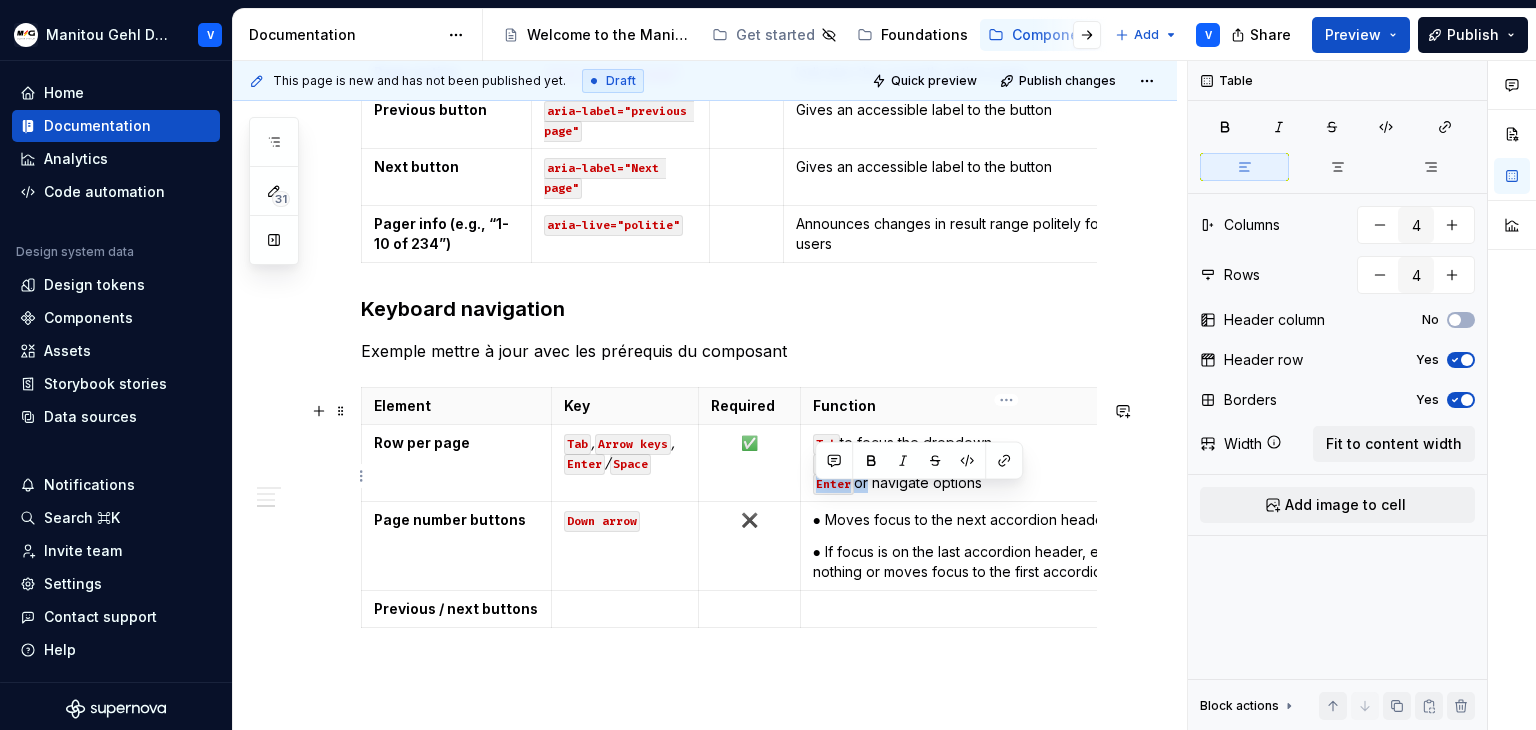 drag, startPoint x: 860, startPoint y: 497, endPoint x: 806, endPoint y: 497, distance: 54 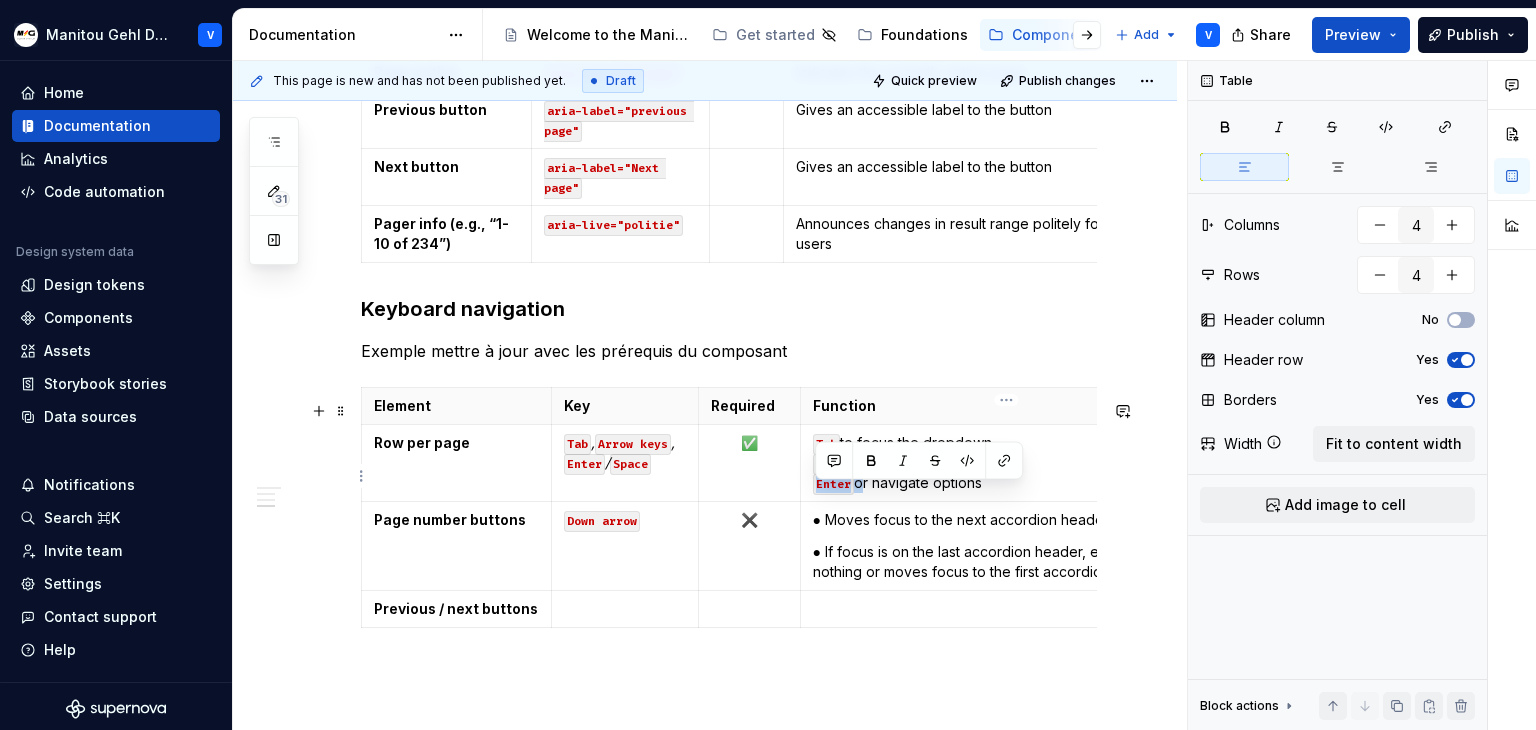 drag, startPoint x: 855, startPoint y: 497, endPoint x: 814, endPoint y: 495, distance: 41.04875 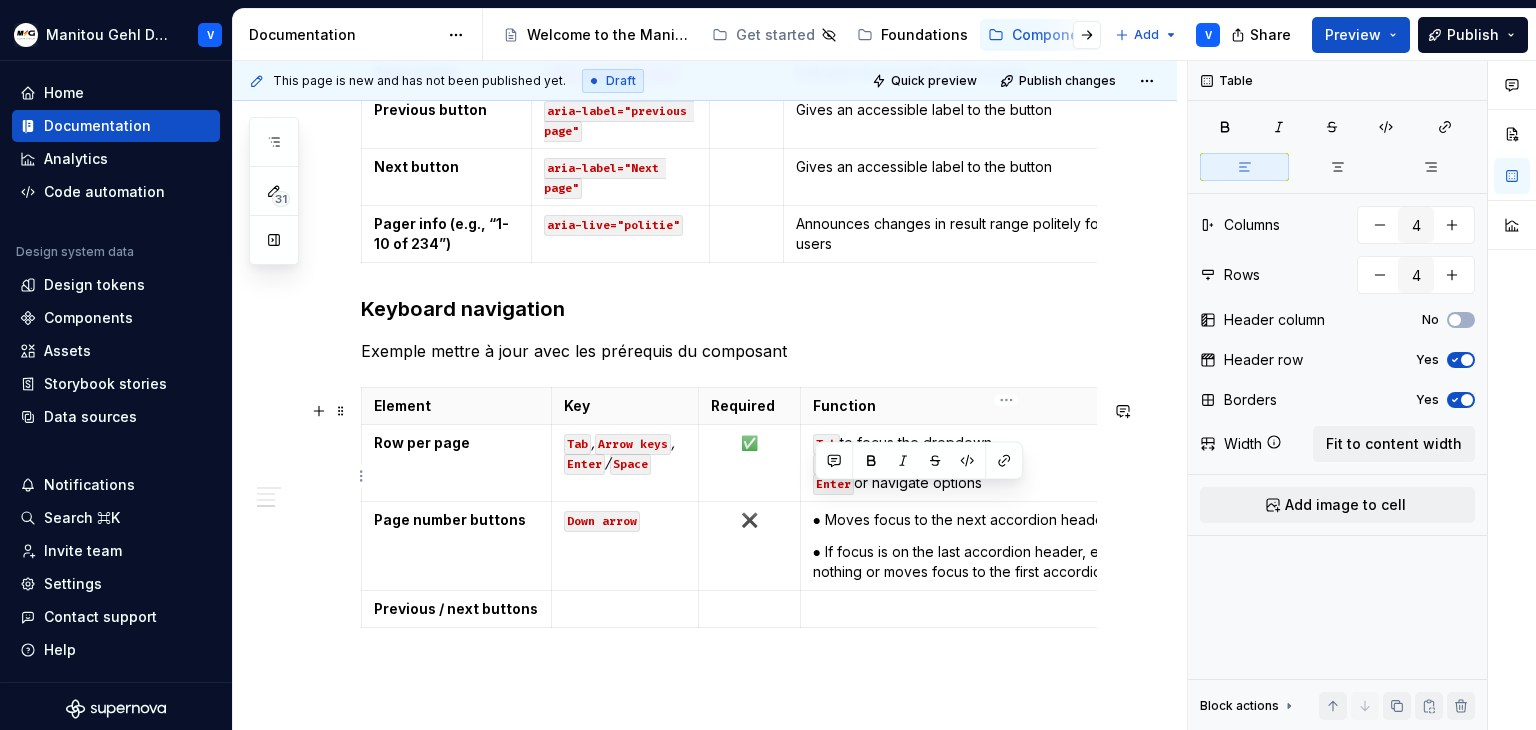 click on "Tab  to focus the dropdown Arrow keys  to navigate options Enter  or navigate options" at bounding box center (1007, 463) 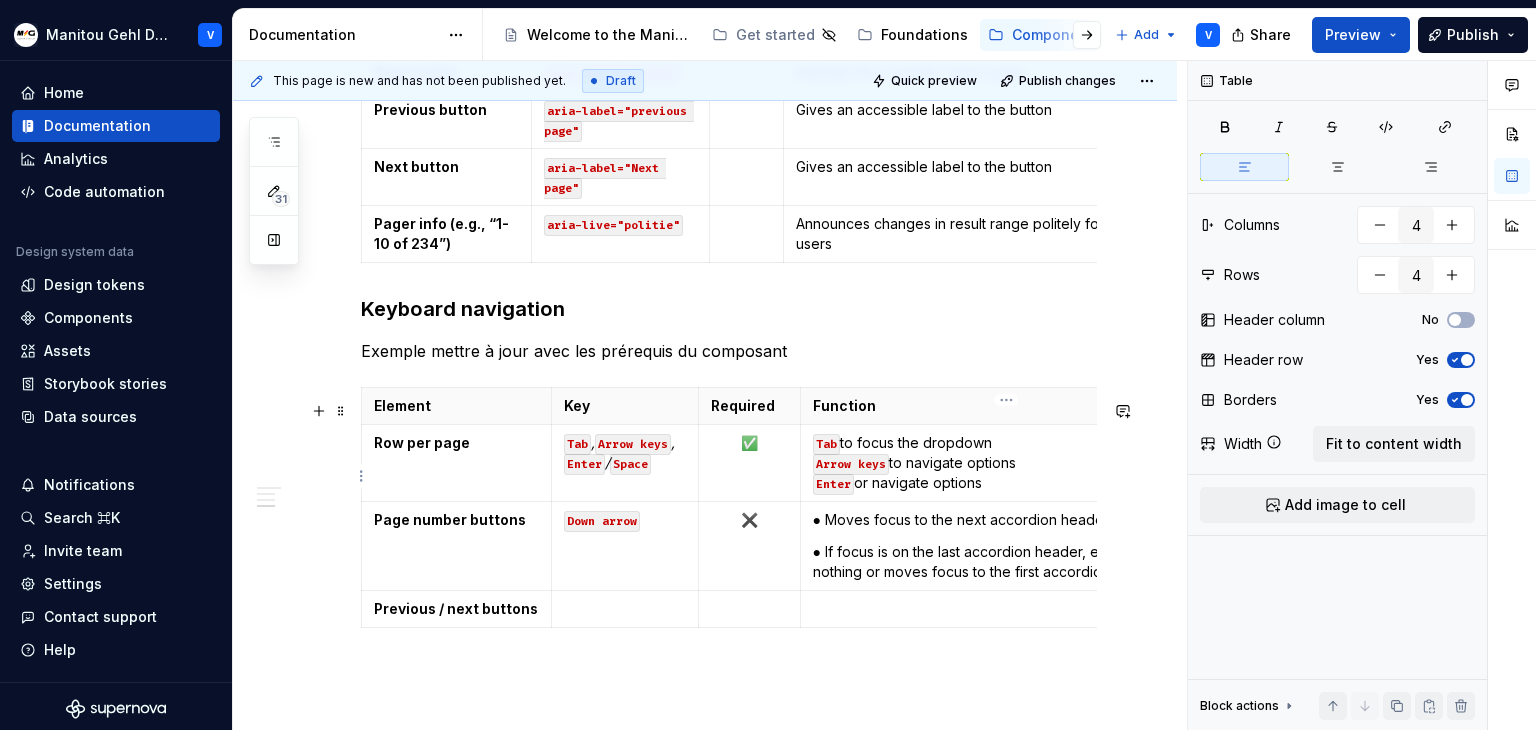 click on "Tab  to focus the dropdown Arrow keys  to navigate options Enter  or navigate options" at bounding box center [1007, 463] 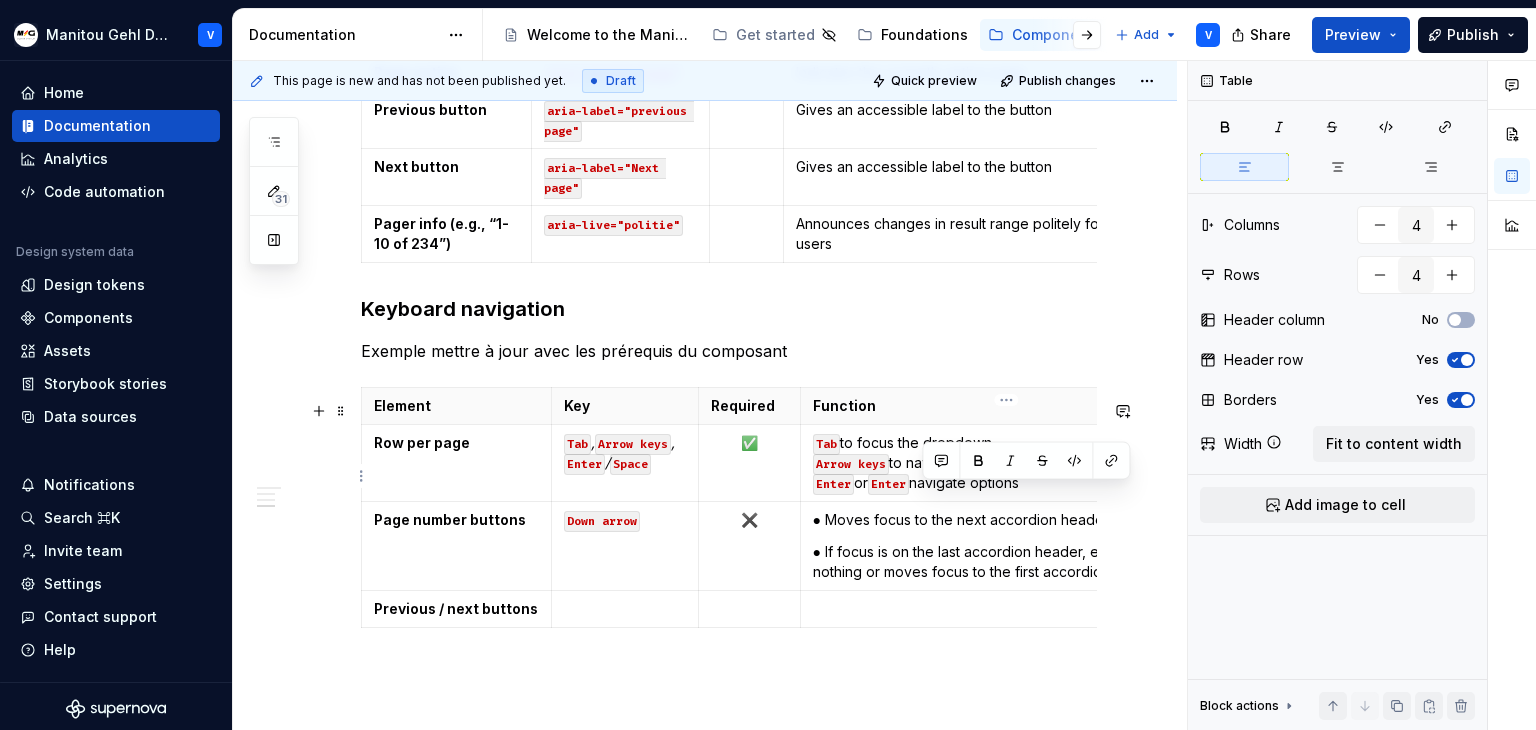 drag, startPoint x: 924, startPoint y: 498, endPoint x: 1023, endPoint y: 493, distance: 99.12618 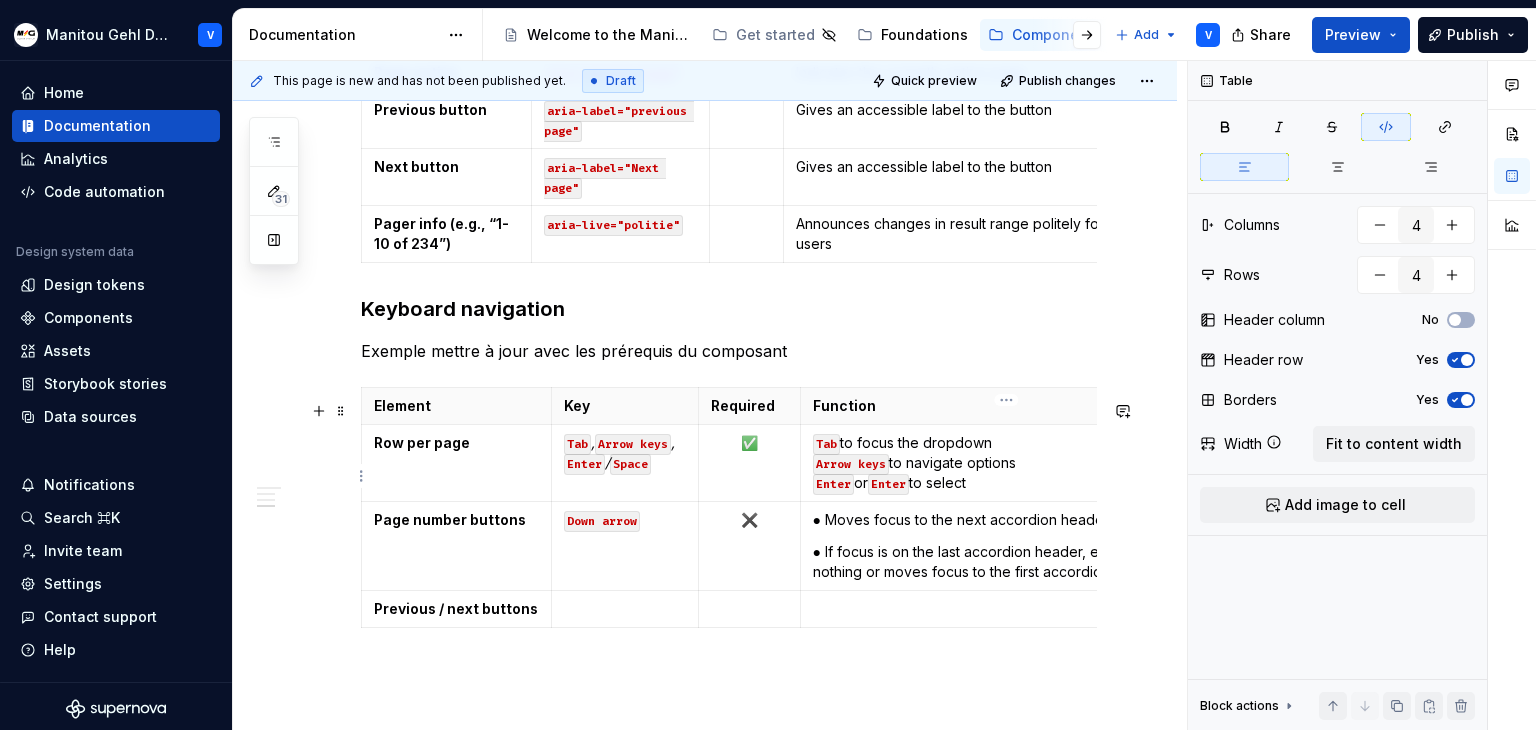 click on "Enter" at bounding box center [888, 484] 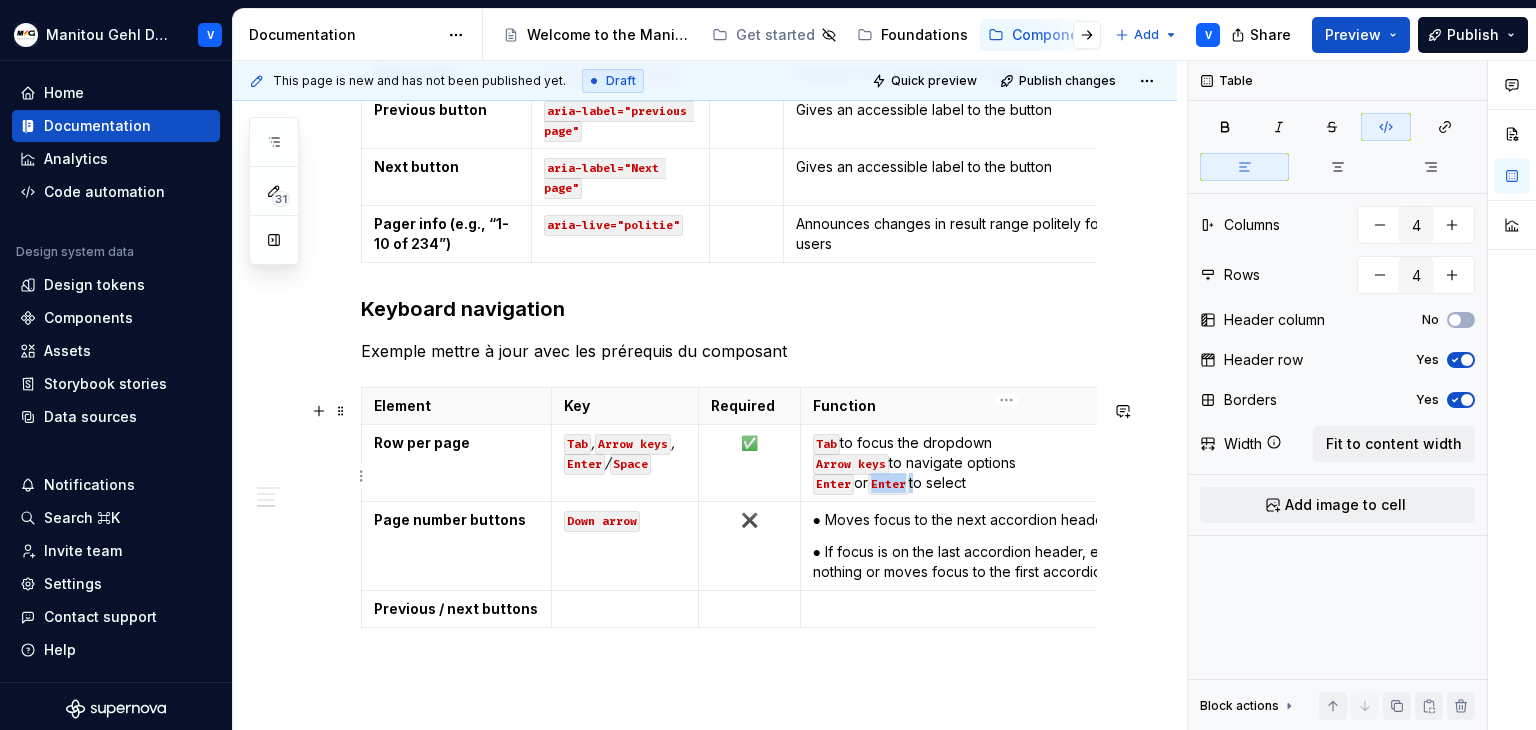 click on "Enter" at bounding box center [888, 484] 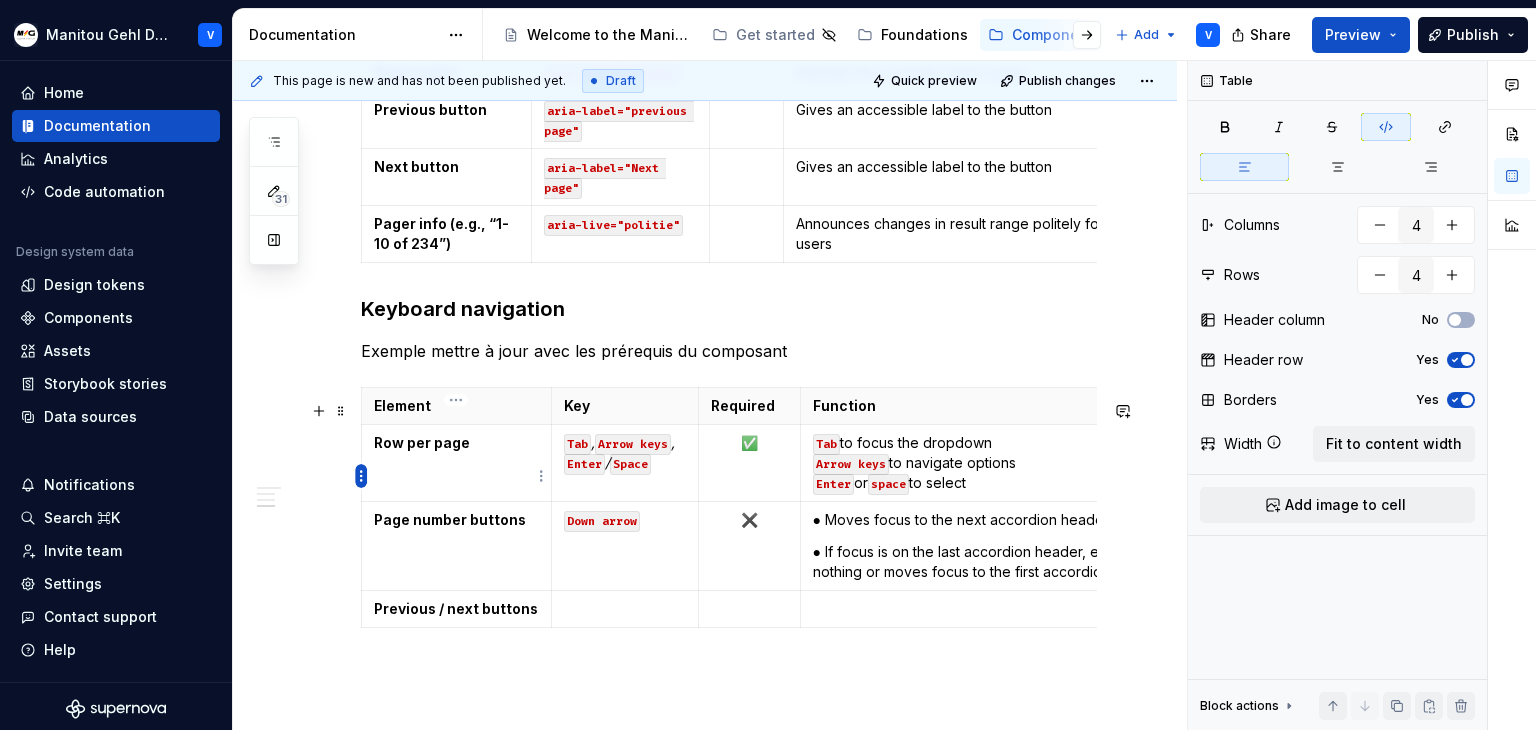 click on "Manitou Gehl Design System V Home Documentation Analytics Code automation Design system data Design tokens Components Assets Storybook stories Data sources Notifications Search ⌘K Invite team Settings Contact support Help Documentation
Accessibility guide for tree Page tree.
Navigate the tree with the arrow keys. Common tree hotkeys apply. Further keybindings are available:
enter to execute primary action on focused item
f2 to start renaming the focused item
escape to abort renaming an item
control+d to start dragging selected items
Welcome to the Manitou and Gehl Design System Get started Foundations Components Ressources Contact us Add V Share Preview Publish 31 Pages Add
Accessibility guide for tree Page tree.
Navigate the tree with the arrow keys. Common tree hotkeys apply. Further keybindings are available:
enter to execute primary action on focused item
Button" at bounding box center (768, 365) 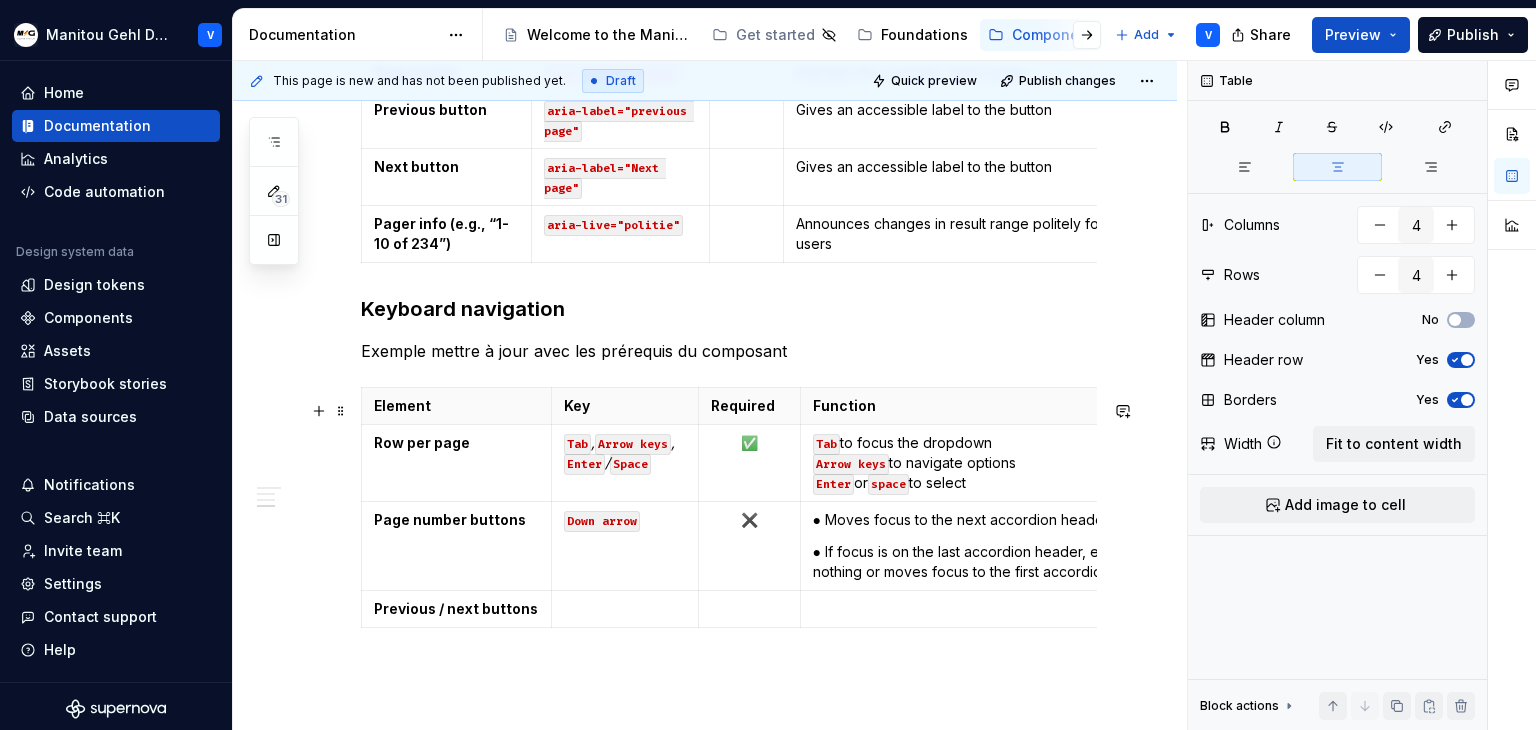 click on "Manitou Gehl Design System V Home Documentation Analytics Code automation Design system data Design tokens Components Assets Storybook stories Data sources Notifications Search ⌘K Invite team Settings Contact support Help Documentation
Accessibility guide for tree Page tree.
Navigate the tree with the arrow keys. Common tree hotkeys apply. Further keybindings are available:
enter to execute primary action on focused item
f2 to start renaming the focused item
escape to abort renaming an item
control+d to start dragging selected items
Welcome to the Manitou and Gehl Design System Get started Foundations Components Ressources Contact us Add V Share Preview Publish 31 Pages Add
Accessibility guide for tree Page tree.
Navigate the tree with the arrow keys. Common tree hotkeys apply. Further keybindings are available:
enter to execute primary action on focused item
Button" at bounding box center (768, 365) 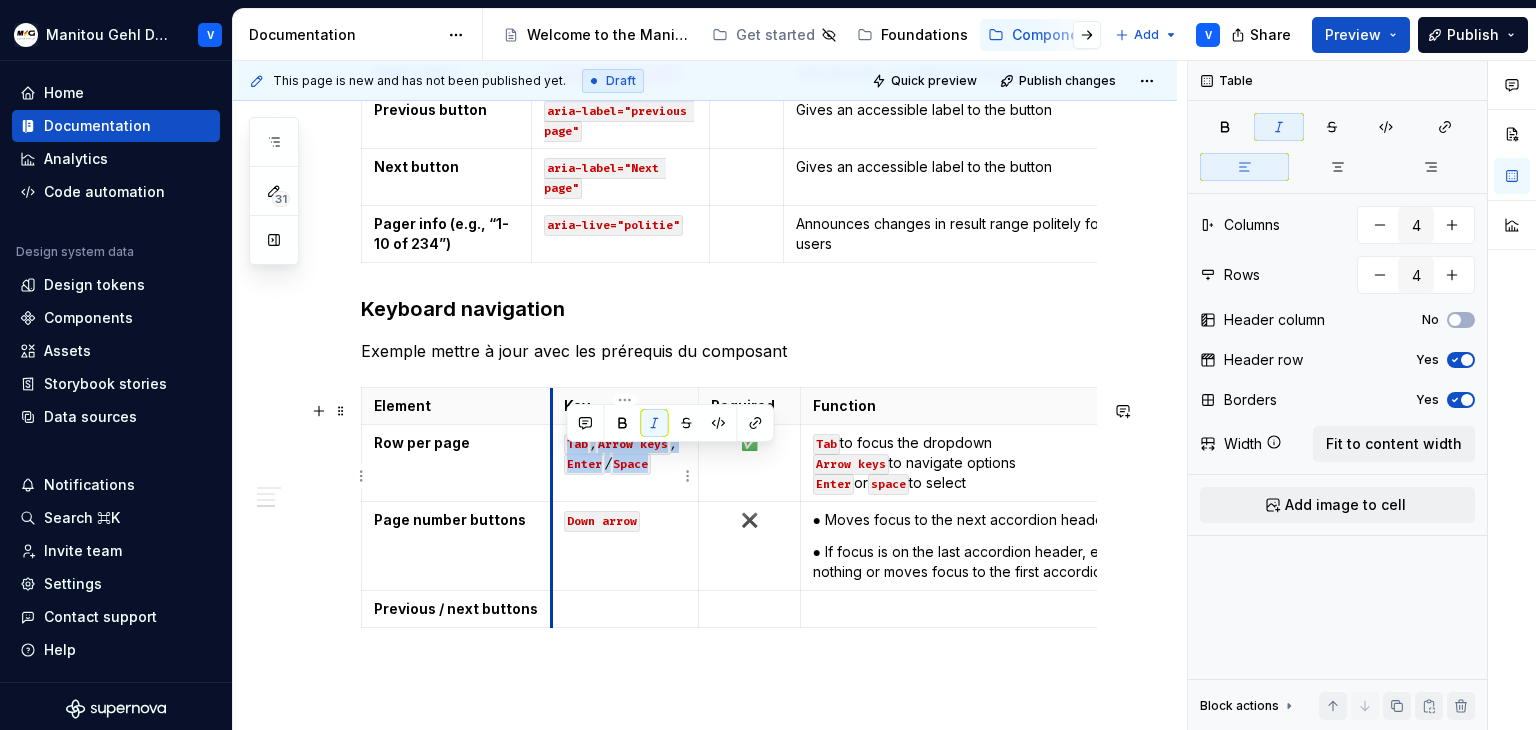 drag, startPoint x: 663, startPoint y: 489, endPoint x: 554, endPoint y: 457, distance: 113.600174 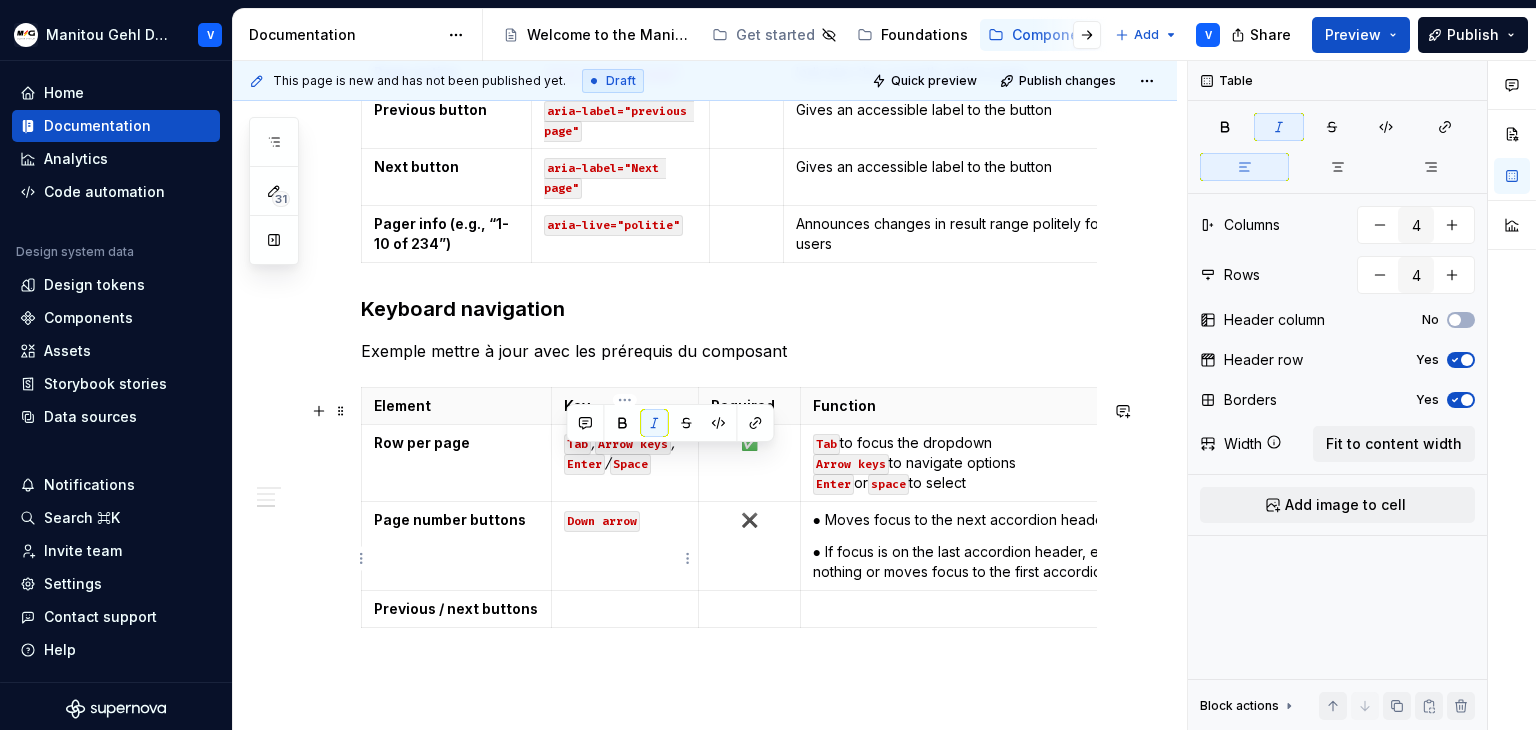 click on "Down arrow" at bounding box center (624, 546) 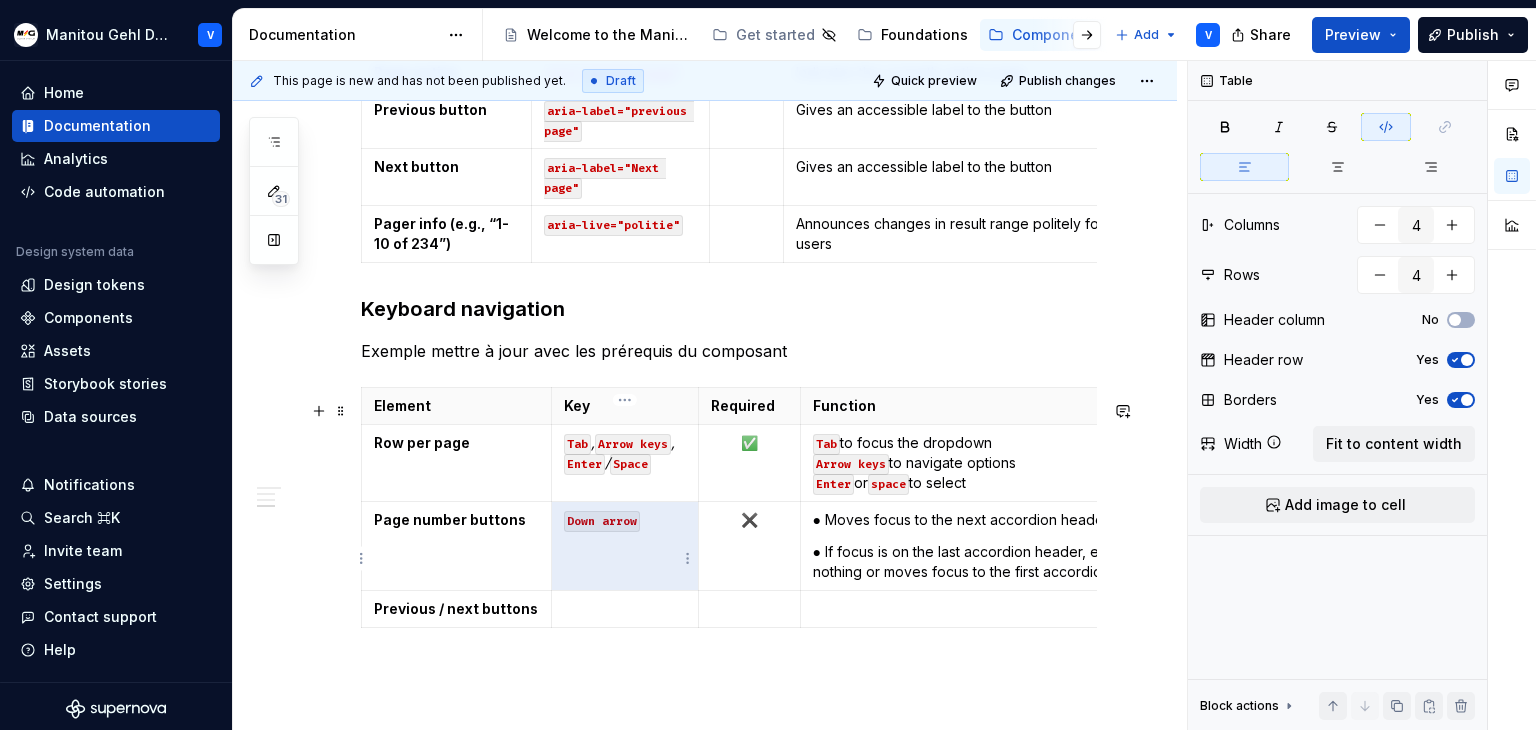drag, startPoint x: 644, startPoint y: 539, endPoint x: 567, endPoint y: 529, distance: 77.64664 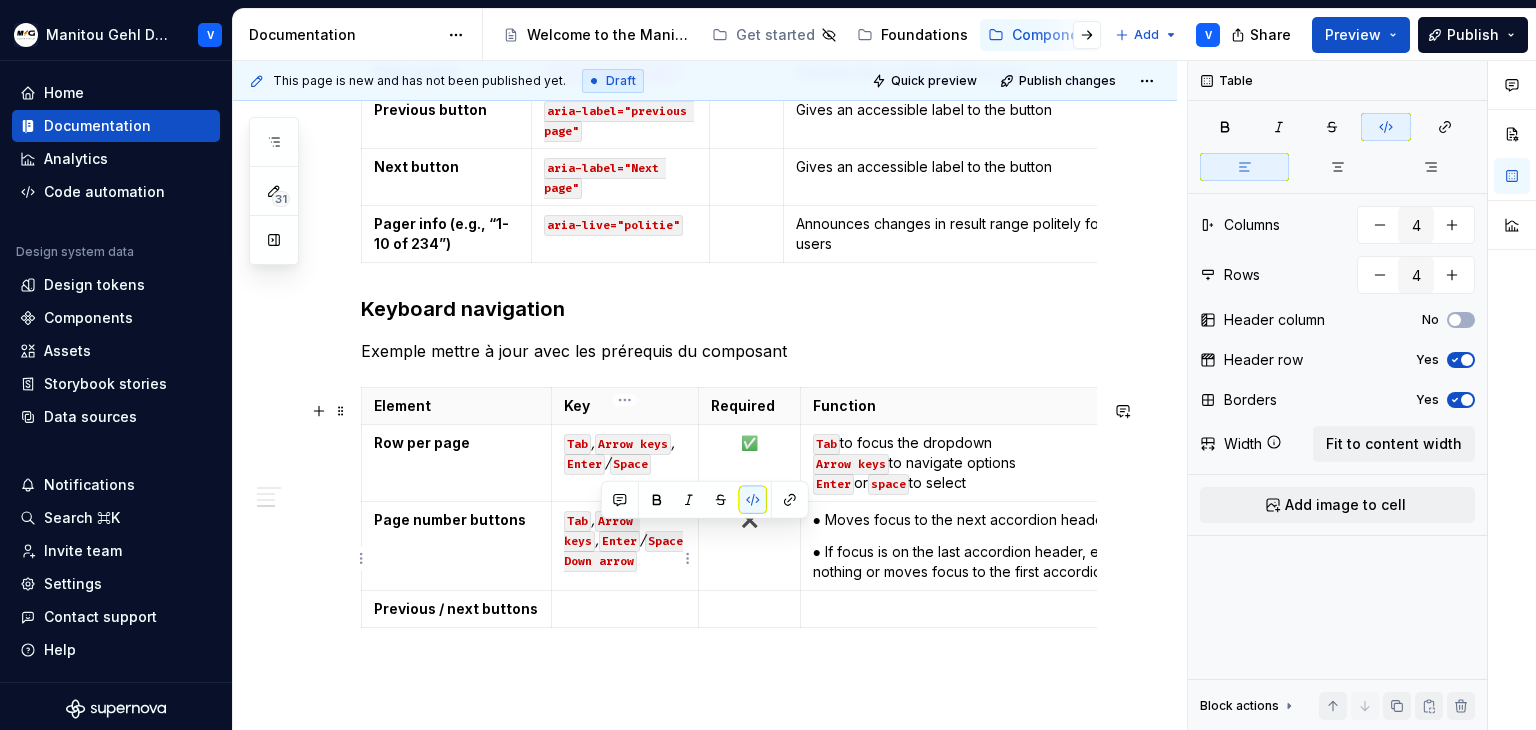 drag, startPoint x: 596, startPoint y: 530, endPoint x: 688, endPoint y: 525, distance: 92.13577 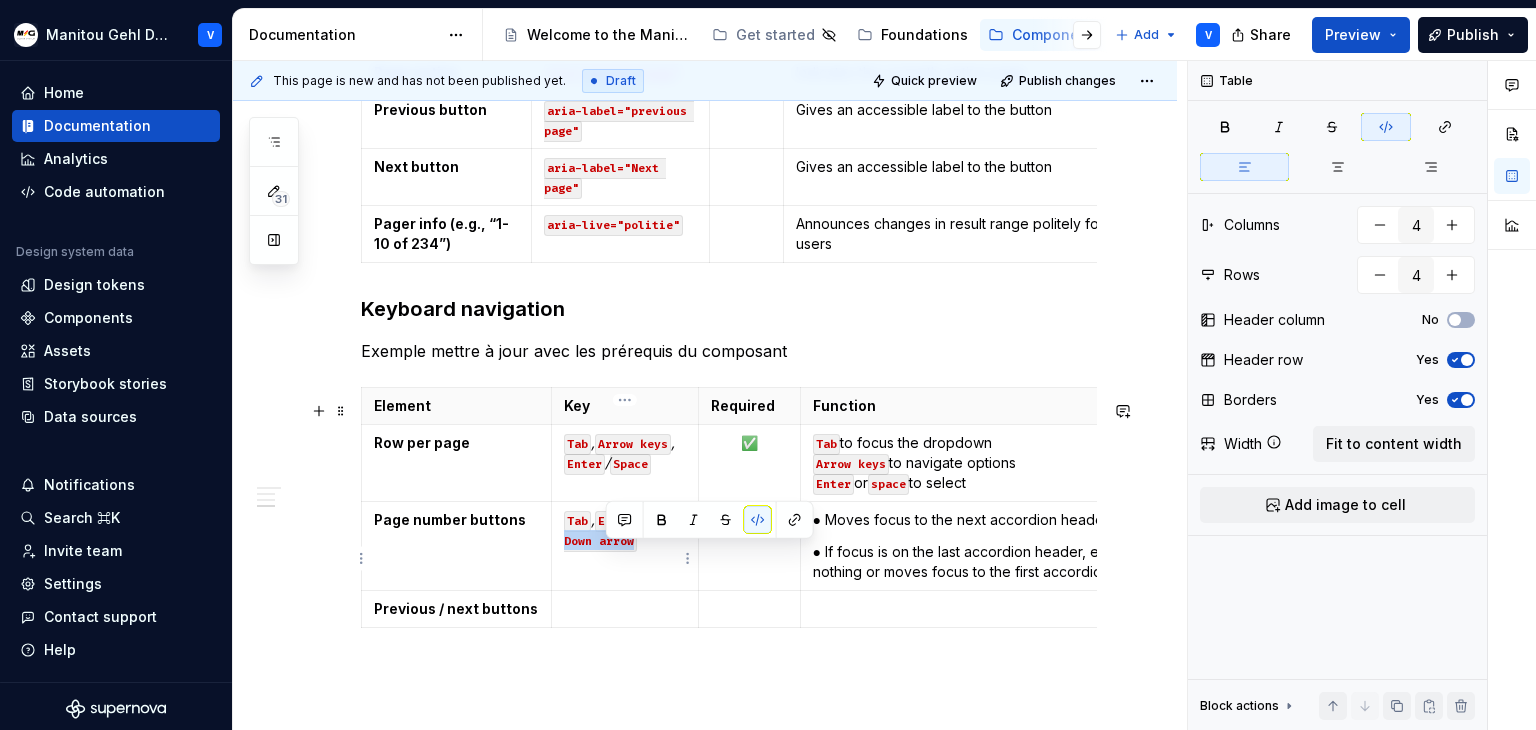 drag, startPoint x: 604, startPoint y: 554, endPoint x: 677, endPoint y: 553, distance: 73.00685 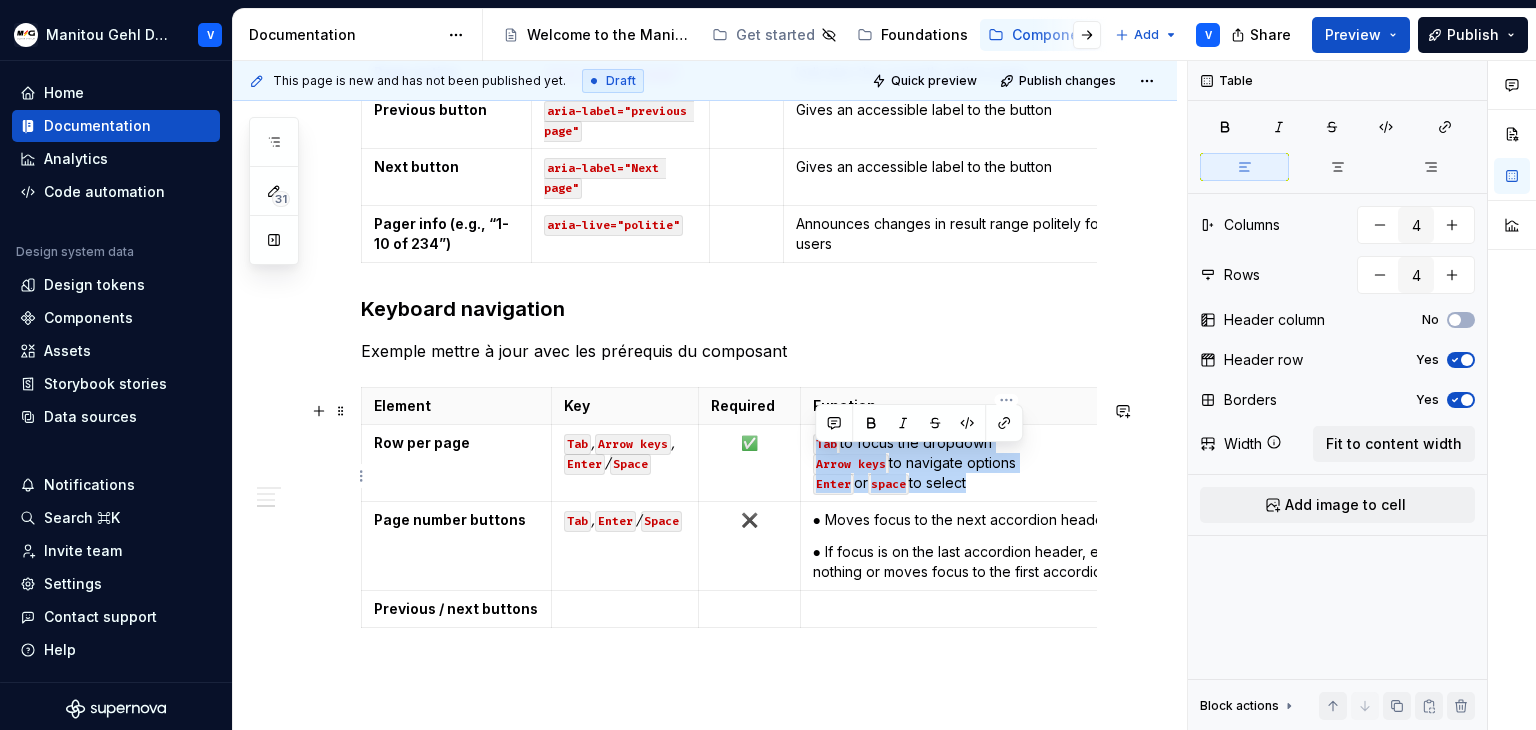 drag, startPoint x: 983, startPoint y: 497, endPoint x: 804, endPoint y: 457, distance: 183.41483 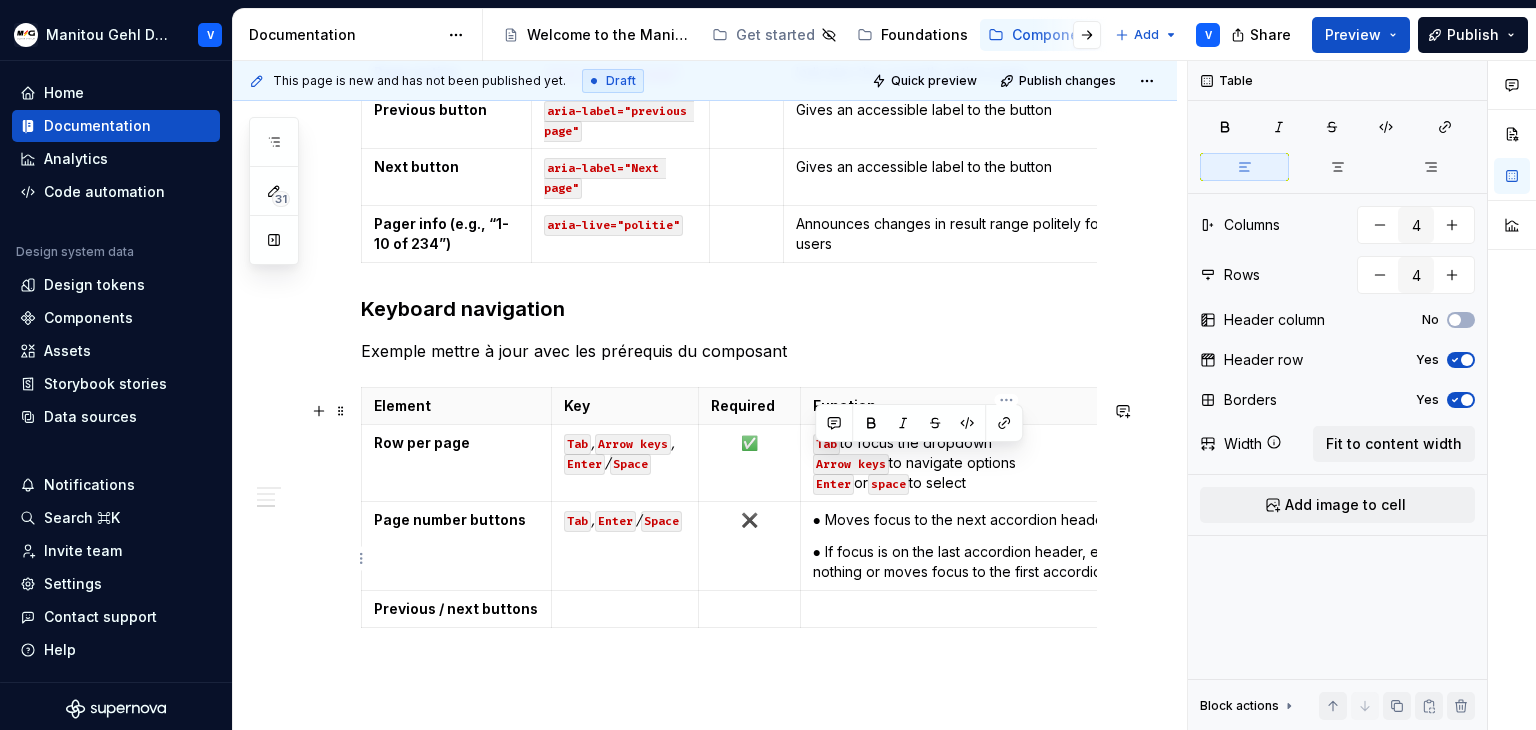 click on "● If focus is on the last accordion header, either does nothing or moves focus to the first accordion header." at bounding box center [1007, 562] 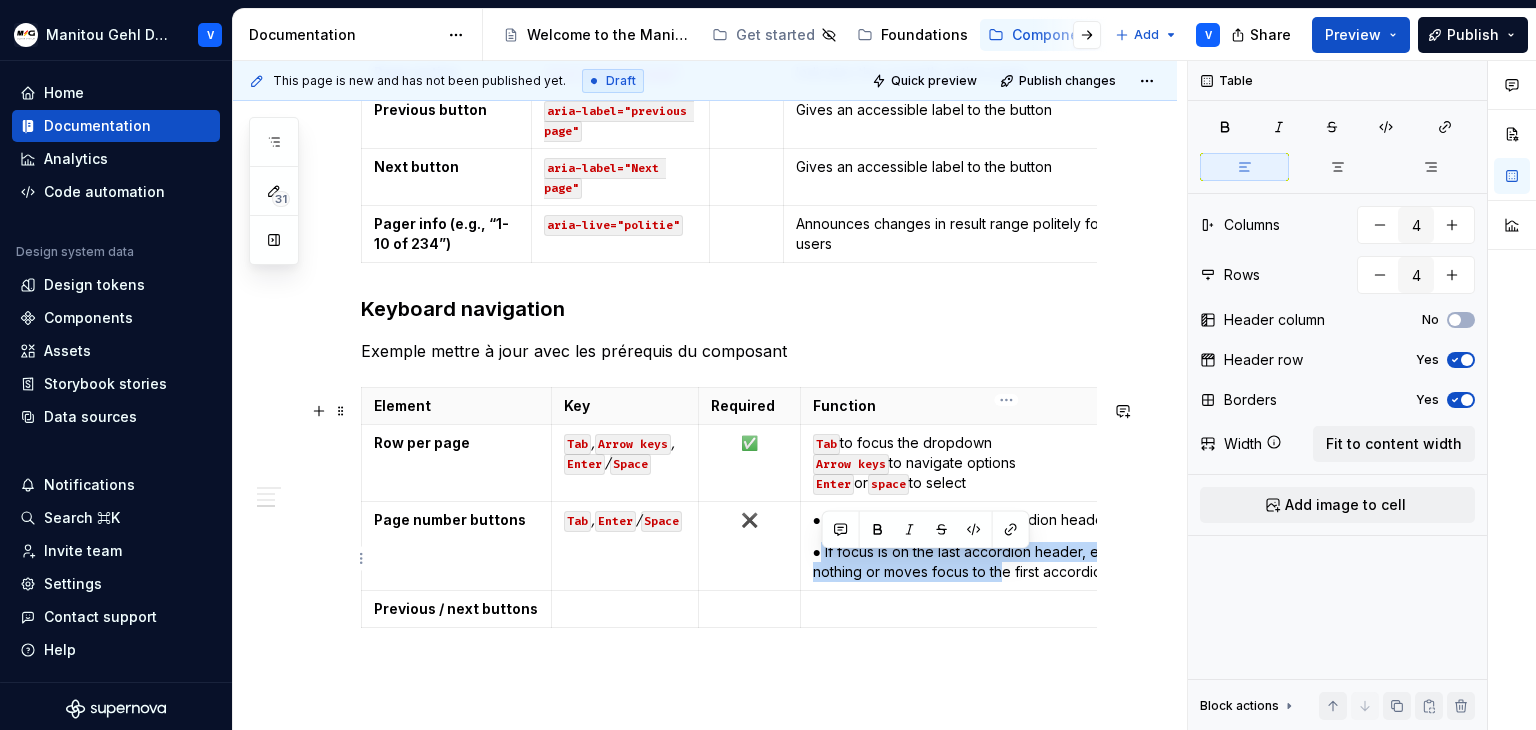 drag, startPoint x: 978, startPoint y: 582, endPoint x: 818, endPoint y: 543, distance: 164.68454 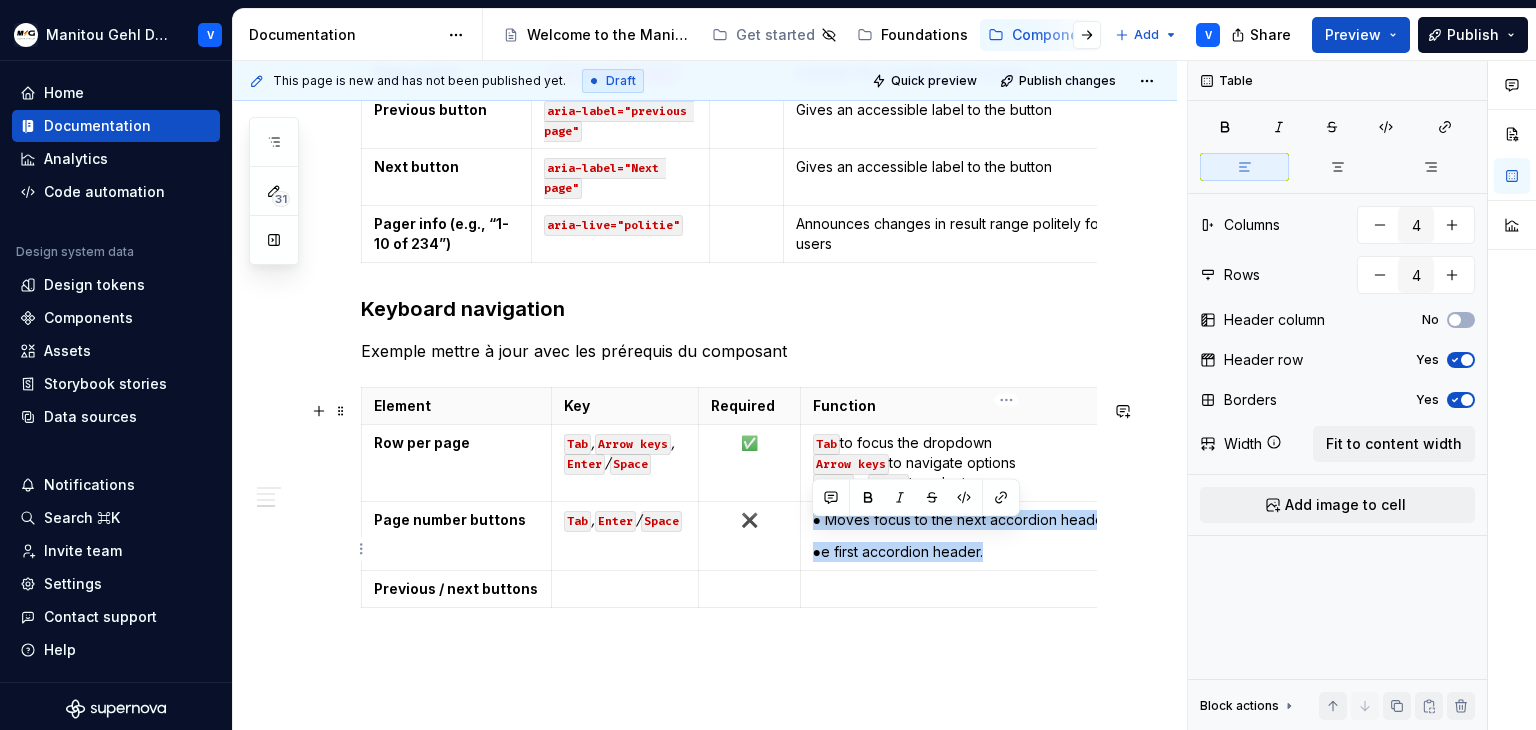 drag, startPoint x: 1029, startPoint y: 564, endPoint x: 815, endPoint y: 529, distance: 216.84326 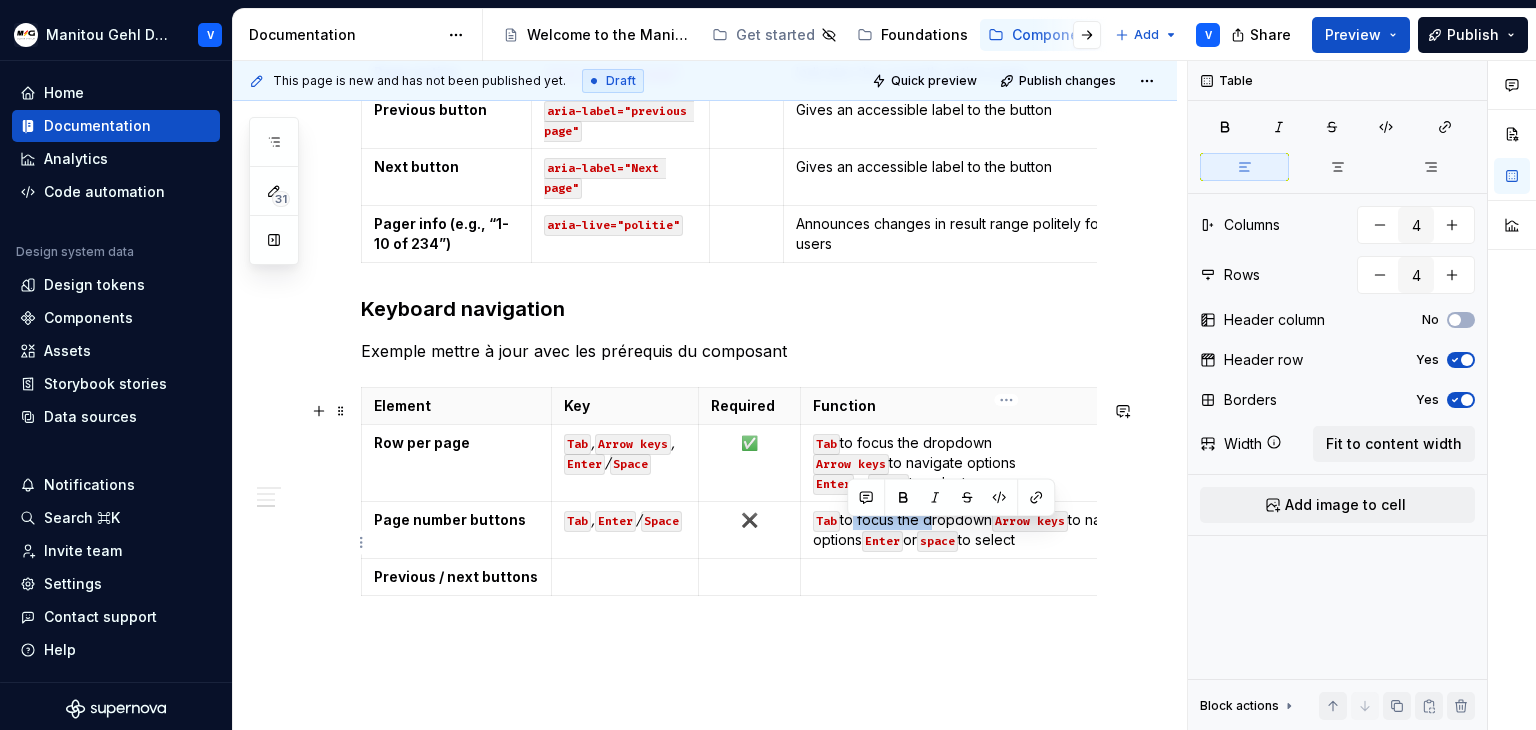 drag, startPoint x: 844, startPoint y: 532, endPoint x: 924, endPoint y: 530, distance: 80.024994 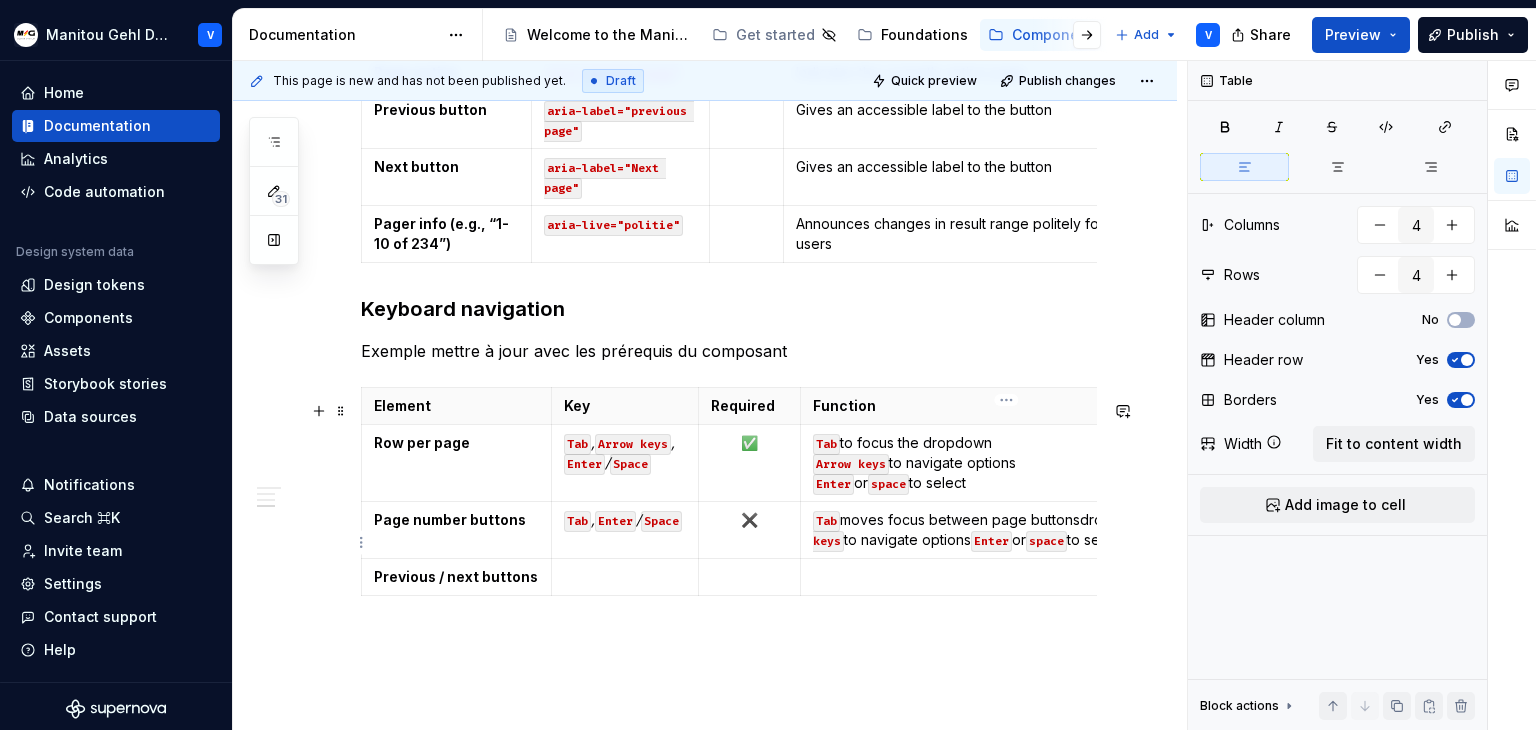 click on "Tab  moves focus between page buttonsdropdown Arrow keys  to navigate options Enter  or  space to select" at bounding box center (1007, 530) 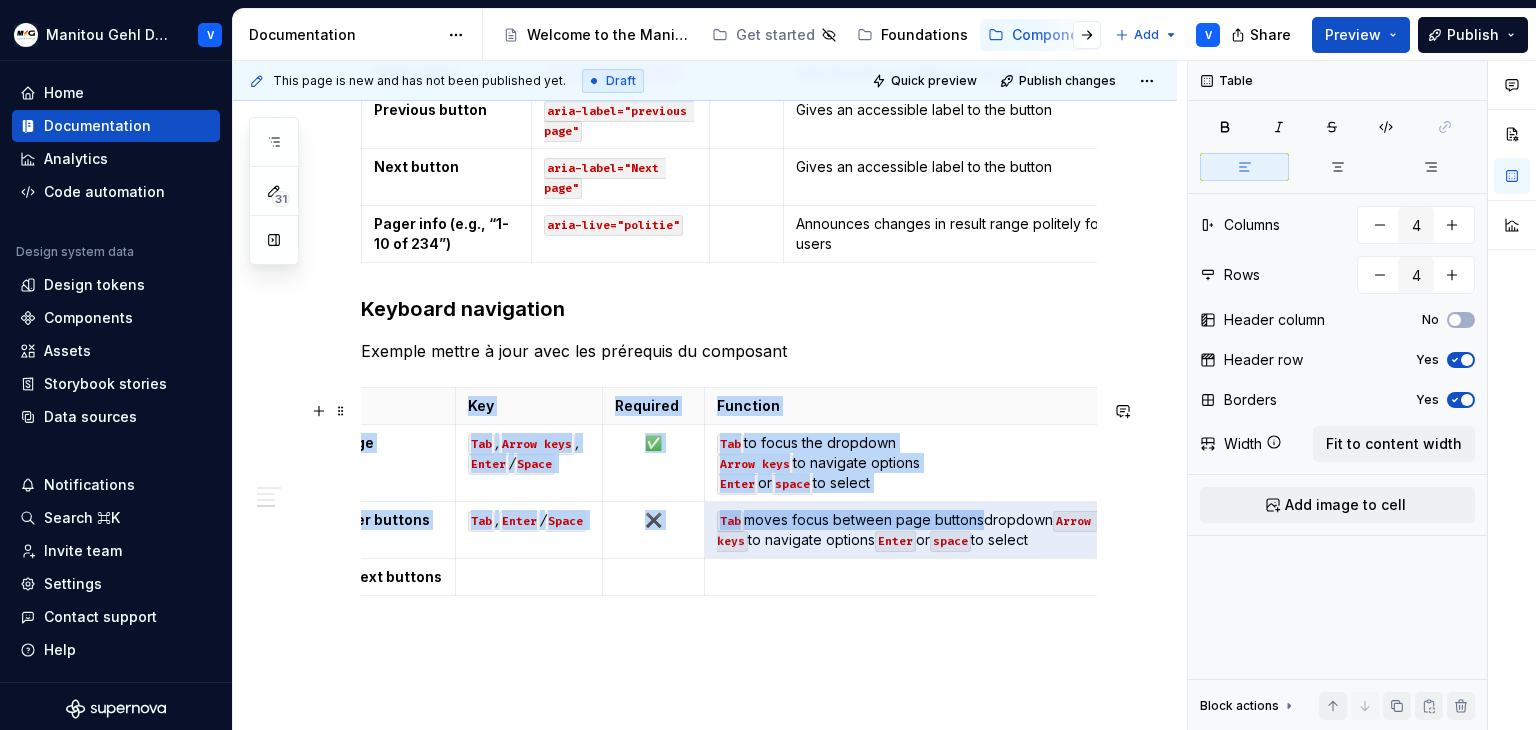 scroll, scrollTop: 0, scrollLeft: 116, axis: horizontal 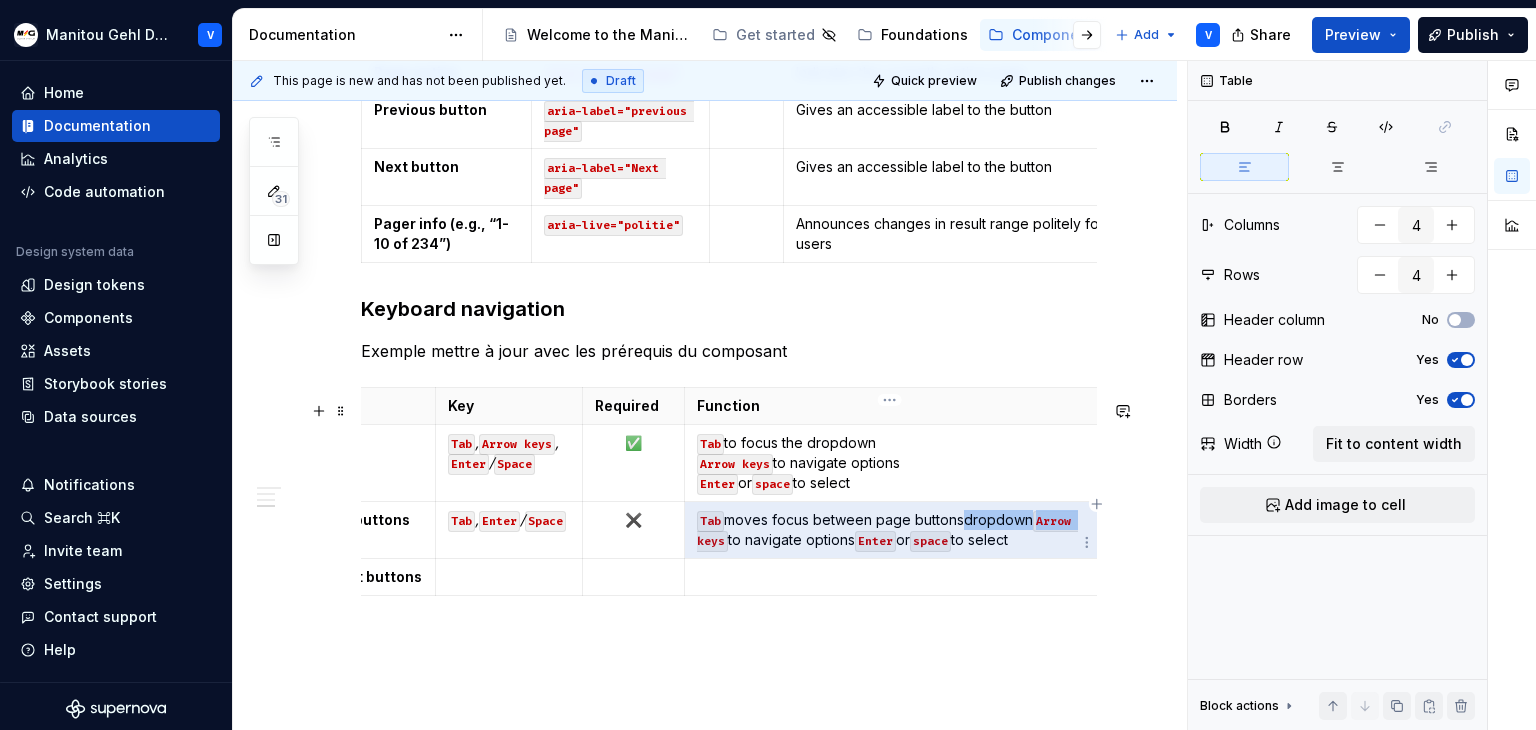 click on "Tab  moves focus between page buttonsdropdown Arrow keys  to navigate options Enter  or  space to select" at bounding box center [891, 530] 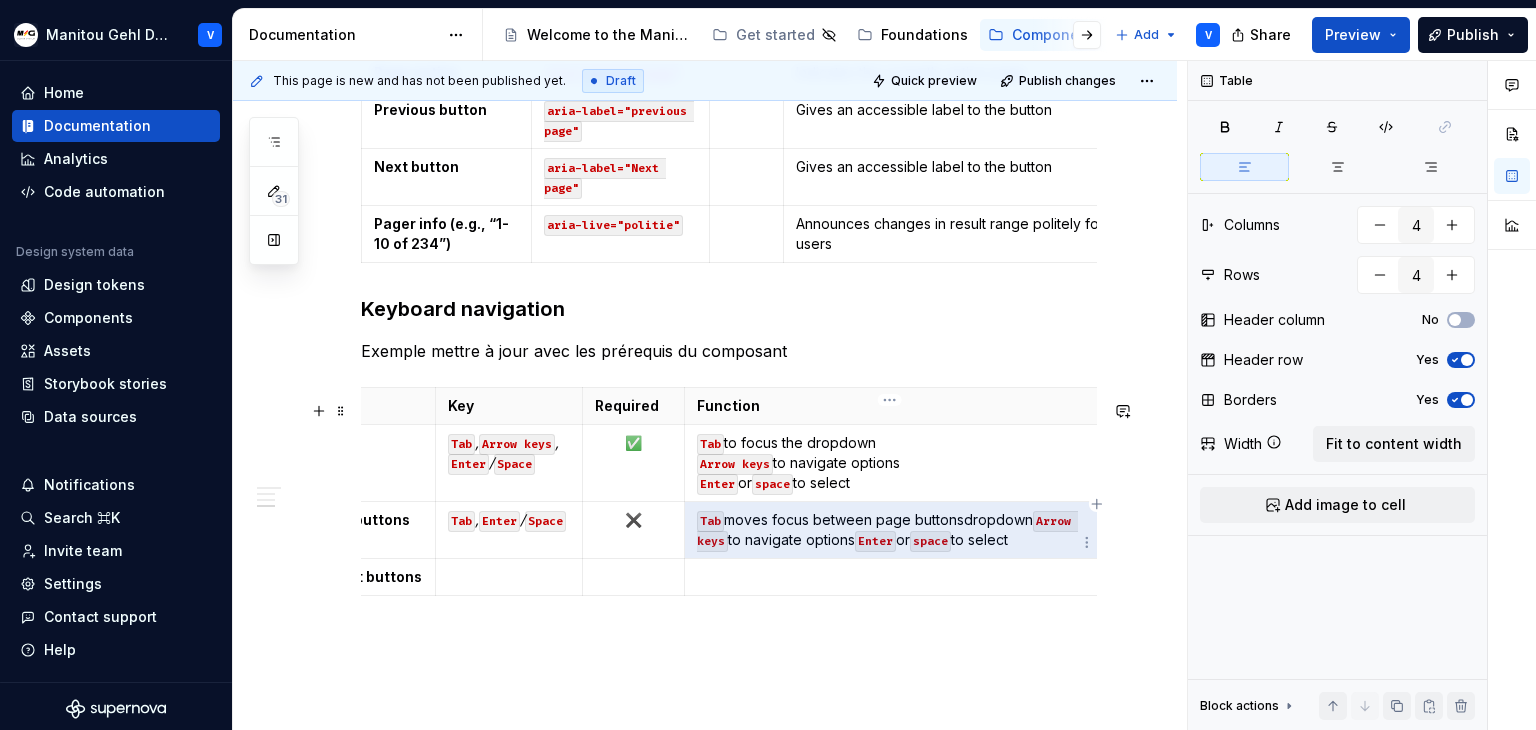 click on "Tab  moves focus between page buttonsdropdown Arrow keys  to navigate options Enter  or  space to select" at bounding box center (891, 530) 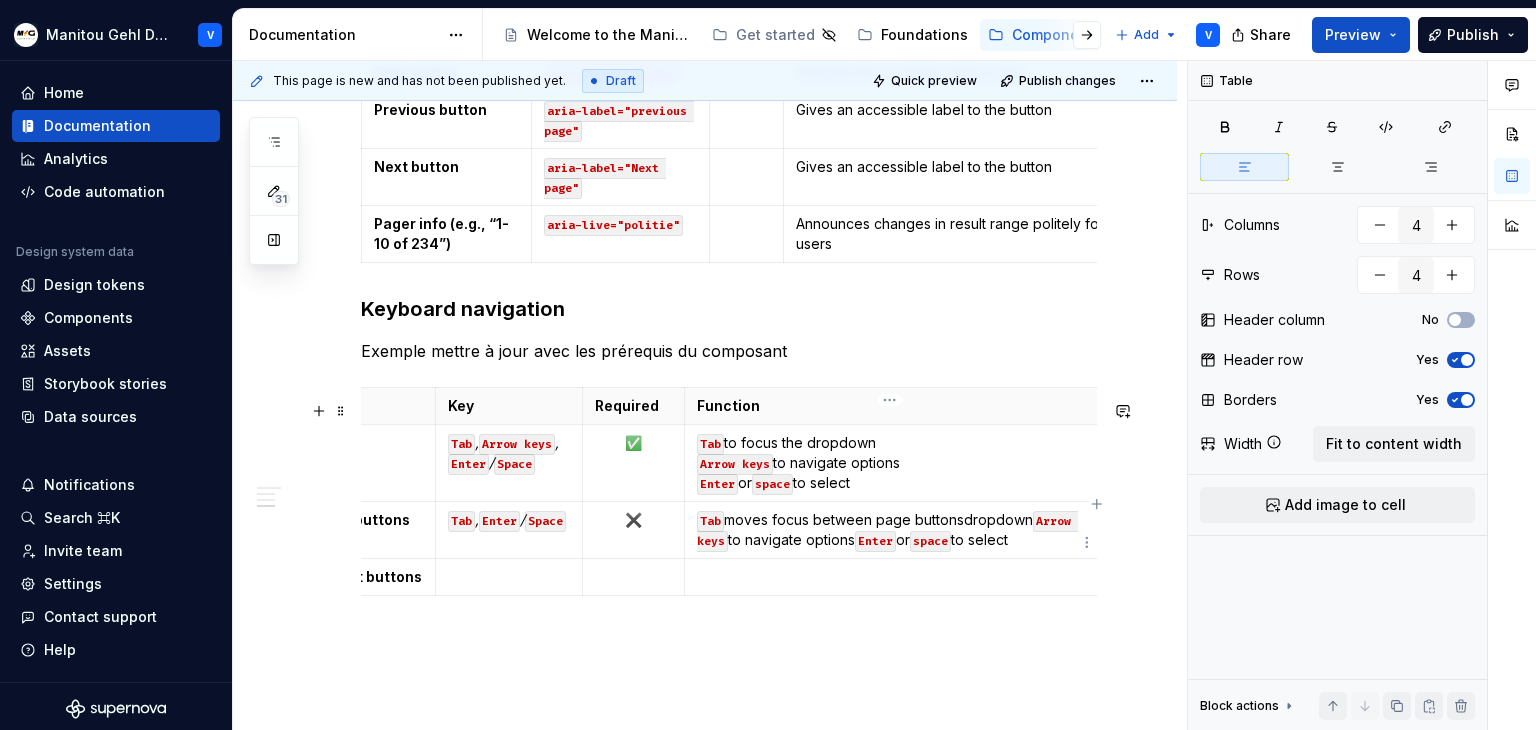 click on "Tab  moves focus between page buttonsdropdown Arrow keys  to navigate options Enter  or  space to select" at bounding box center (891, 530) 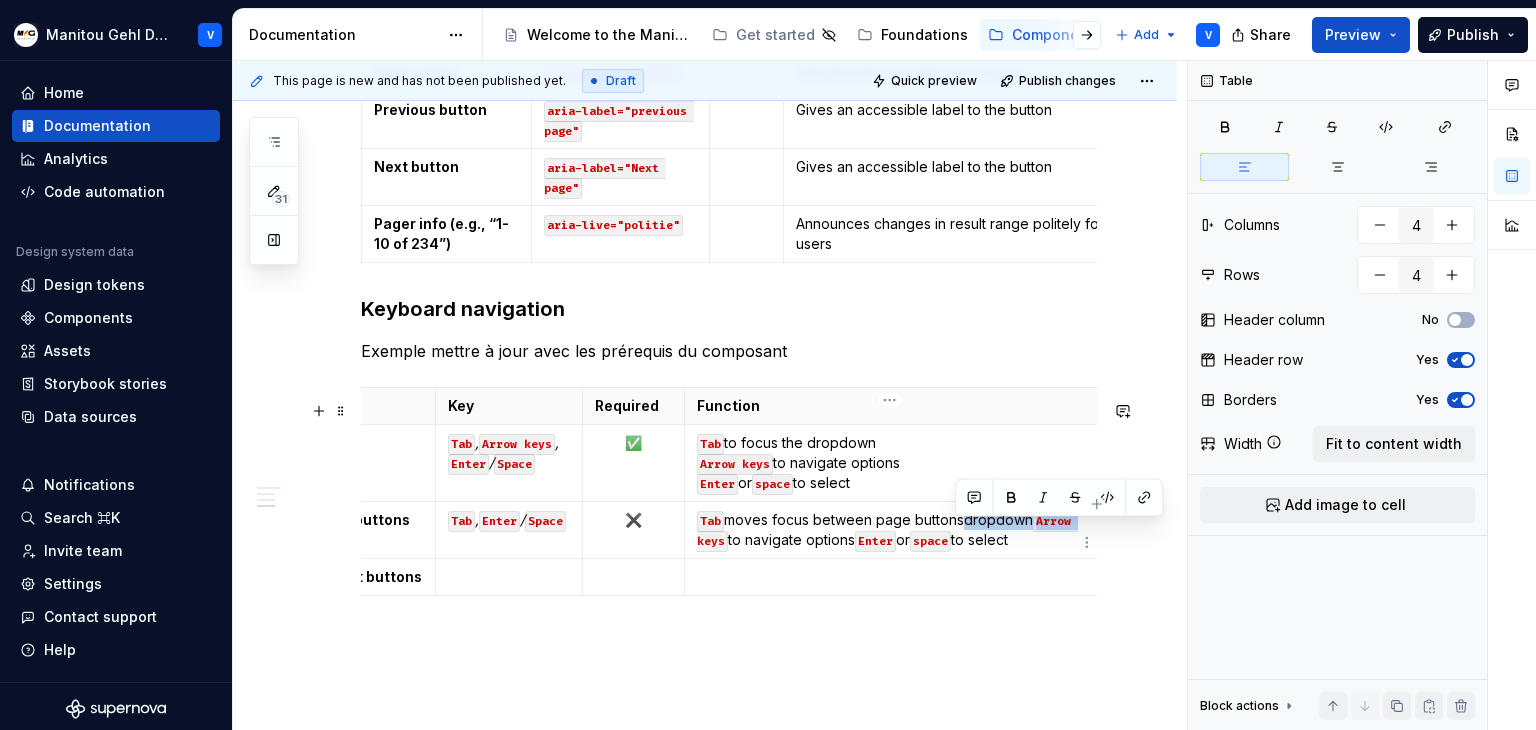 drag, startPoint x: 956, startPoint y: 535, endPoint x: 1070, endPoint y: 533, distance: 114.01754 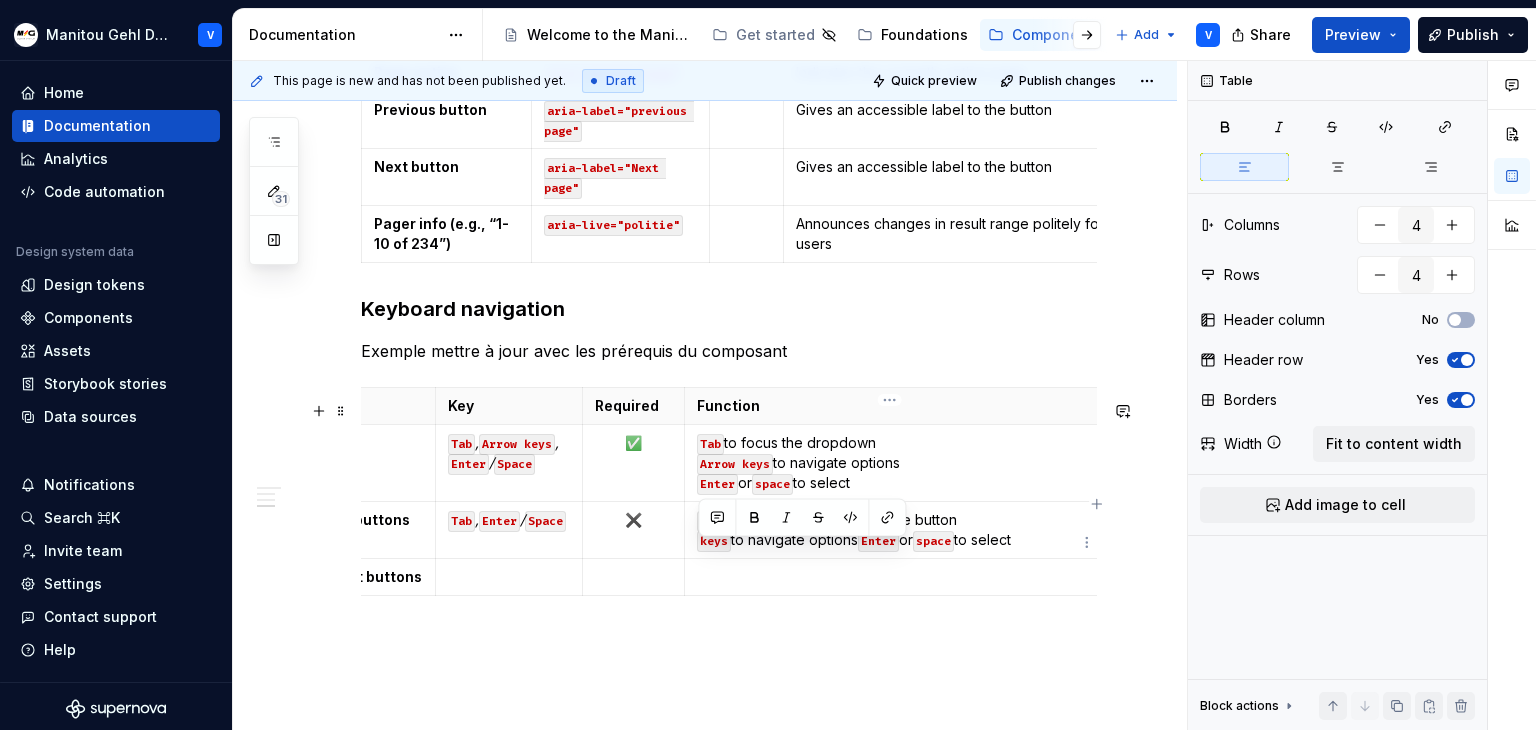 drag, startPoint x: 856, startPoint y: 556, endPoint x: 699, endPoint y: 556, distance: 157 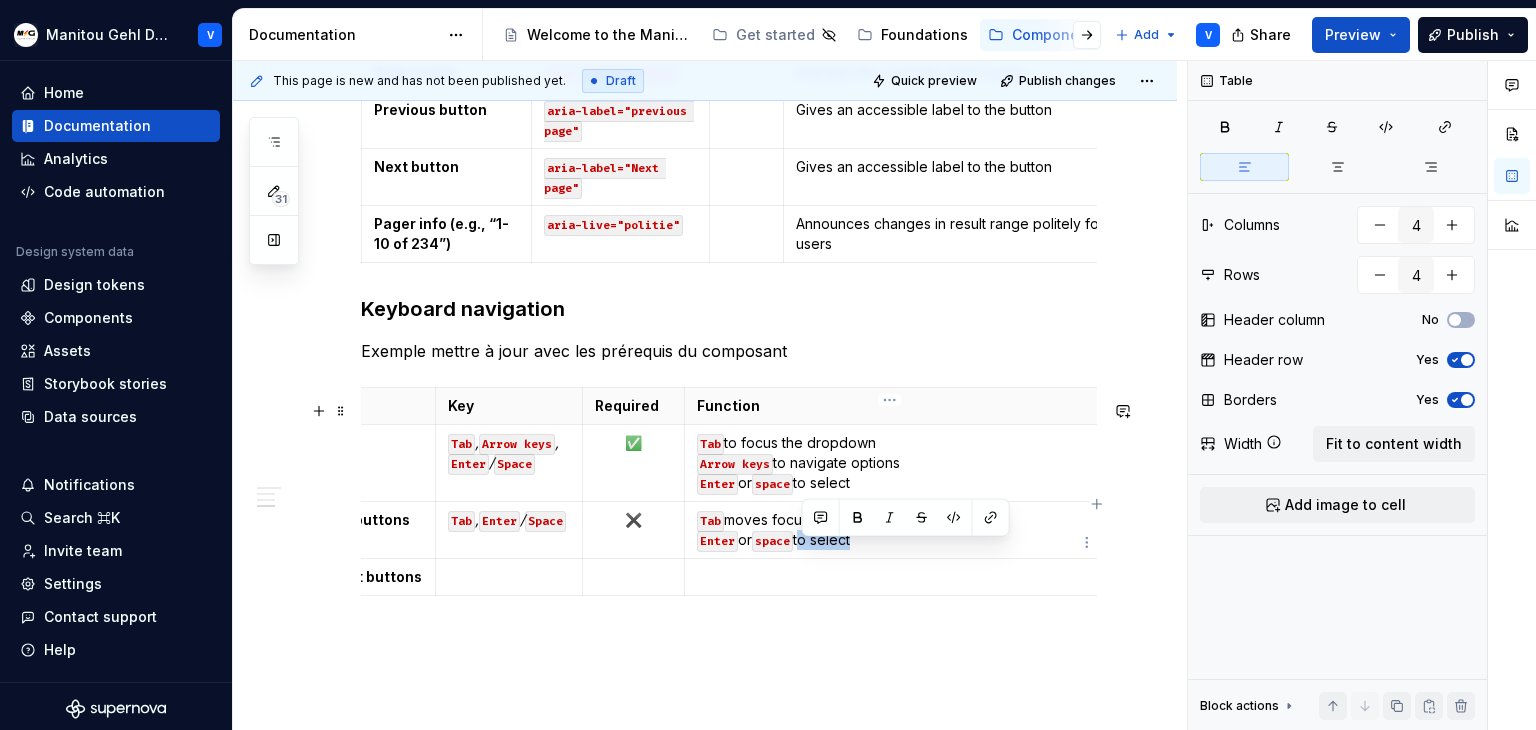 drag, startPoint x: 804, startPoint y: 555, endPoint x: 880, endPoint y: 557, distance: 76.02631 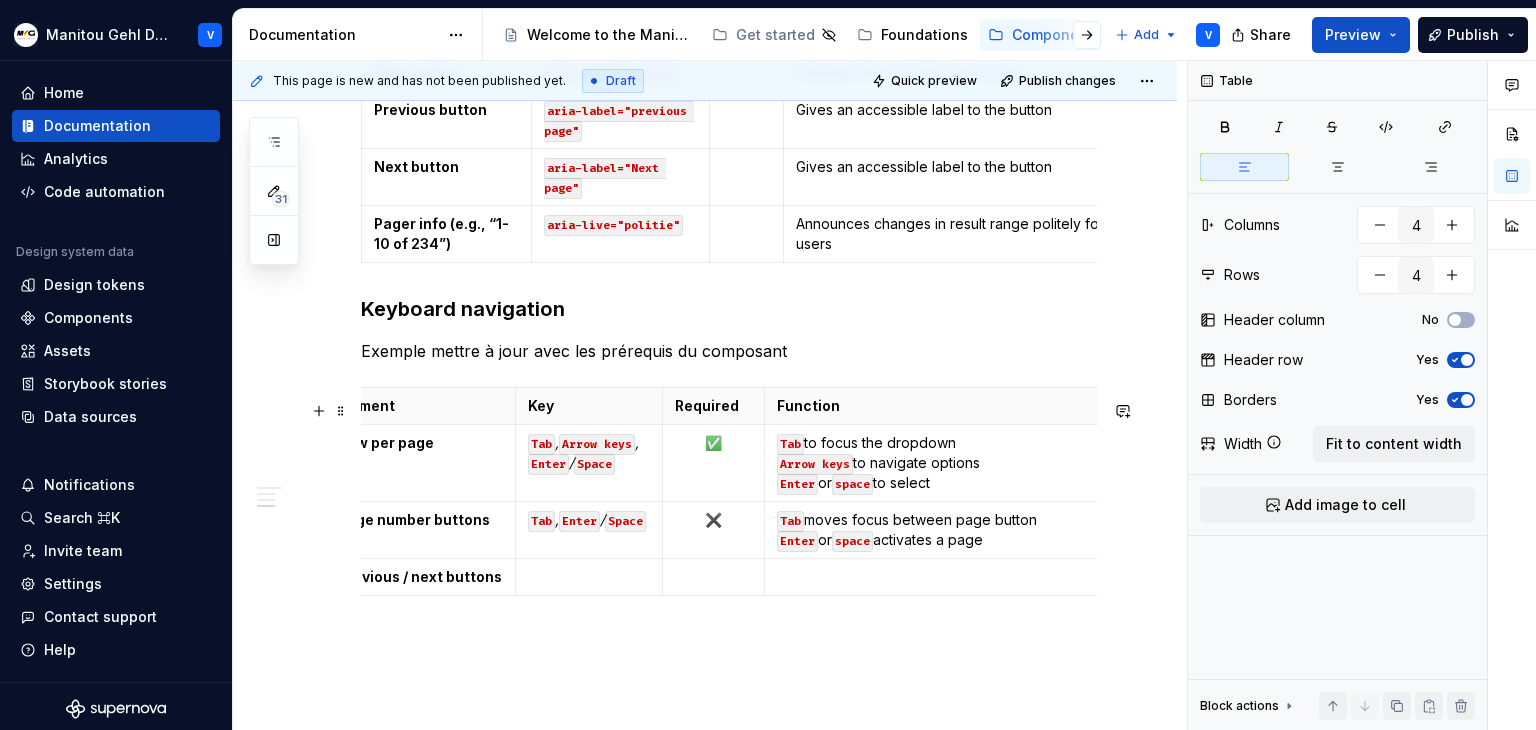 scroll, scrollTop: 0, scrollLeft: 0, axis: both 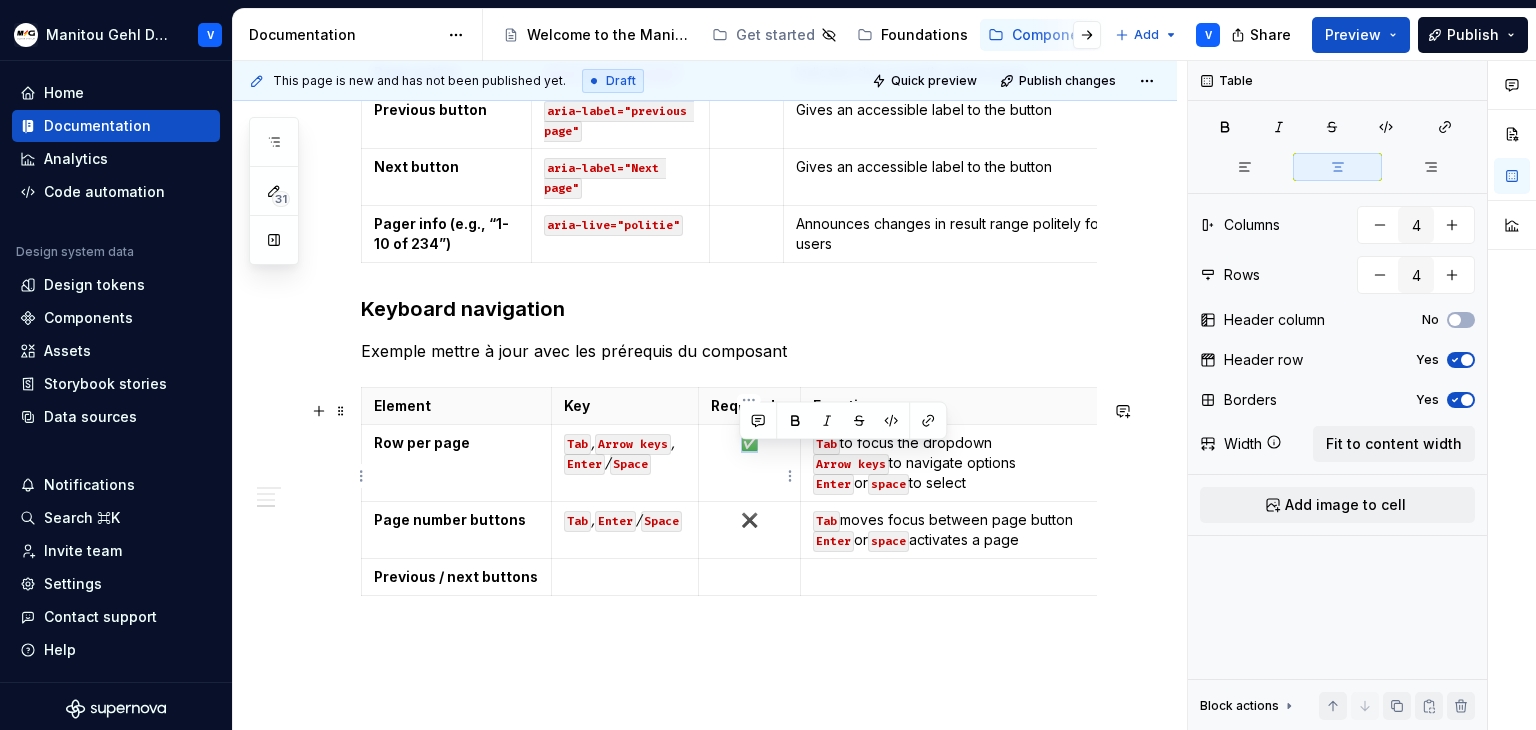 drag, startPoint x: 742, startPoint y: 457, endPoint x: 764, endPoint y: 456, distance: 22.022715 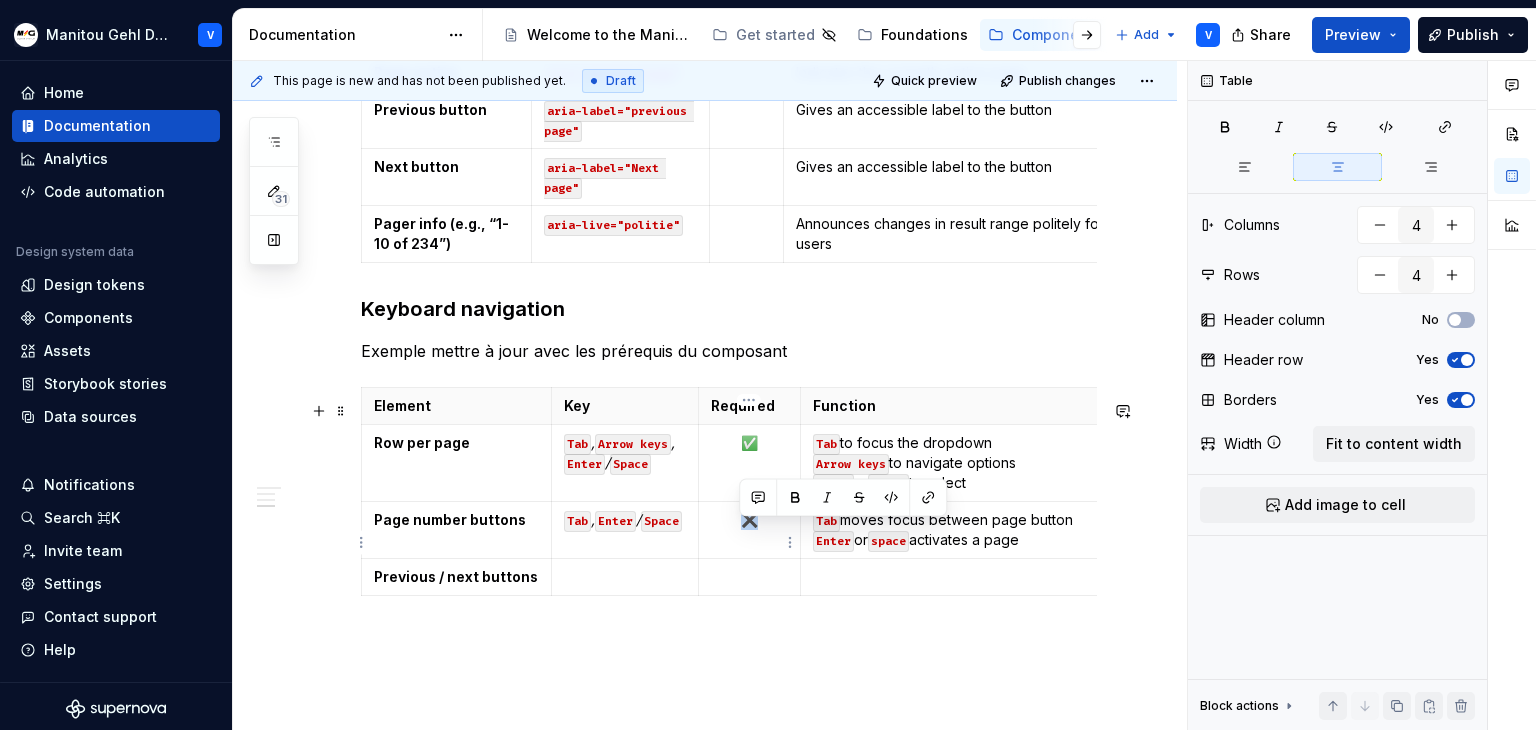 drag, startPoint x: 746, startPoint y: 534, endPoint x: 763, endPoint y: 529, distance: 17.720045 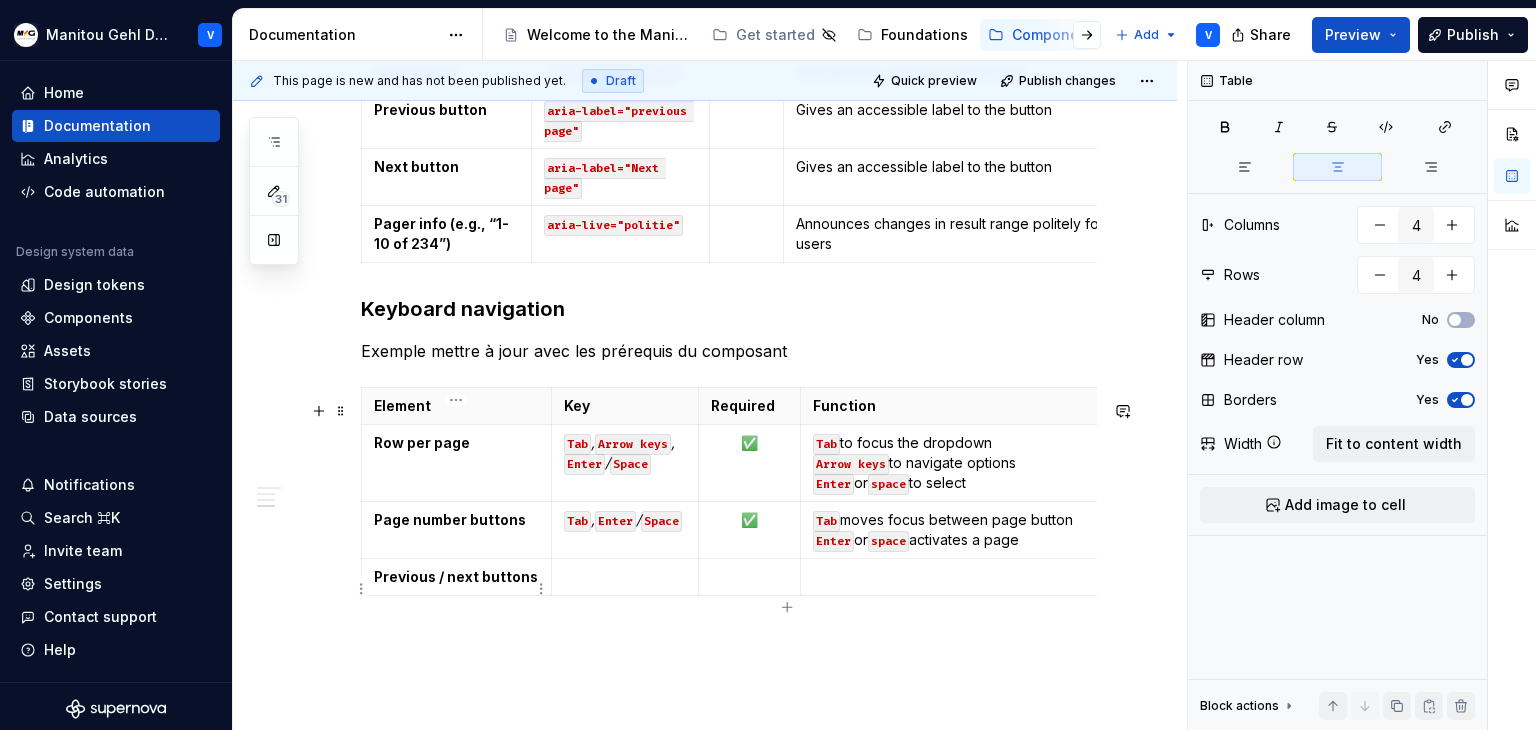 click on "Manitou Gehl Design System V Home Documentation Analytics Code automation Design system data Design tokens Components Assets Storybook stories Data sources Notifications Search ⌘K Invite team Settings Contact support Help Documentation
Accessibility guide for tree Page tree.
Navigate the tree with the arrow keys. Common tree hotkeys apply. Further keybindings are available:
enter to execute primary action on focused item
f2 to start renaming the focused item
escape to abort renaming an item
control+d to start dragging selected items
Welcome to the Manitou and Gehl Design System Get started Foundations Components Ressources Contact us Add V Share Preview Publish 31 Pages Add
Accessibility guide for tree Page tree.
Navigate the tree with the arrow keys. Common tree hotkeys apply. Further keybindings are available:
enter to execute primary action on focused item
Button" at bounding box center [768, 365] 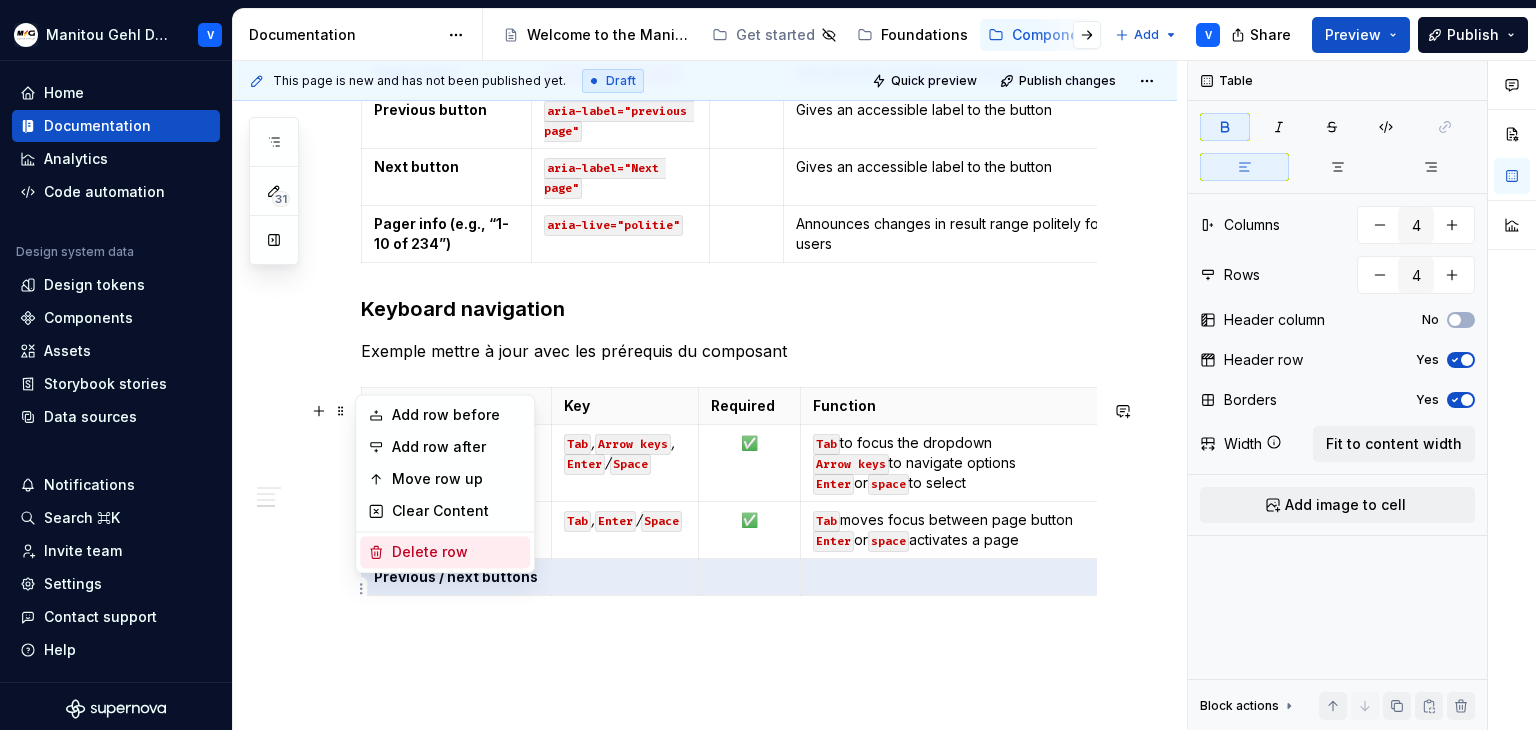 click on "Delete row" at bounding box center [457, 552] 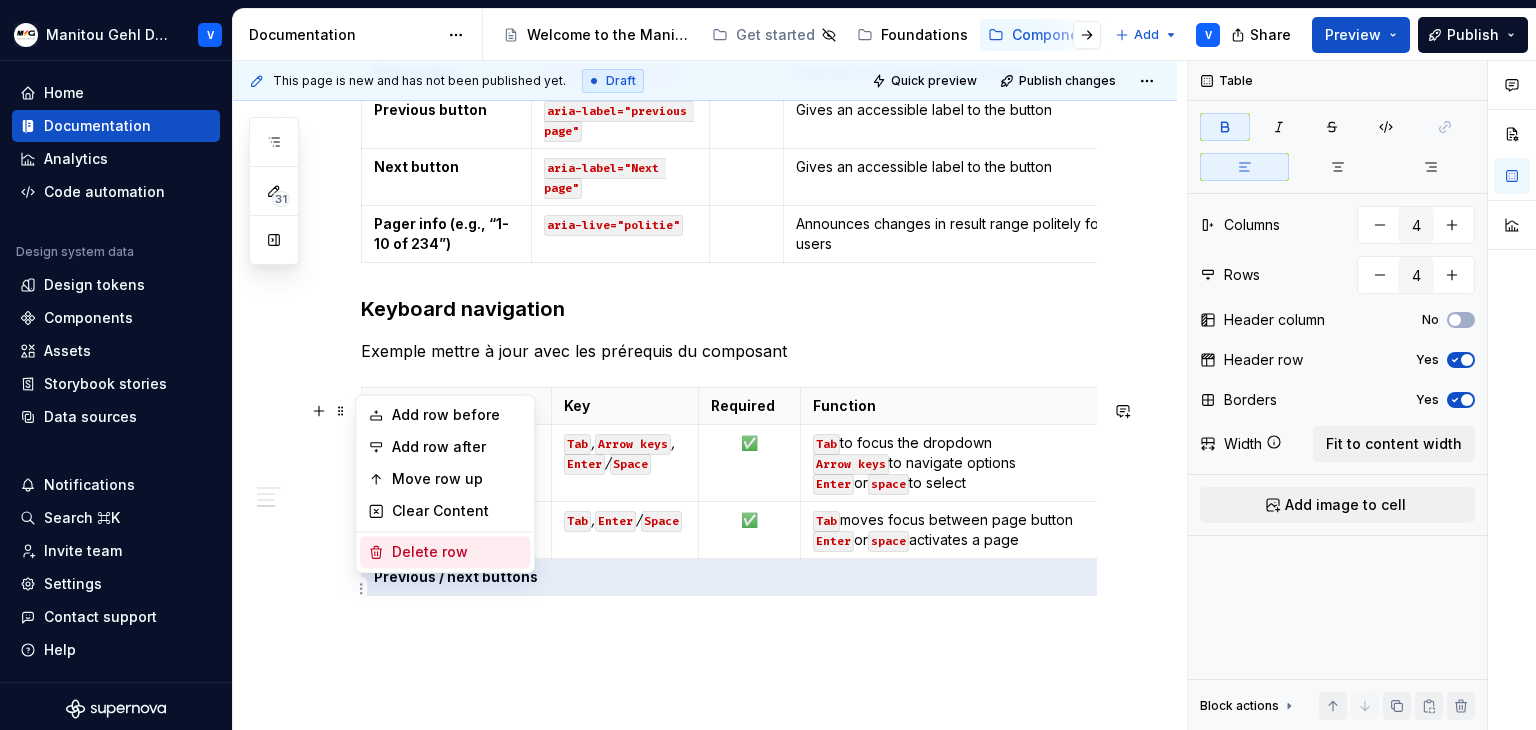 type on "3" 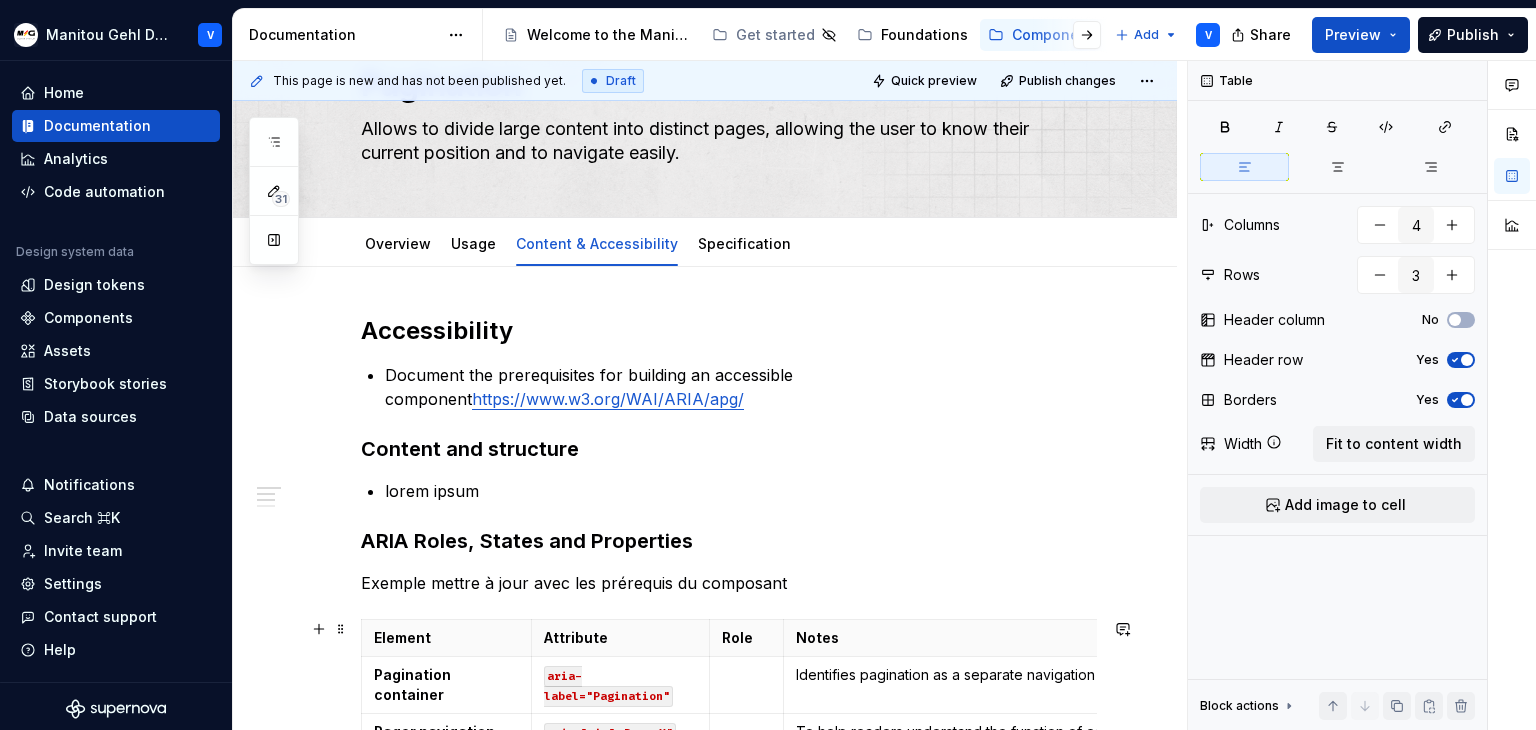 scroll, scrollTop: 100, scrollLeft: 0, axis: vertical 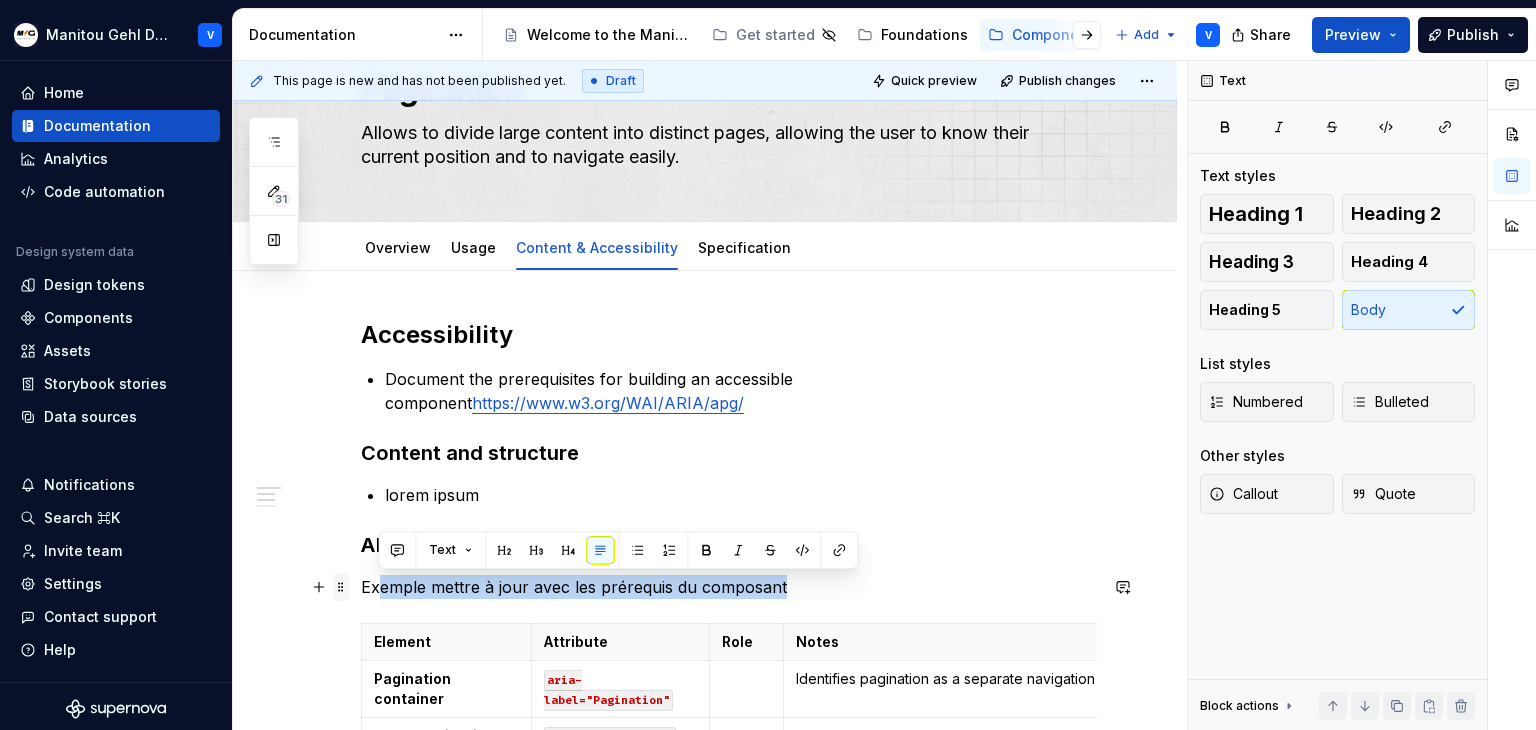 drag, startPoint x: 794, startPoint y: 581, endPoint x: 334, endPoint y: 587, distance: 460.03912 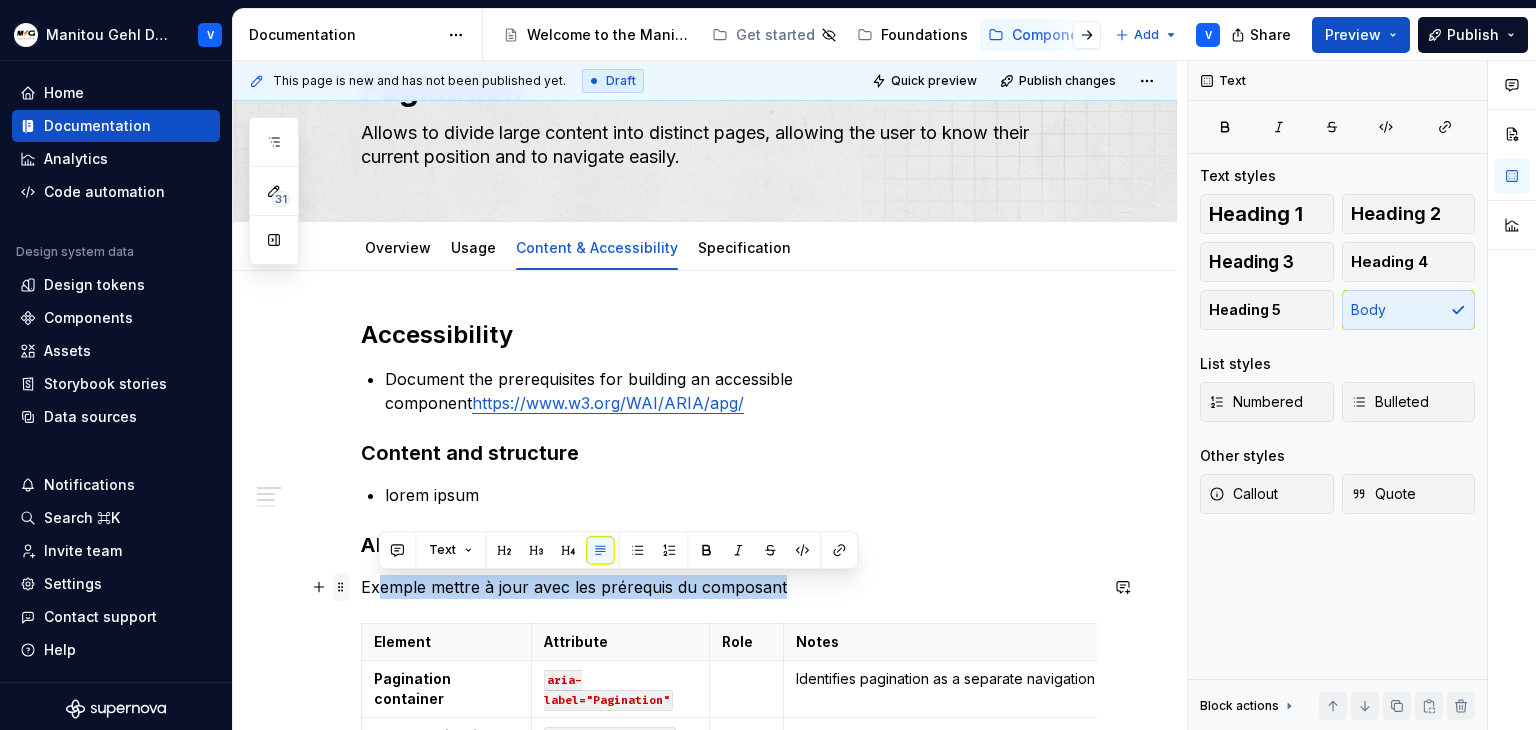click on "Accessibility Document the prerequisites for building an accessible component  https://www.w3.org/WAI/ARIA/apg/ Content and structure lorem ipsum ARIA Roles, States and Properties Exemple mettre à jour avec les prérequis du composant Element Key Required Function Row per page Tab ,  Arrow keys  , Enter  / Space ✅ Tab  to focus the dropdown Arrow keys  to navigate options Tab" at bounding box center (729, 805) 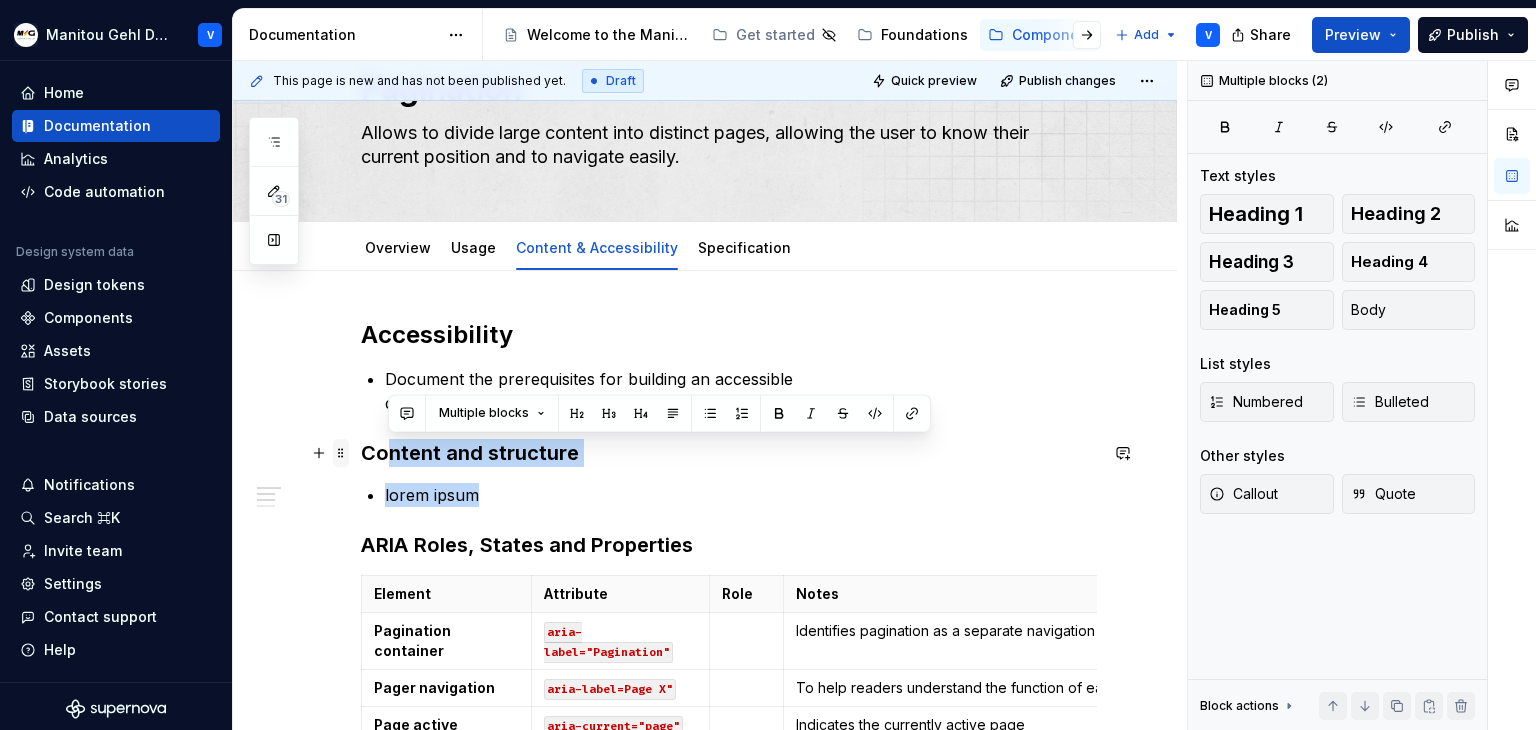drag, startPoint x: 528, startPoint y: 489, endPoint x: 340, endPoint y: 453, distance: 191.41577 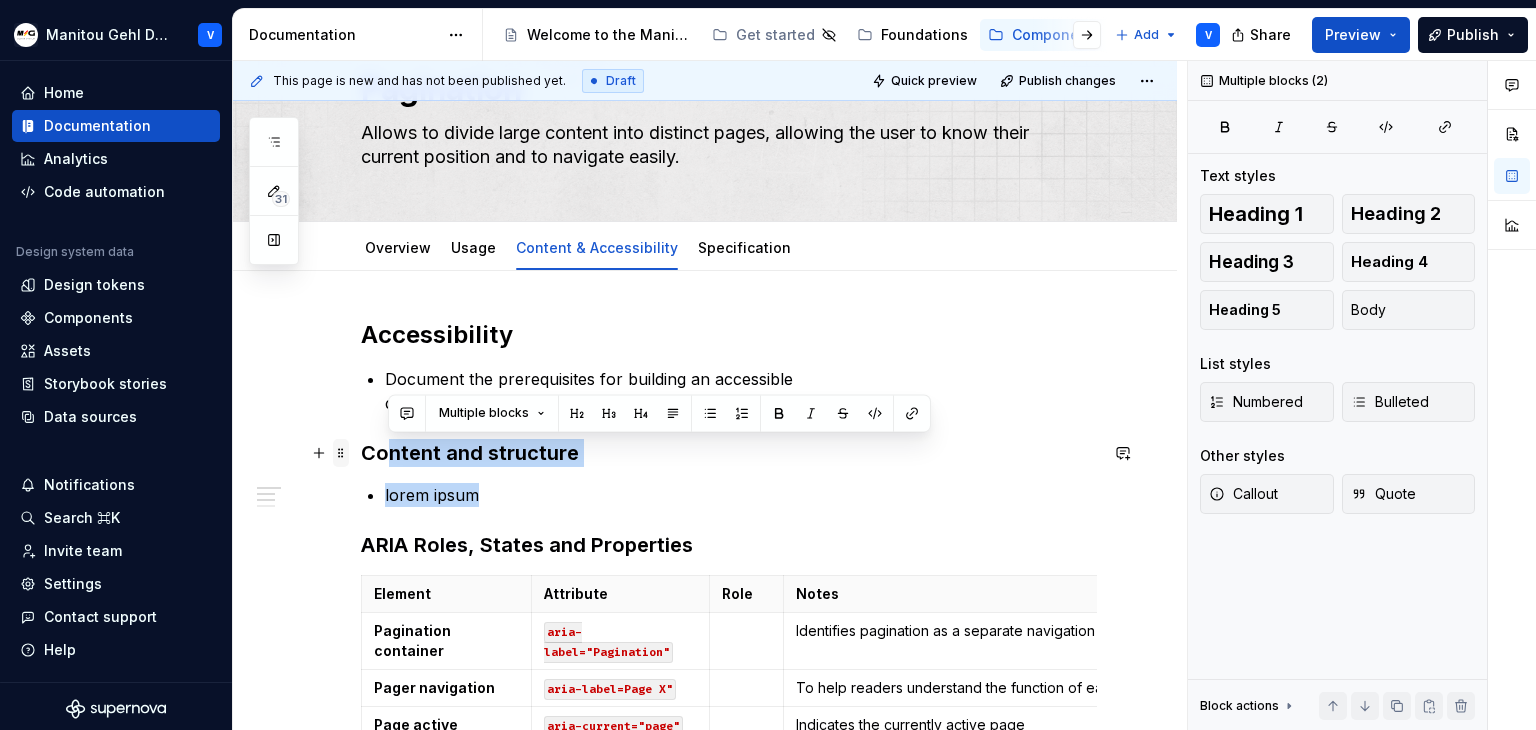 click on "Accessibility Document the prerequisites for building an accessible component  https://www.w3.org/WAI/ARIA/apg/ Content and structure lorem ipsum ARIA Roles, States and Properties Element Attribute Role Notes Pagination container aria-label="Pagination" Identifies pagination as a separate navigation area Pager navigation aria-label=Page X" To help readers understand the function of each button Page active aria-current="page" Indicates the currently active page Previous button aria-label="previous page" Gives an accessible label to the button Next button aria-label="Next page" Gives an accessible label to the button Pager info (e.g., “1-10 of 234”) aria-live="polite" Announces changes in result range politely for screen reader users Keyboard navigation Exemple mettre à jour avec les prérequis du composant Element Key Required Function Row per page Tab ,  Arrow keys  , Enter  / Space ✅ Tab  to focus the dropdown Arrow keys  to navigate options Enter  or  space to select Page number buttons Tab ,  Enter" at bounding box center (729, 781) 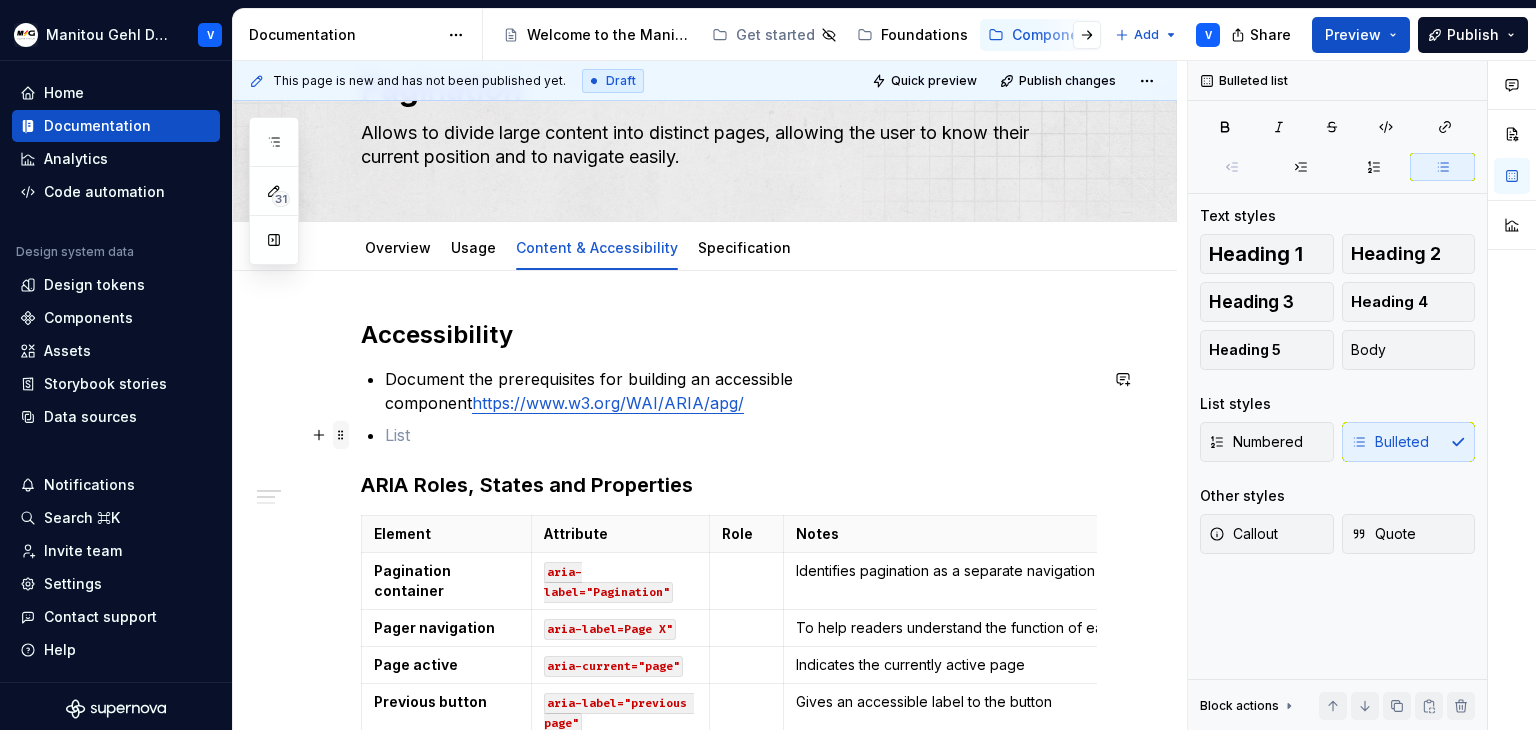 click at bounding box center [341, 435] 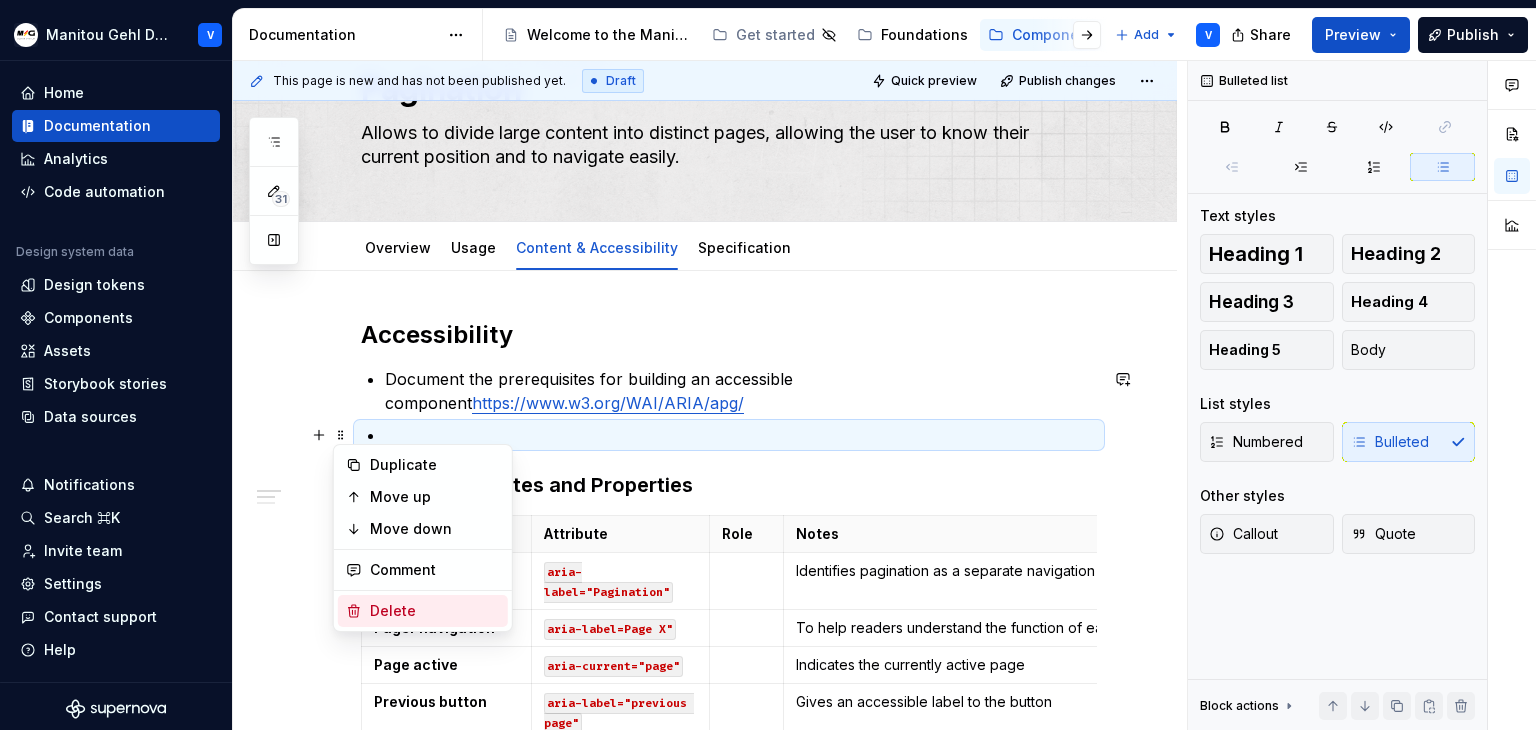 click on "Delete" at bounding box center (435, 611) 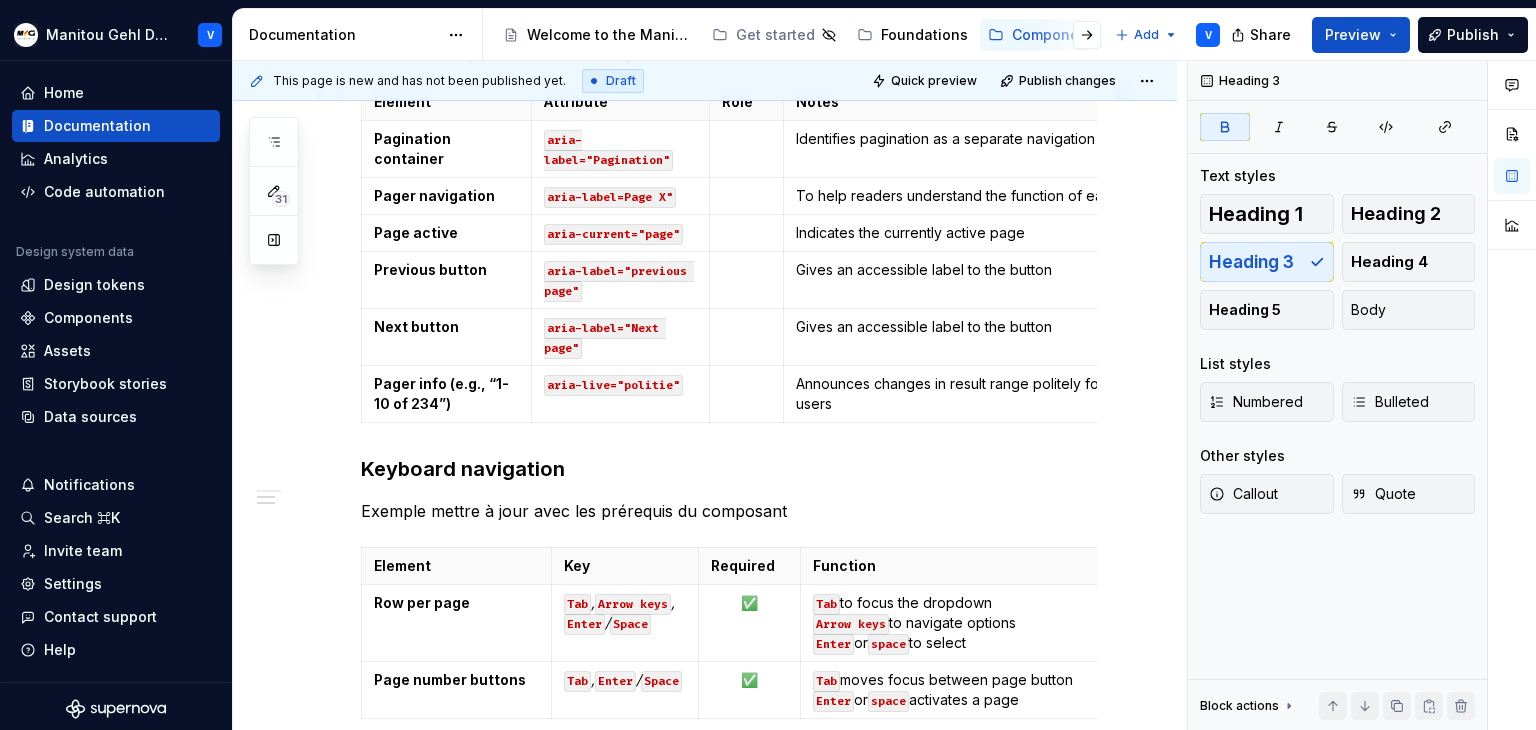 scroll, scrollTop: 767, scrollLeft: 0, axis: vertical 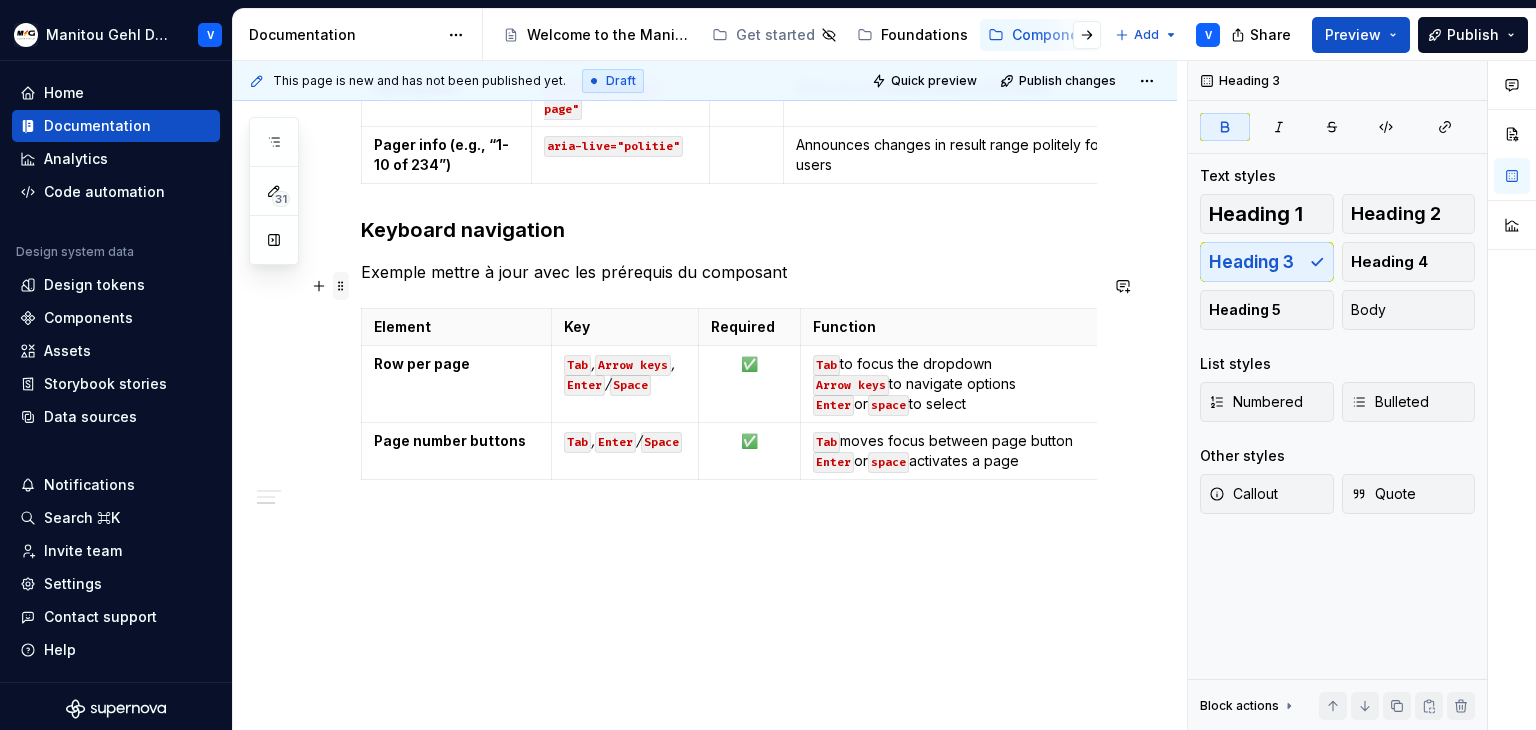 click at bounding box center (341, 286) 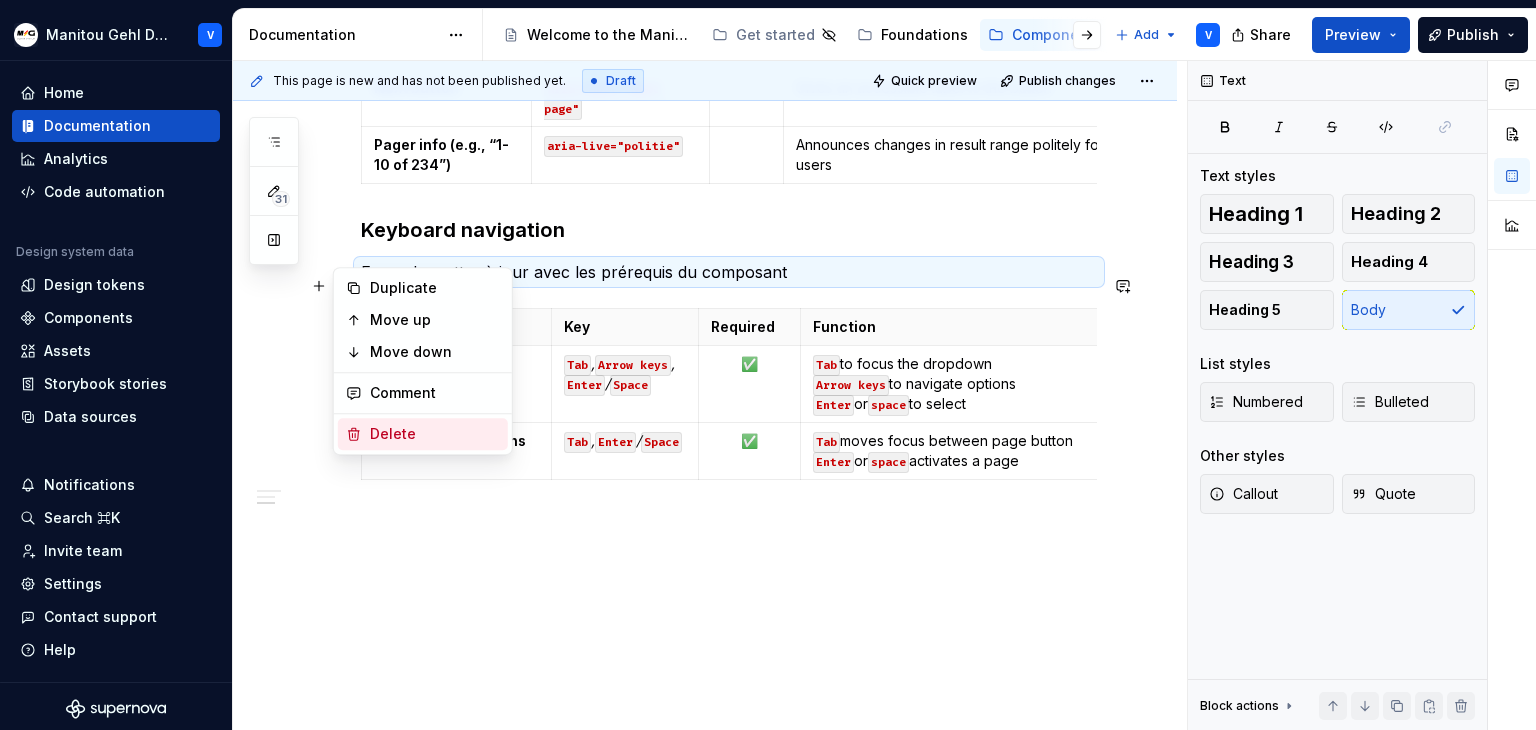 click on "Delete" at bounding box center [435, 434] 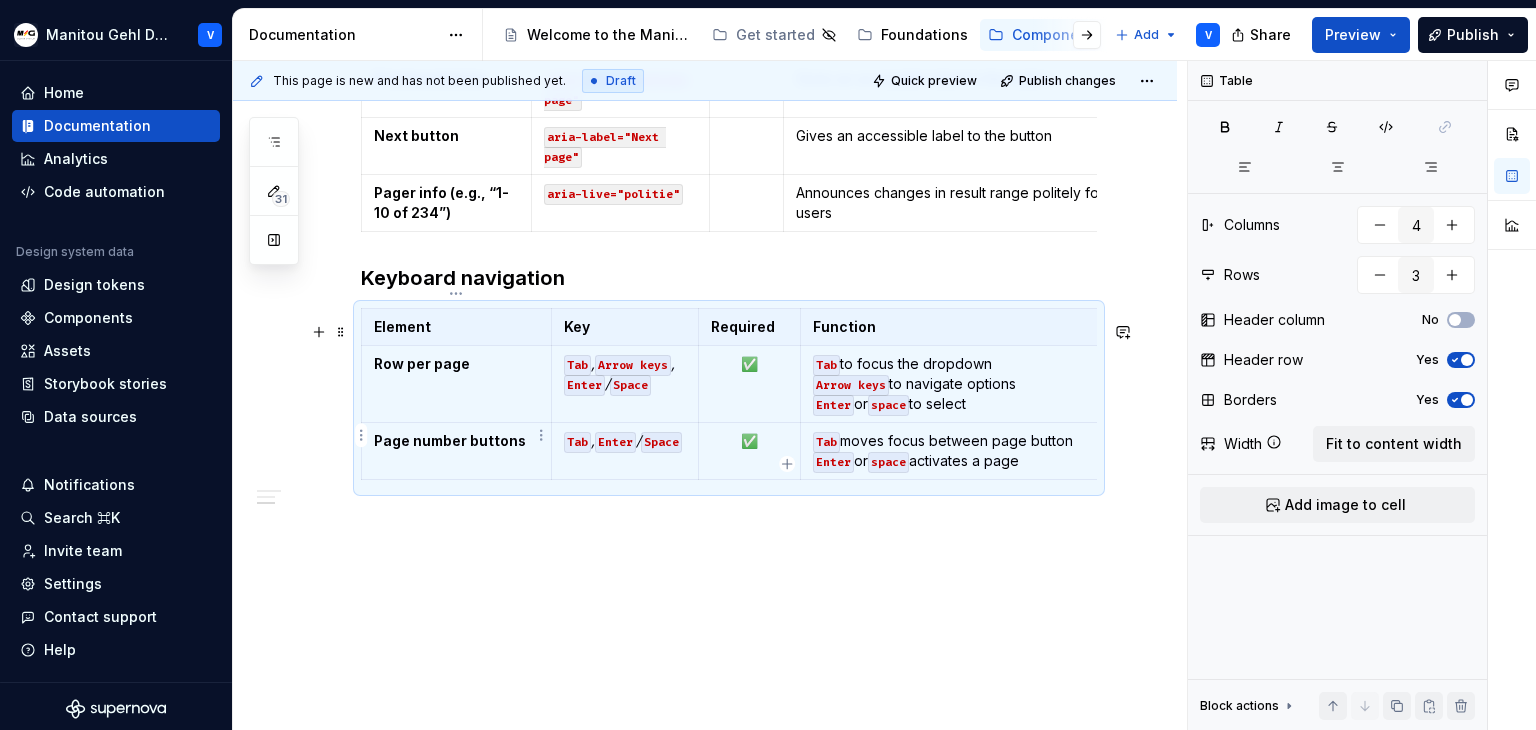 scroll, scrollTop: 719, scrollLeft: 0, axis: vertical 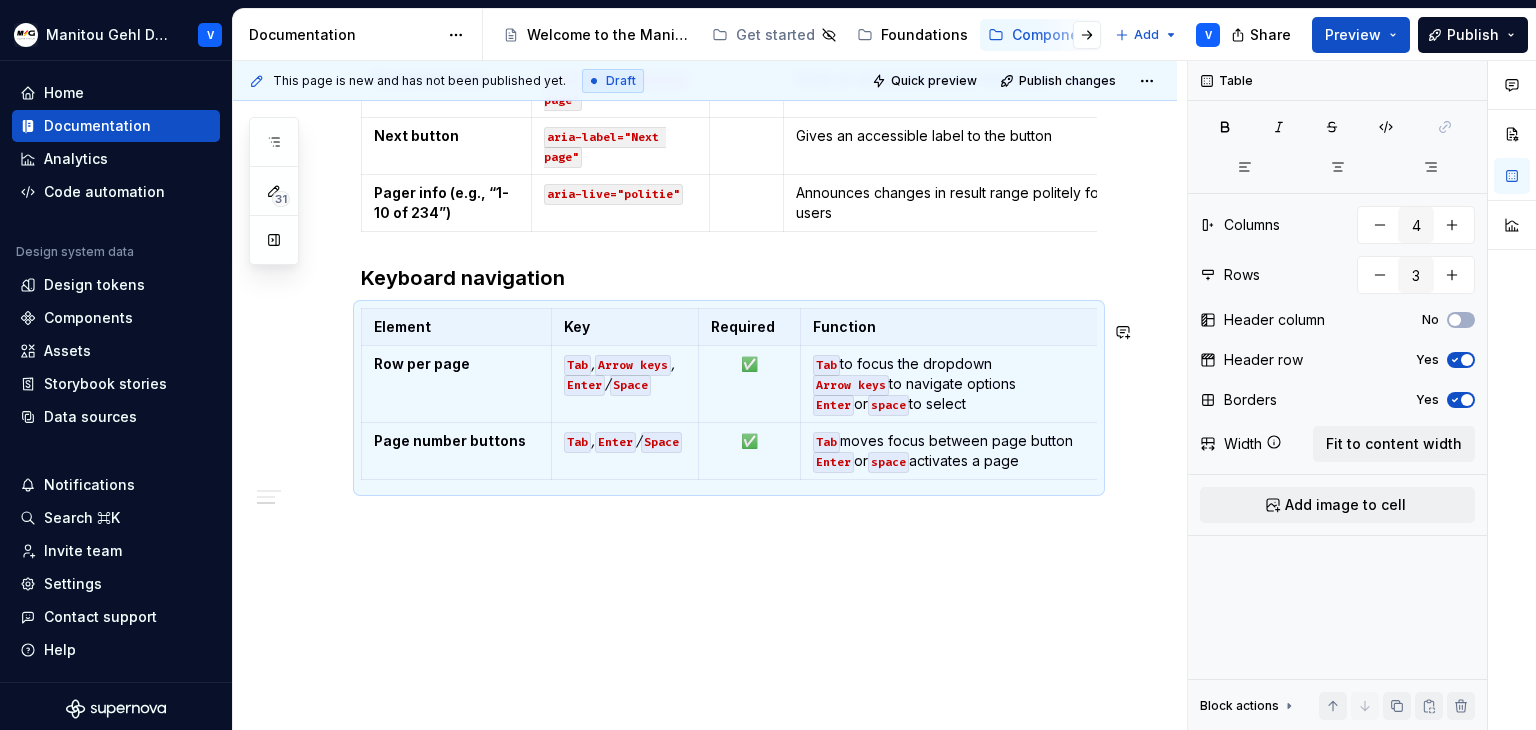 click on "Pagination container aria-label="Pagination" Identifies pagination as a separate navigation area Pager navigation aria-label=Page X" To help readers understand the function of each button Page active aria-current="page" Indicates the currently active page Previous button aria-label="previous page" Gives an accessible label to the button Next button aria-label="Next page" Gives an accessible label to the button Pager info (e.g., “1-10 of 234”) aria-live="politie" Announces changes in result range politely for screen reader users Keyboard navigation Element Key Required Function Row per page Tab ,  Arrow keys  , Enter  / Space ✅ Tab  to focus the dropdown Arrow keys  to navigate options Enter  or  space to select Page number buttons Tab ,  Enter / Space ✅ Tab  moves focus between page button Enter  or  space  activates a page" at bounding box center [705, 205] 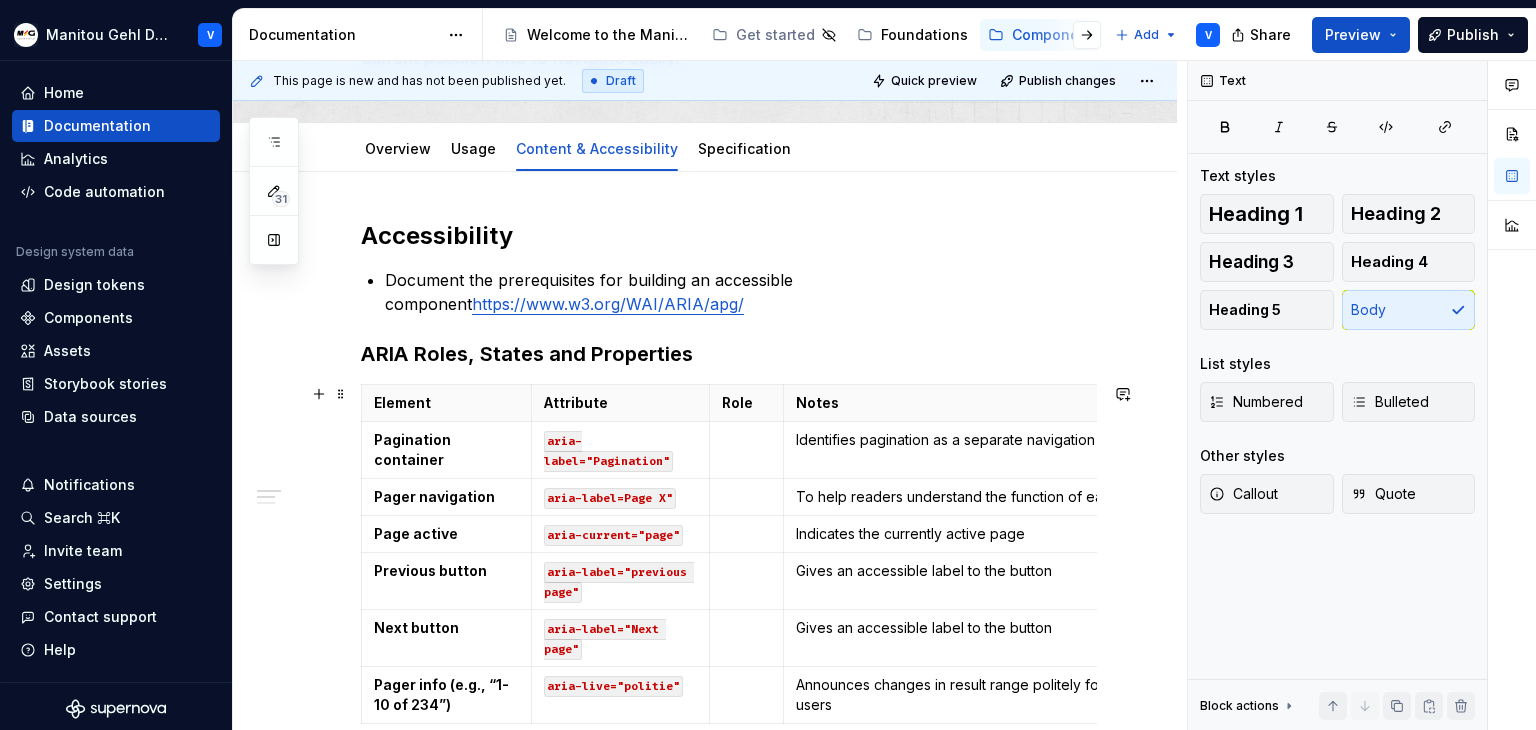 scroll, scrollTop: 0, scrollLeft: 0, axis: both 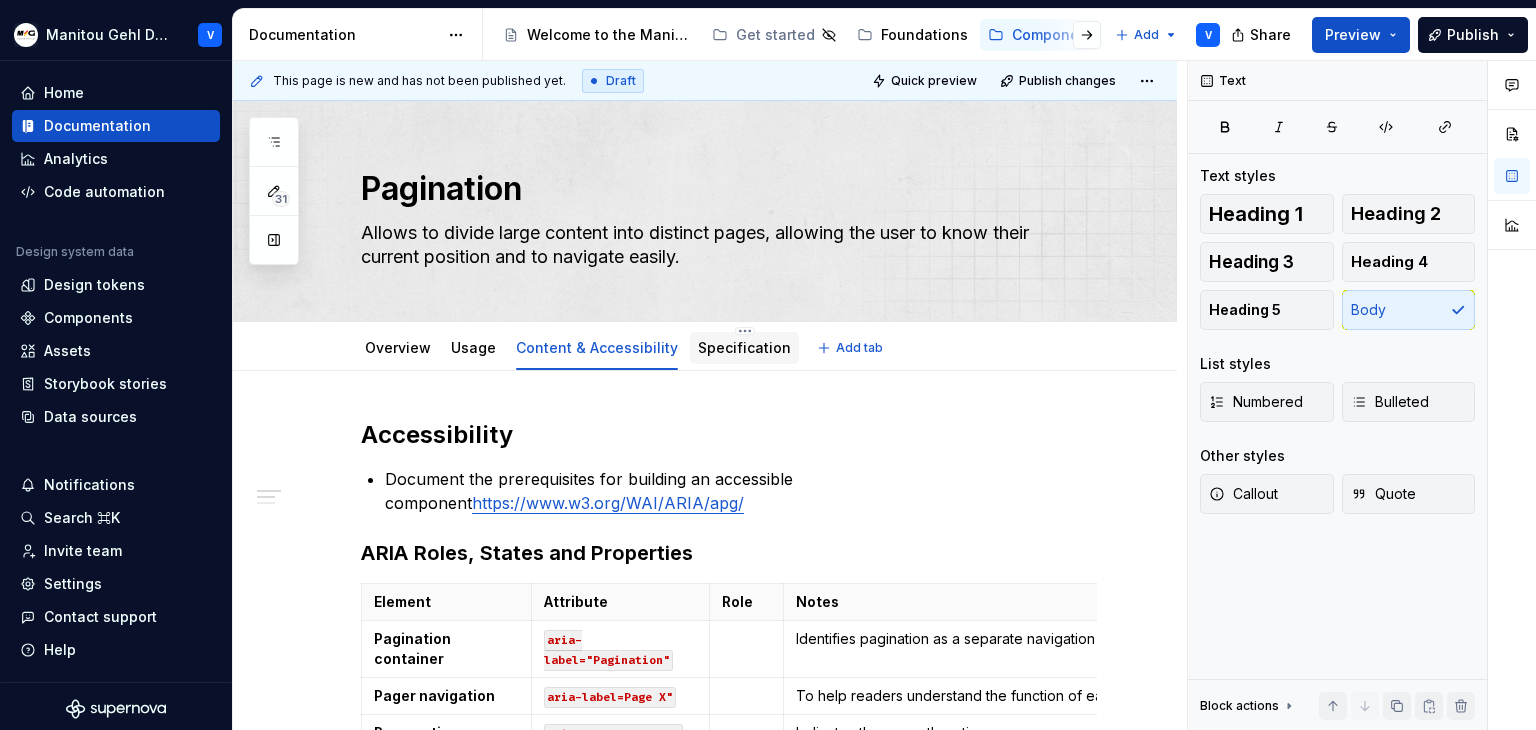 click on "Specification" at bounding box center [744, 348] 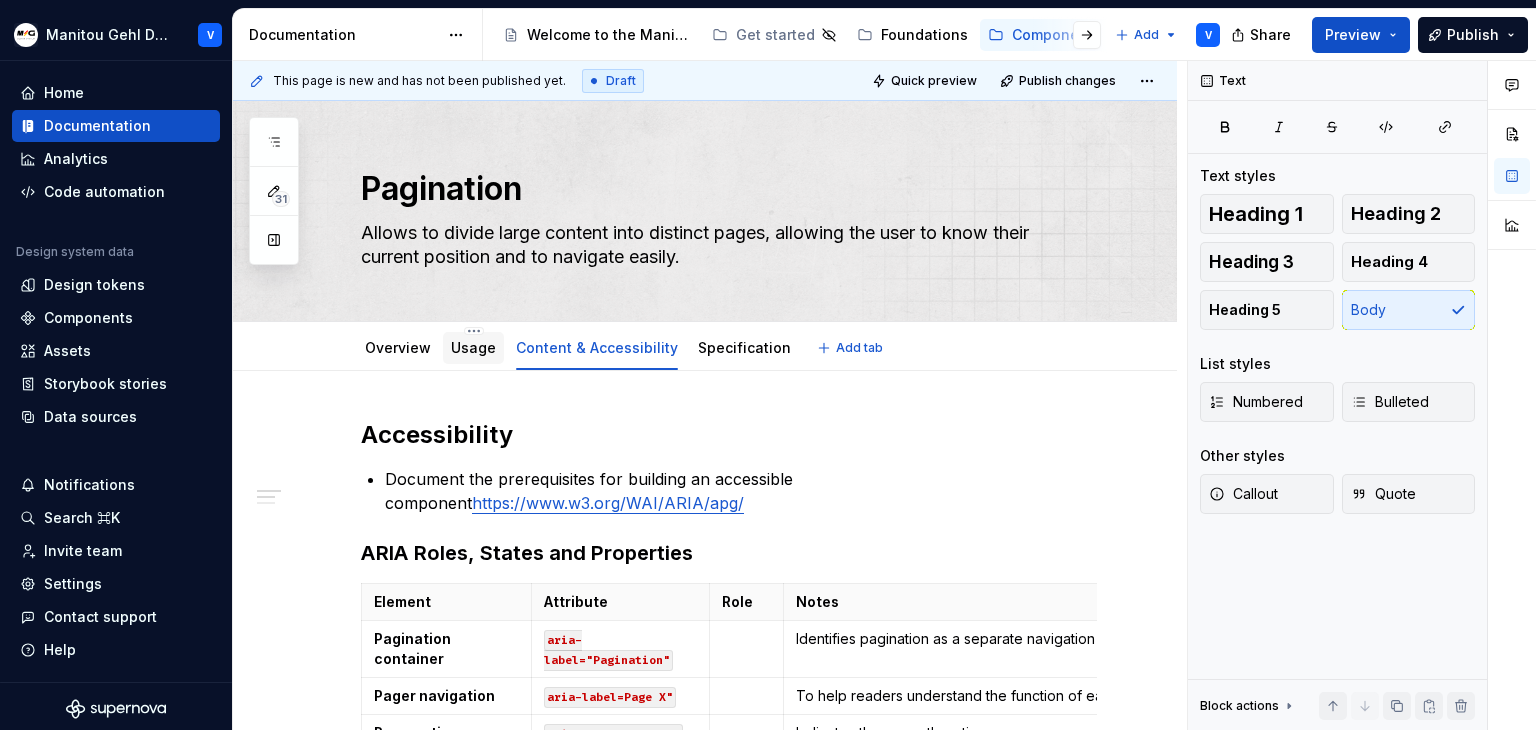click on "Usage" at bounding box center [473, 347] 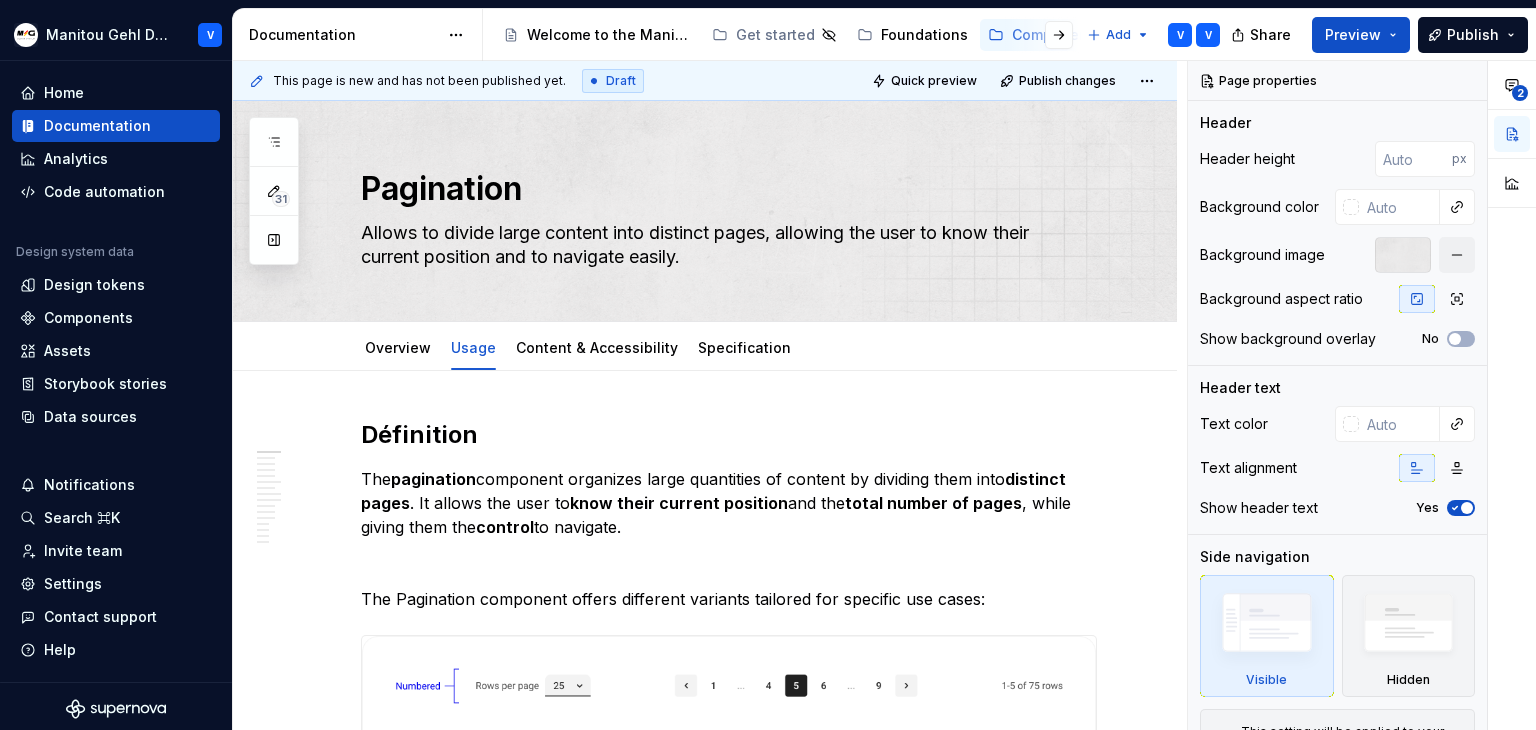 type on "*" 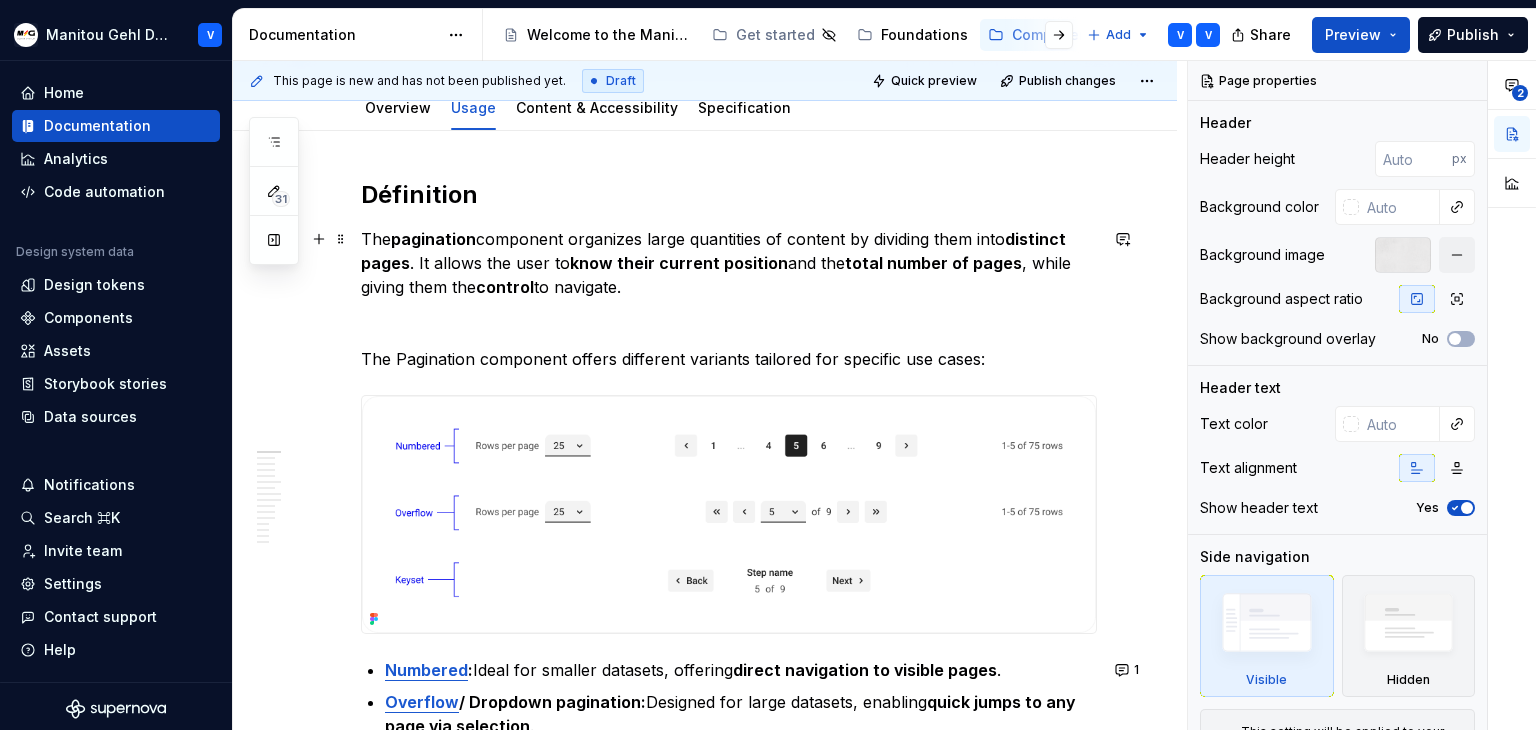 scroll, scrollTop: 300, scrollLeft: 0, axis: vertical 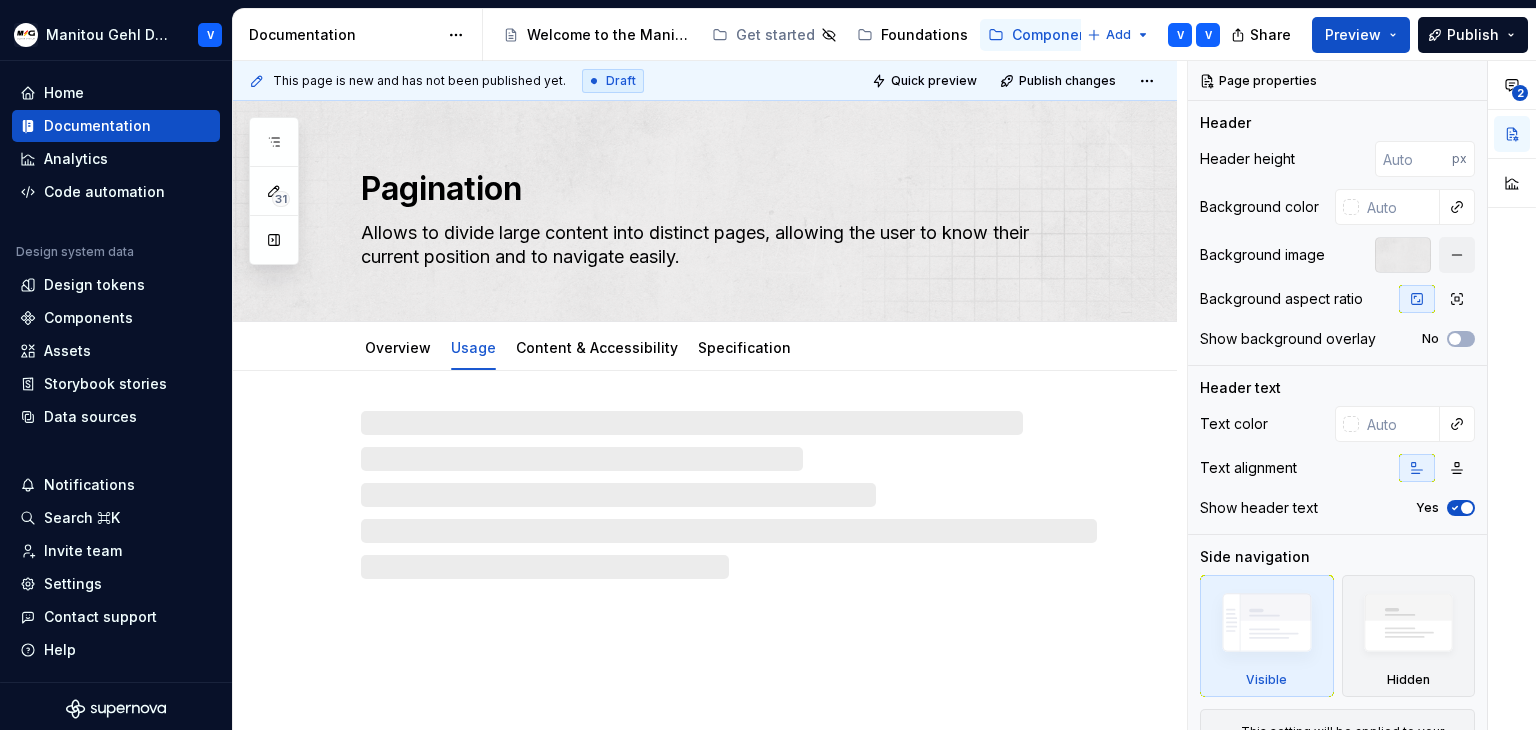 type on "*" 